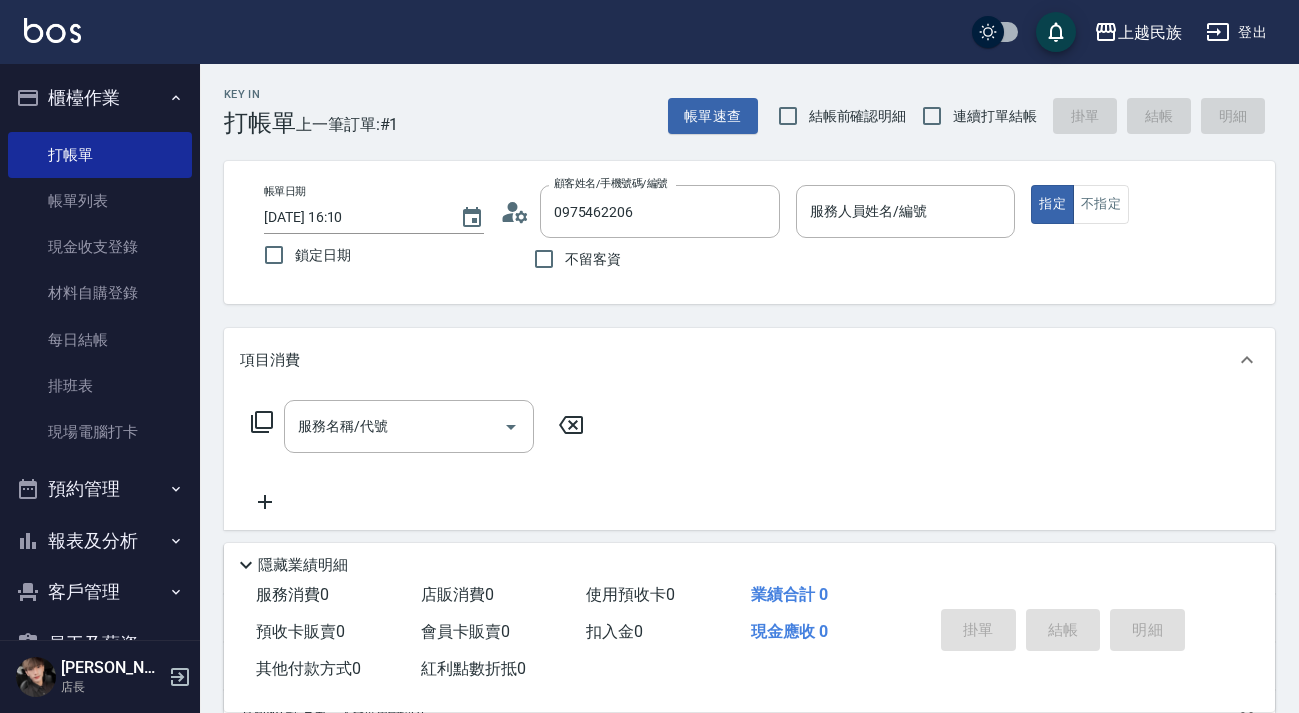 scroll, scrollTop: 0, scrollLeft: 0, axis: both 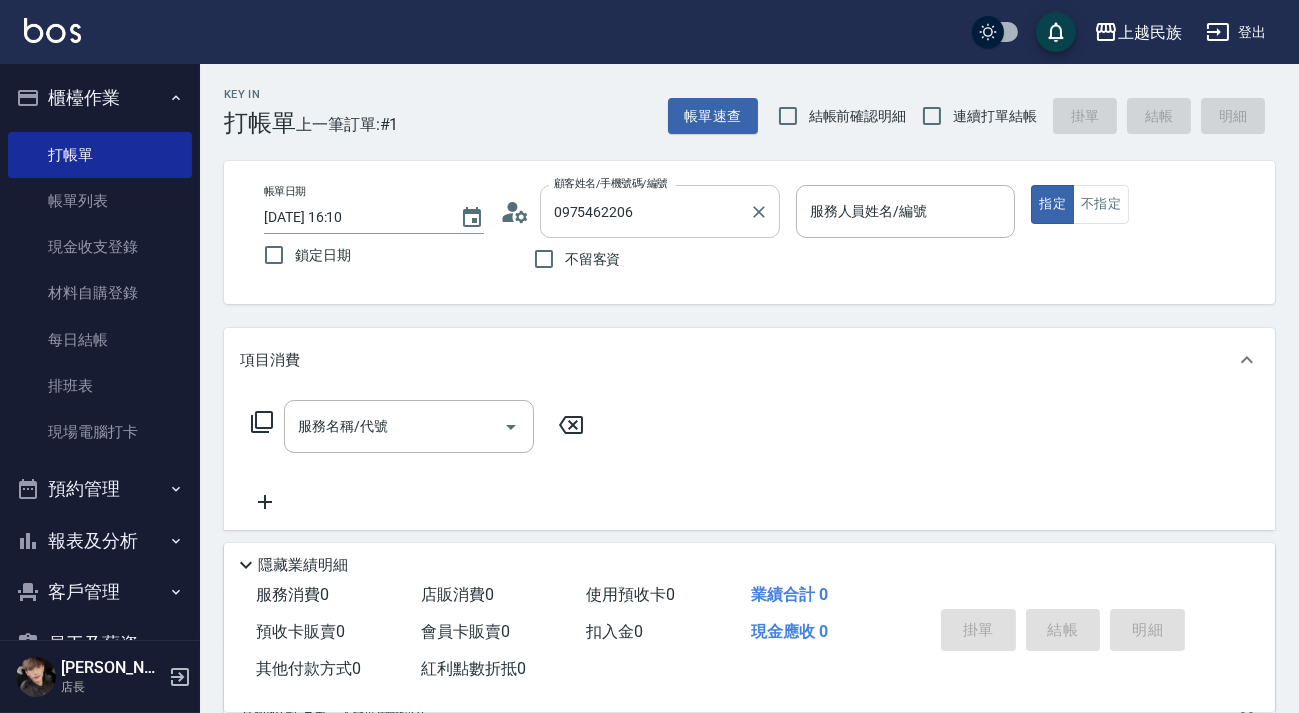 click on "0975462206 顧客姓名/手機號碼/編號" at bounding box center [660, 211] 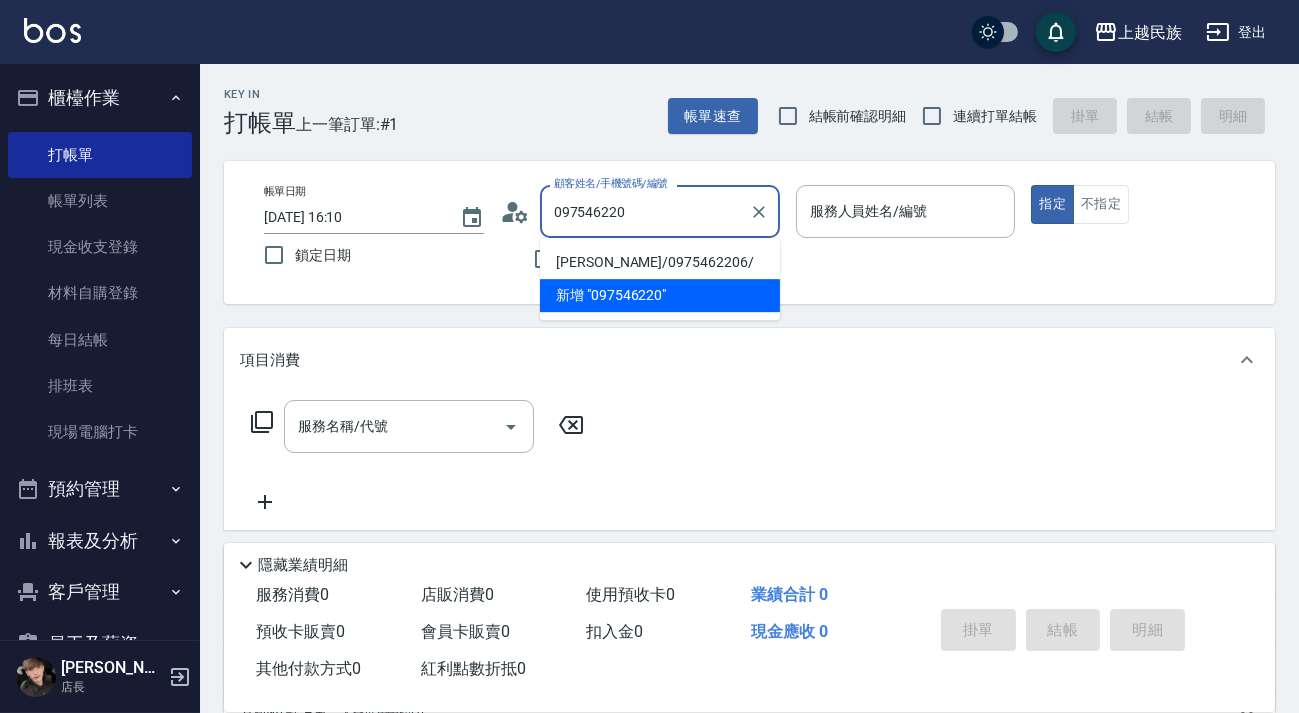 type on "09754622" 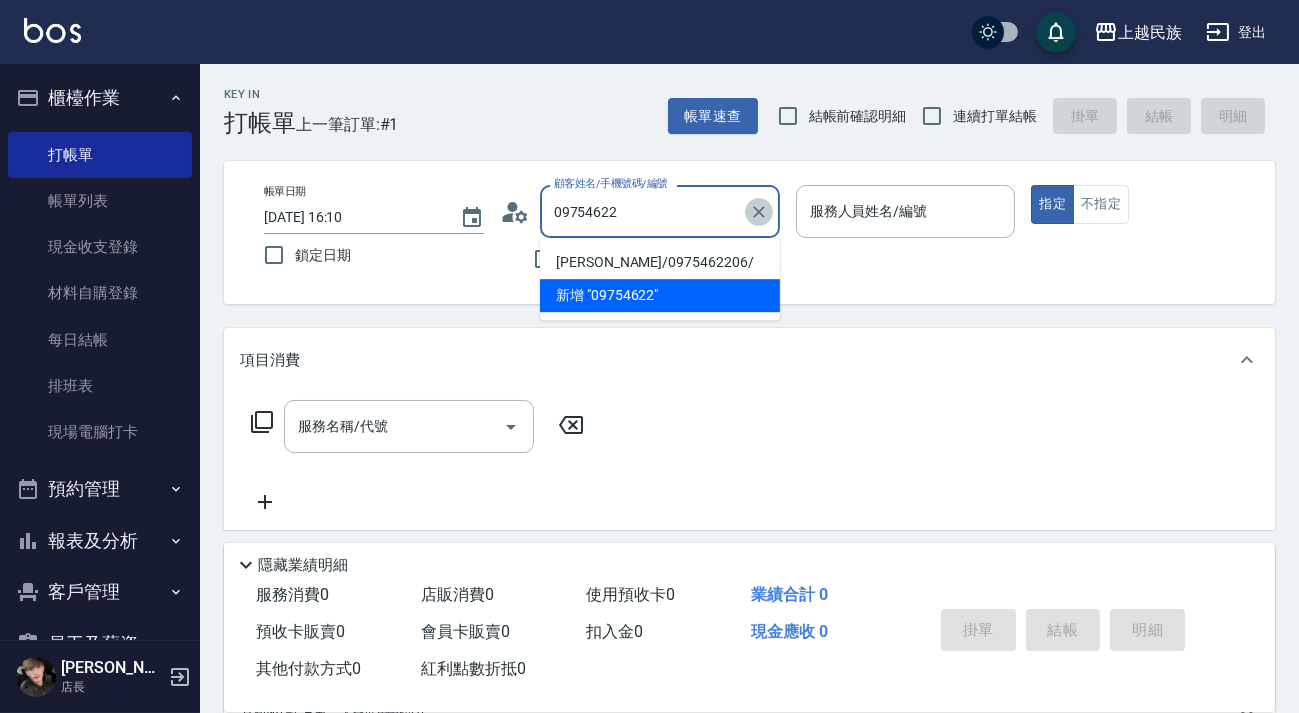 click 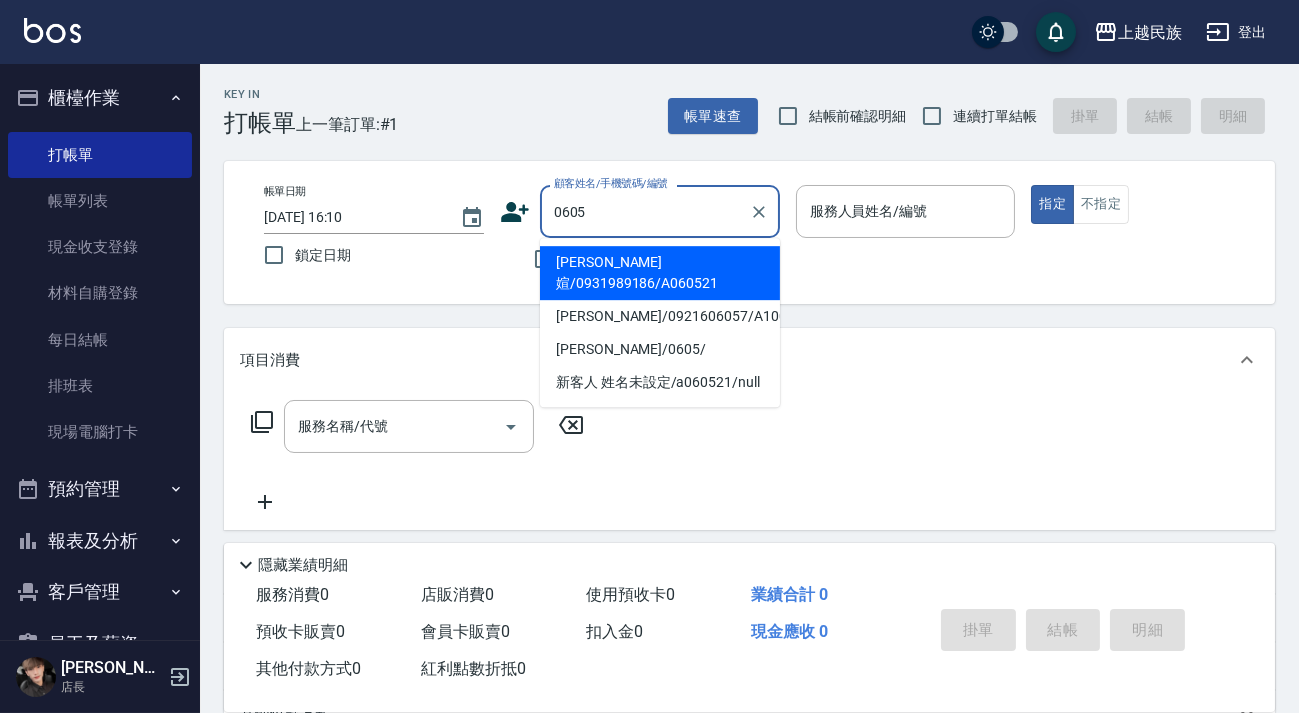 type on "0605" 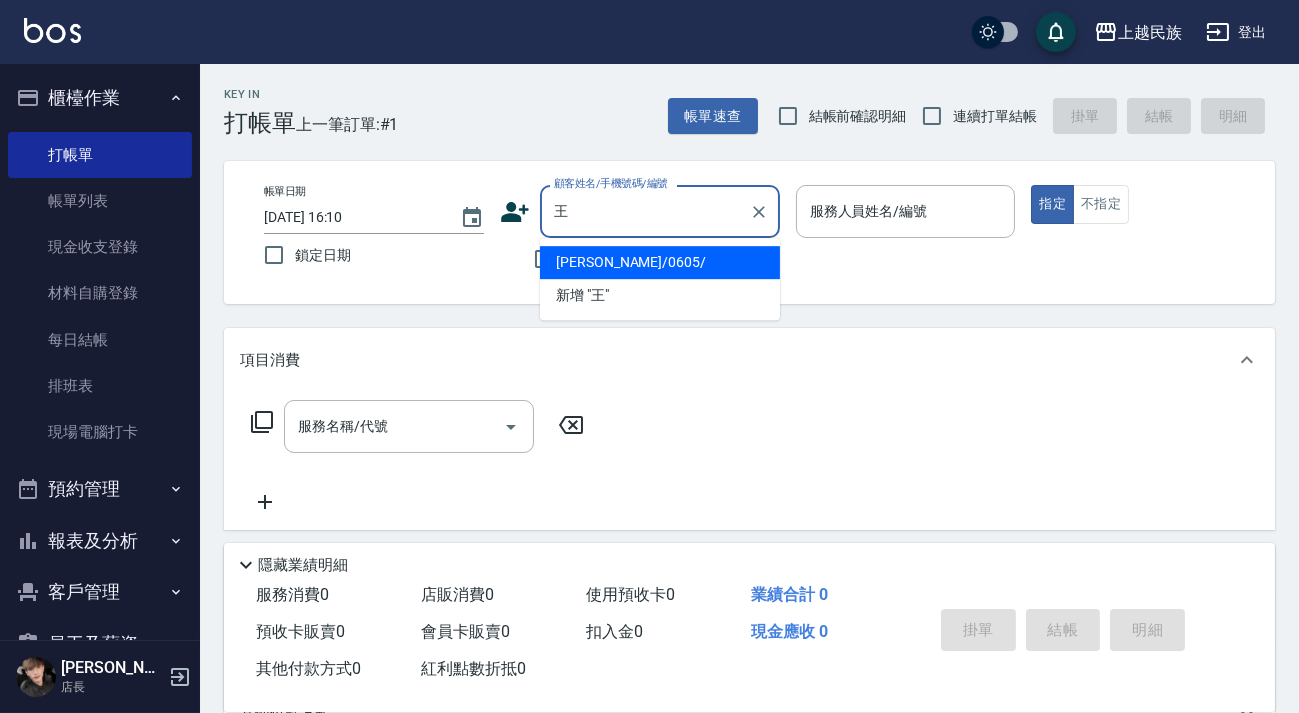 type on "王凱" 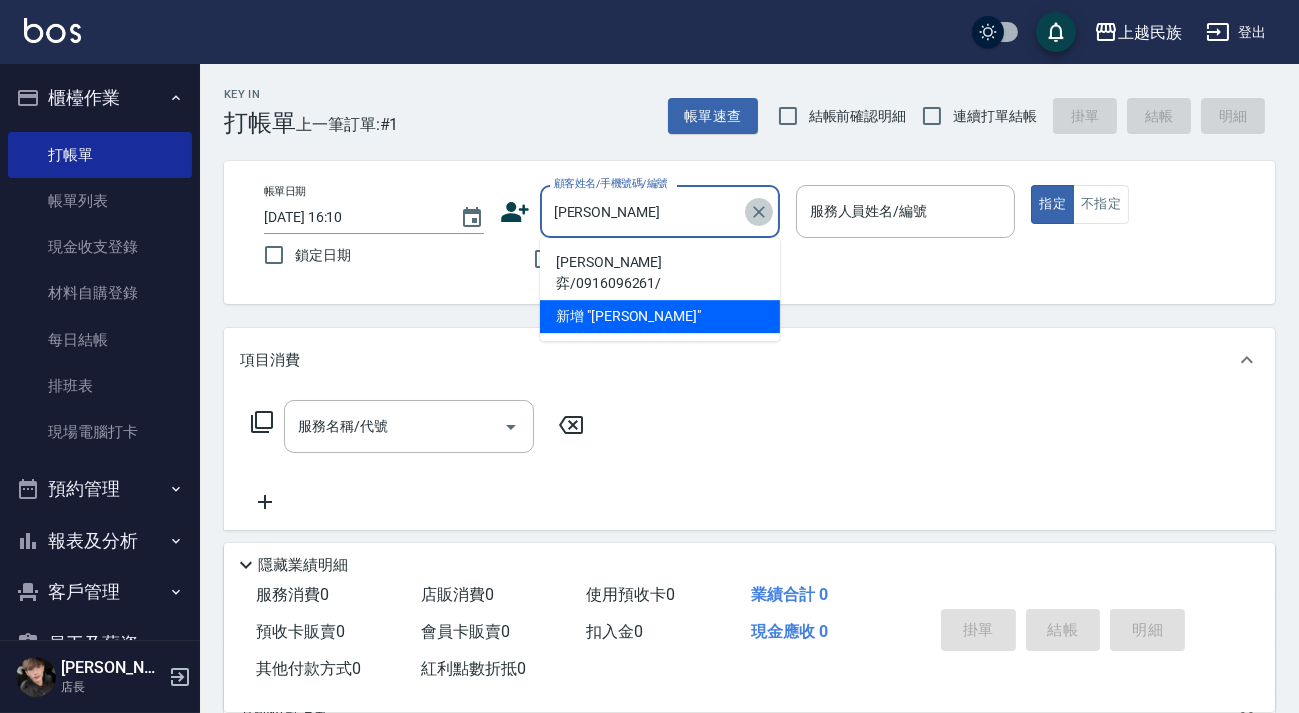 click 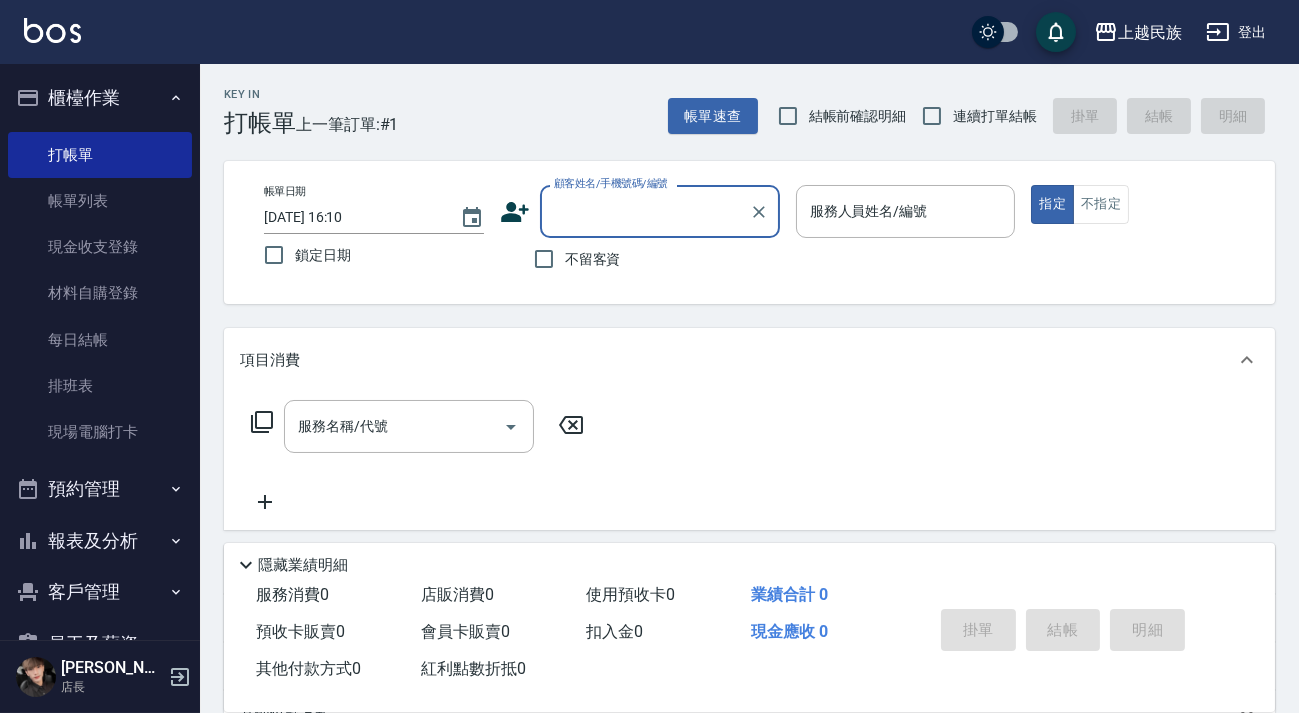 click on "顧客姓名/手機號碼/編號" at bounding box center (645, 211) 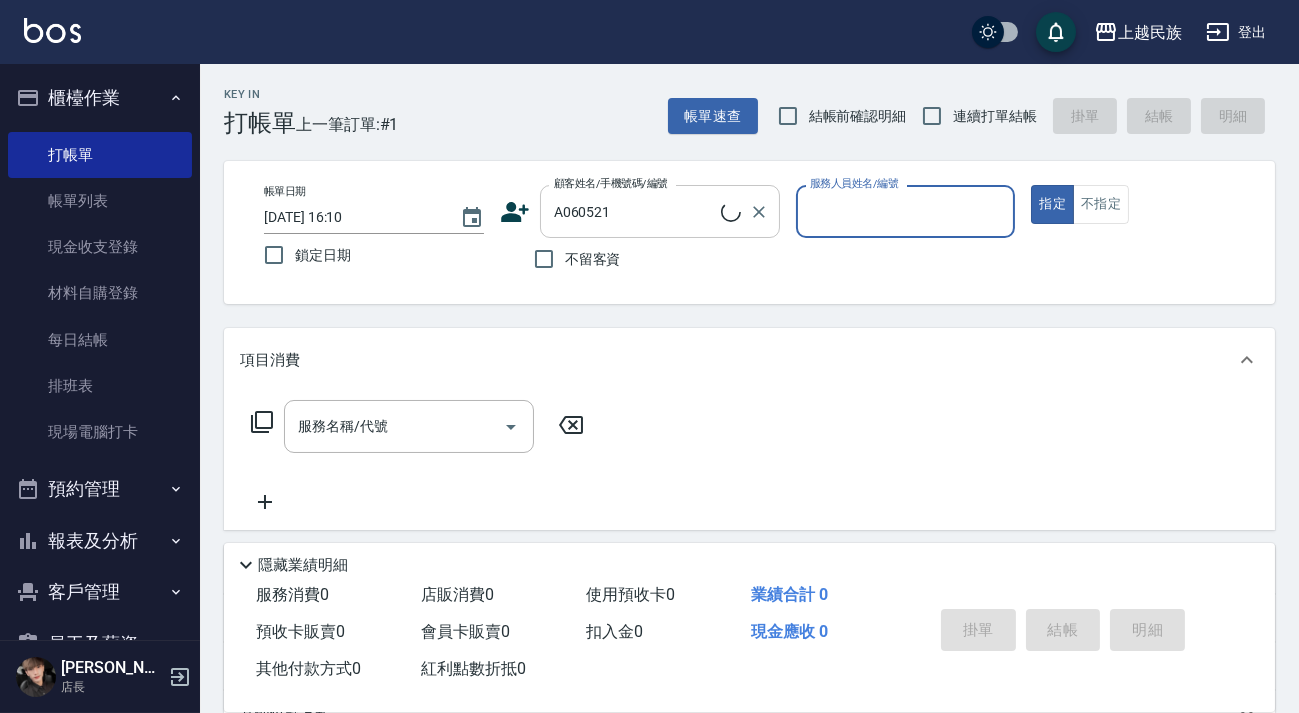 type on "[PERSON_NAME]媗/0931989186/A060521" 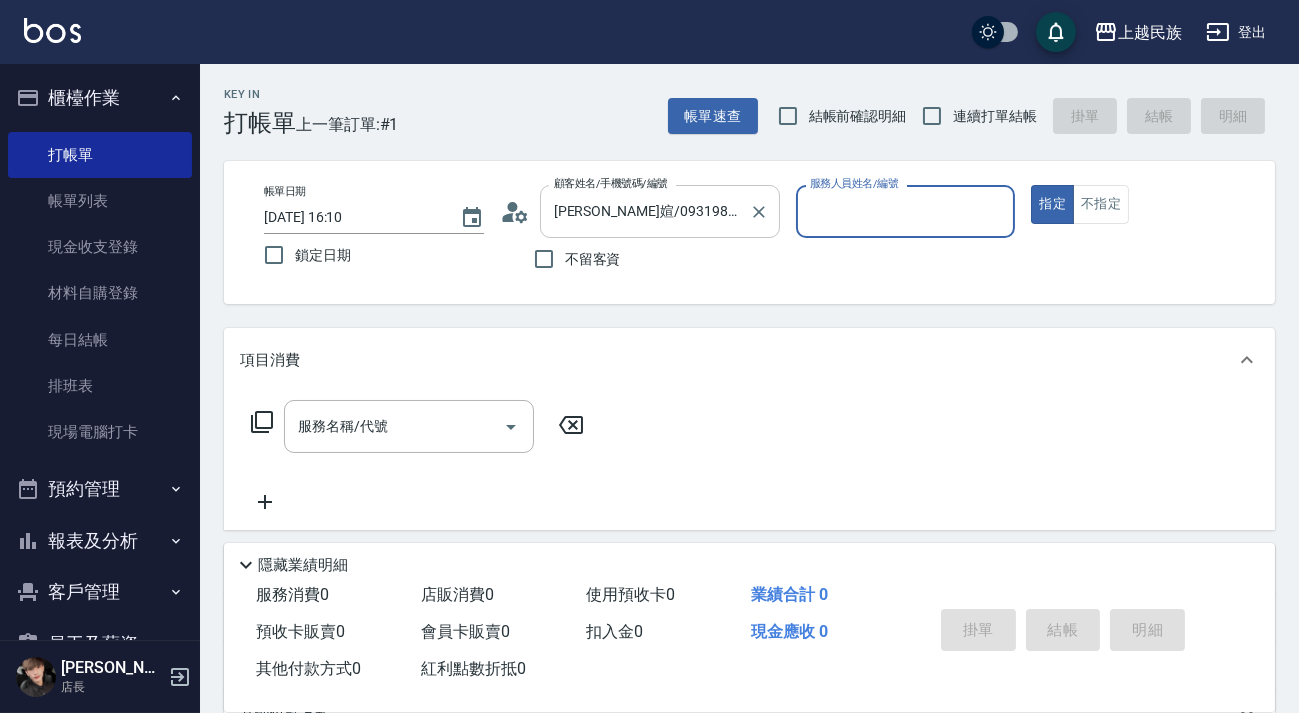 type on "[PERSON_NAME]-2" 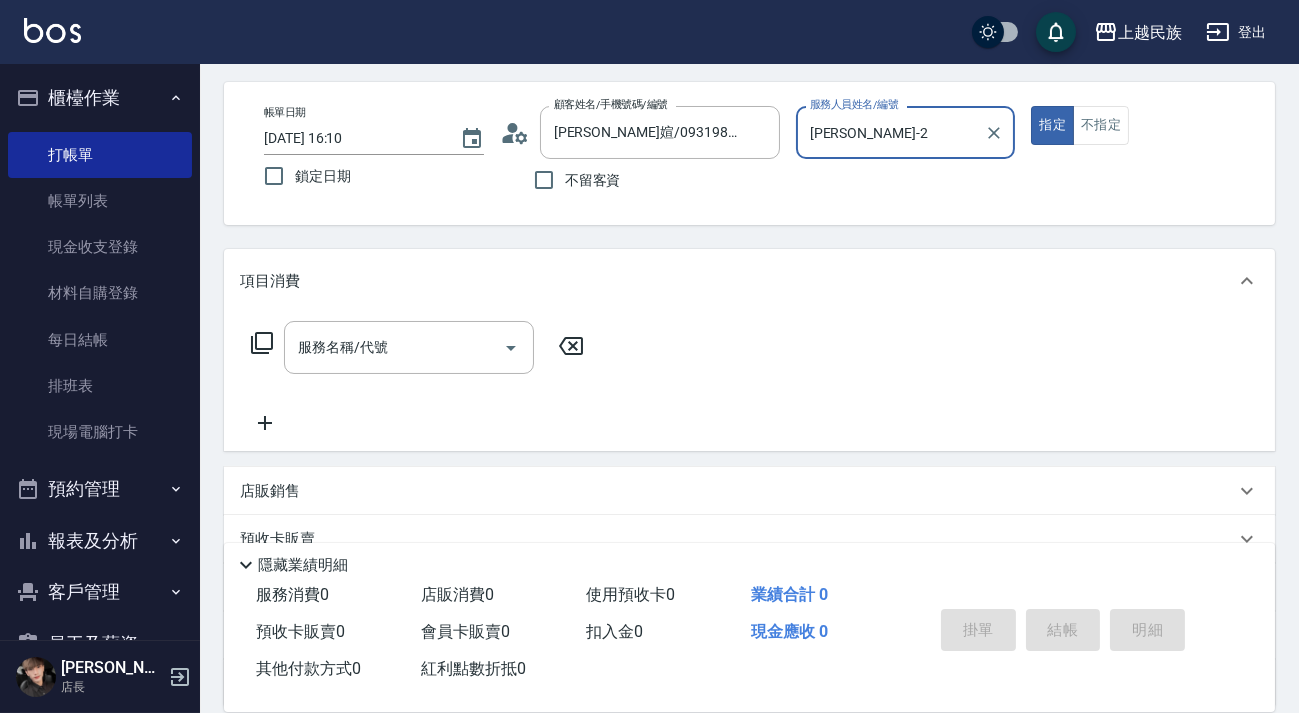 scroll, scrollTop: 260, scrollLeft: 0, axis: vertical 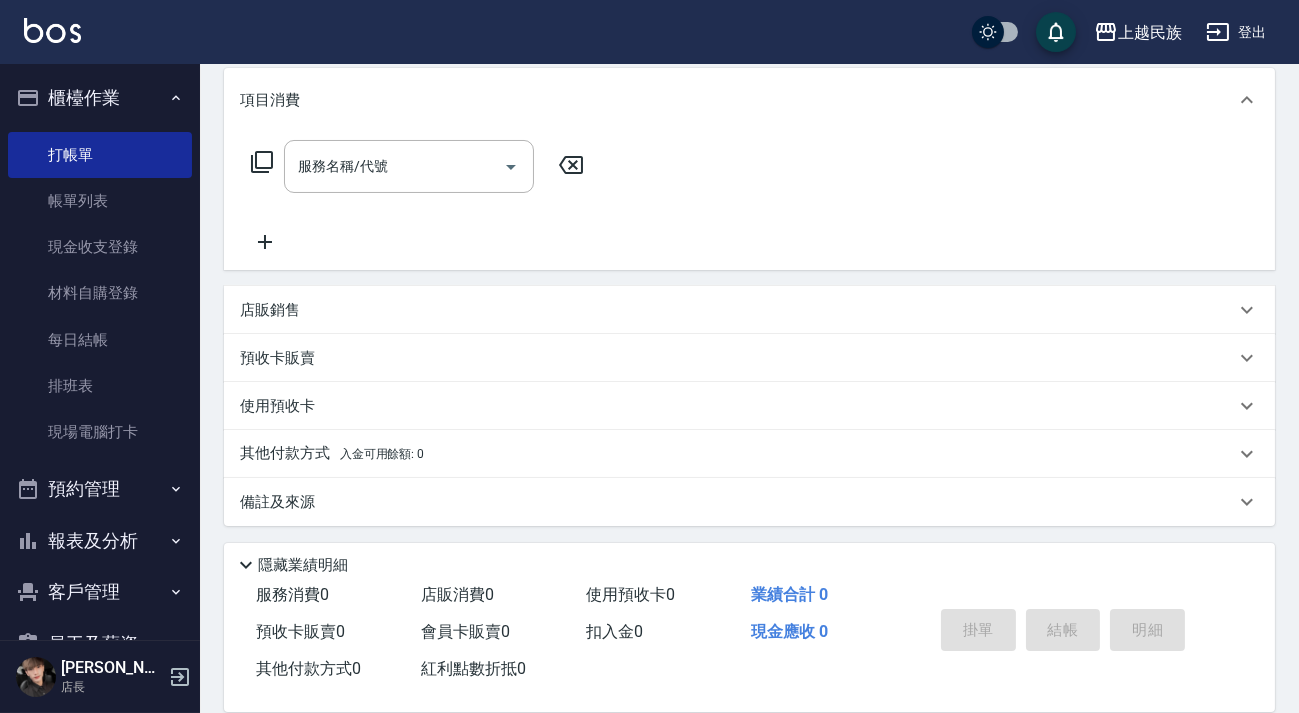 click on "使用預收卡" at bounding box center (277, 406) 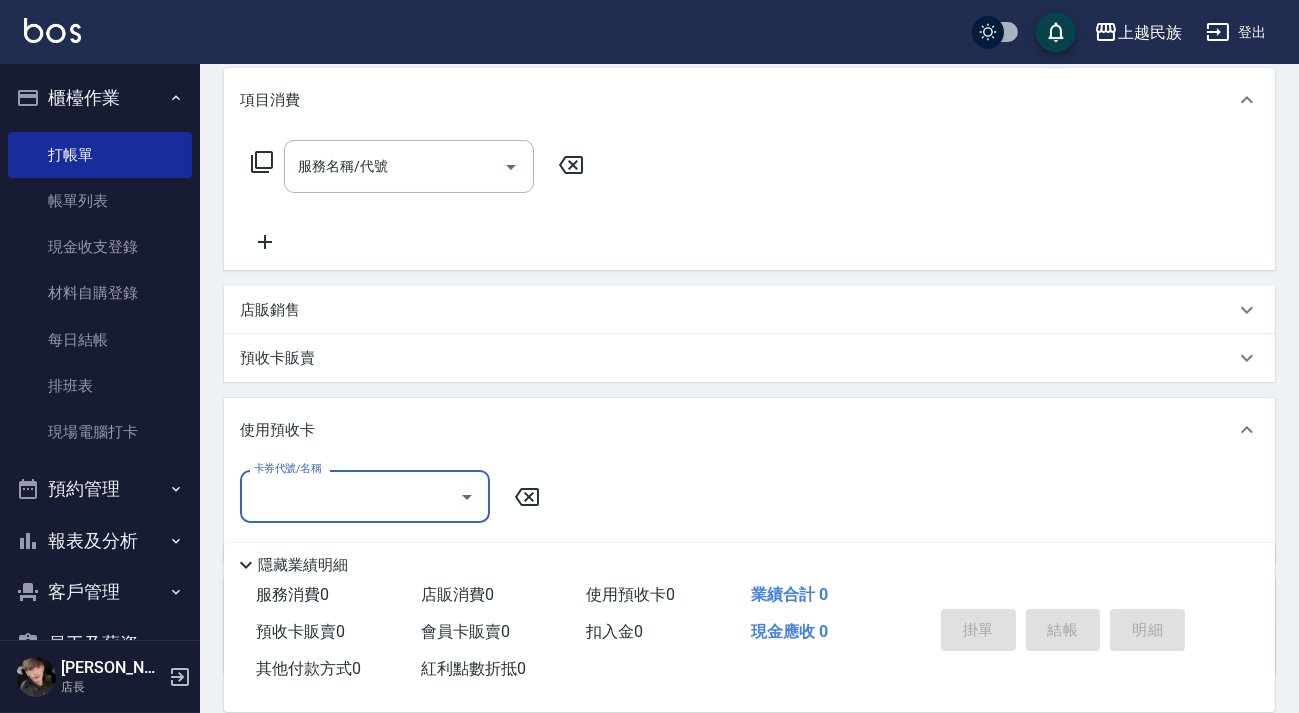 scroll, scrollTop: 0, scrollLeft: 0, axis: both 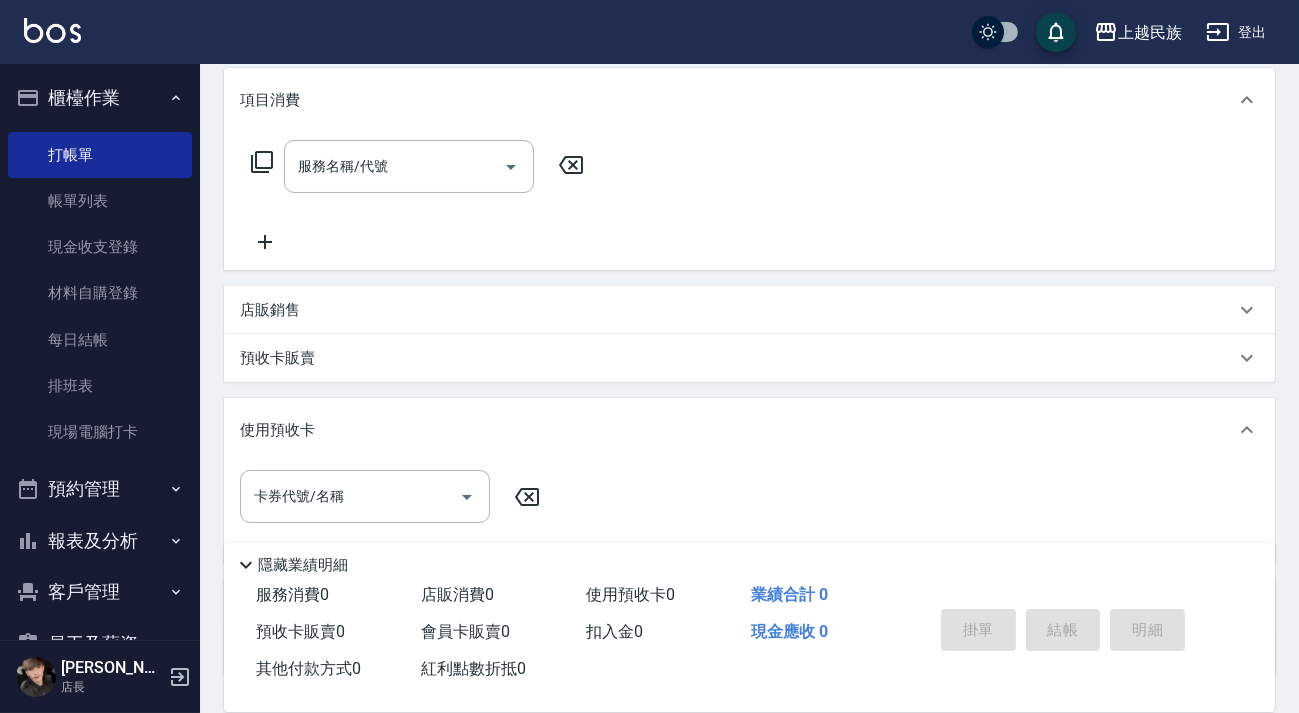 click on "店販銷售" at bounding box center (749, 310) 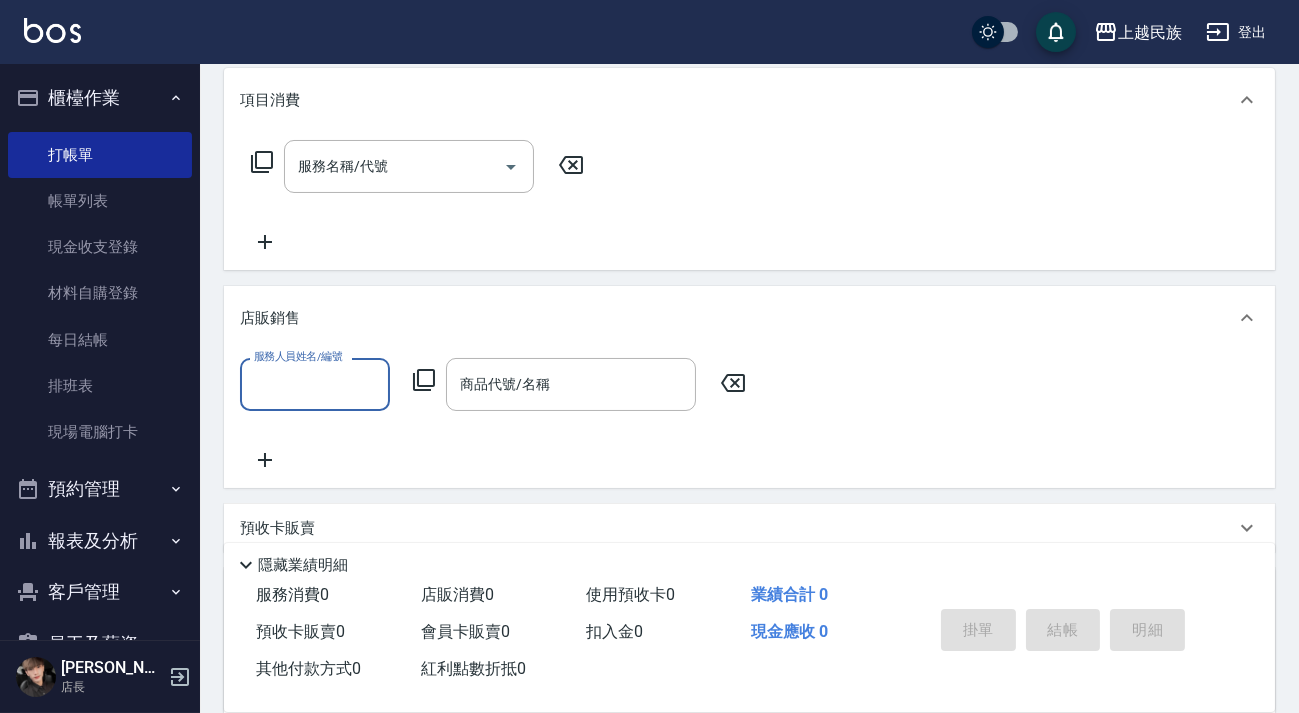 click on "店販銷售" at bounding box center (749, 318) 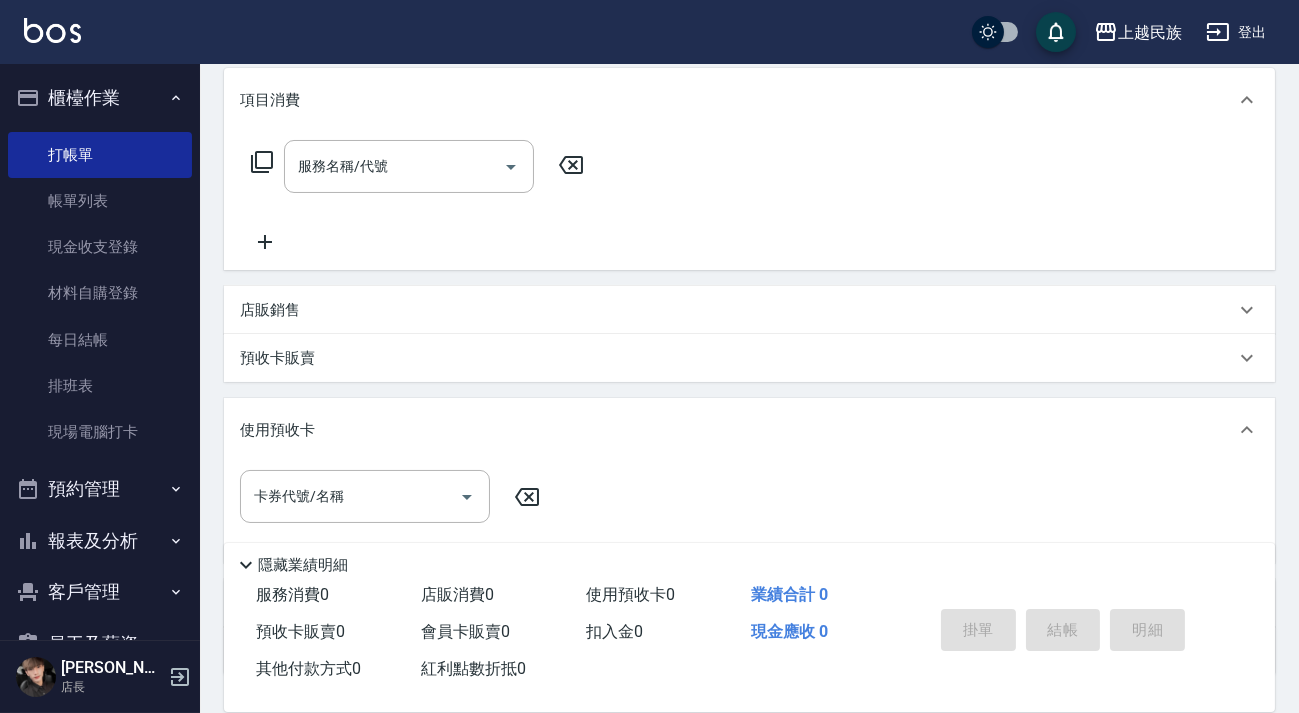 click on "使用預收卡" at bounding box center [737, 430] 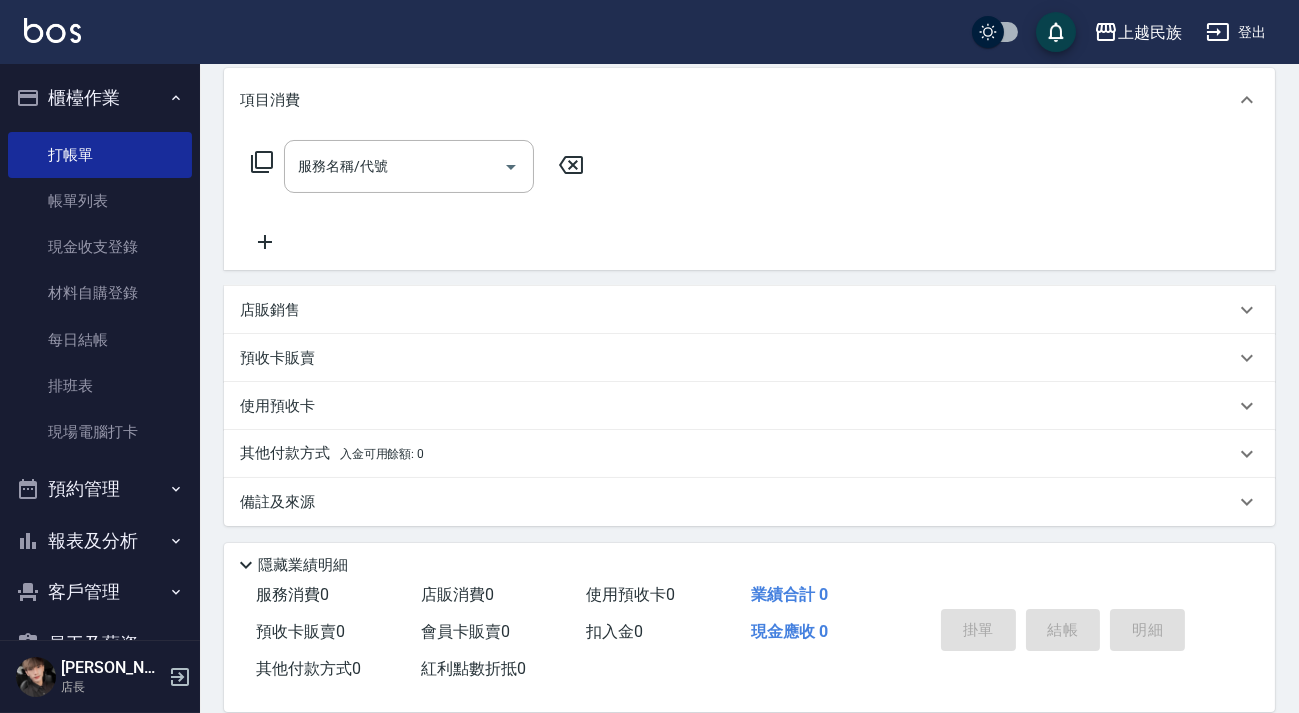 click on "預收卡販賣" at bounding box center (737, 358) 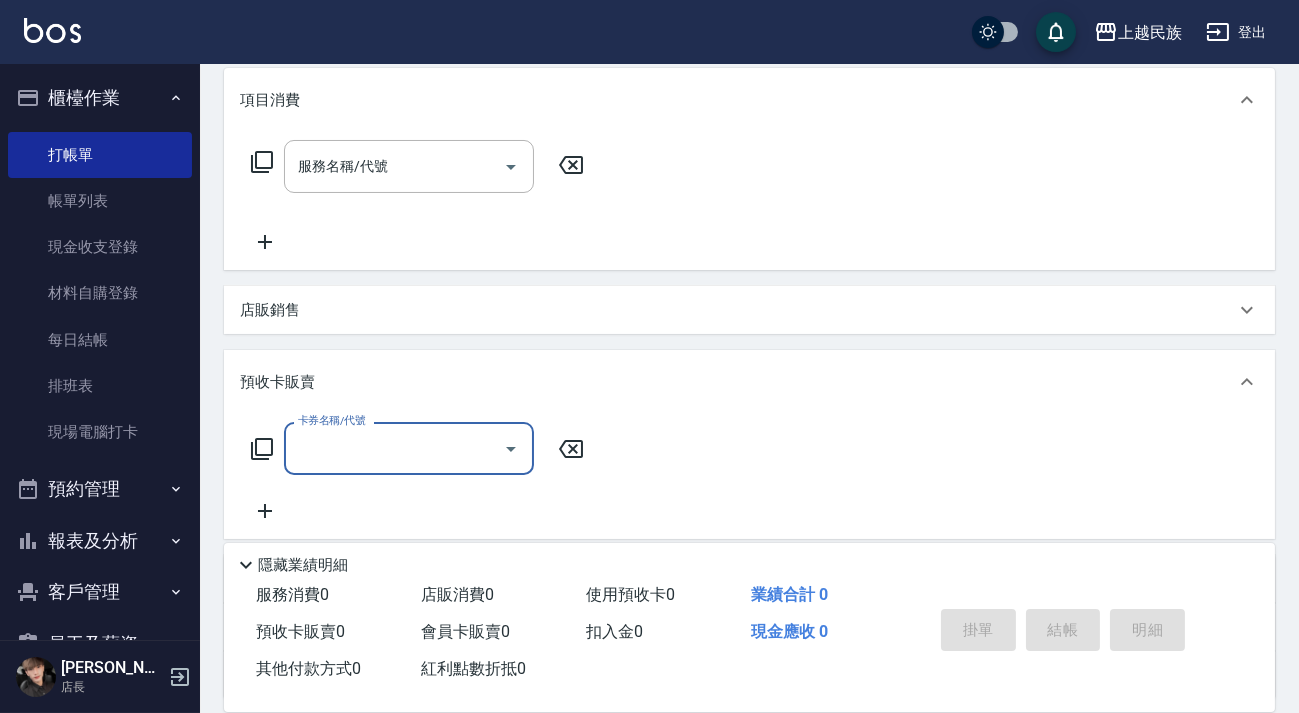 scroll, scrollTop: 0, scrollLeft: 0, axis: both 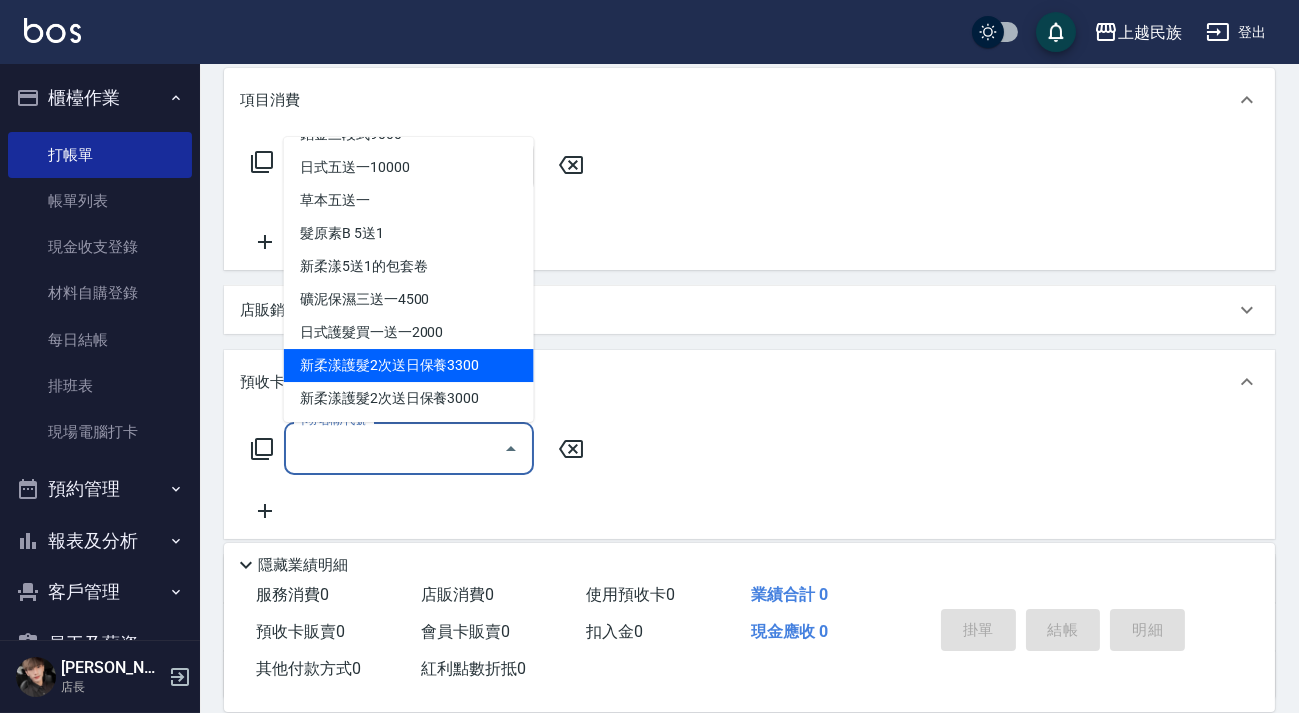click on "新柔漾護髮2次送日保養3300" at bounding box center [409, 365] 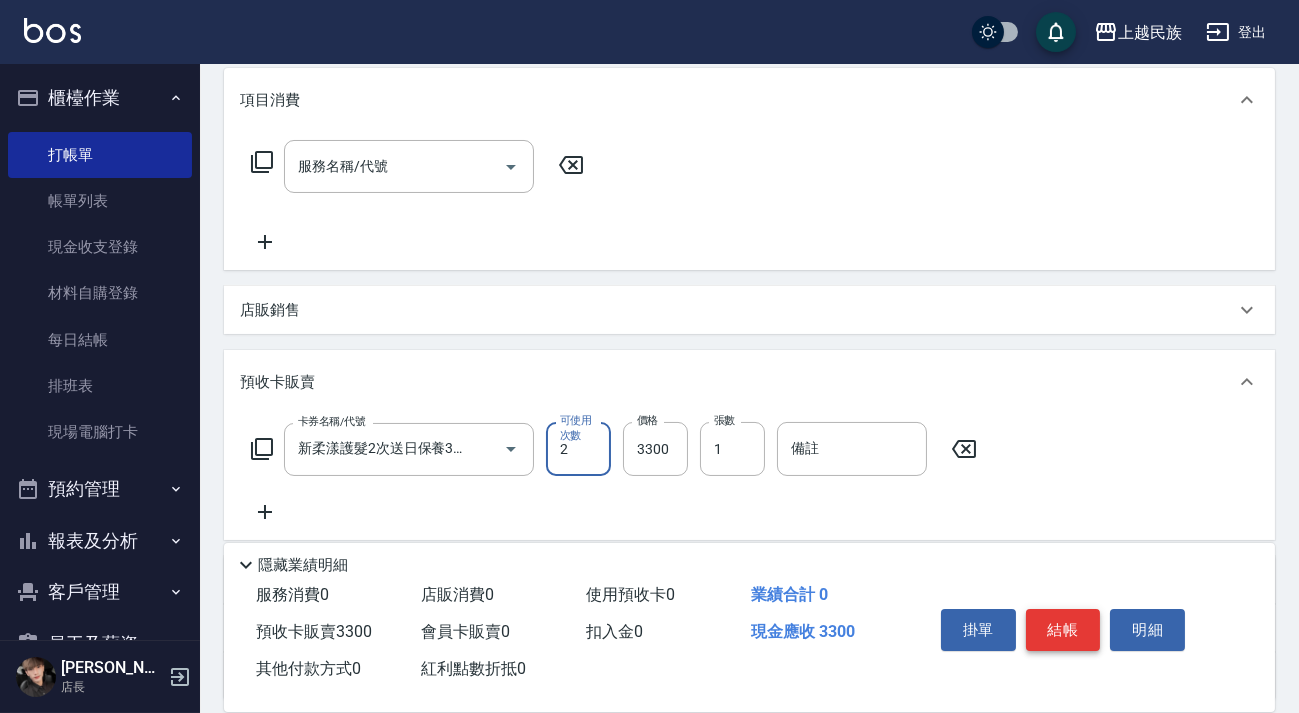 click on "結帳" at bounding box center (1063, 630) 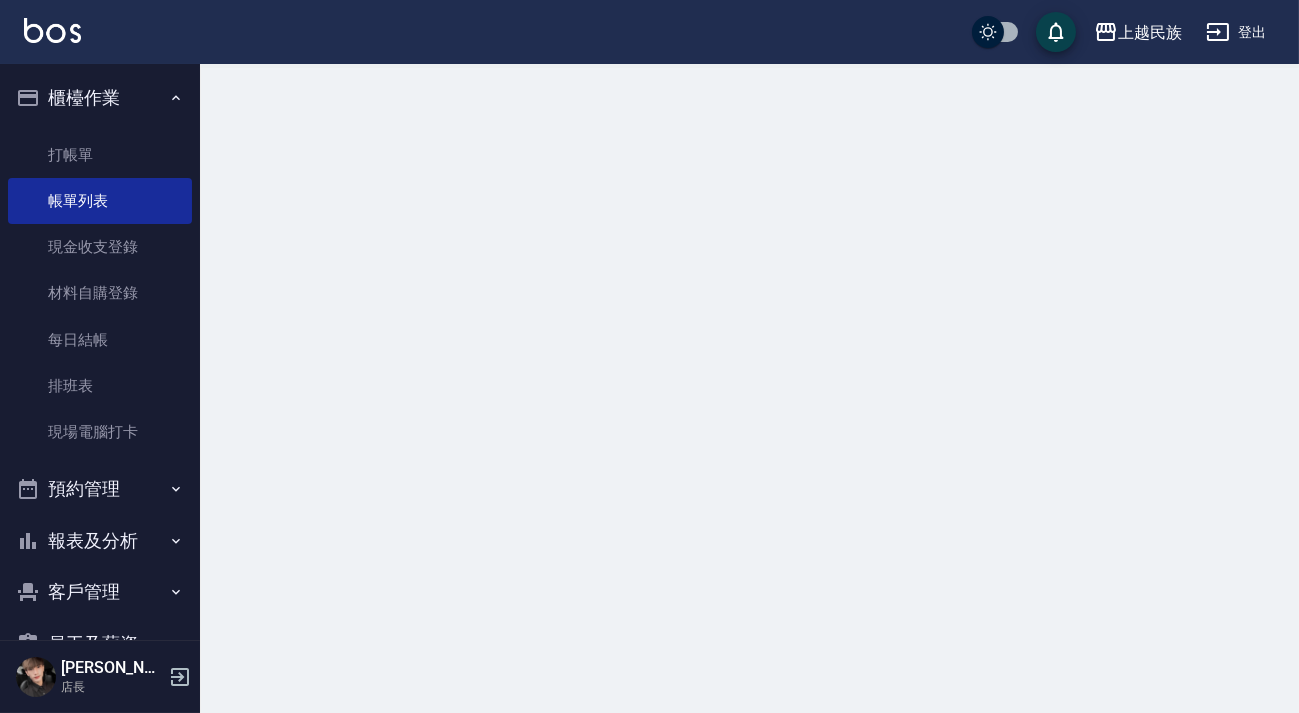 scroll, scrollTop: 0, scrollLeft: 0, axis: both 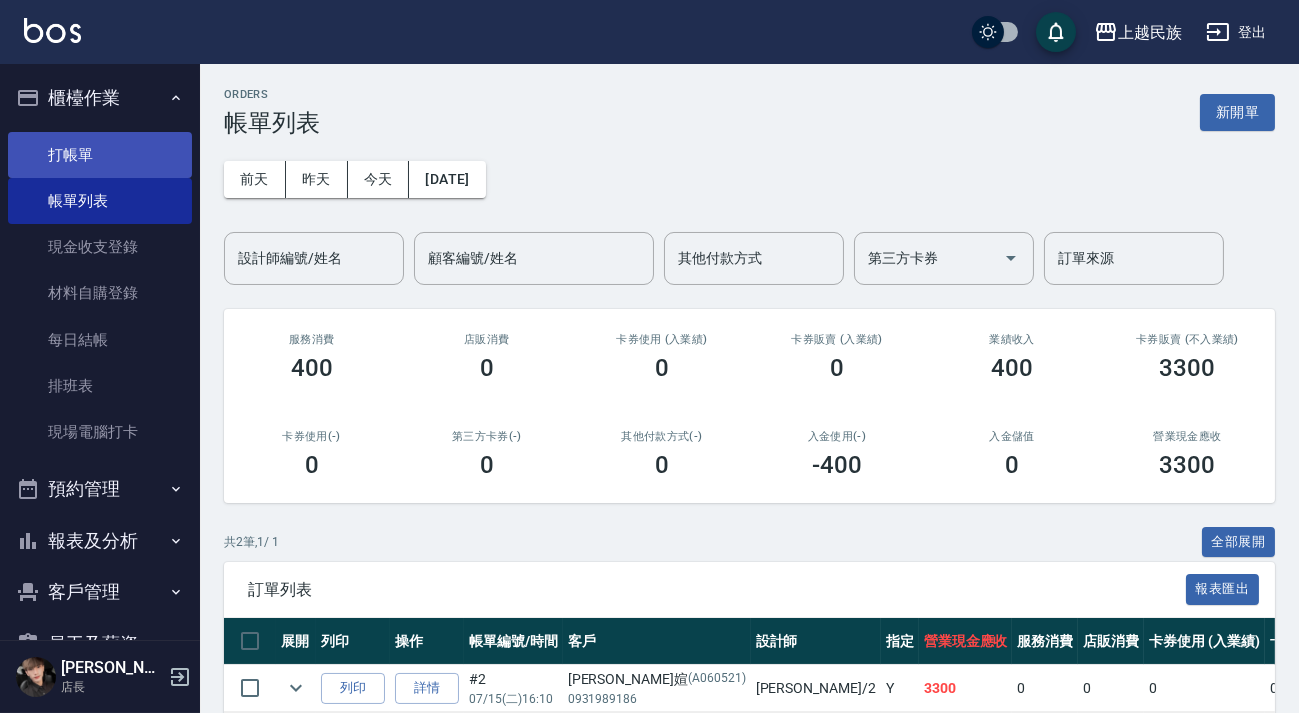 click on "打帳單" at bounding box center [100, 155] 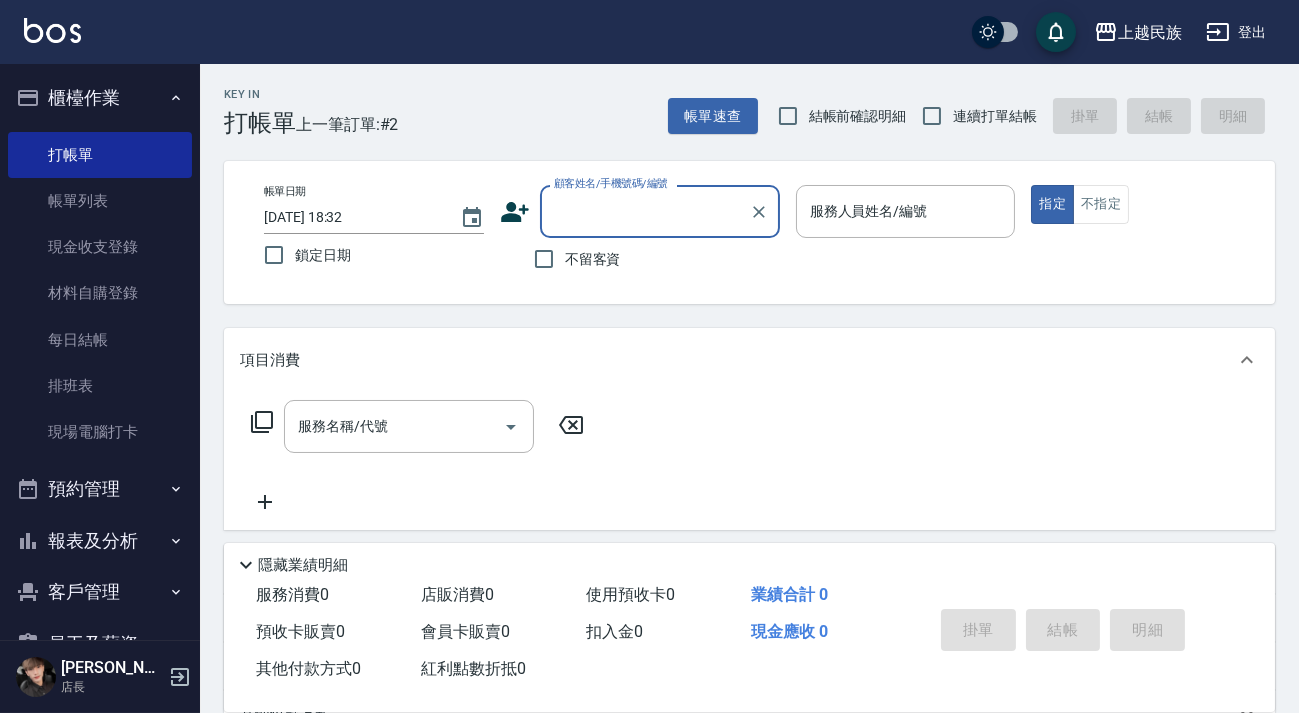 drag, startPoint x: 956, startPoint y: 124, endPoint x: 773, endPoint y: 146, distance: 184.31766 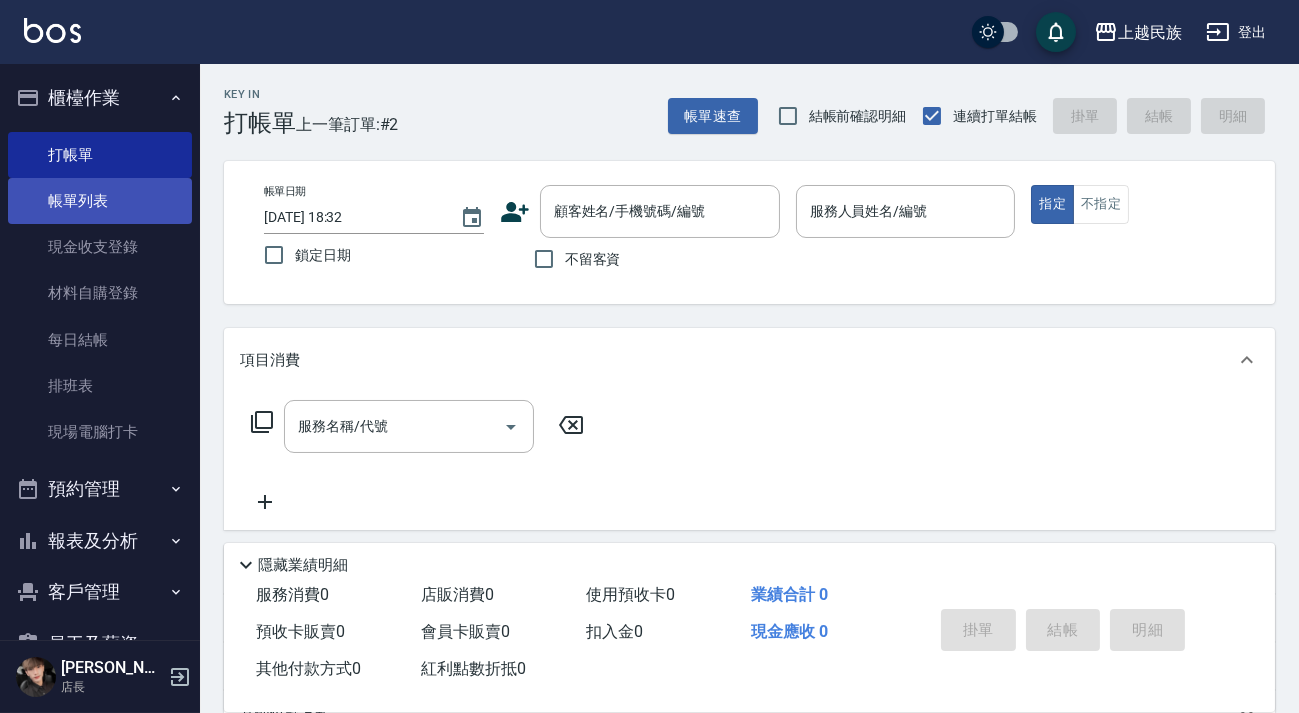 click on "帳單列表" at bounding box center [100, 201] 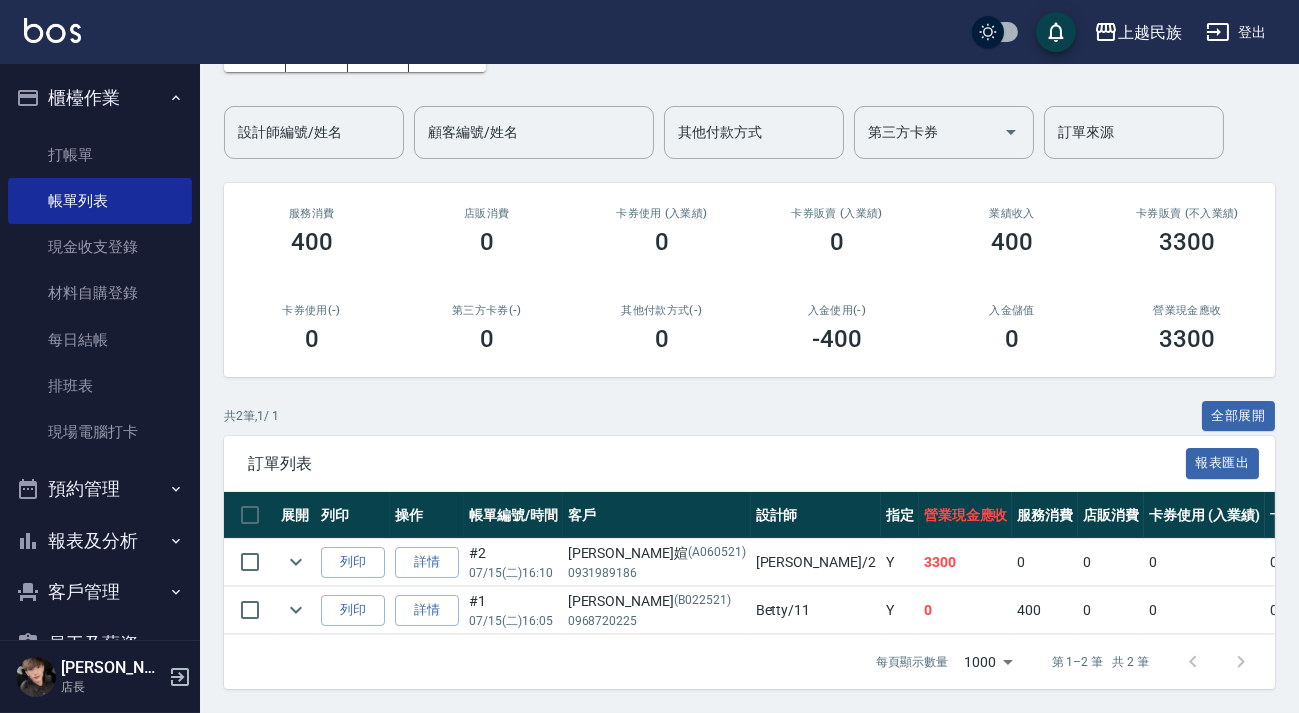 scroll, scrollTop: 0, scrollLeft: 0, axis: both 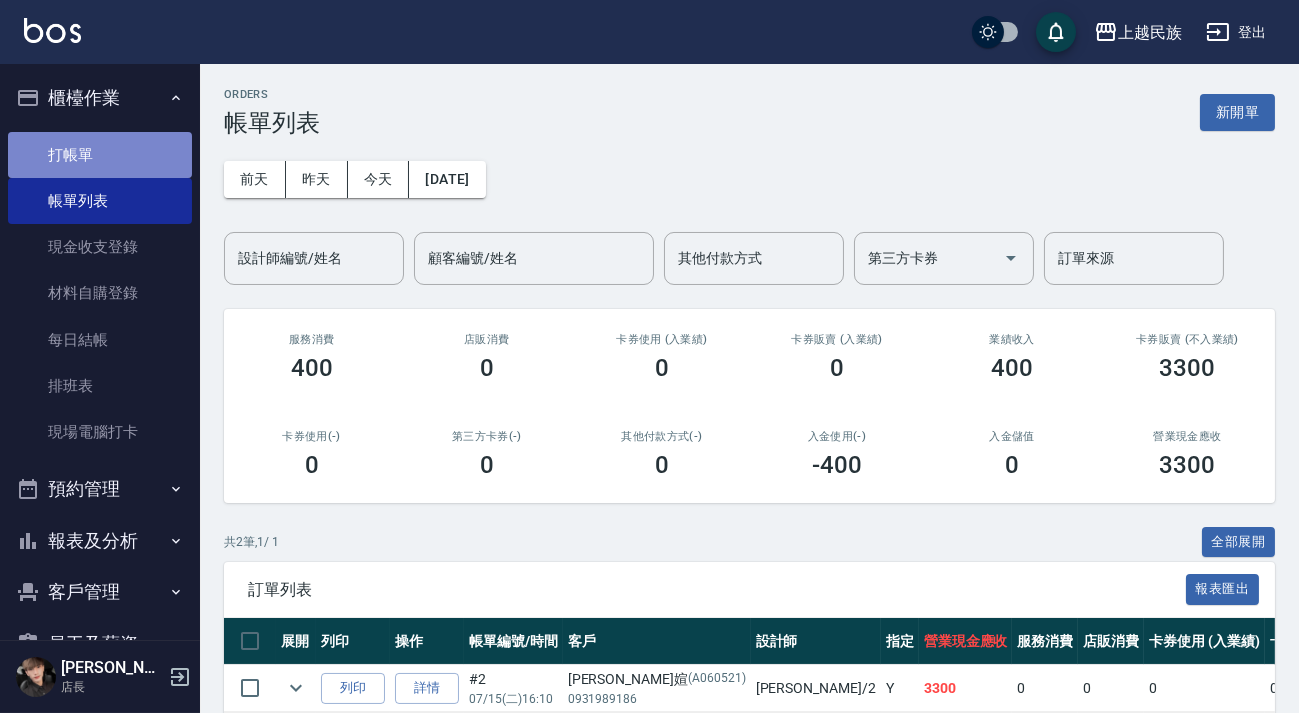 click on "打帳單" at bounding box center [100, 155] 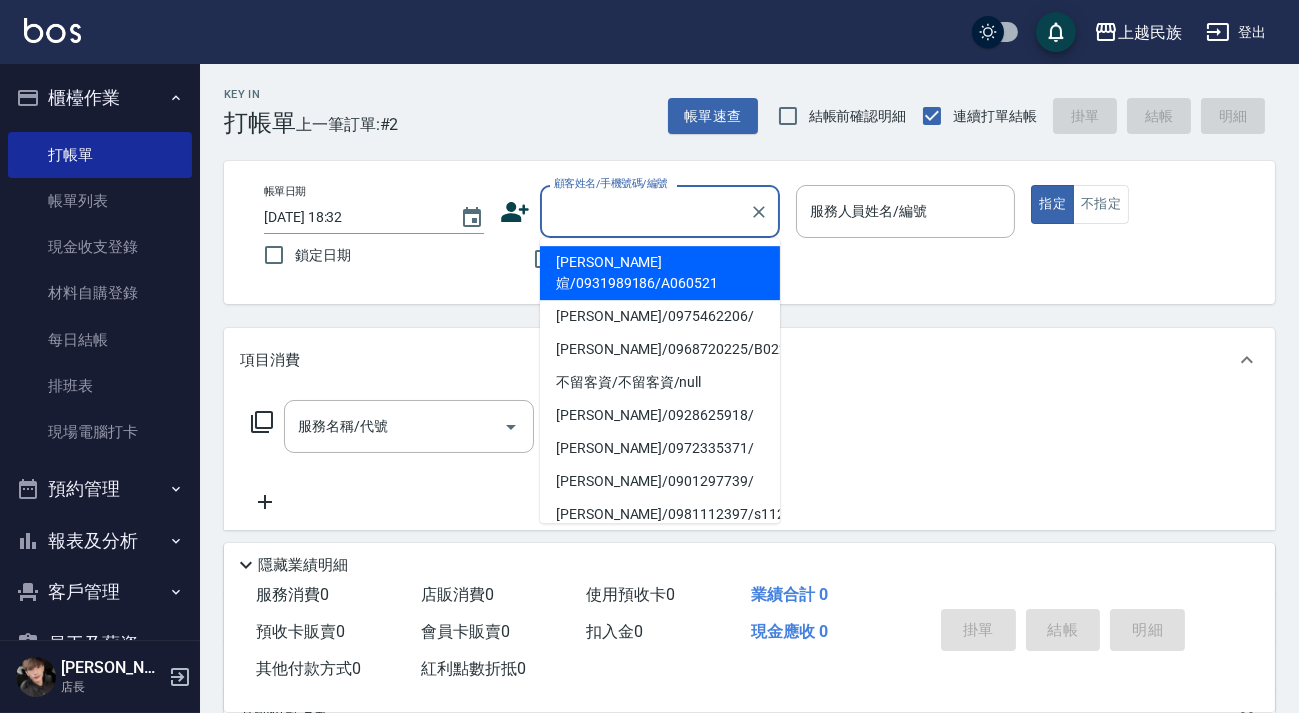 click on "顧客姓名/手機號碼/編號" at bounding box center (645, 211) 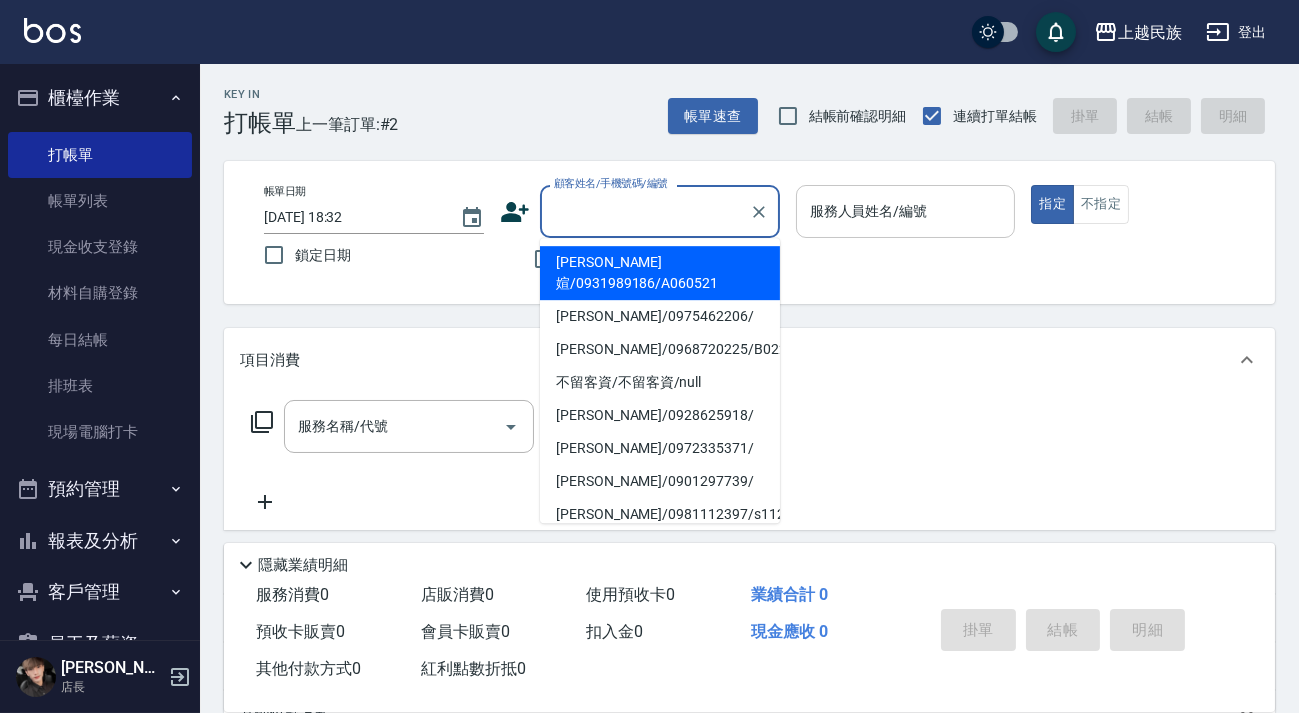 type on "[PERSON_NAME]媗/0931989186/A060521" 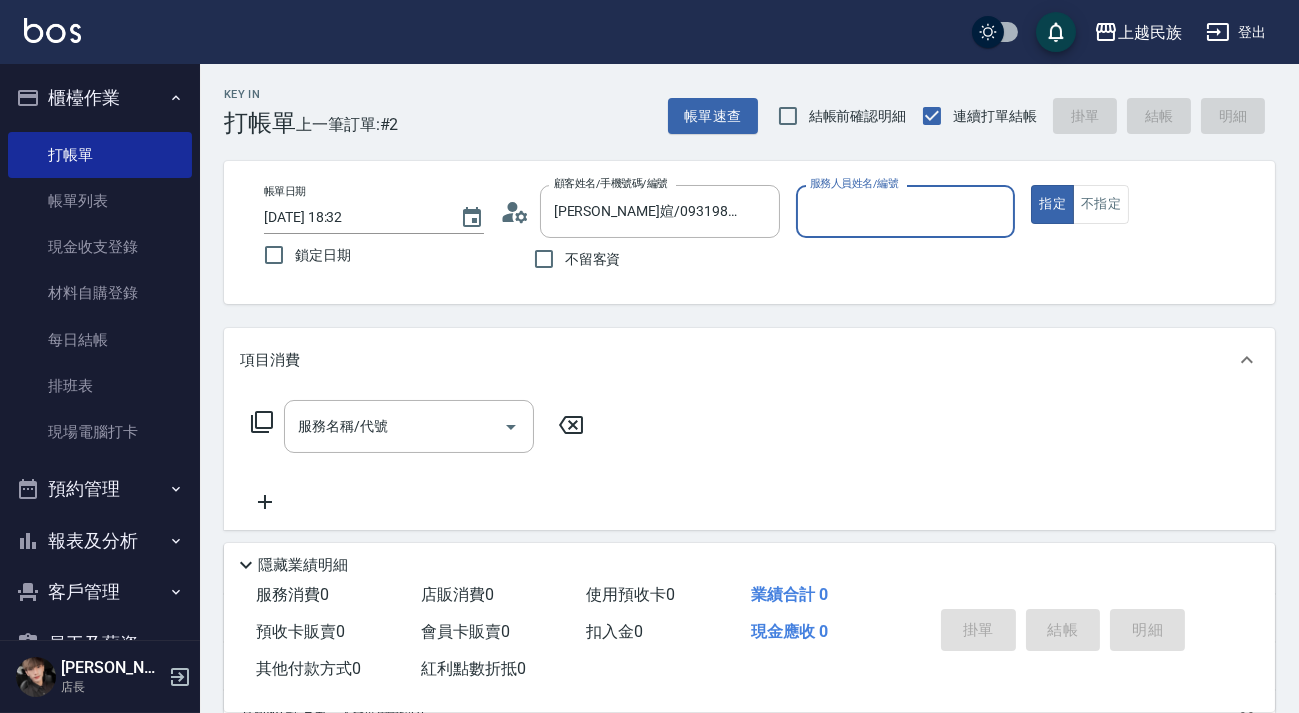 type on "[PERSON_NAME]-2" 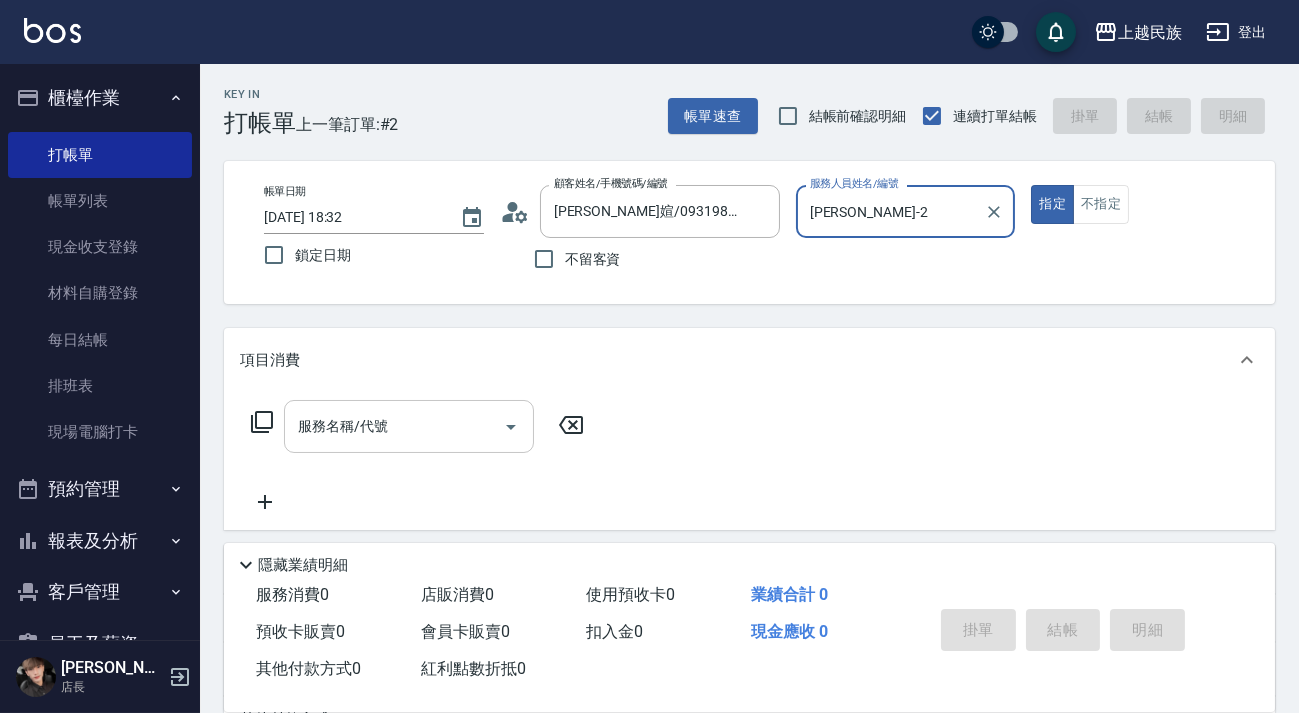 click on "服務名稱/代號" at bounding box center (409, 426) 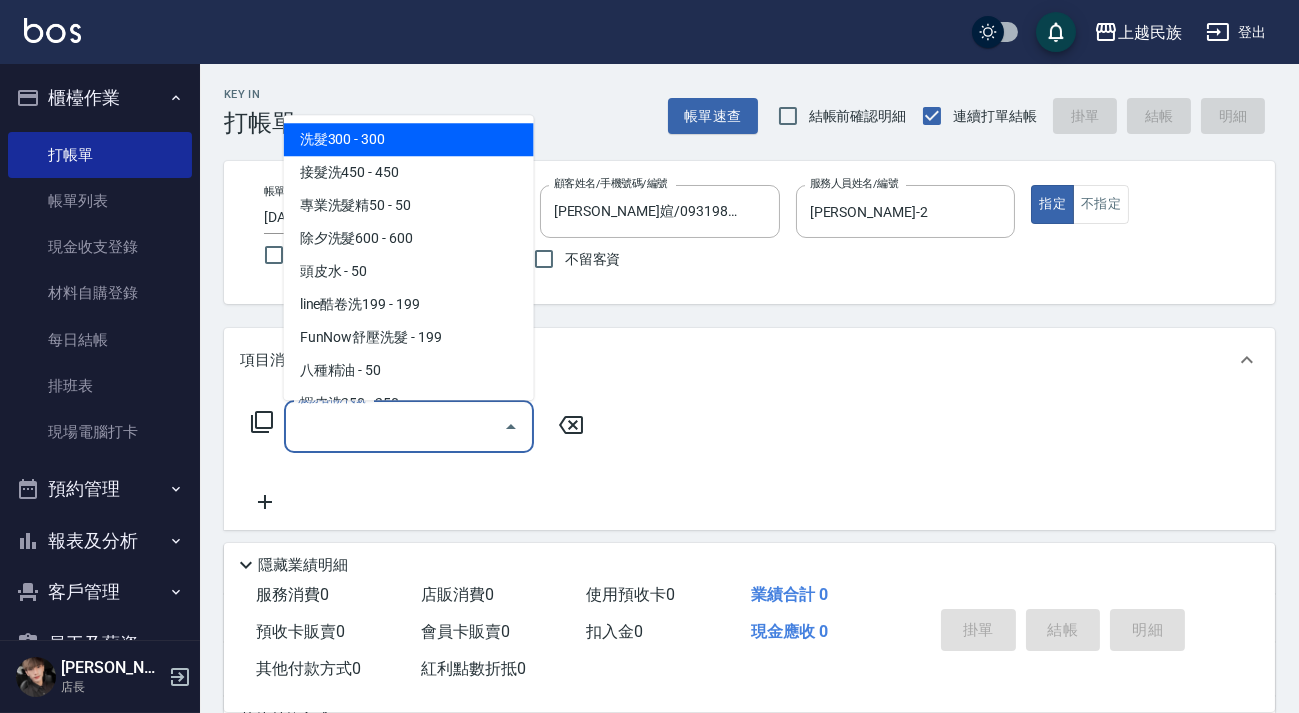 click on "洗髮300 - 300" at bounding box center [409, 139] 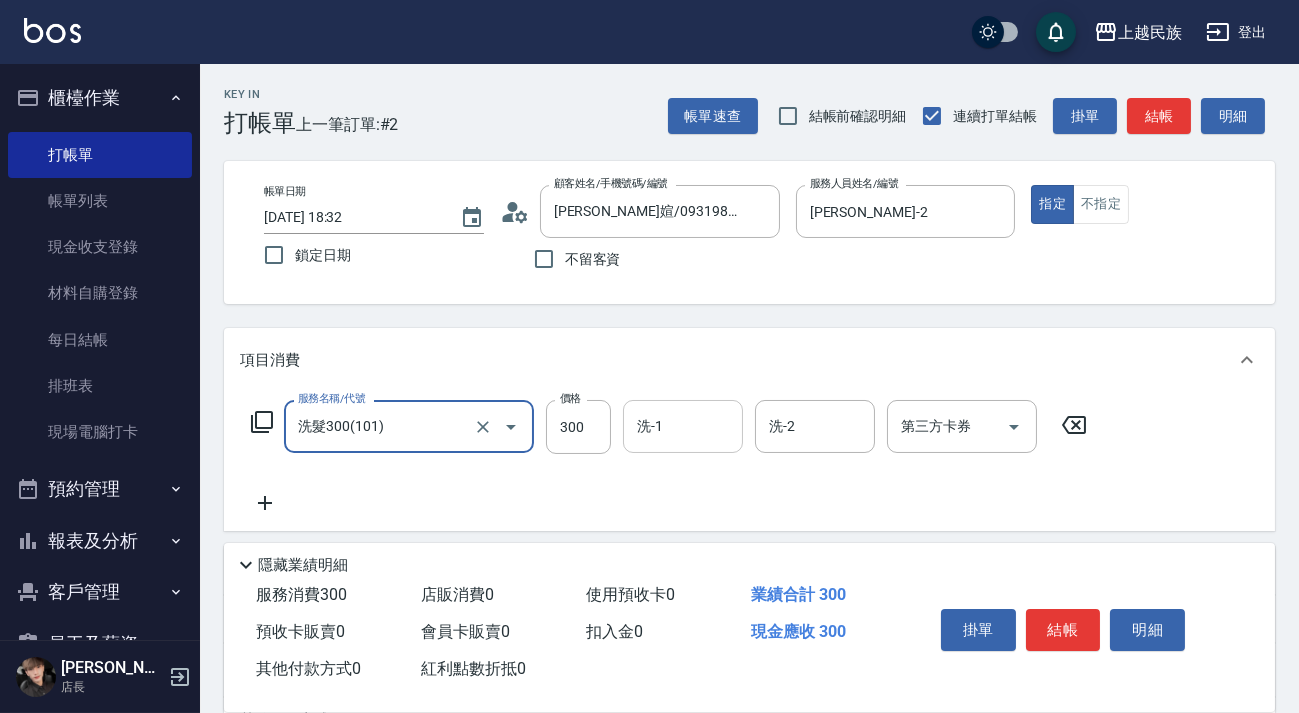click on "洗-1" at bounding box center (683, 426) 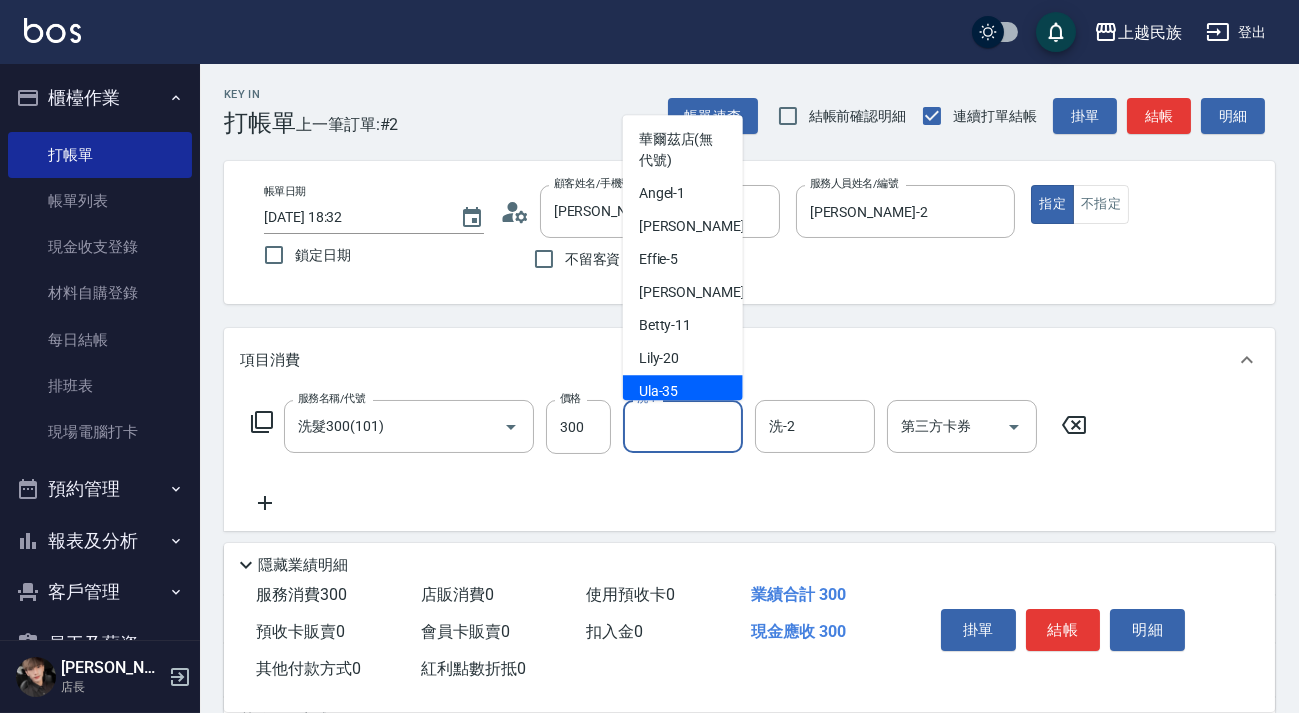 click on "Ula -35" at bounding box center (659, 391) 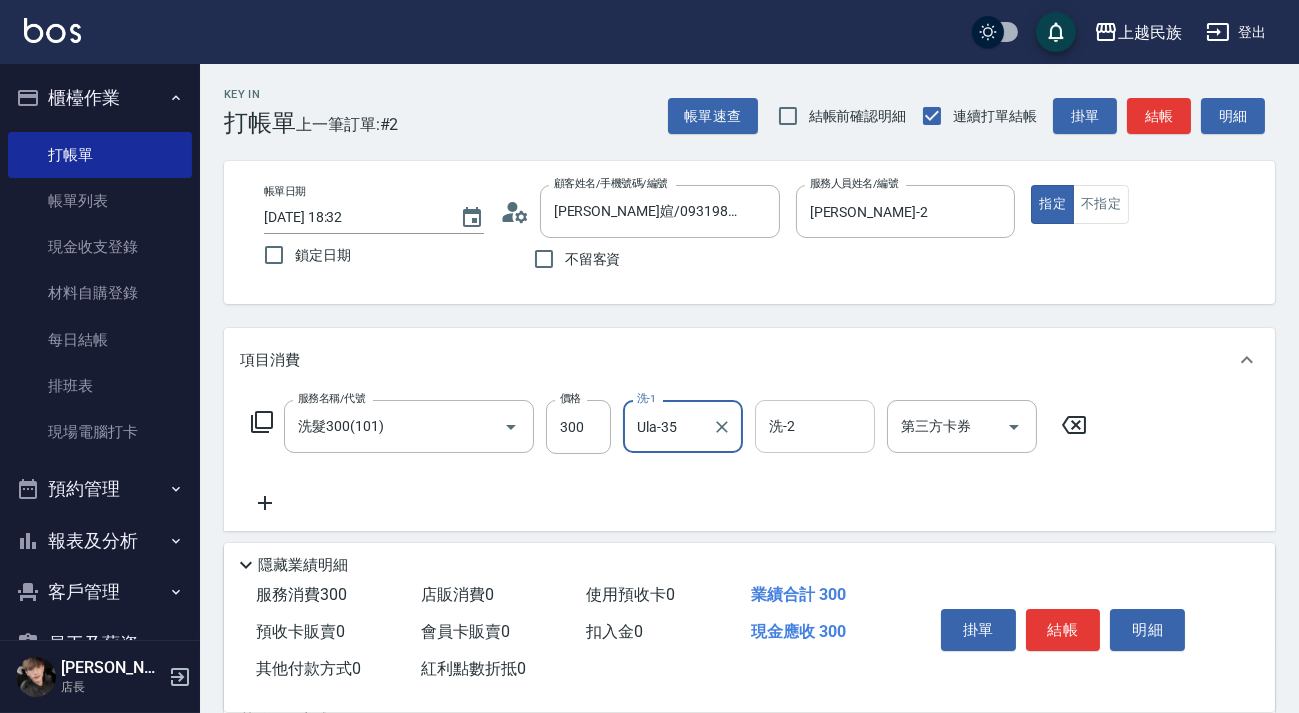 click on "洗-2" at bounding box center [815, 426] 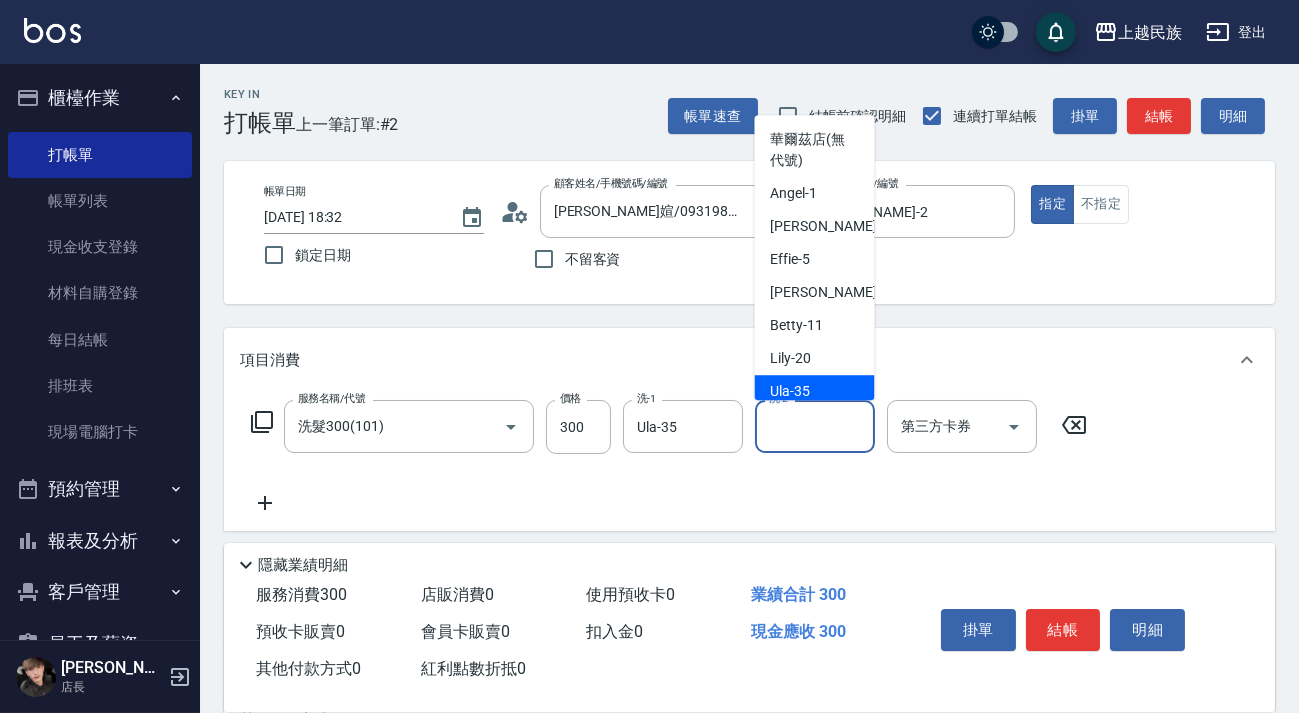 click on "Ula -35" at bounding box center [815, 391] 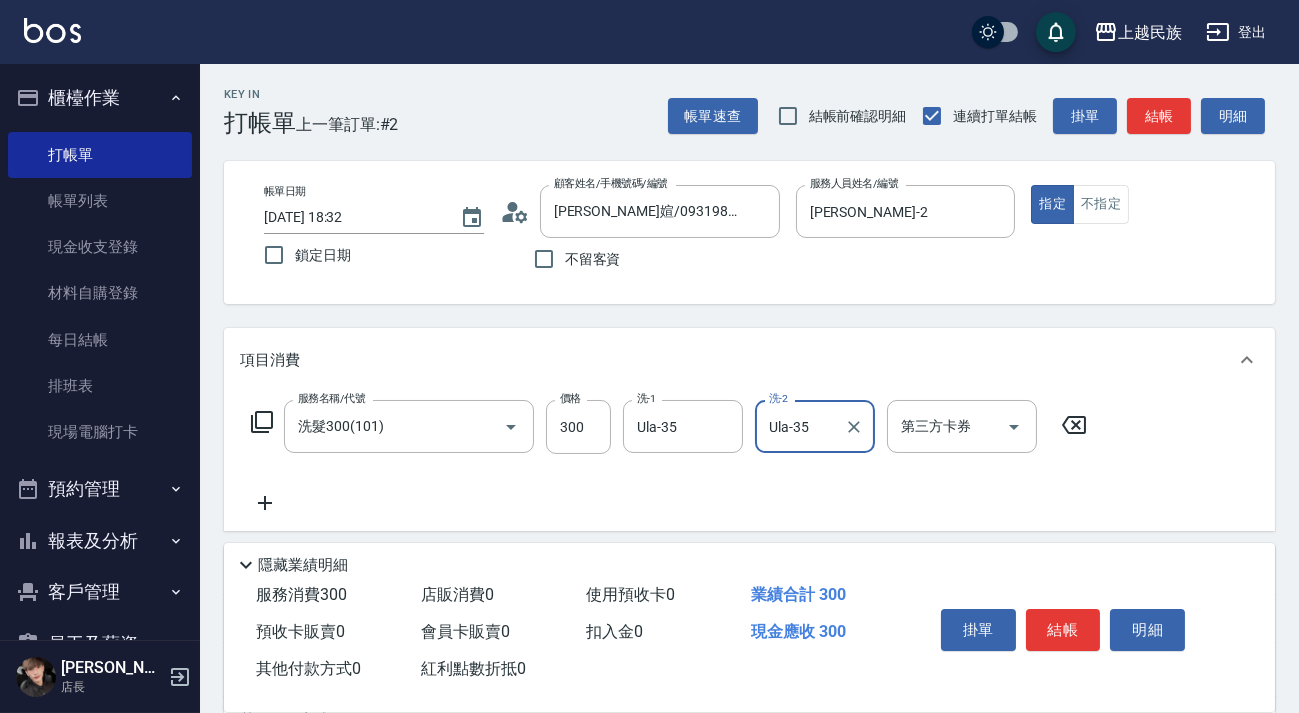 scroll, scrollTop: 268, scrollLeft: 0, axis: vertical 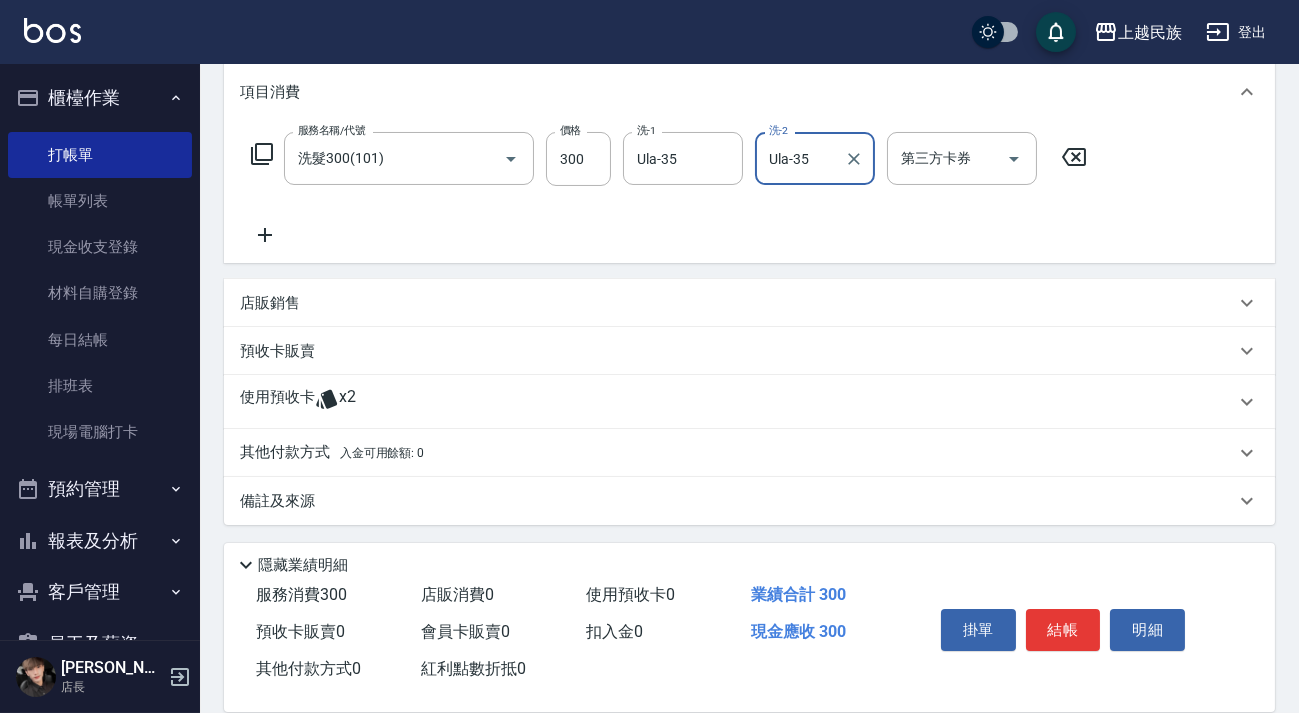 click on "使用預收卡 x2" at bounding box center [749, 402] 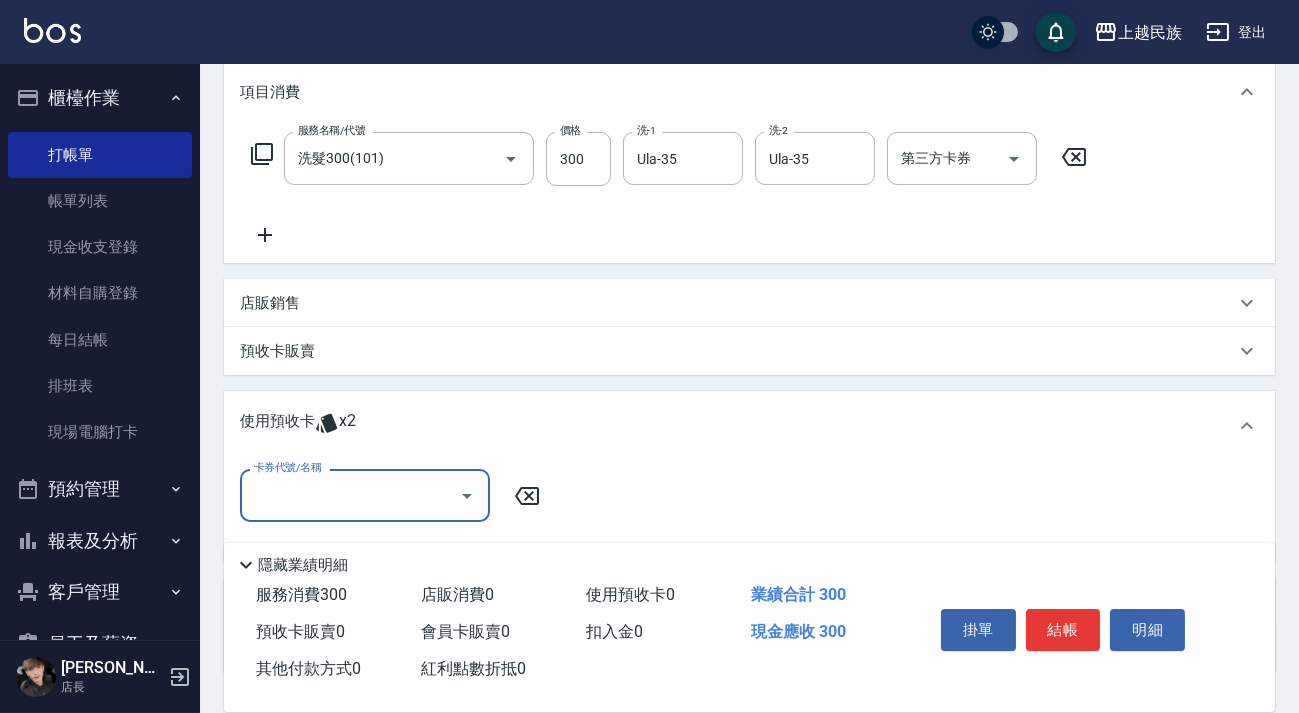 scroll, scrollTop: 0, scrollLeft: 0, axis: both 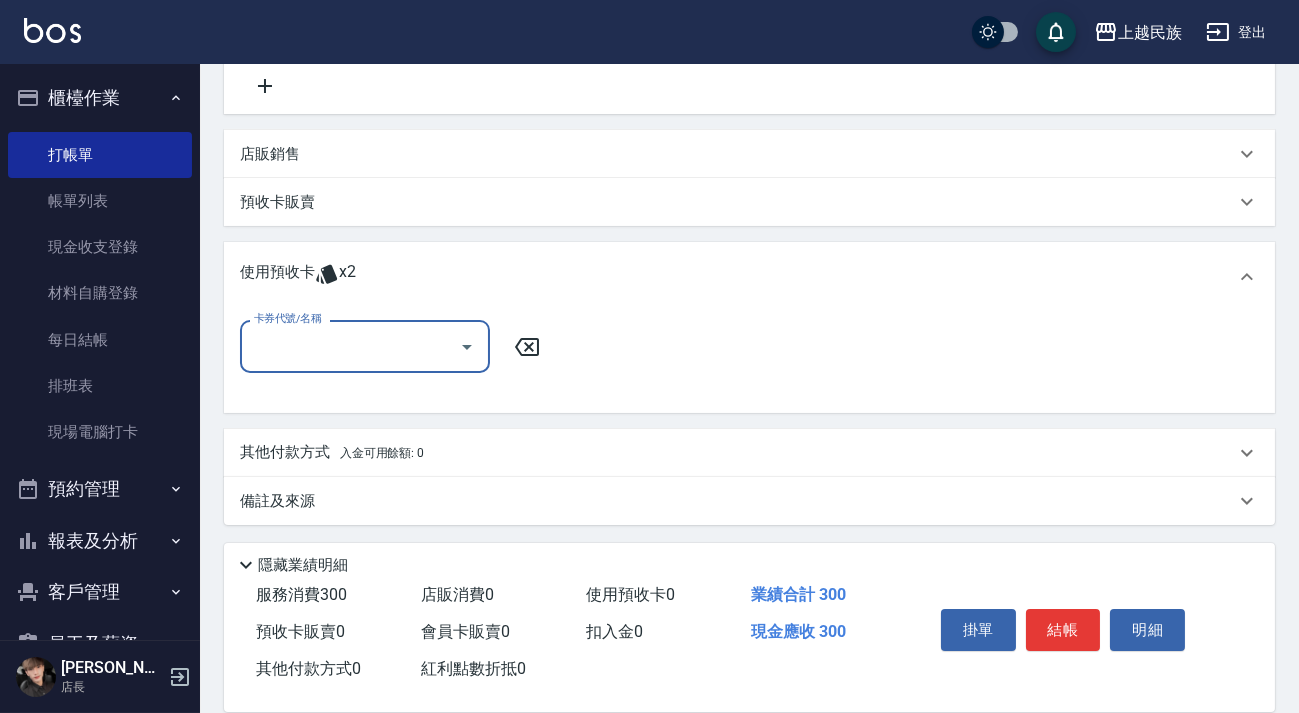 click 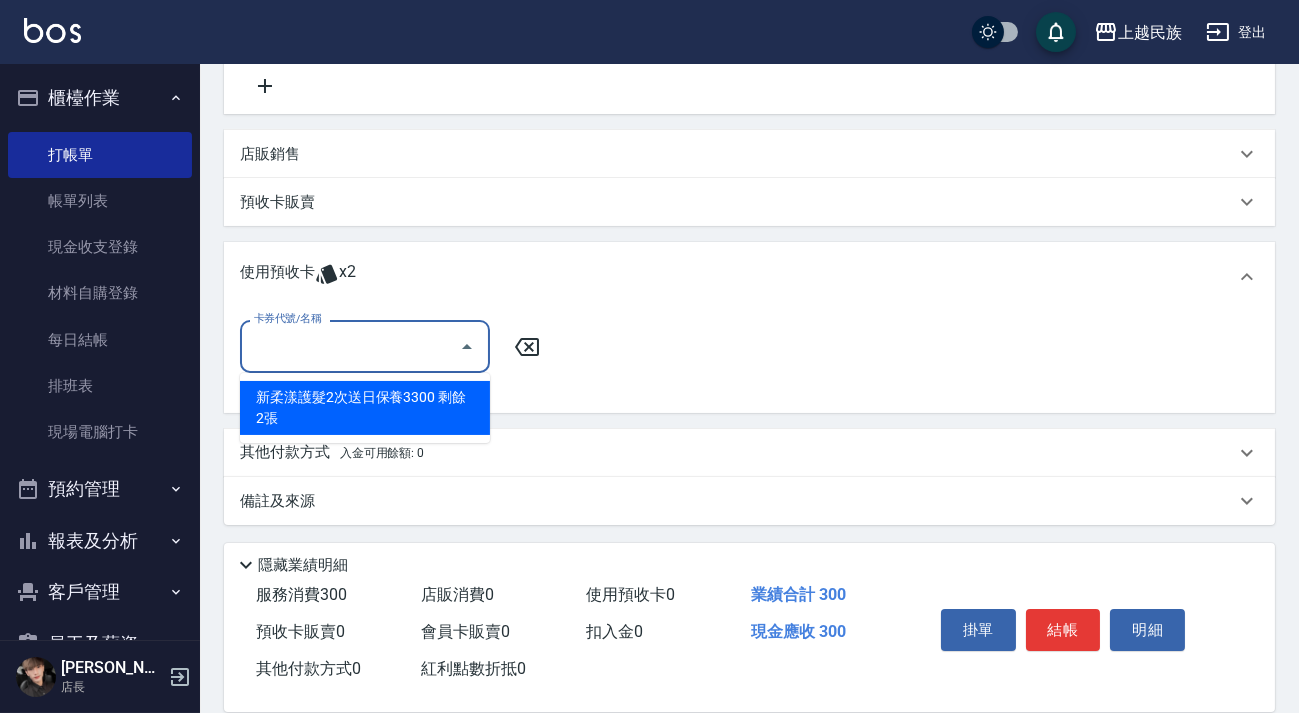 click on "新柔漾護髮2次送日保養3300 剩餘2張" at bounding box center (365, 408) 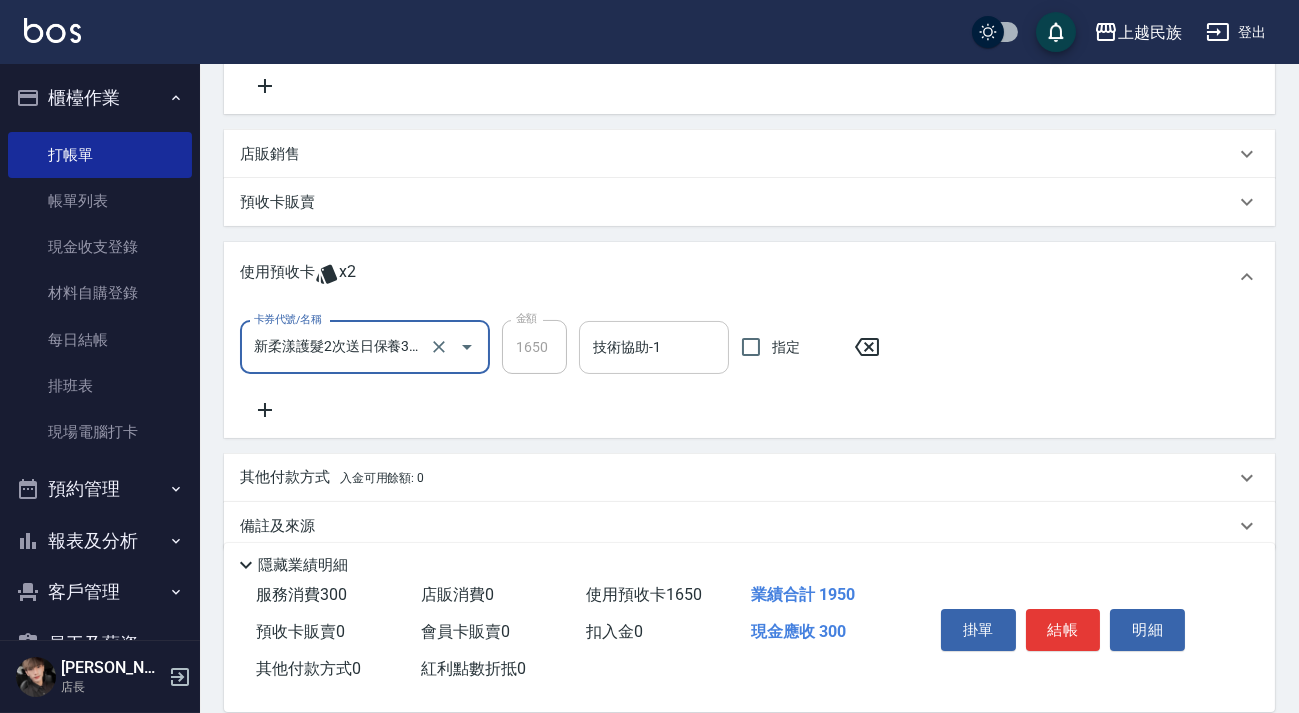 click on "技術協助-1" at bounding box center [654, 347] 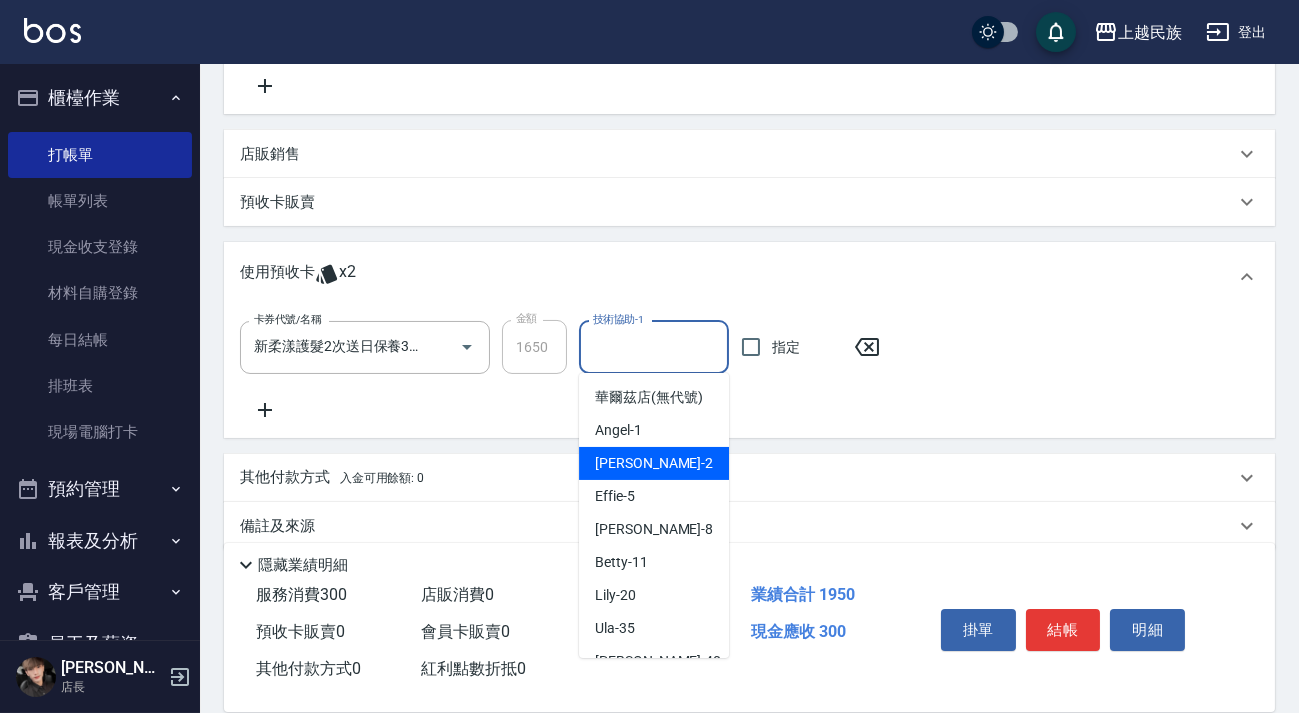 click on "Alan -2" at bounding box center (654, 463) 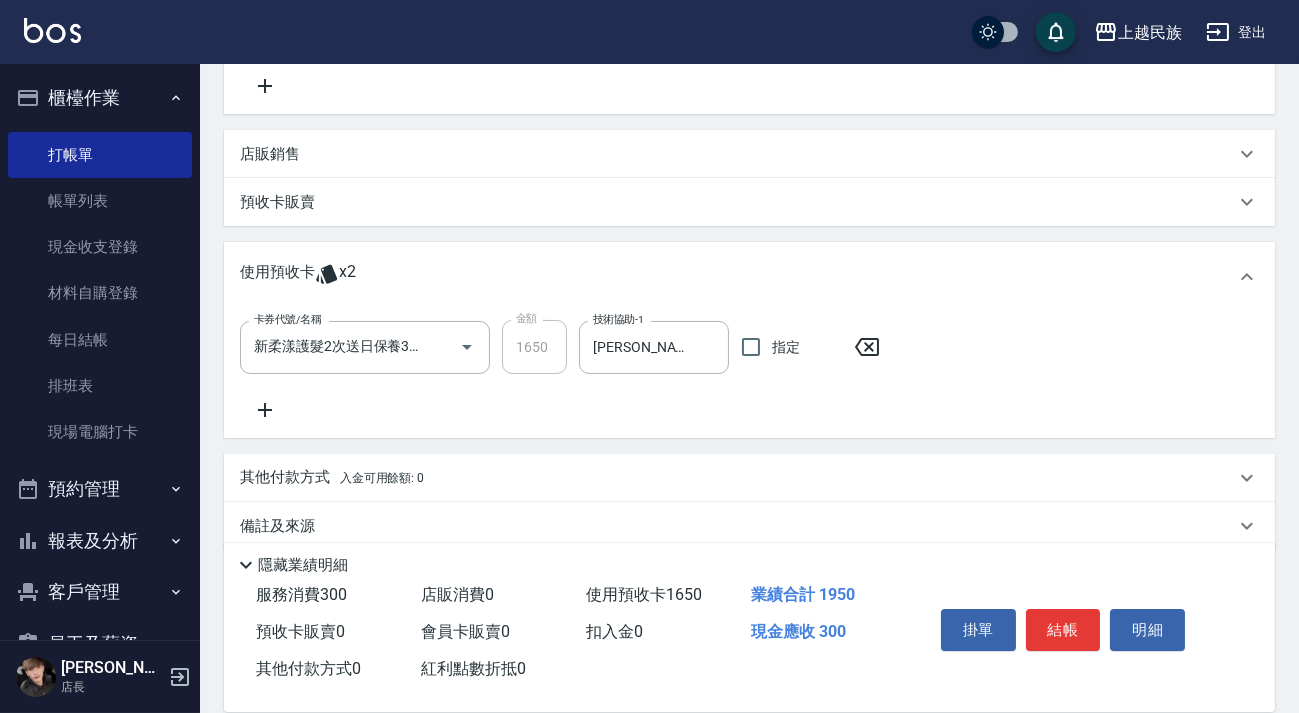 scroll, scrollTop: 441, scrollLeft: 0, axis: vertical 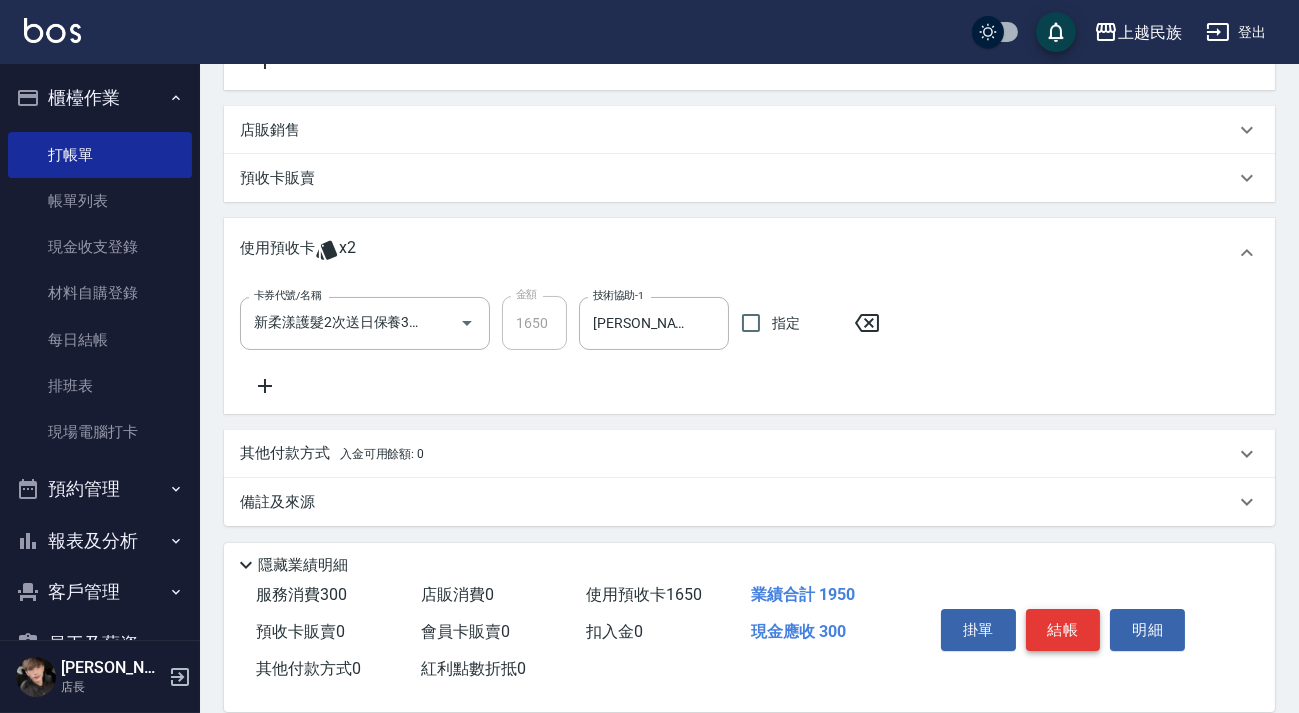 click on "結帳" at bounding box center [1063, 630] 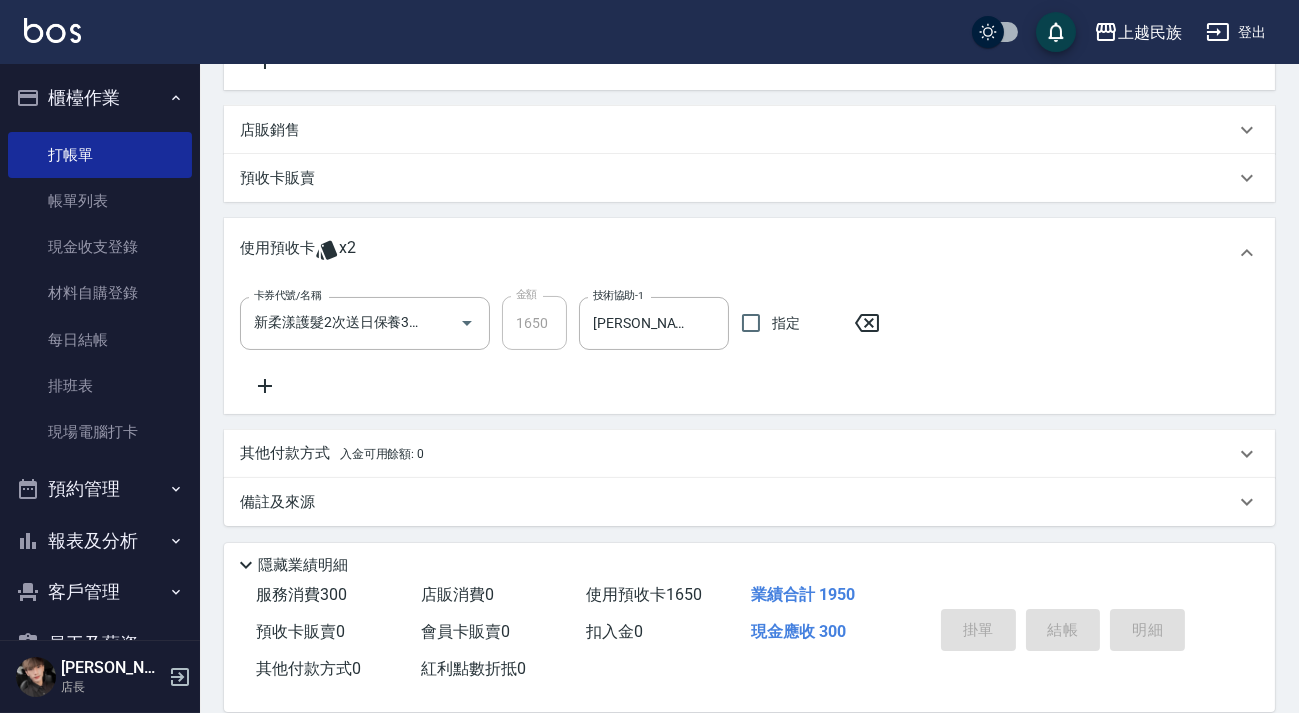 type on "2025/07/15 18:33" 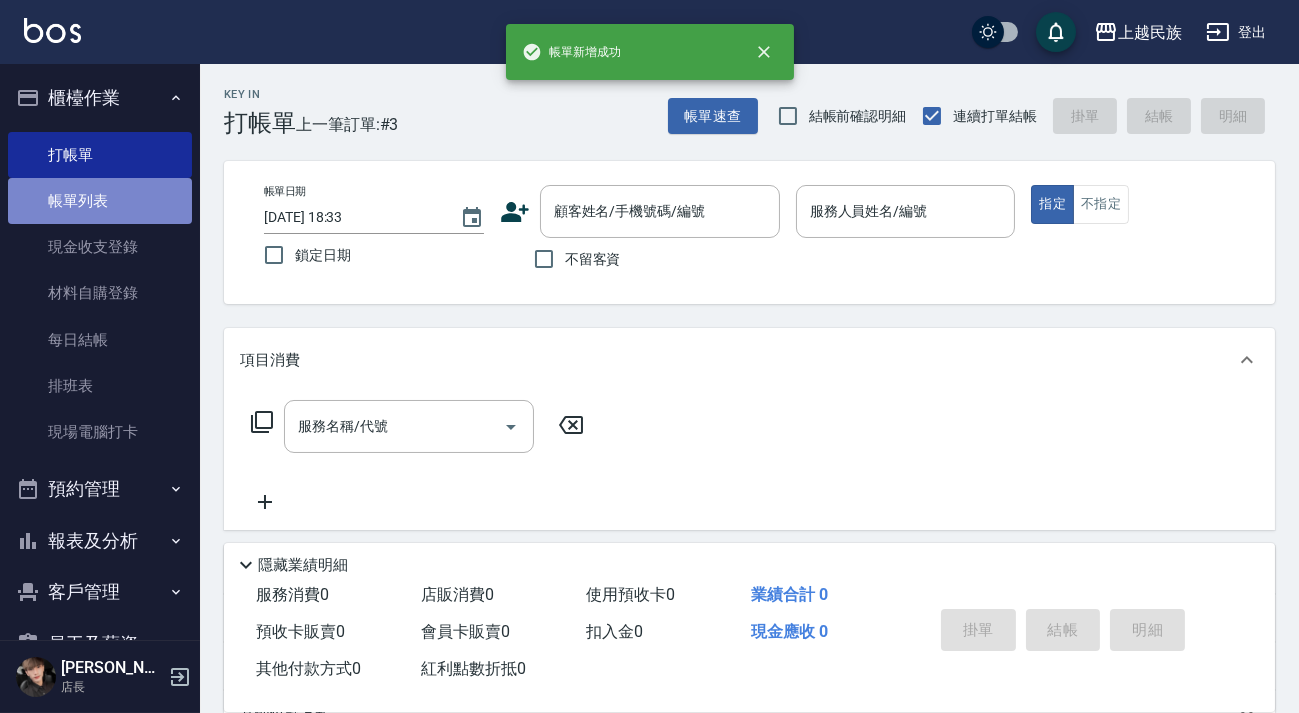 click on "帳單列表" at bounding box center (100, 201) 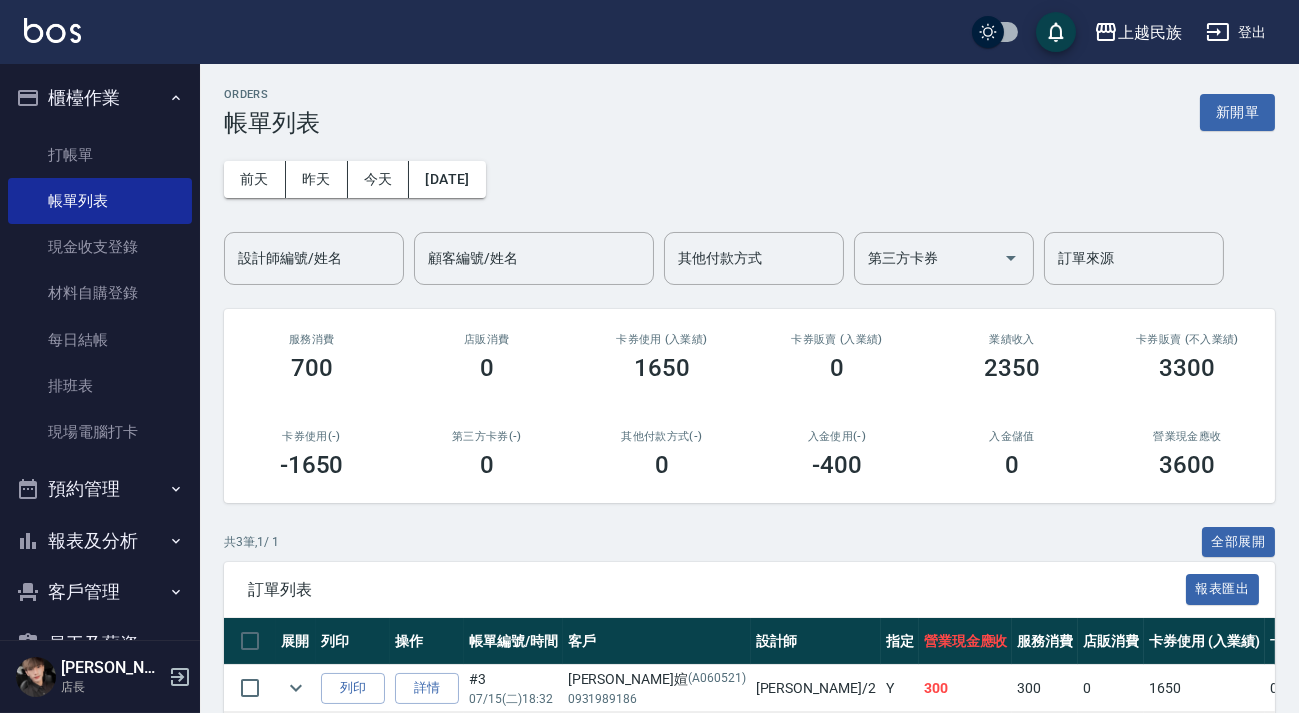 scroll, scrollTop: 189, scrollLeft: 0, axis: vertical 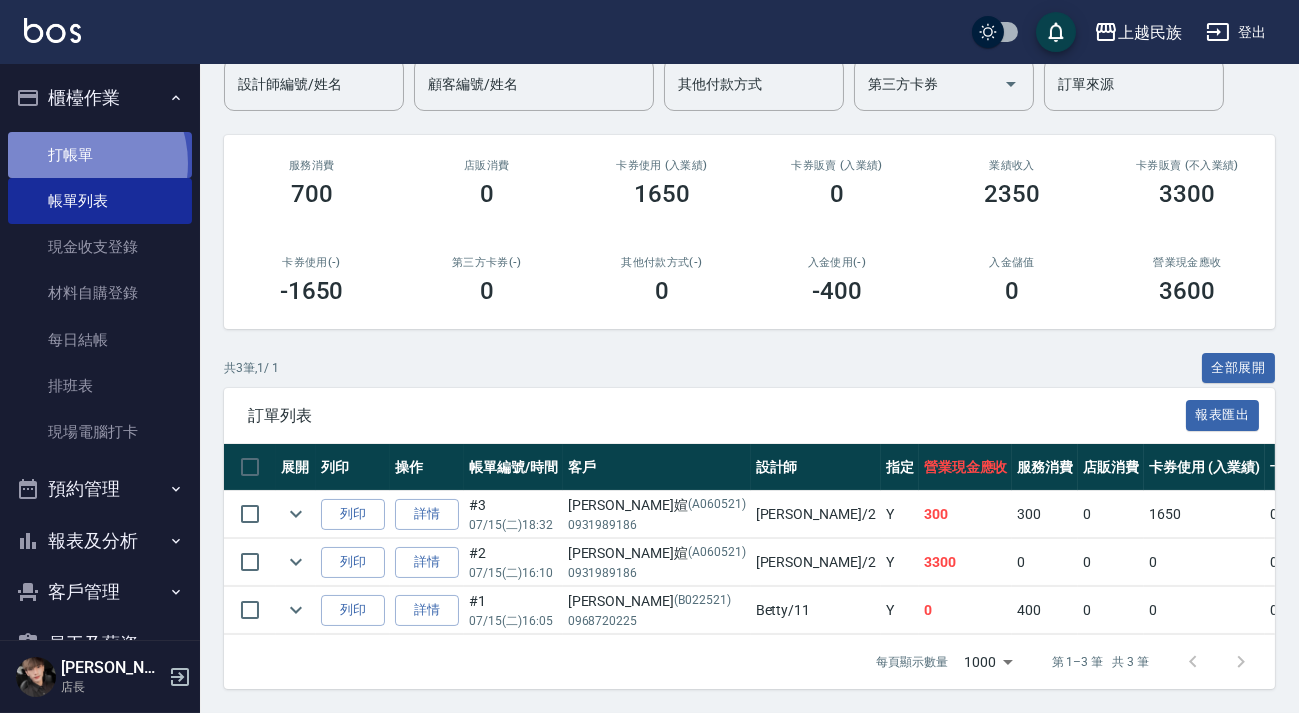 click on "打帳單" at bounding box center (100, 155) 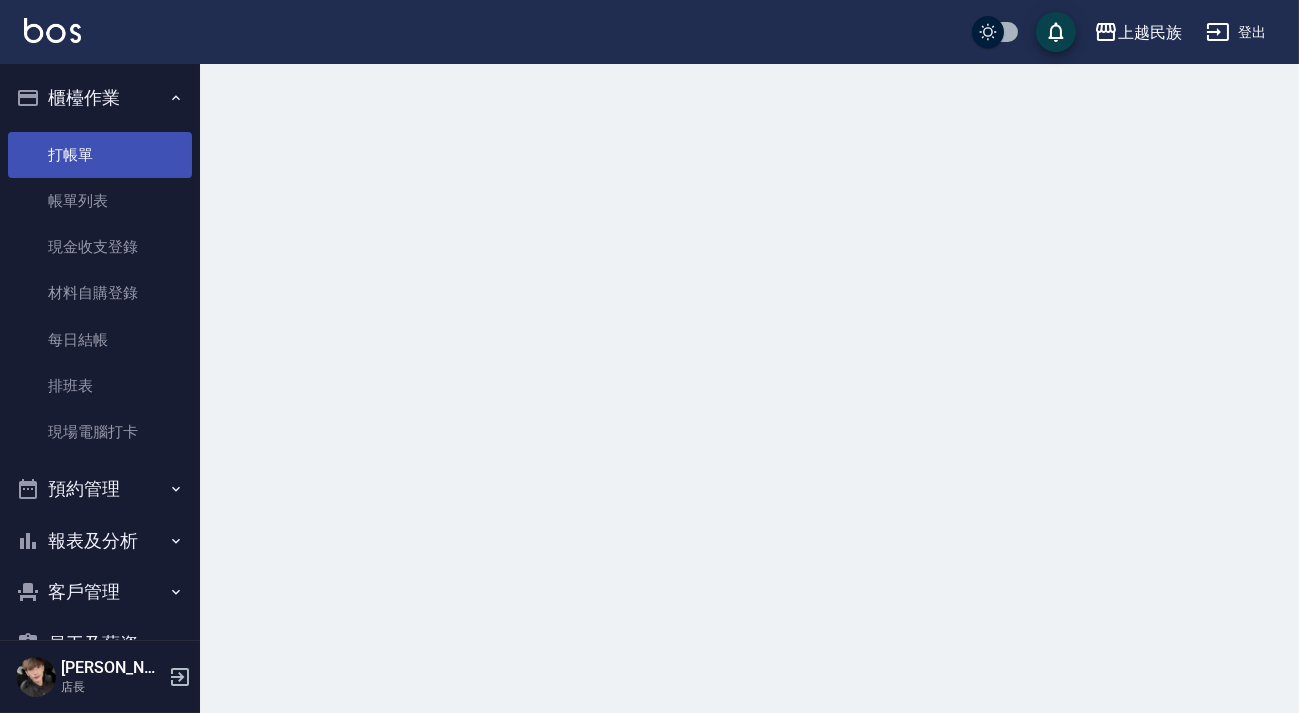 scroll, scrollTop: 0, scrollLeft: 0, axis: both 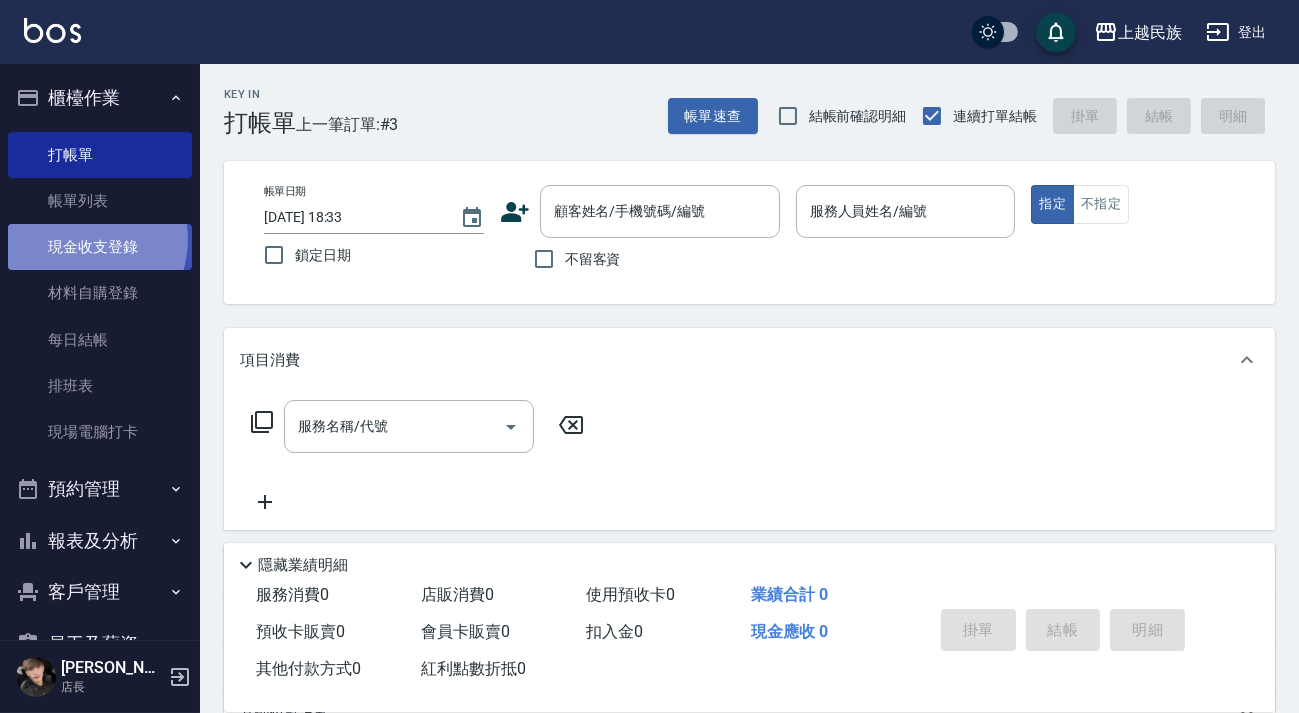 click on "現金收支登錄" at bounding box center [100, 247] 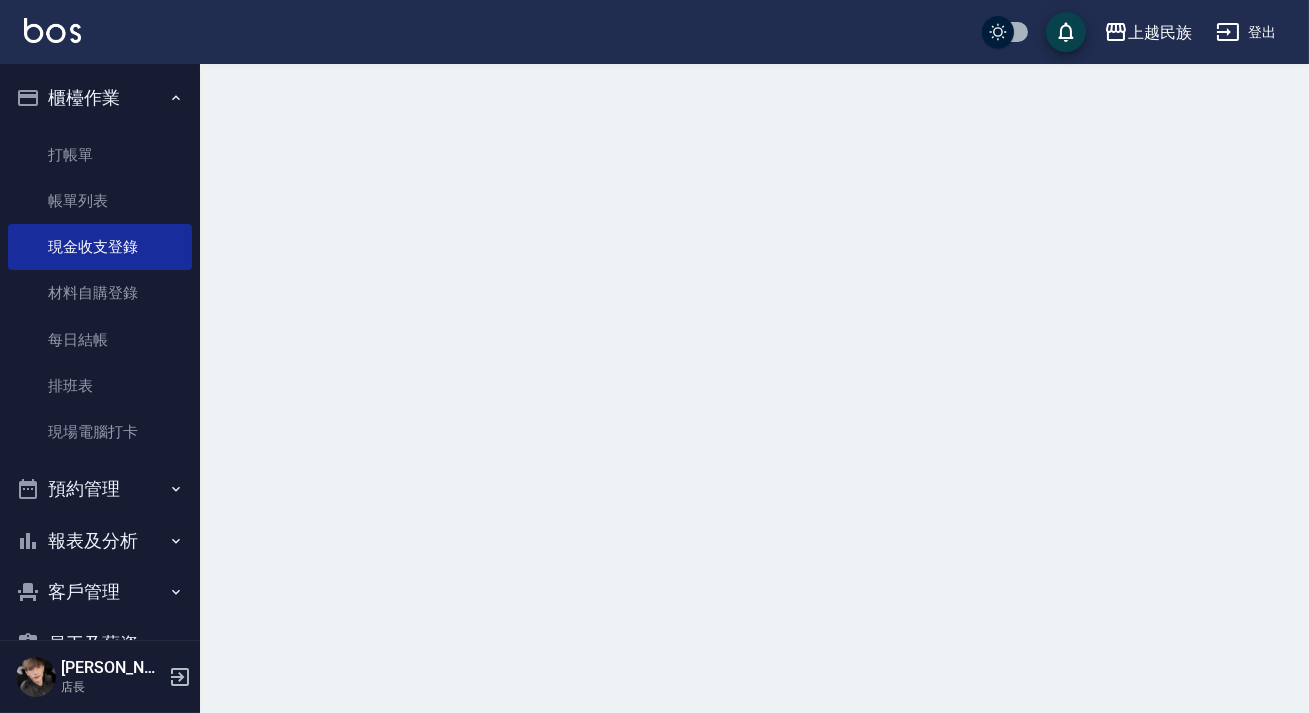 click on "帳單列表" at bounding box center (100, 201) 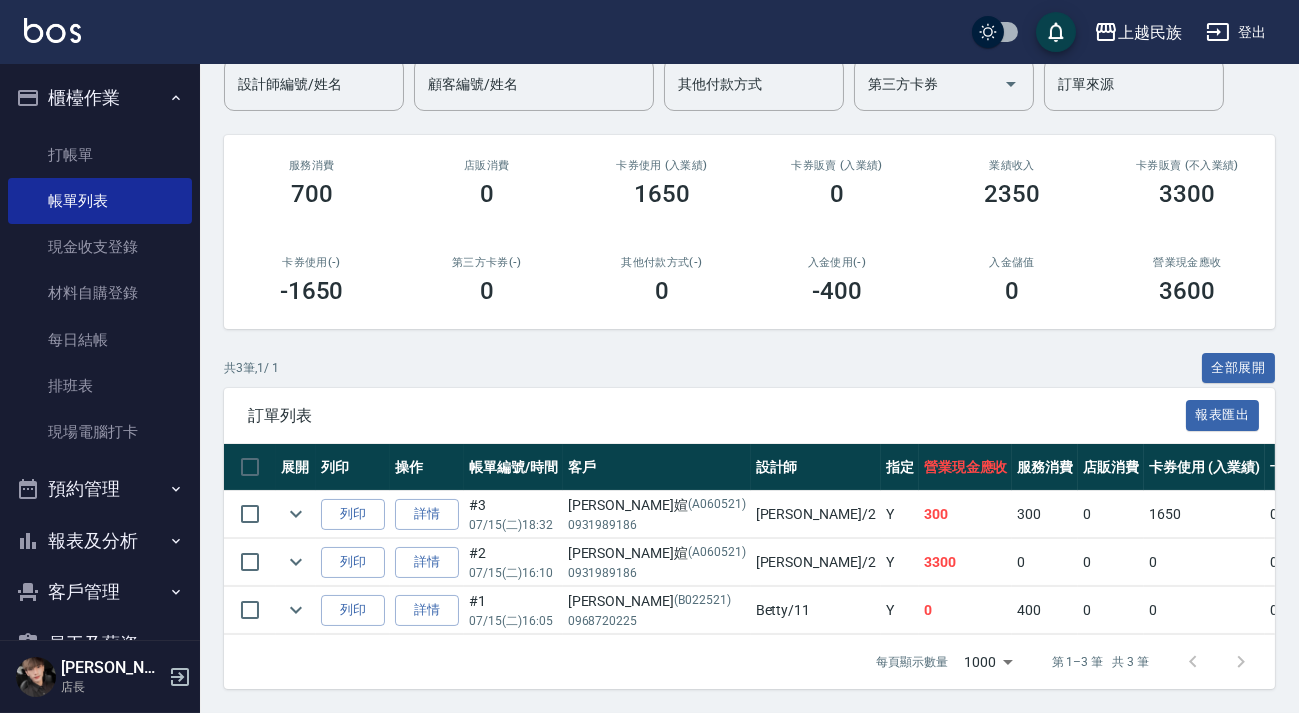 scroll, scrollTop: 0, scrollLeft: 0, axis: both 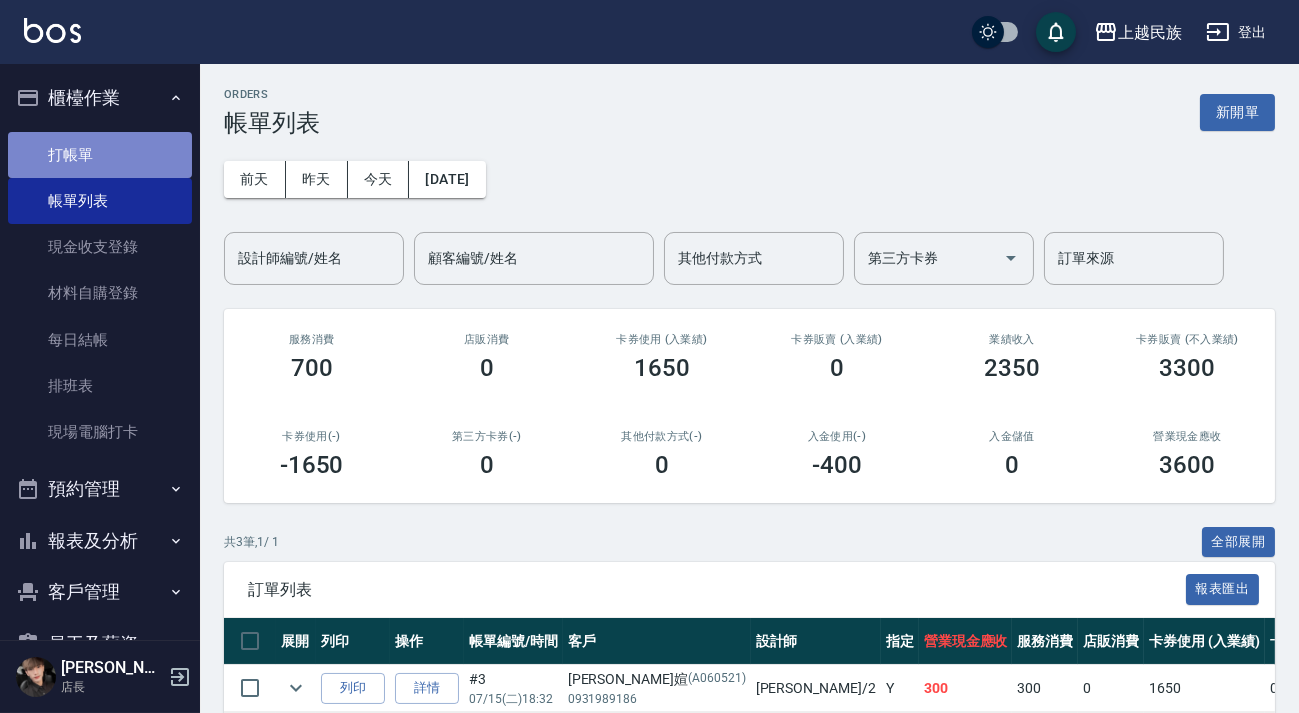 click on "打帳單" at bounding box center (100, 155) 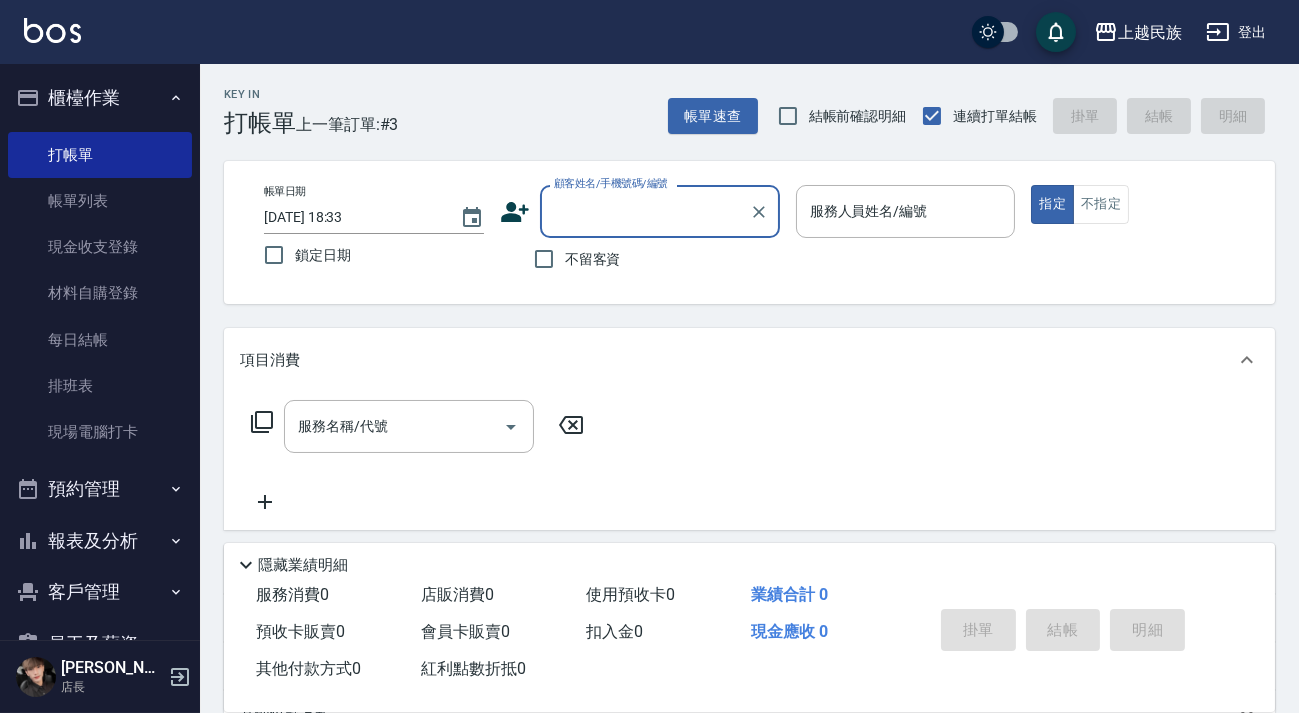 click on "顧客姓名/手機號碼/編號" at bounding box center [645, 211] 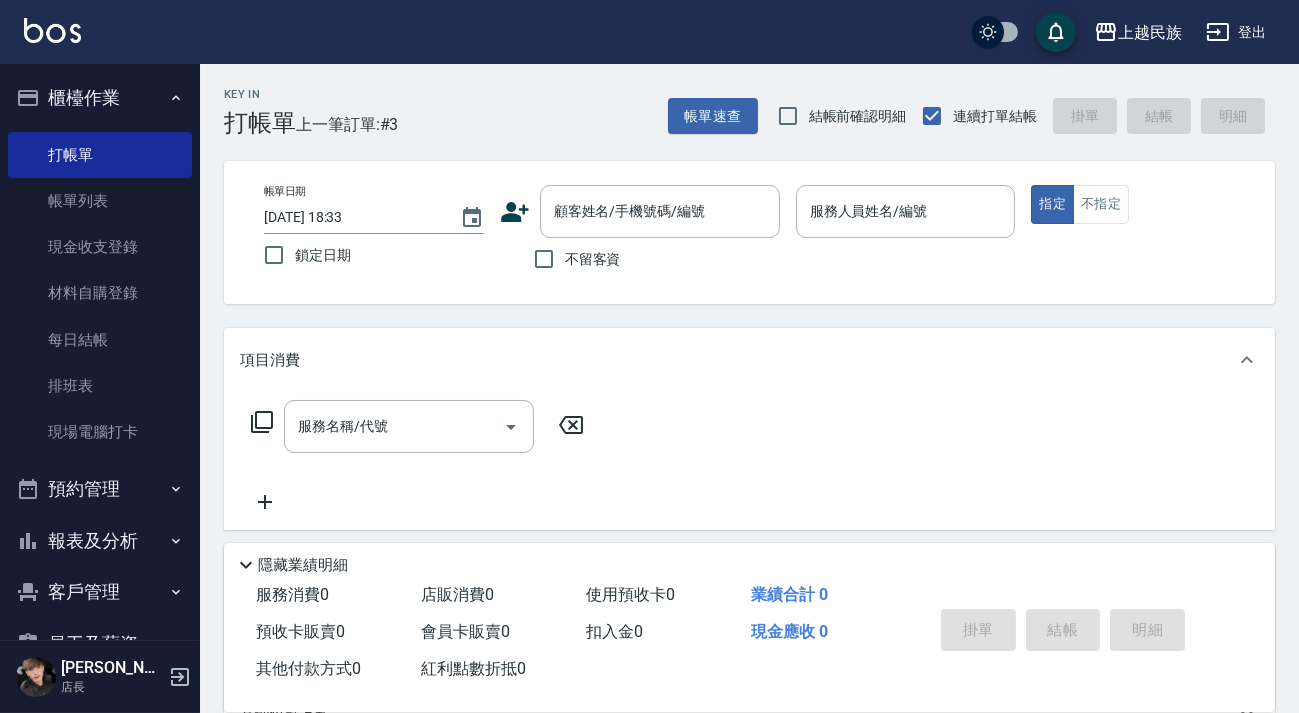 click at bounding box center [906, 248] 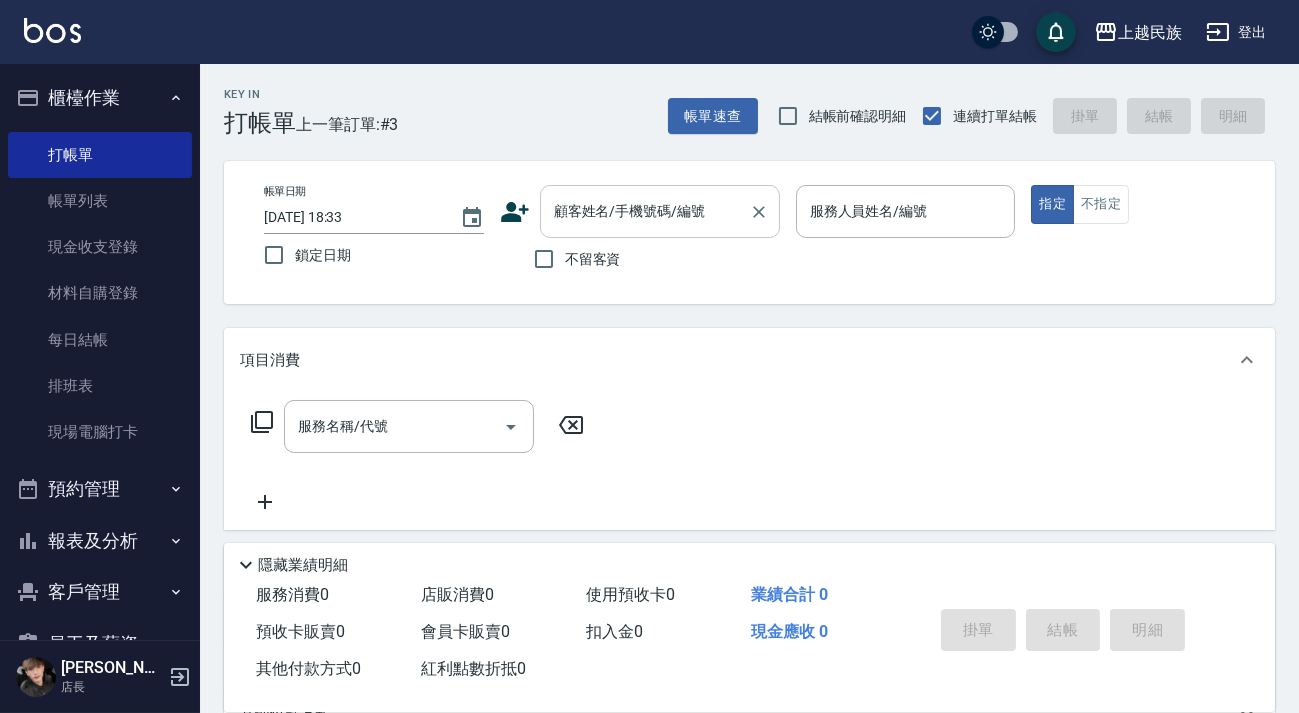 click on "顧客姓名/手機號碼/編號" at bounding box center (645, 211) 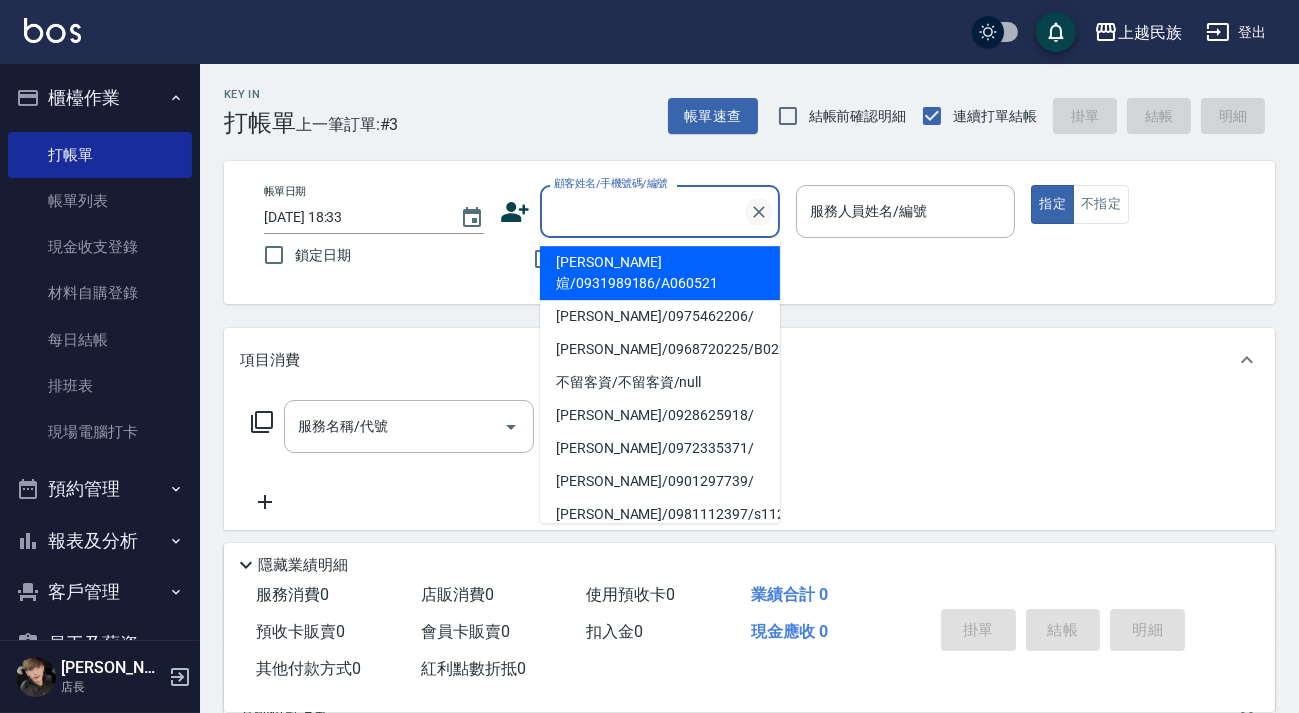 click 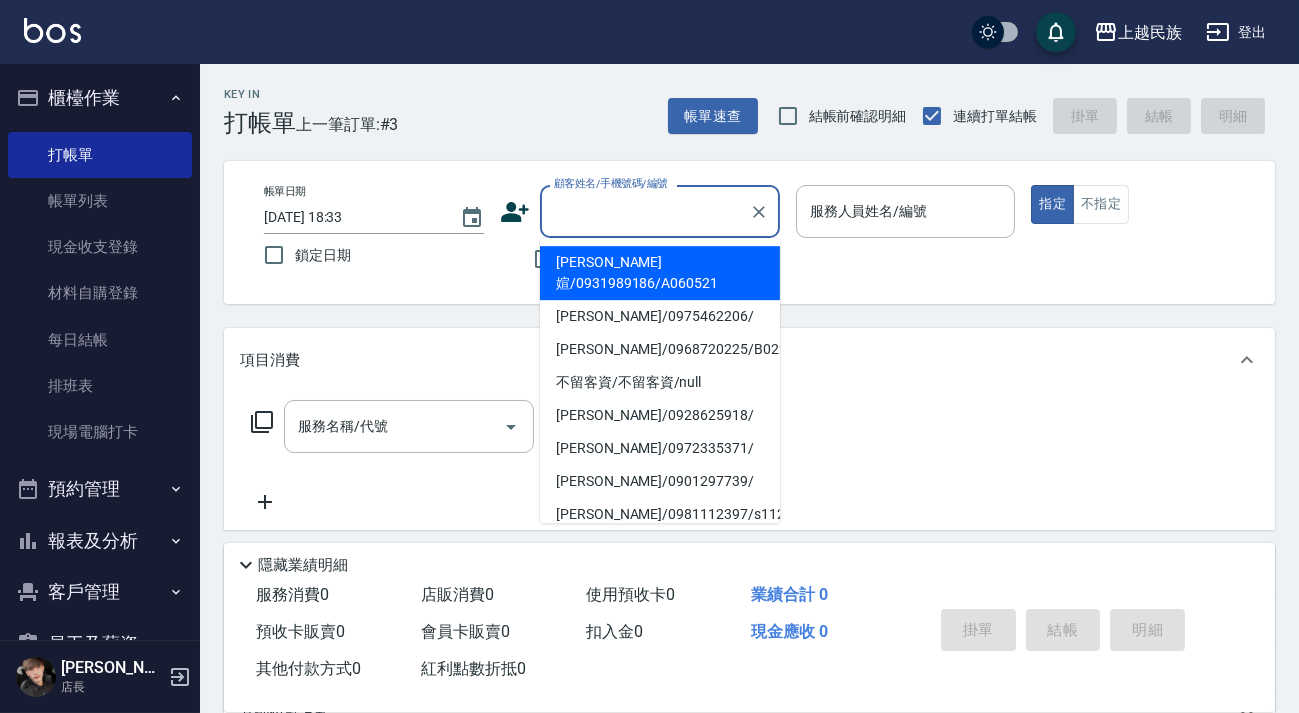 click at bounding box center [906, 248] 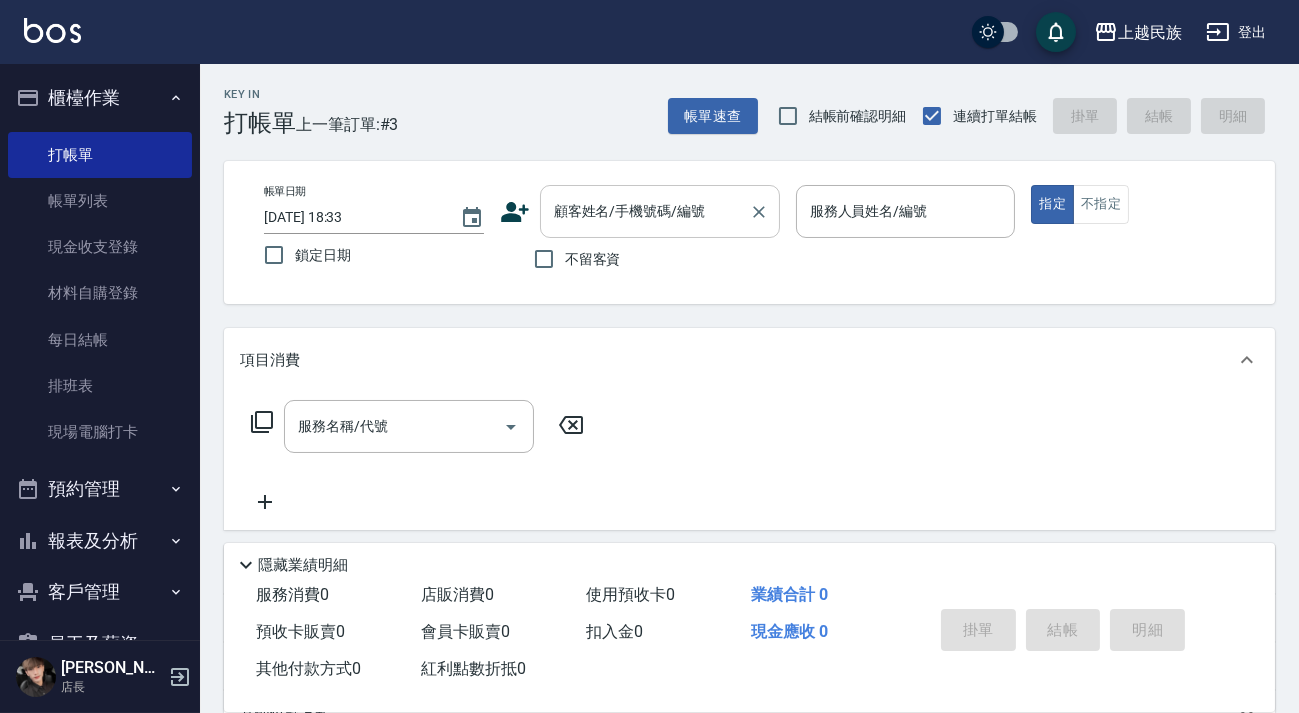 click on "顧客姓名/手機號碼/編號" at bounding box center (645, 211) 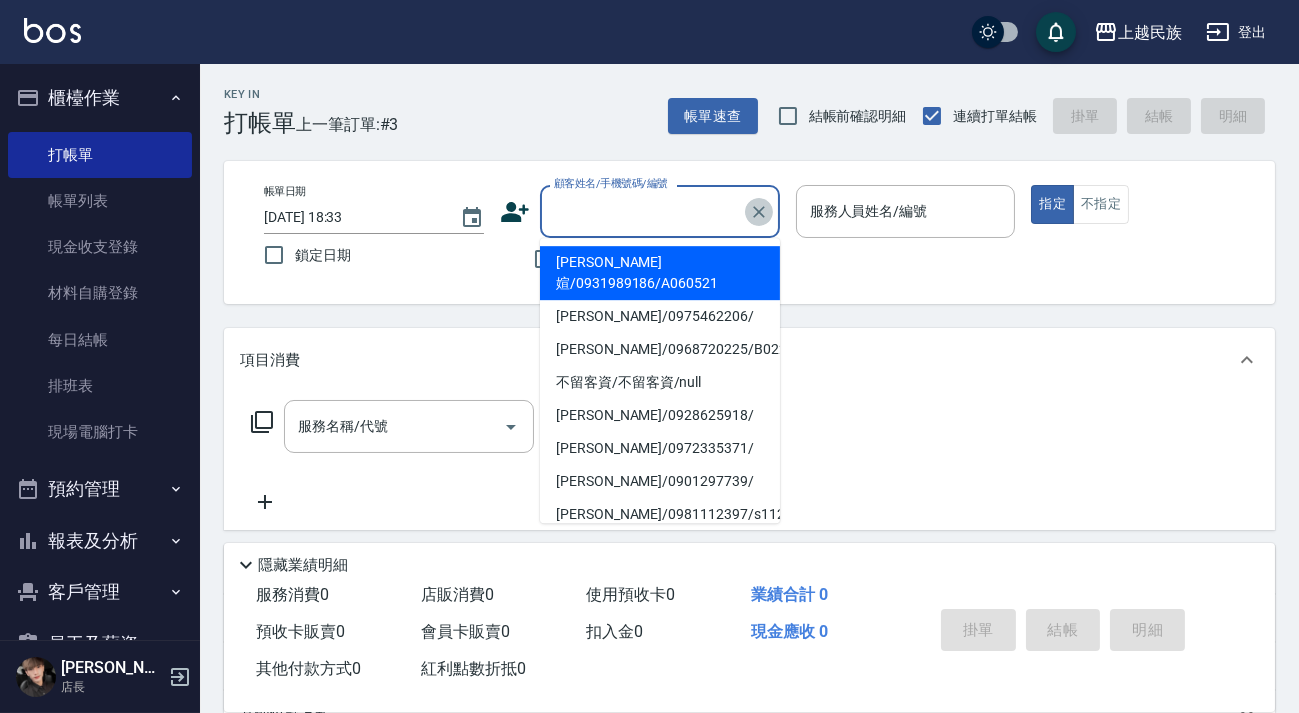 click 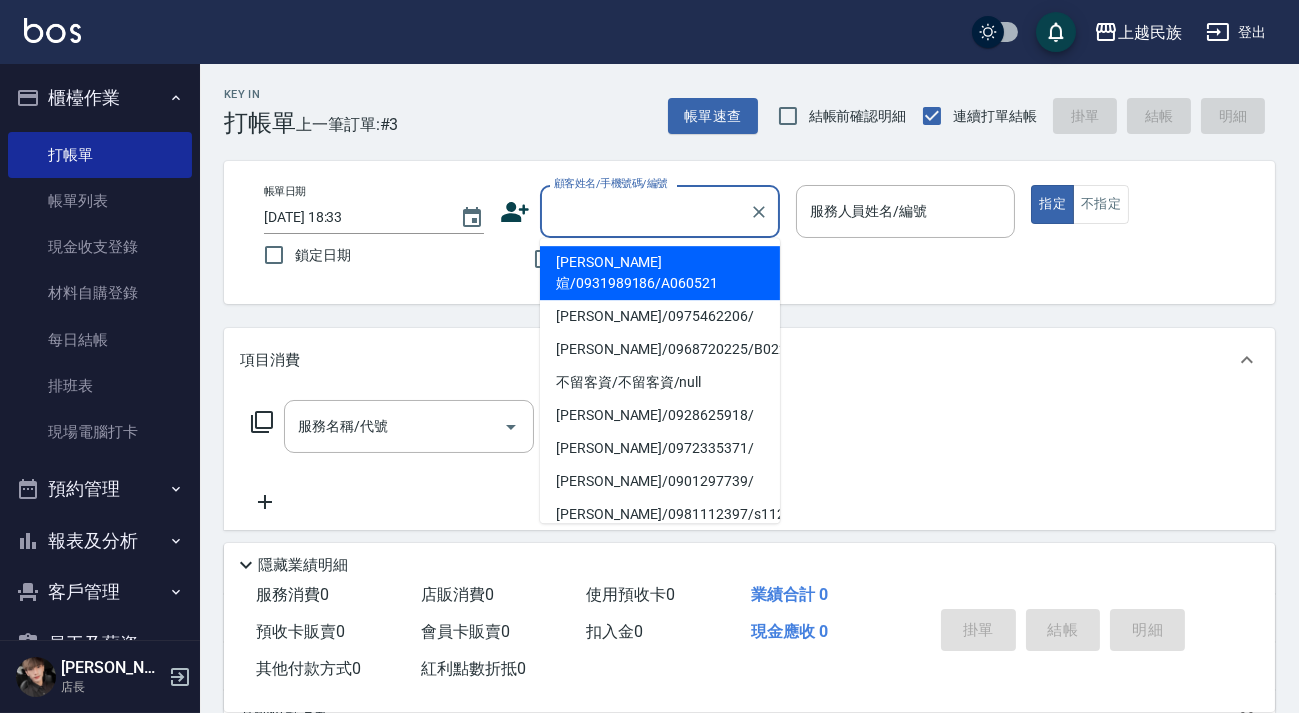 click at bounding box center (906, 248) 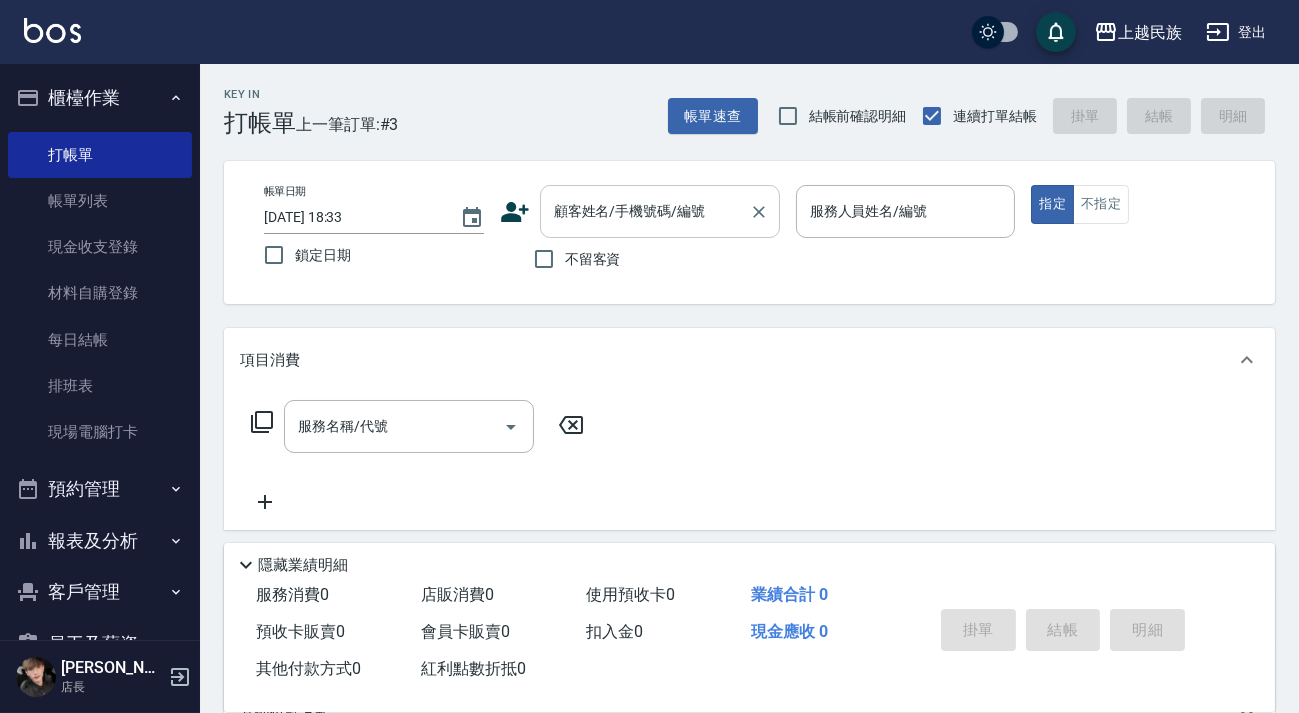 click on "顧客姓名/手機號碼/編號" at bounding box center [645, 211] 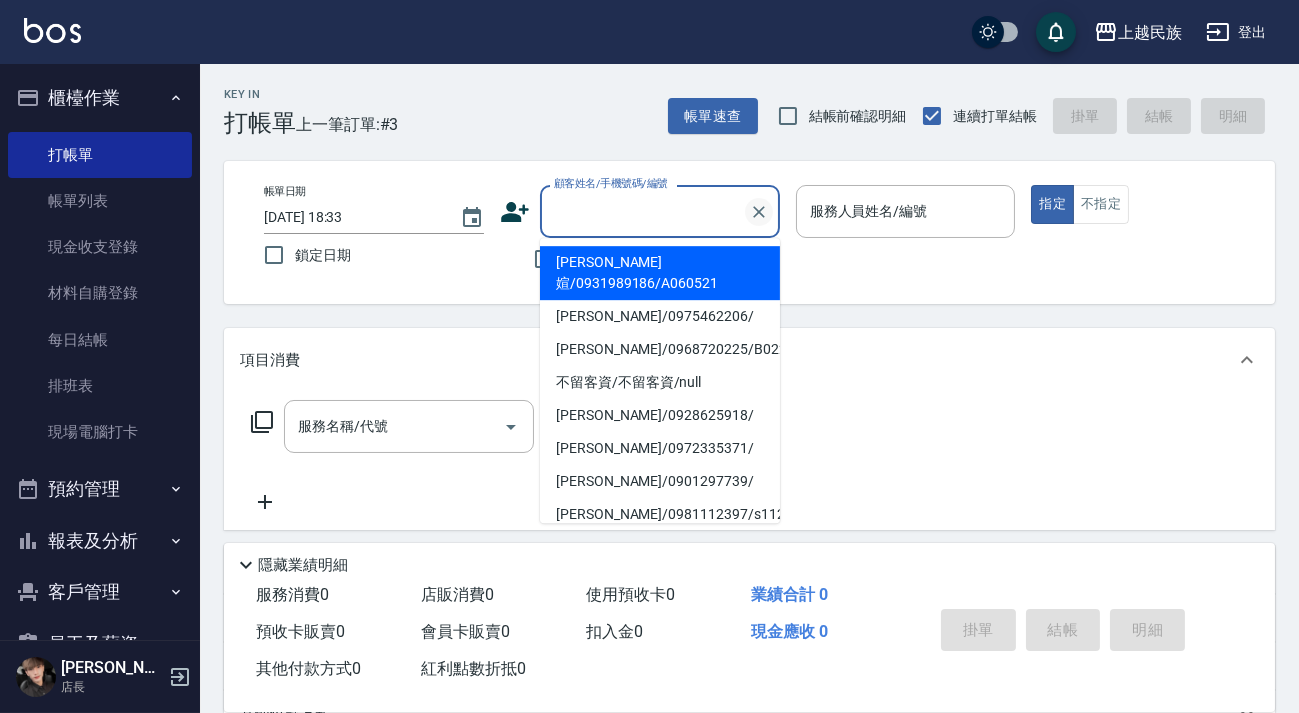 click 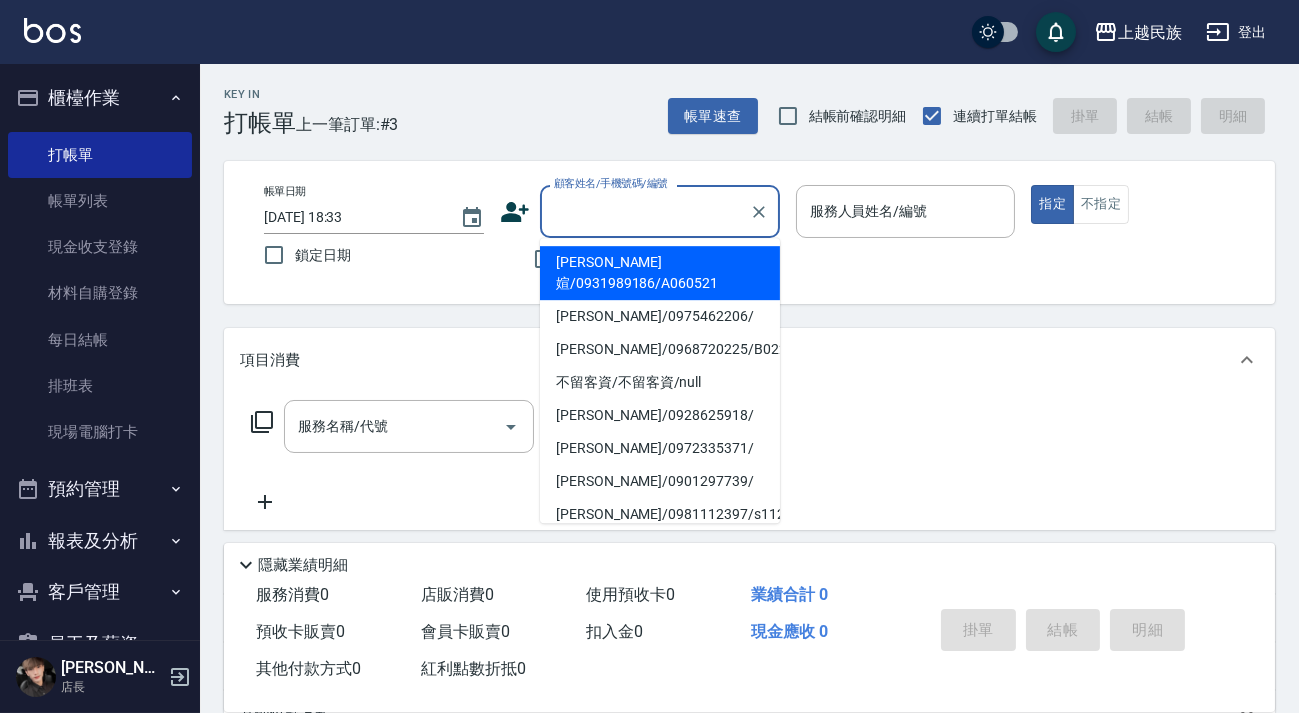 click on "帳單日期 2025/07/15 18:33 鎖定日期 顧客姓名/手機號碼/編號 顧客姓名/手機號碼/編號 不留客資 服務人員姓名/編號 服務人員姓名/編號 指定 不指定" at bounding box center (749, 232) 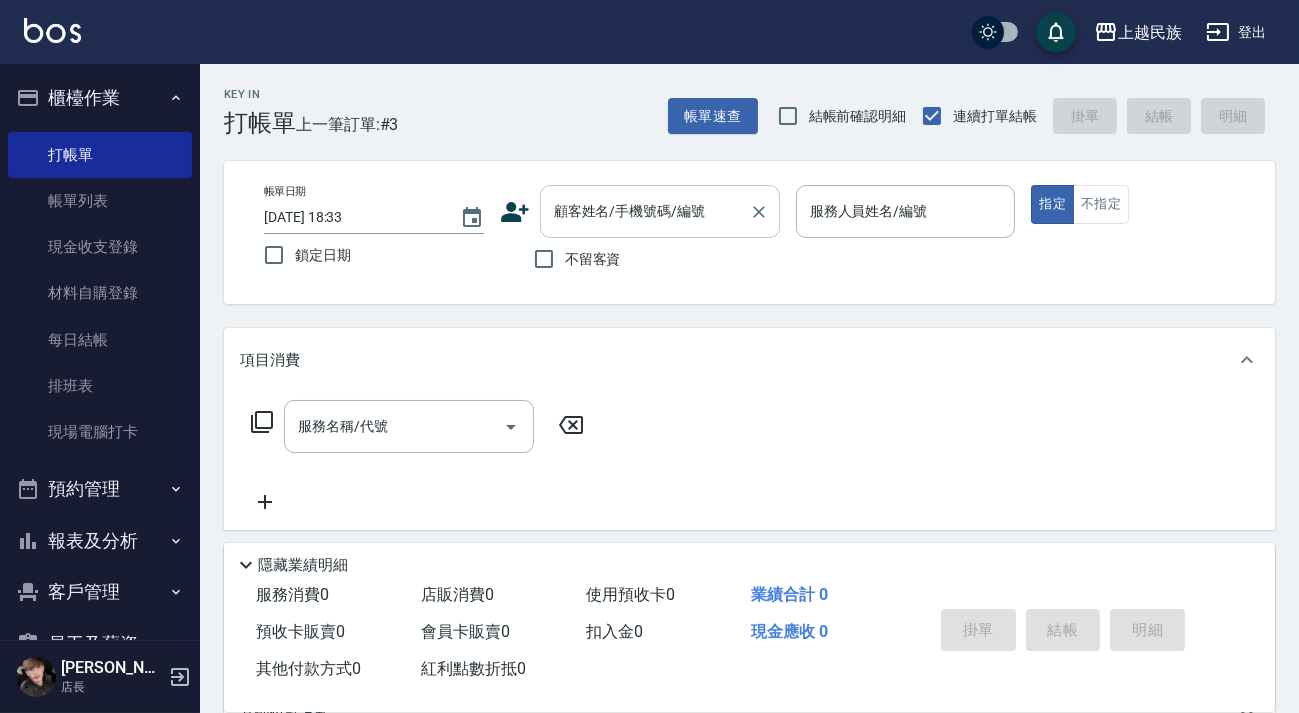 click on "顧客姓名/手機號碼/編號" at bounding box center [645, 211] 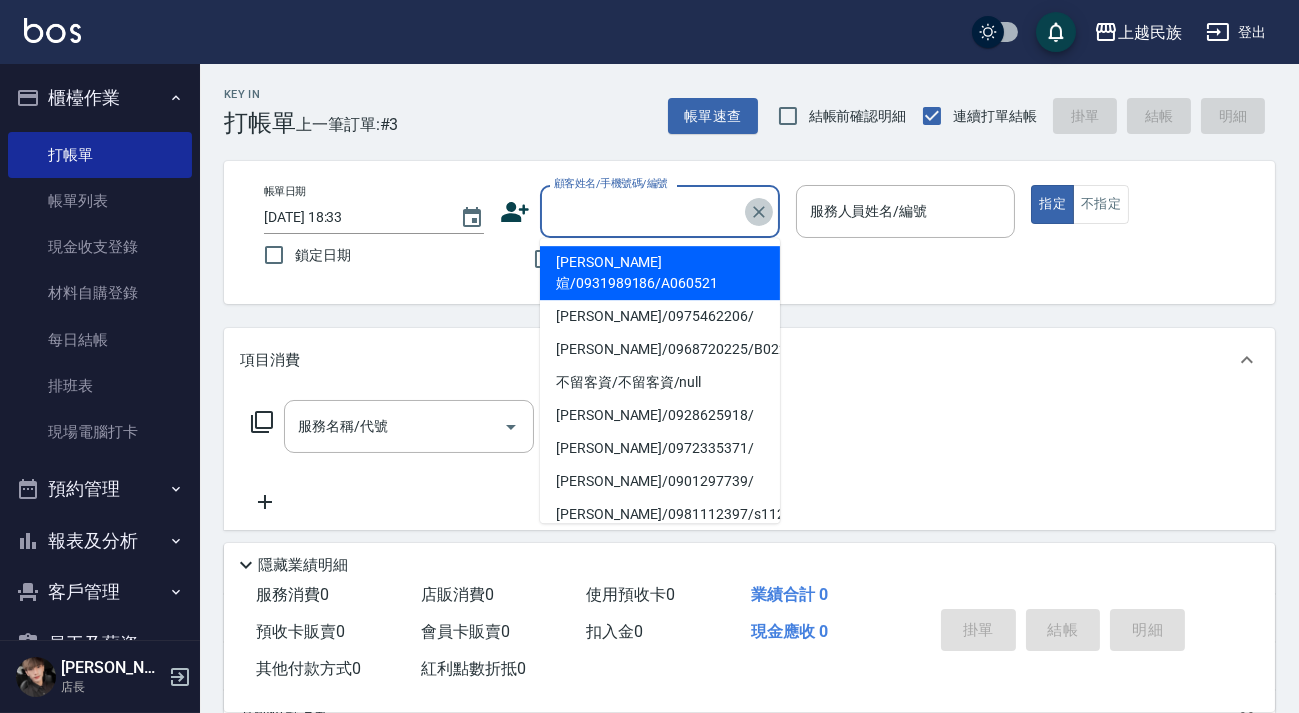 click 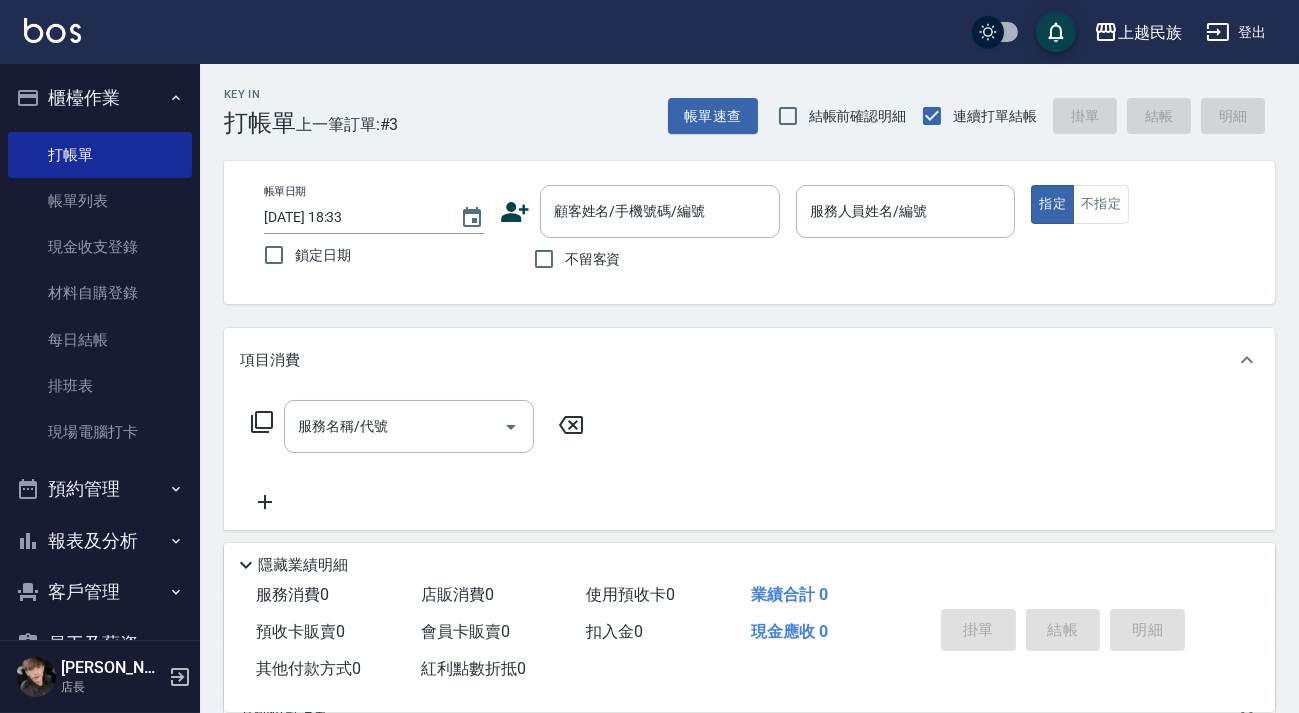 click on "Key In 打帳單 上一筆訂單:#3 帳單速查 結帳前確認明細 連續打單結帳 掛單 結帳 明細 帳單日期 2025/07/15 18:33 鎖定日期 顧客姓名/手機號碼/編號 顧客姓名/手機號碼/編號 不留客資 服務人員姓名/編號 服務人員姓名/編號 指定 不指定 項目消費 服務名稱/代號 服務名稱/代號 店販銷售 服務人員姓名/編號 服務人員姓名/編號 商品代號/名稱 商品代號/名稱 預收卡販賣 卡券名稱/代號 卡券名稱/代號 使用預收卡 其他付款方式 其他付款方式 其他付款方式 備註及來源 備註 備註 訂單來源 ​ 訂單來源 隱藏業績明細 服務消費  0 店販消費  0 使用預收卡  0 業績合計   0 預收卡販賣  0 會員卡販賣  0 扣入金  0 現金應收   0 其他付款方式  0 紅利點數折抵  0 掛單 結帳 明細" at bounding box center (749, 519) 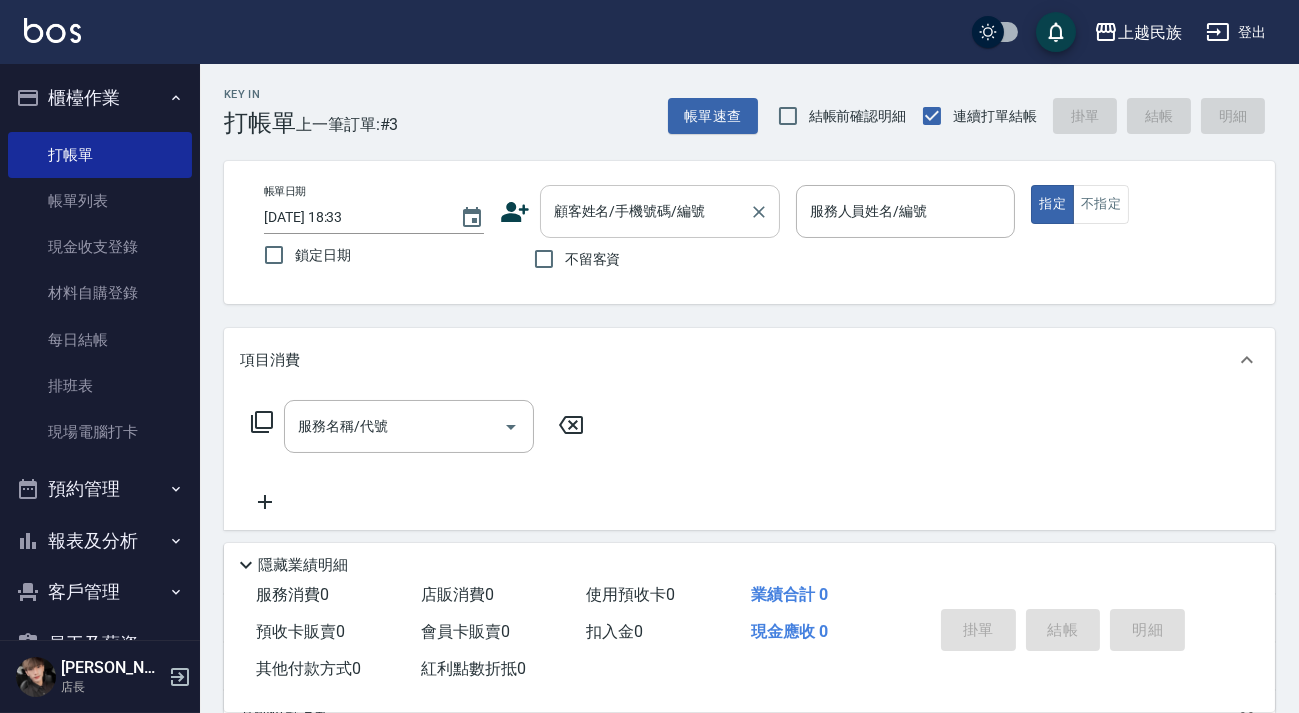click on "顧客姓名/手機號碼/編號" at bounding box center (645, 211) 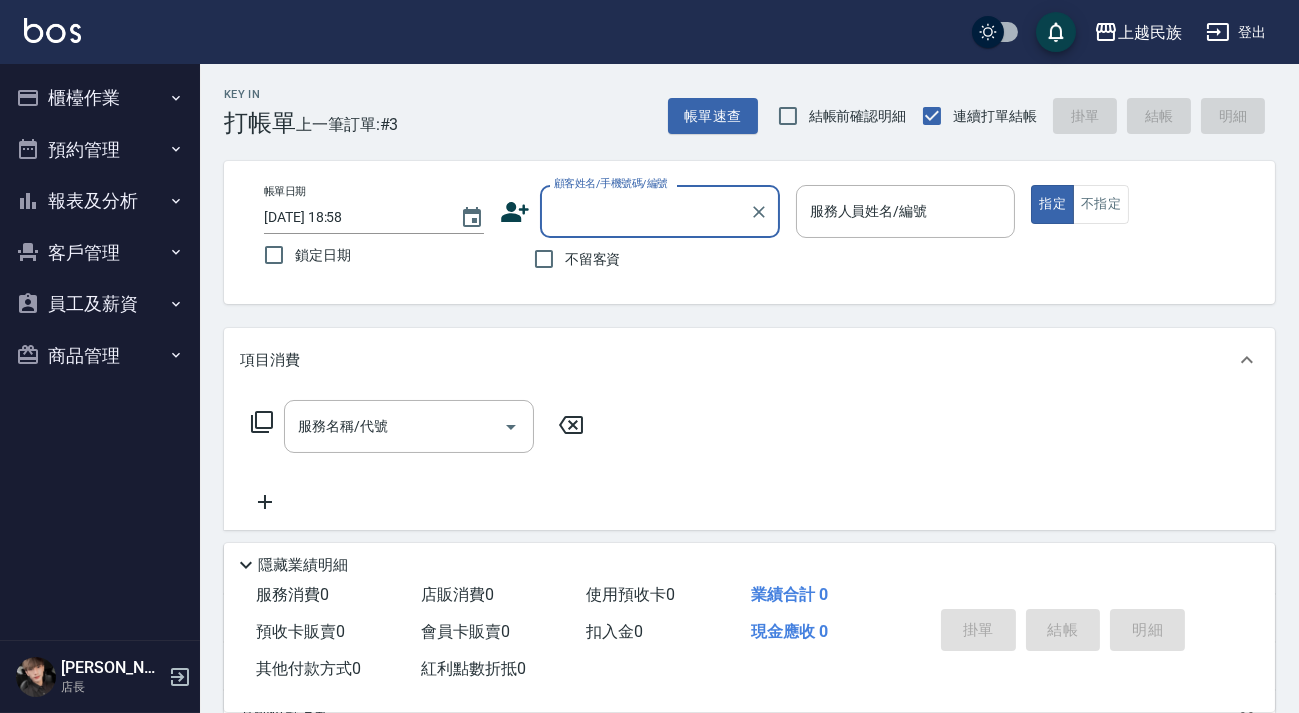 click 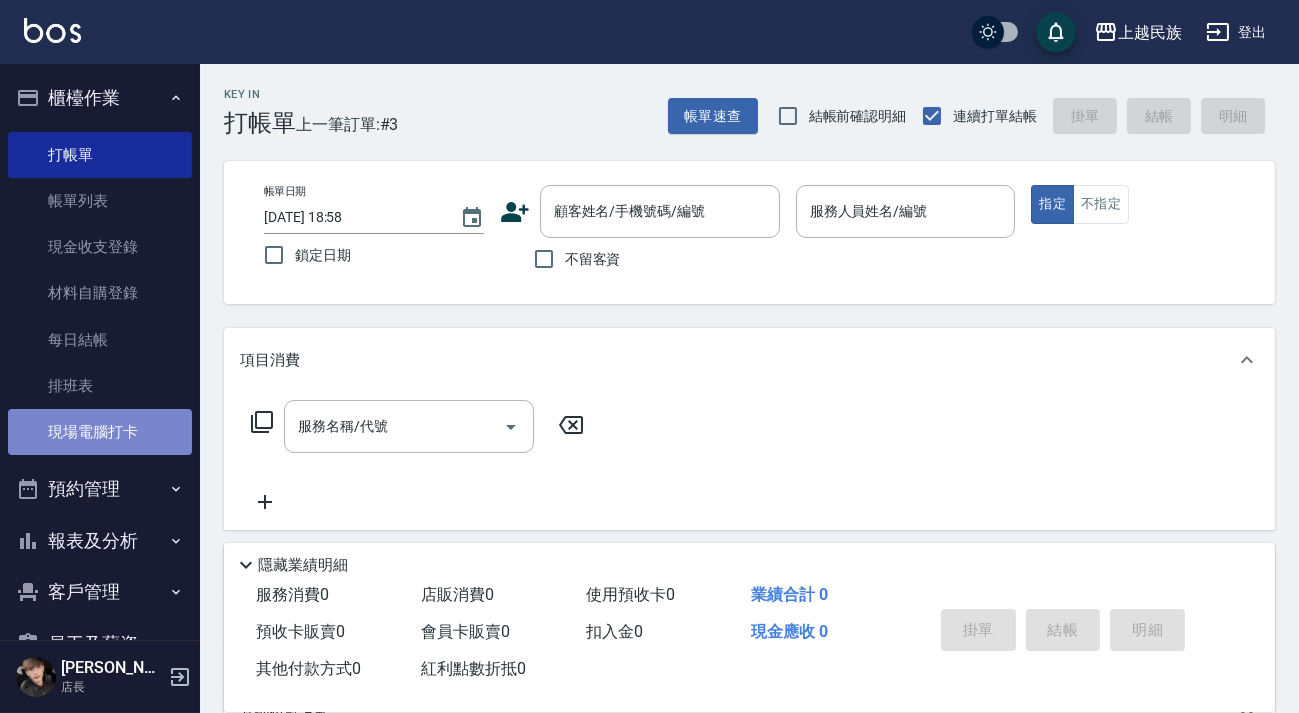 click on "現場電腦打卡" at bounding box center (100, 432) 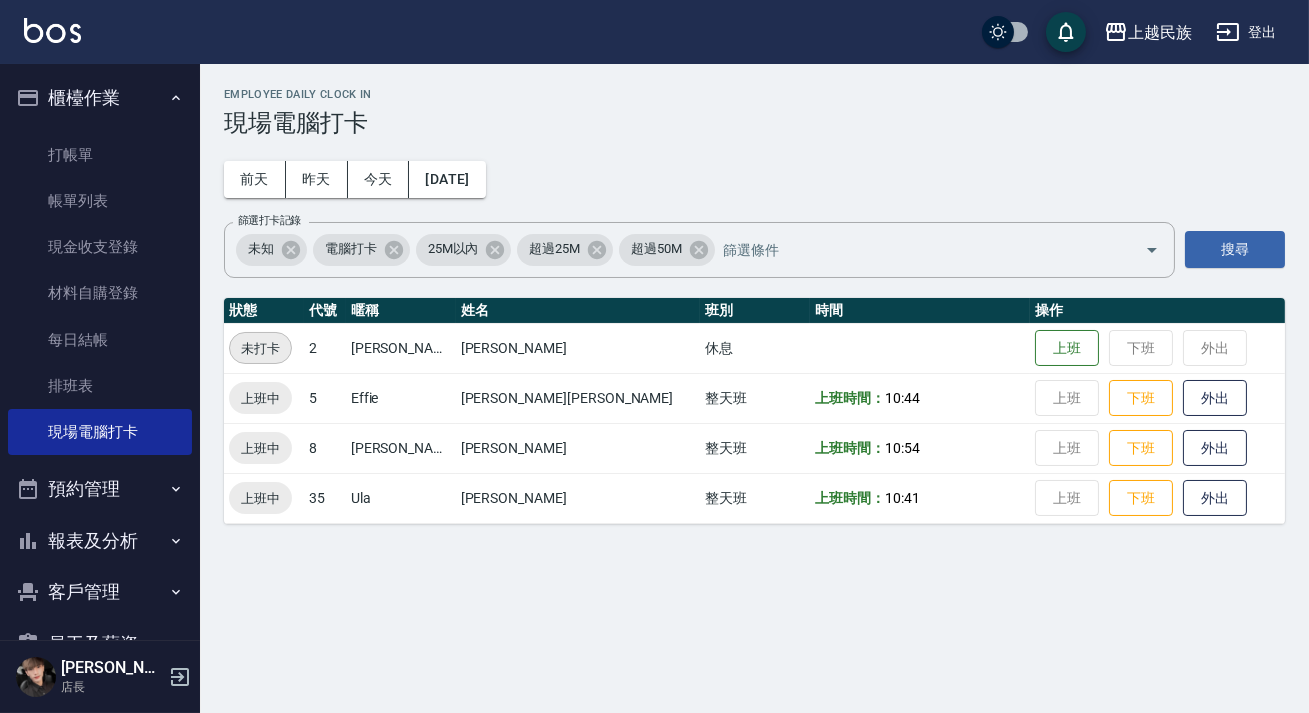 click at bounding box center (52, 30) 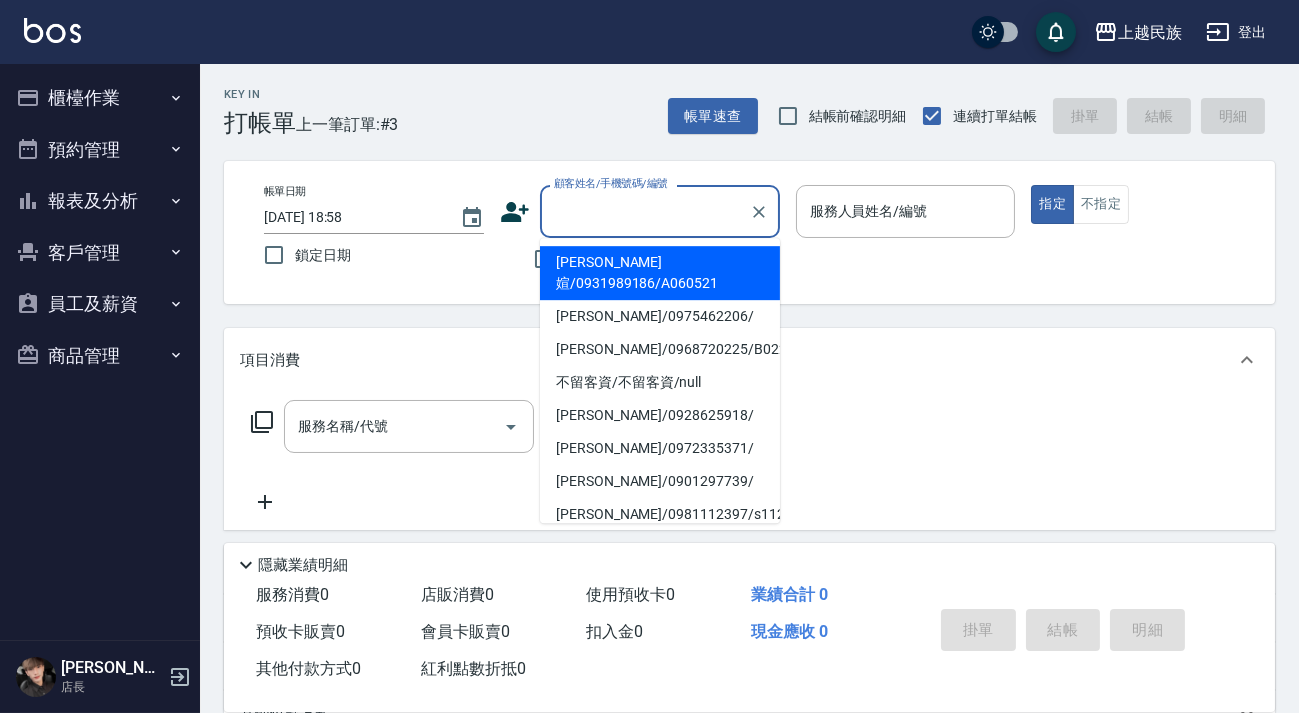 click on "顧客姓名/手機號碼/編號" at bounding box center [645, 211] 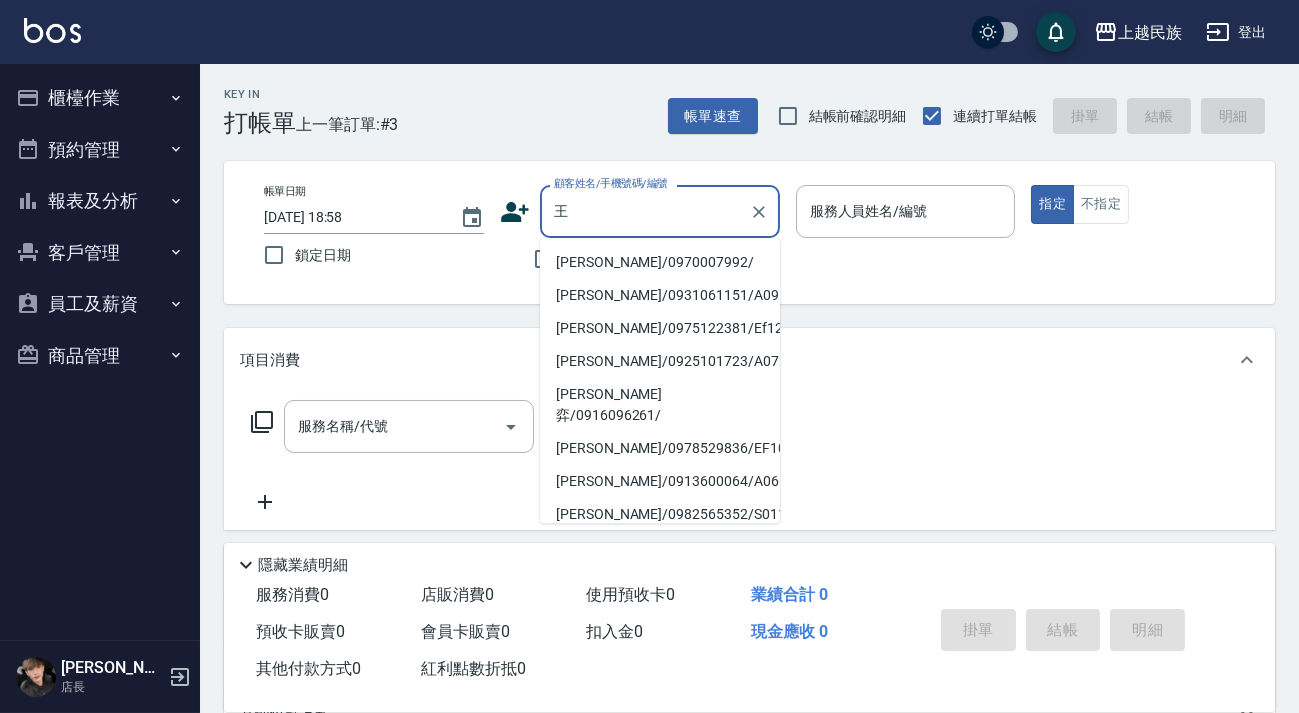 type on "王品" 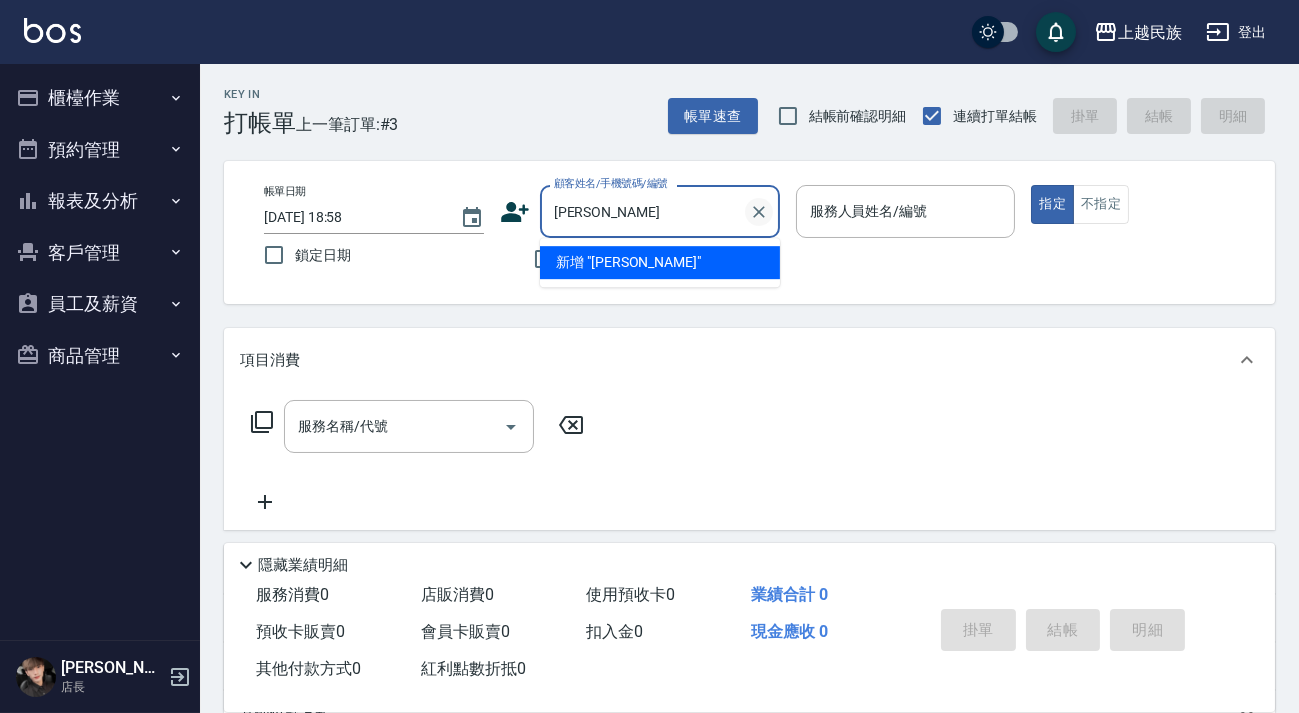 click at bounding box center [759, 212] 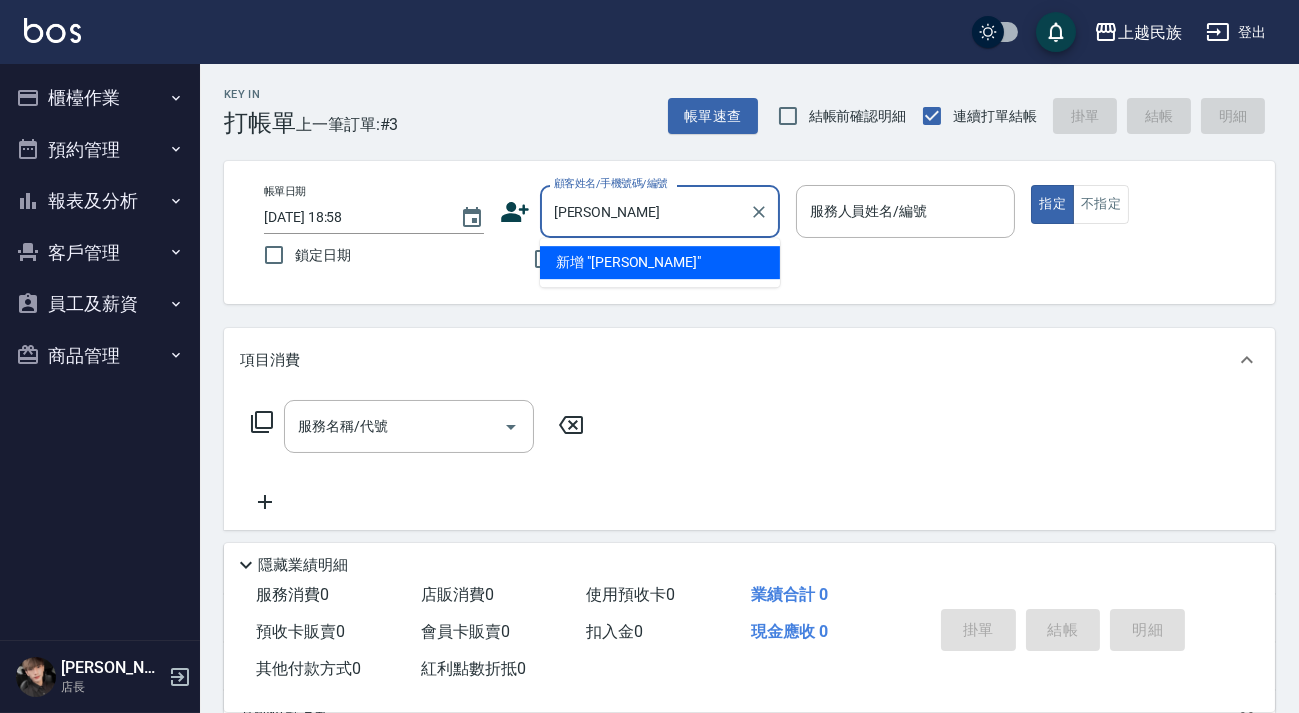 type 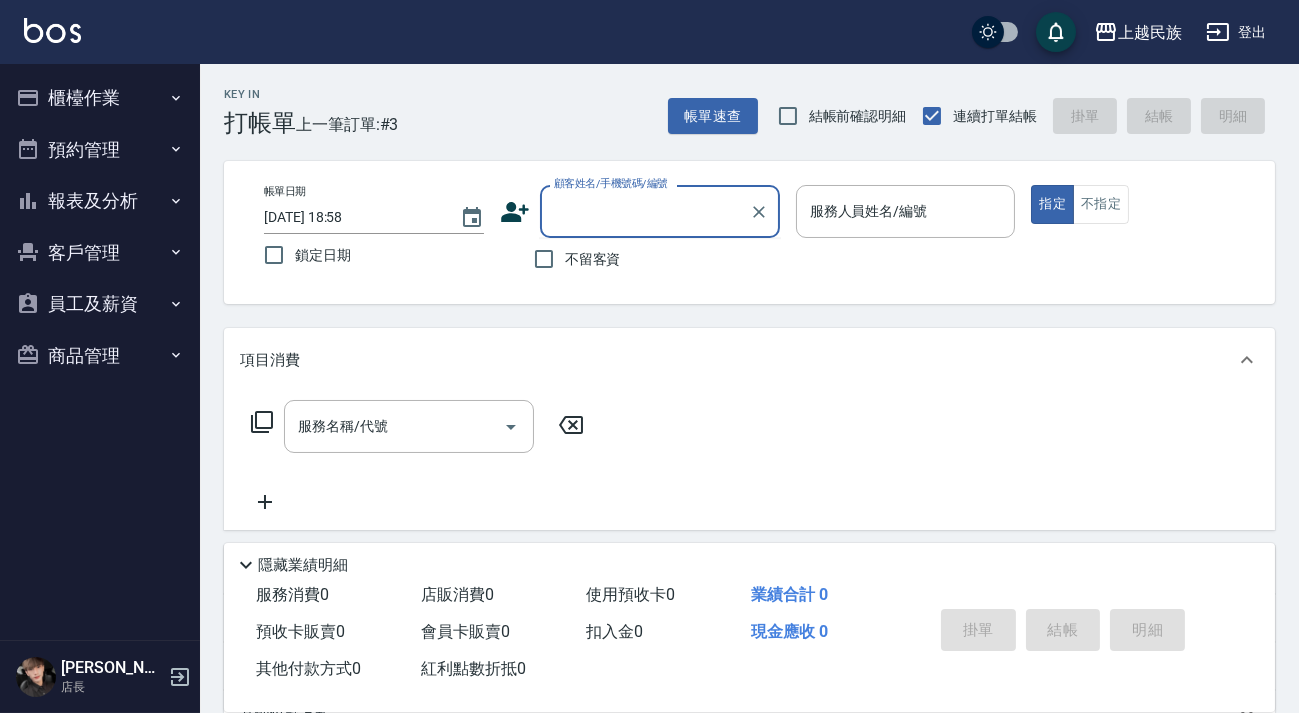click on "不留客資" at bounding box center [572, 259] 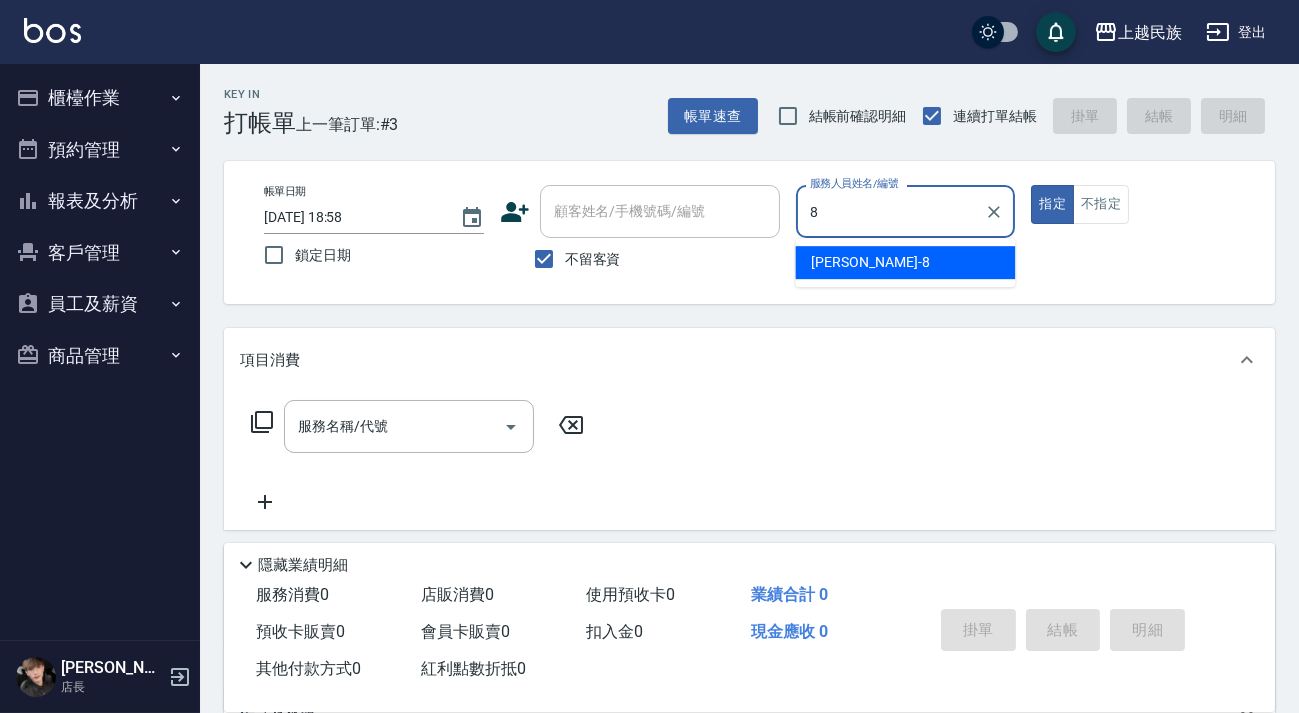 type on "Stella-8" 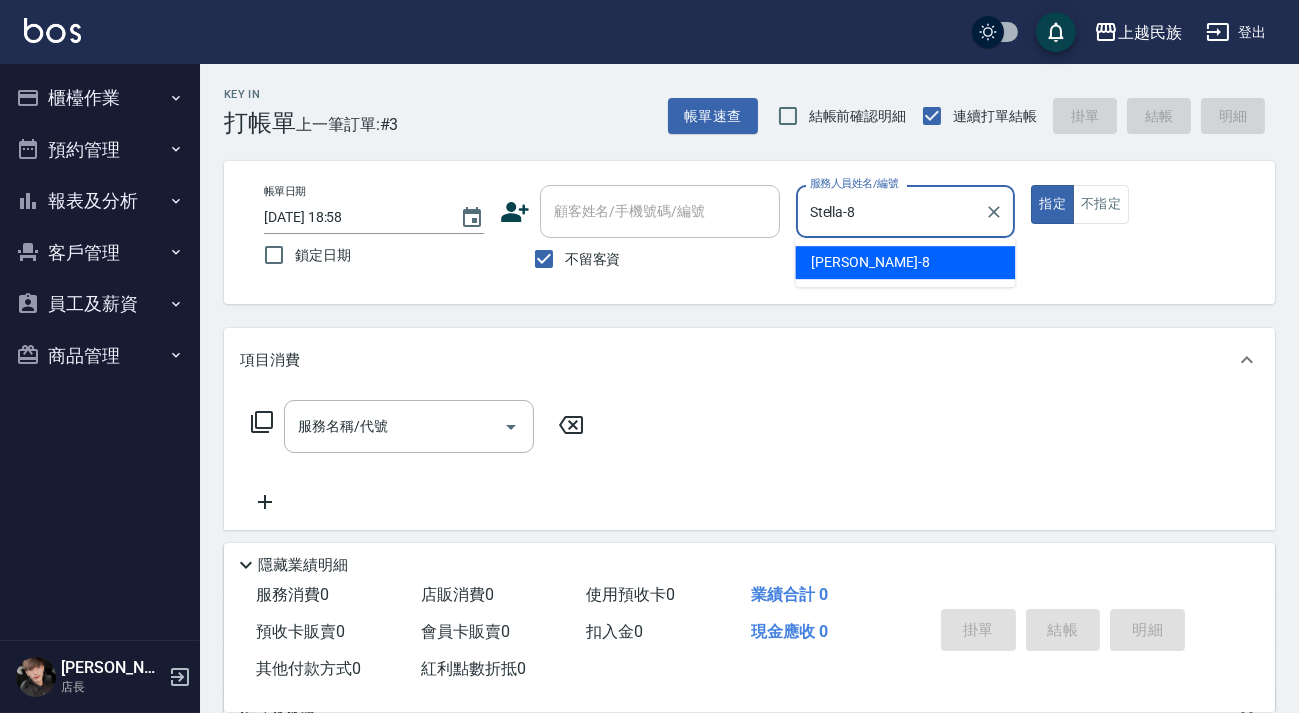 type on "true" 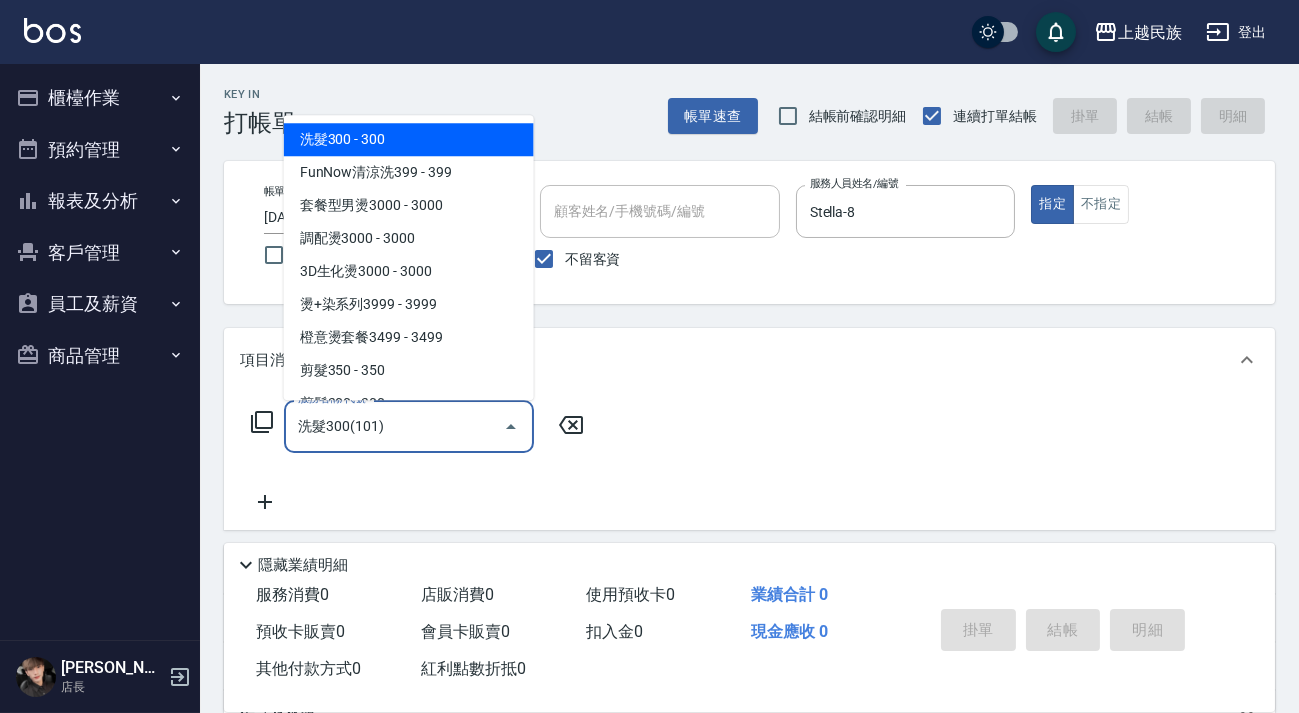 type on "洗髮300(101)" 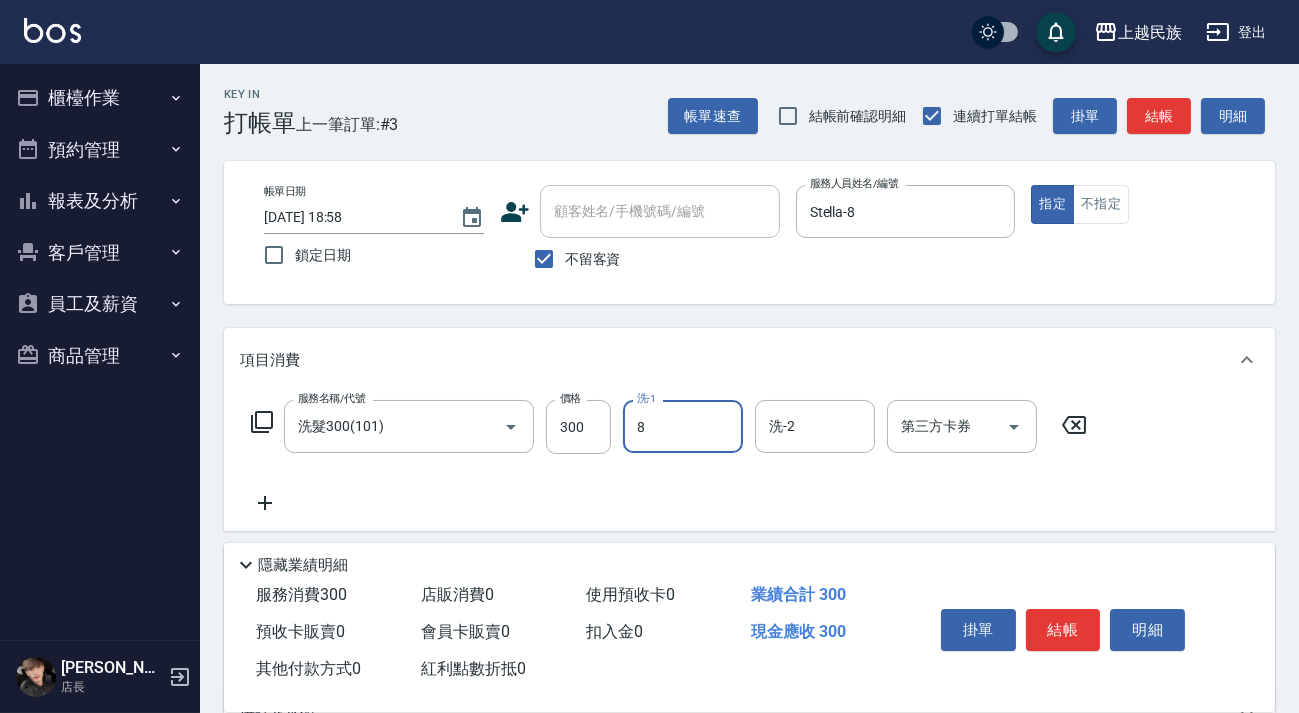 type on "Stella-8" 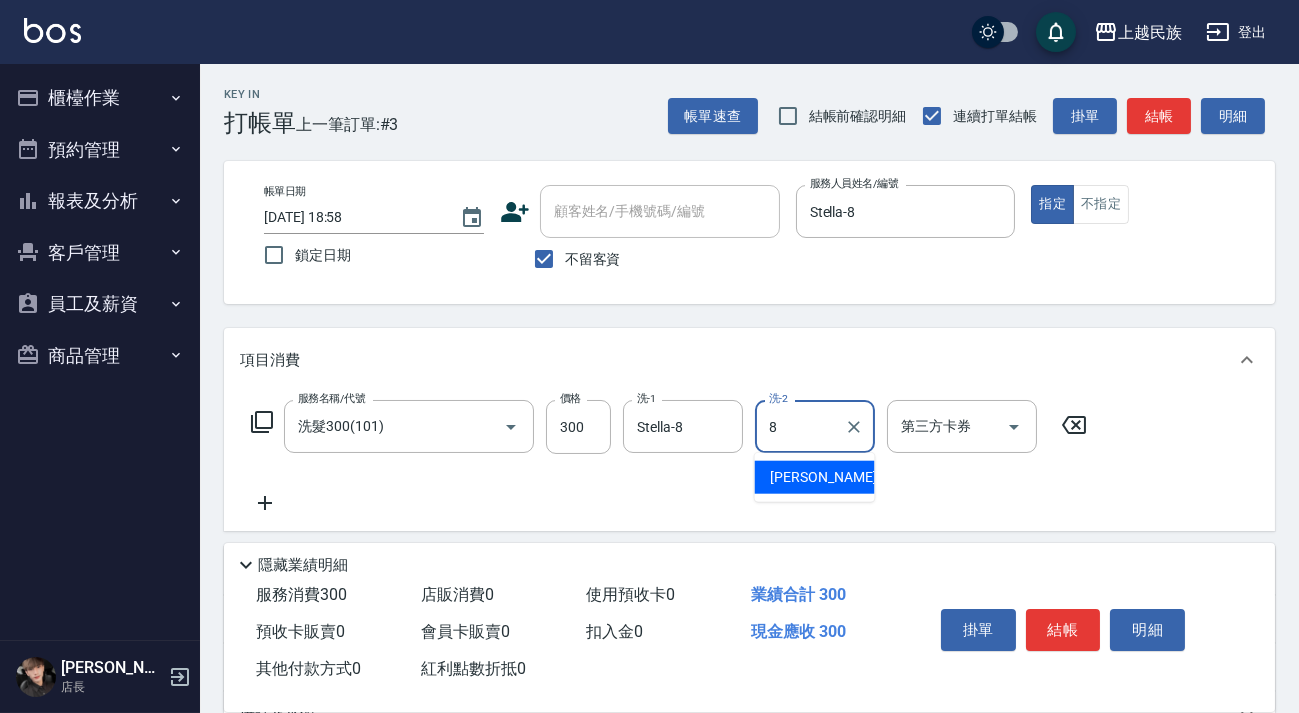 type on "Stella-8" 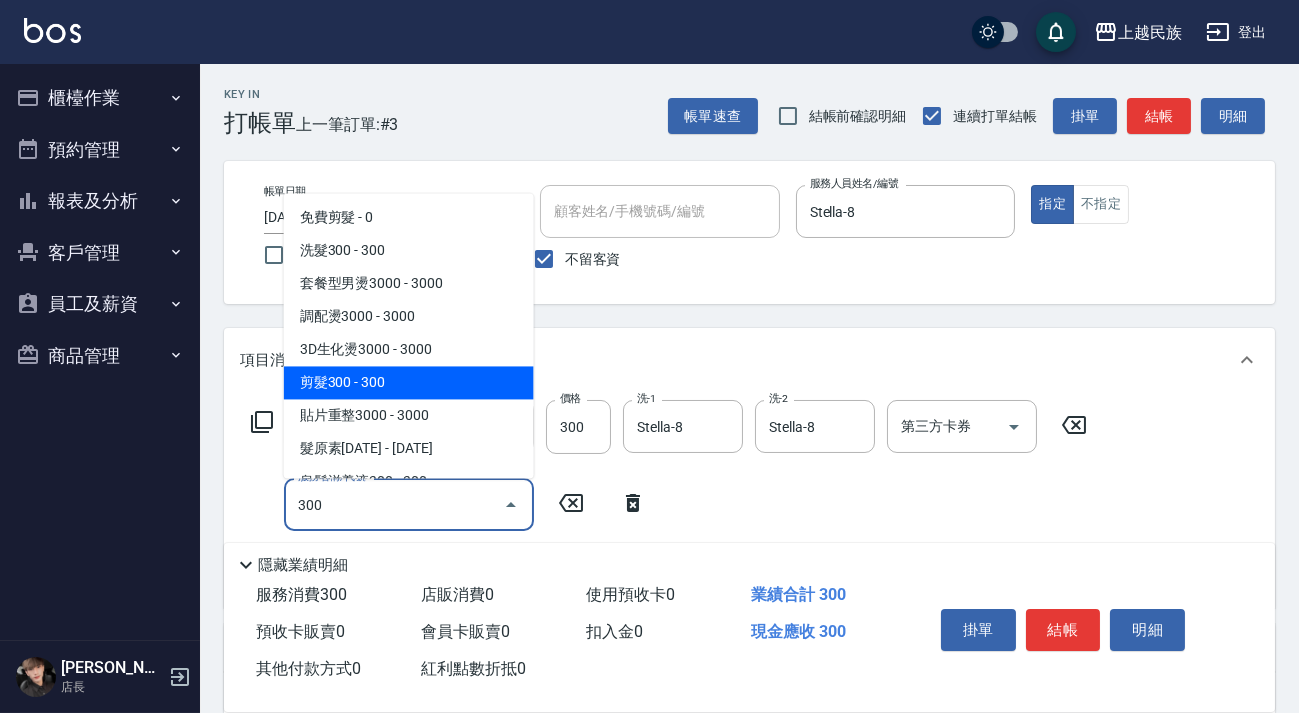 click on "剪髮300 - 300" at bounding box center [409, 382] 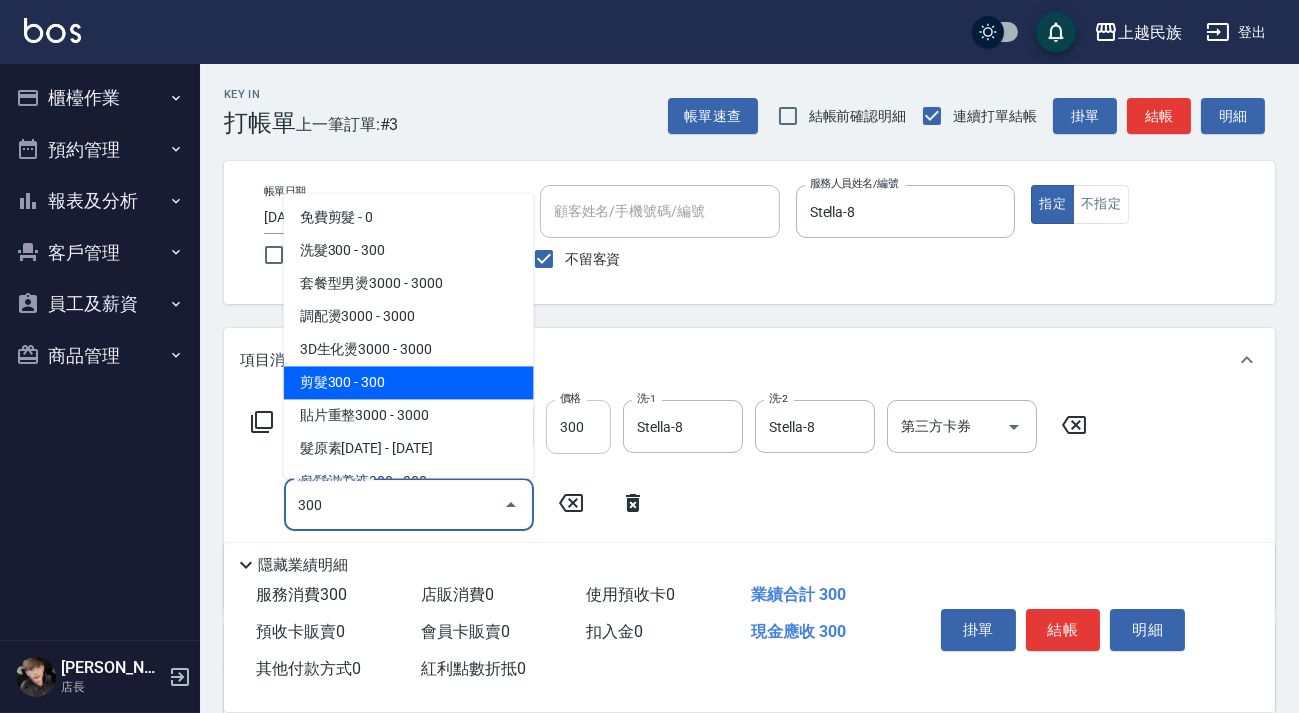 type on "剪髮300(305)" 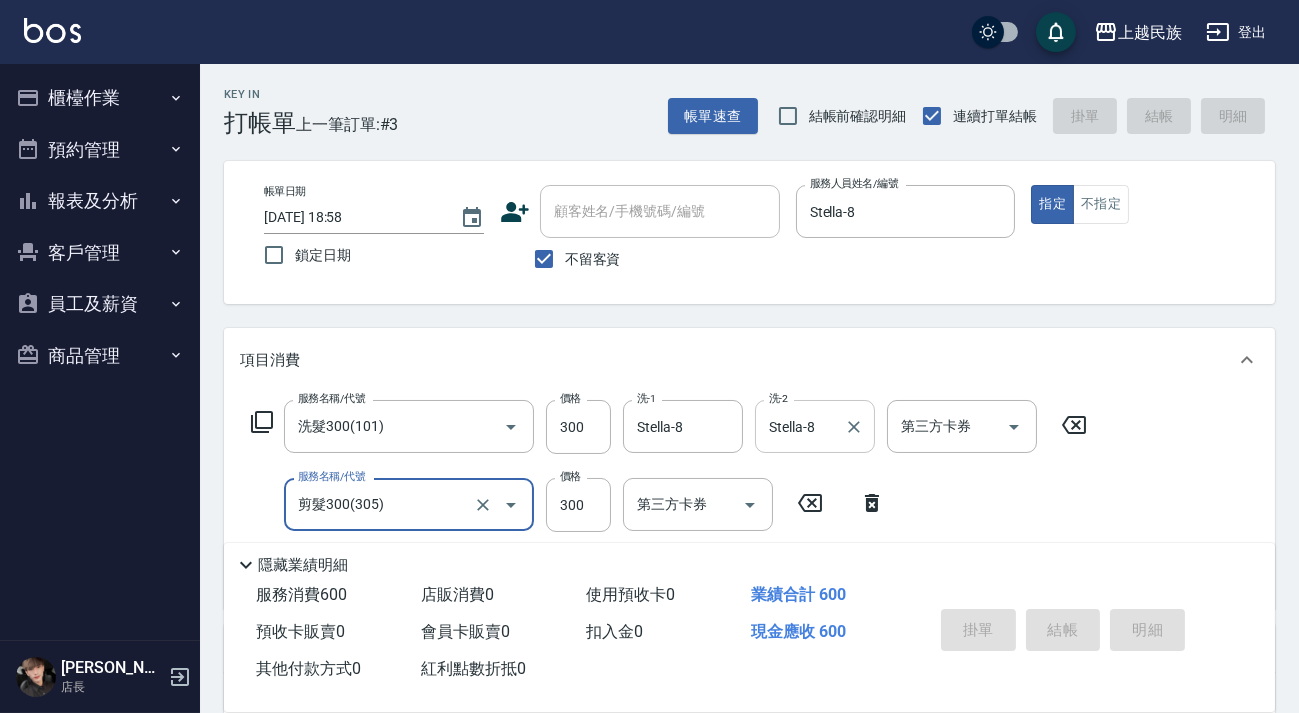 type on "2025/07/15 18:59" 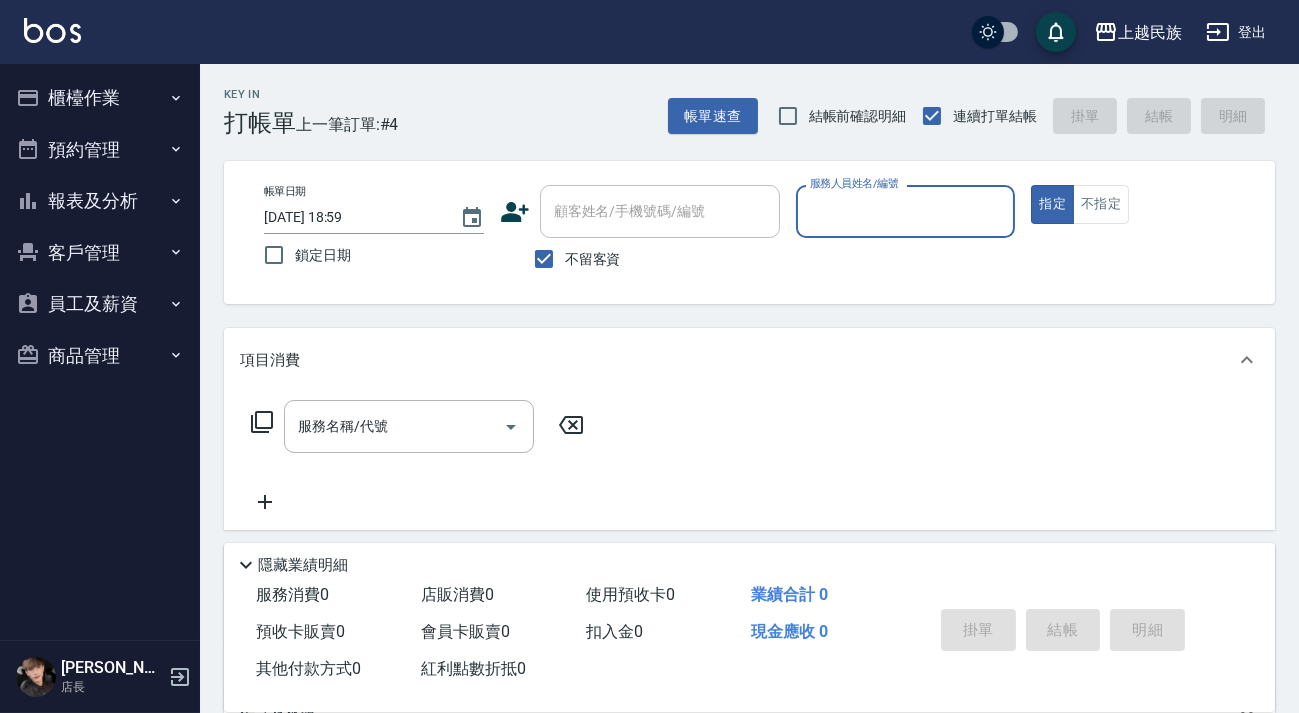 click on "帳單日期 2025/07/15 18:59 鎖定日期 顧客姓名/手機號碼/編號 顧客姓名/手機號碼/編號 不留客資 服務人員姓名/編號 服務人員姓名/編號 指定 不指定" at bounding box center (749, 232) 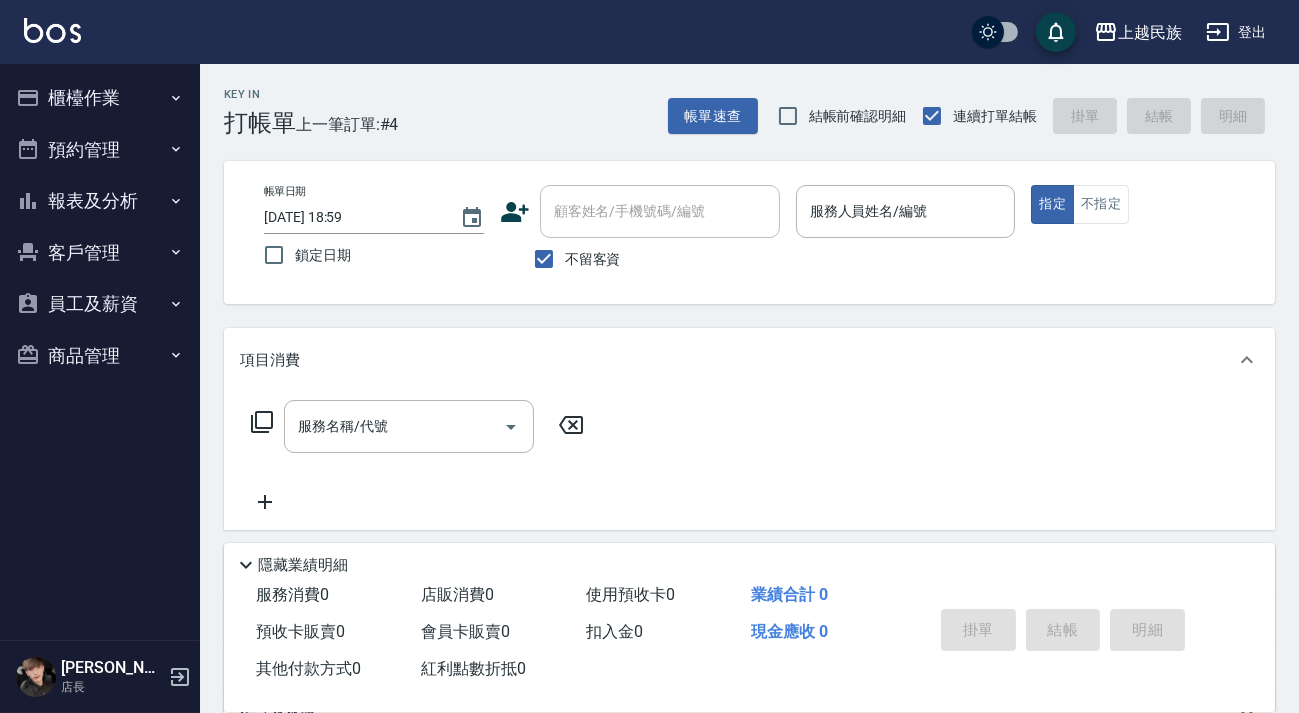 click on "不留客資" at bounding box center [572, 259] 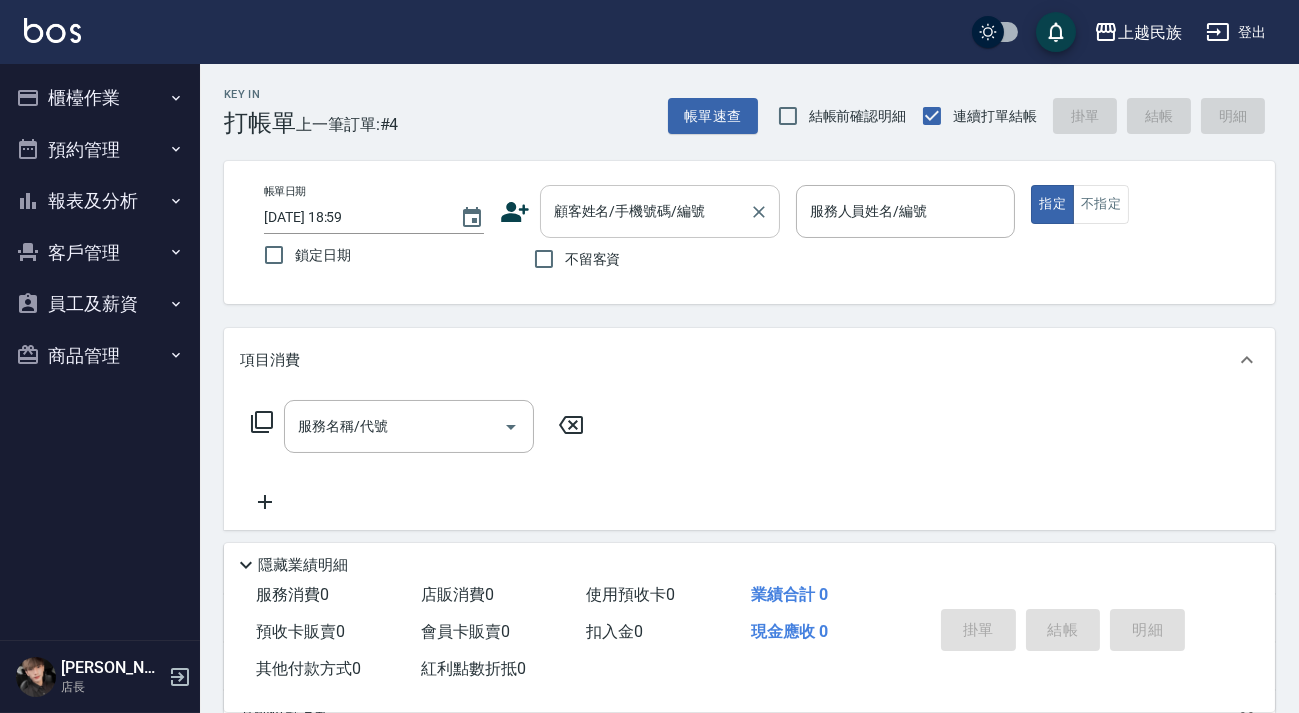 click on "顧客姓名/手機號碼/編號 顧客姓名/手機號碼/編號" at bounding box center [660, 211] 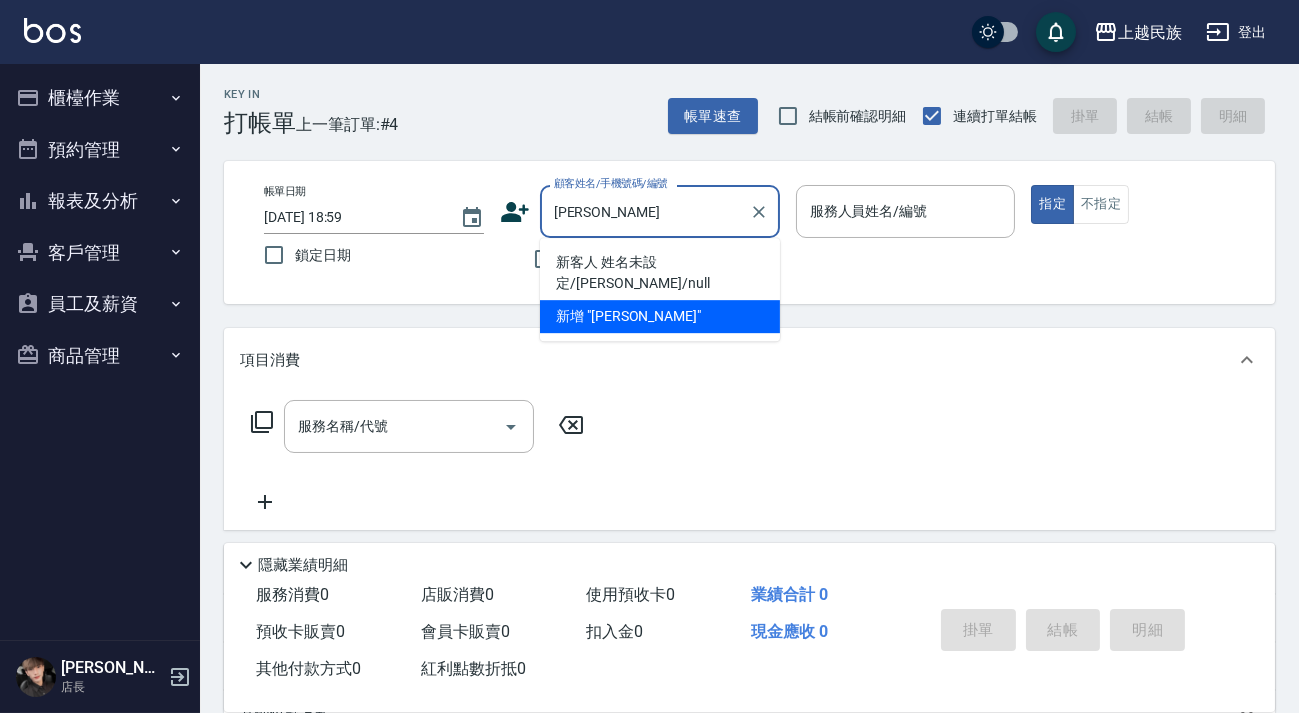 click on "新客人 姓名未設定/[PERSON_NAME]/null" at bounding box center (660, 273) 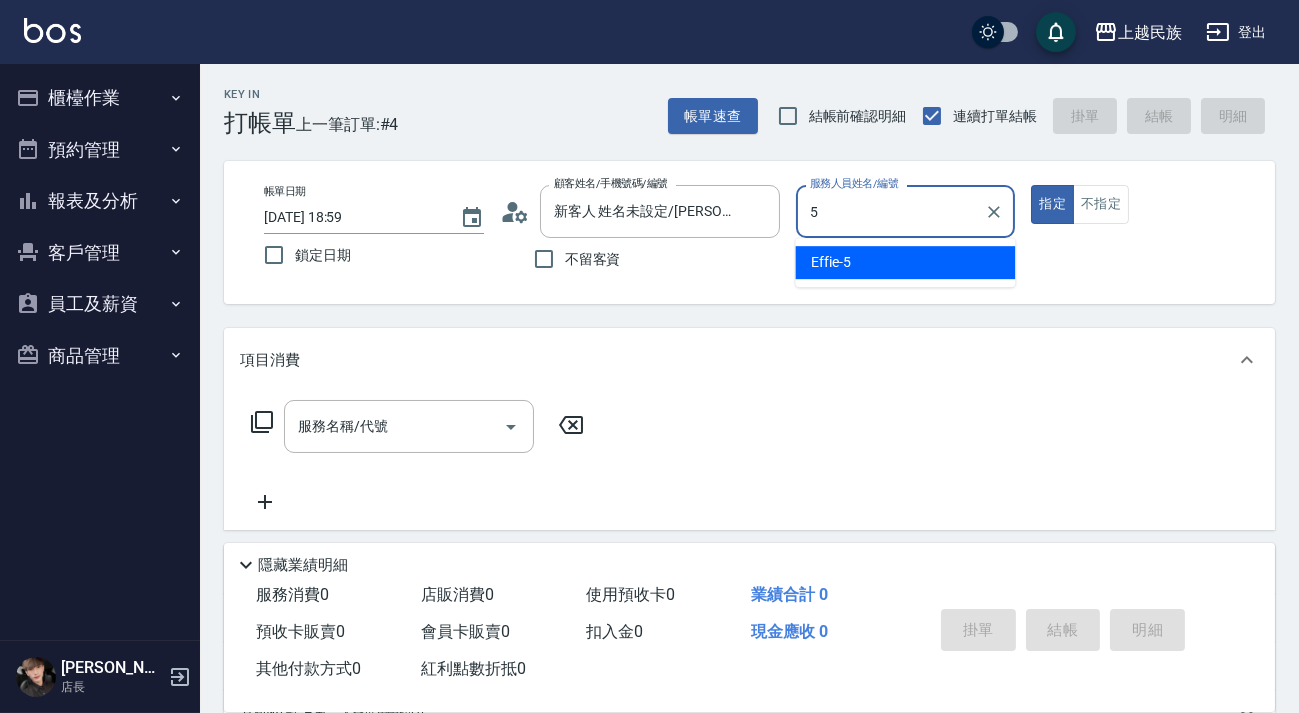 type on "Effie-5" 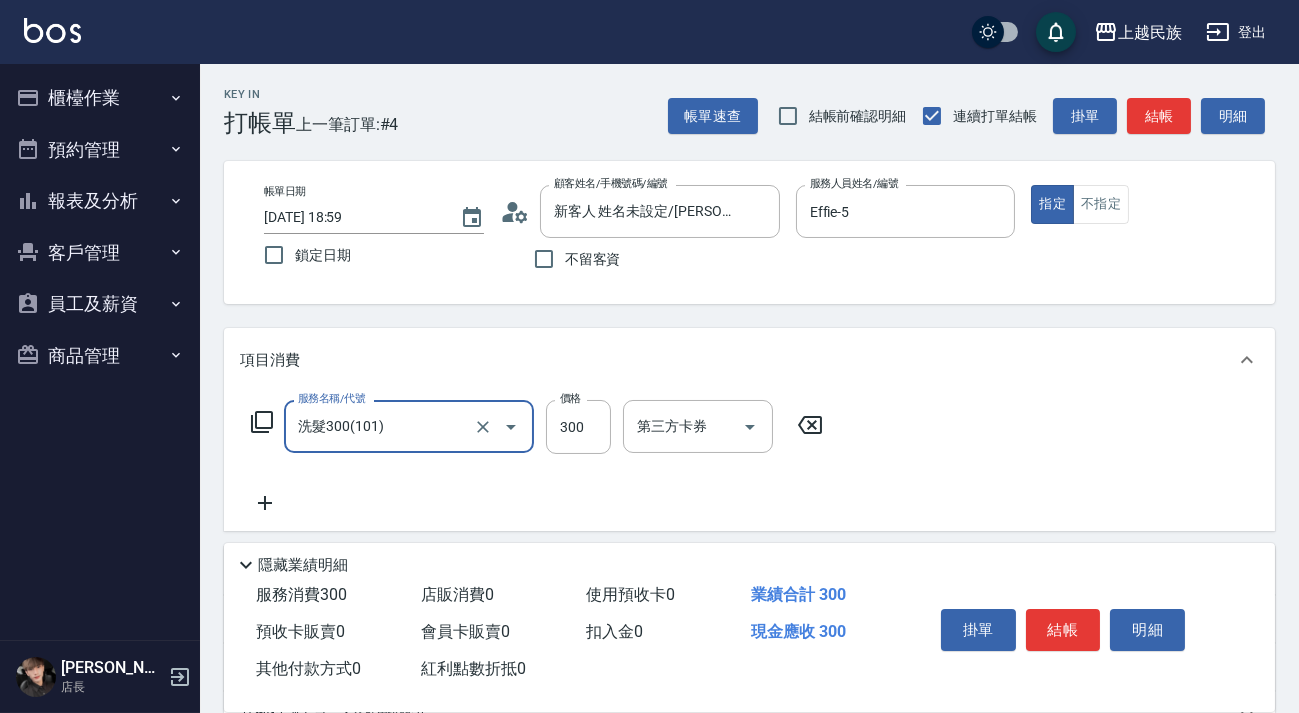 type on "洗髮300(101)" 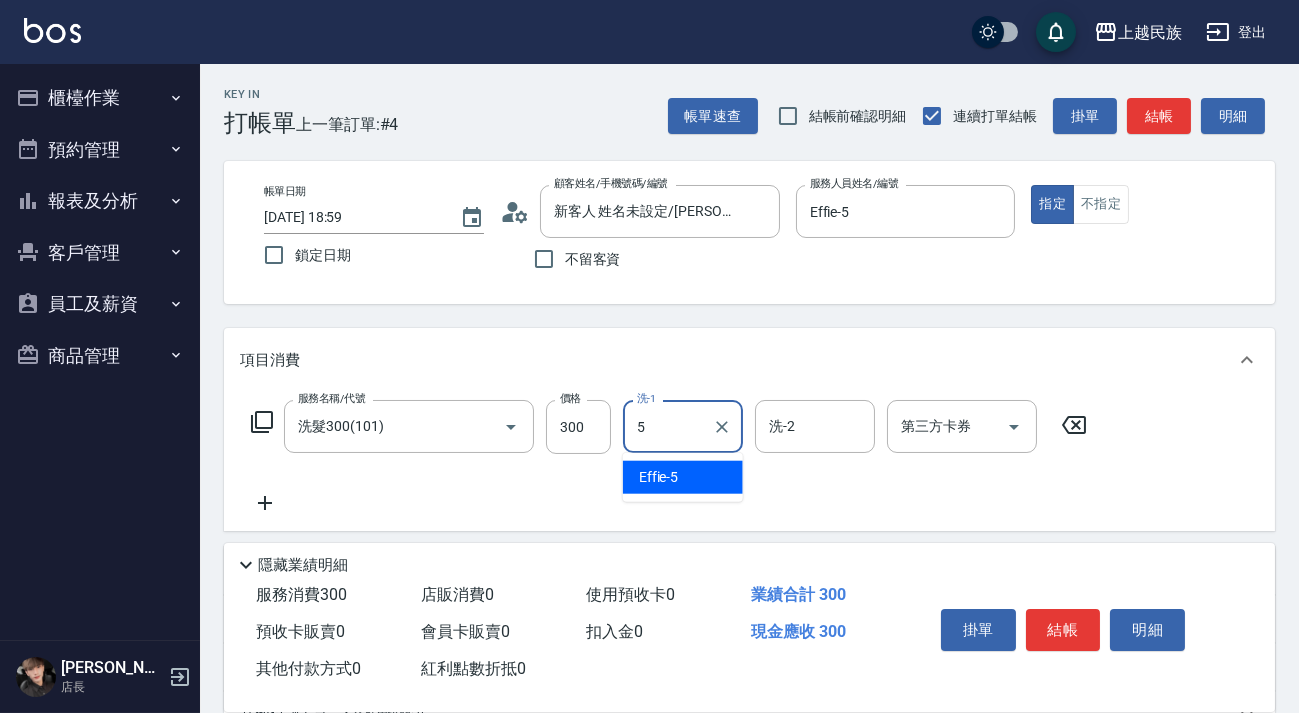 type on "Effie-5" 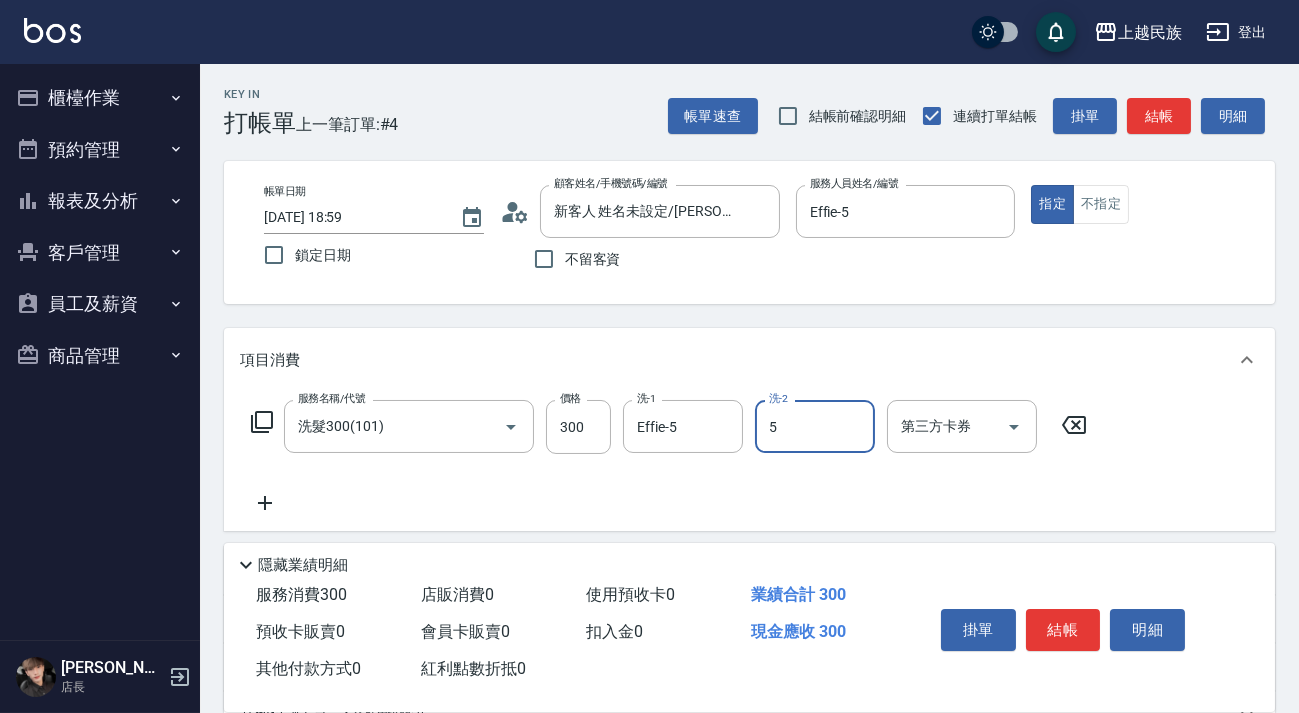 type on "Effie-5" 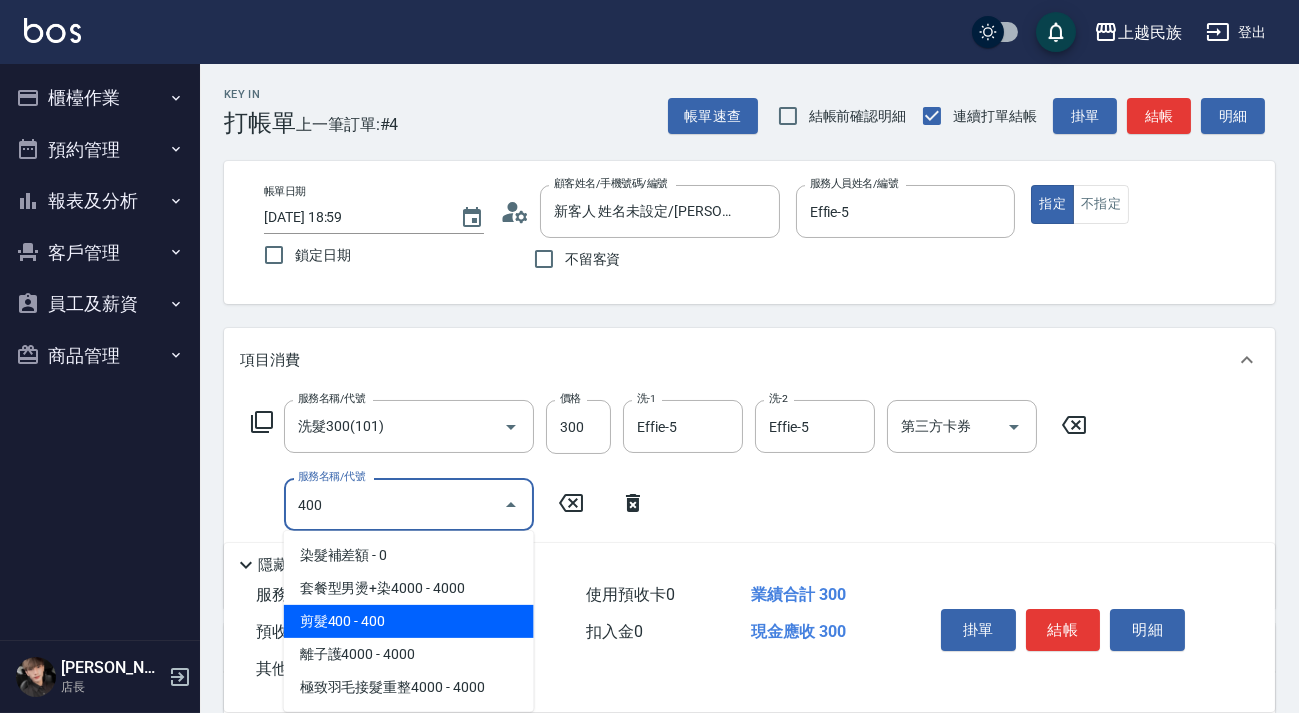 drag, startPoint x: 483, startPoint y: 623, endPoint x: 631, endPoint y: 573, distance: 156.2178 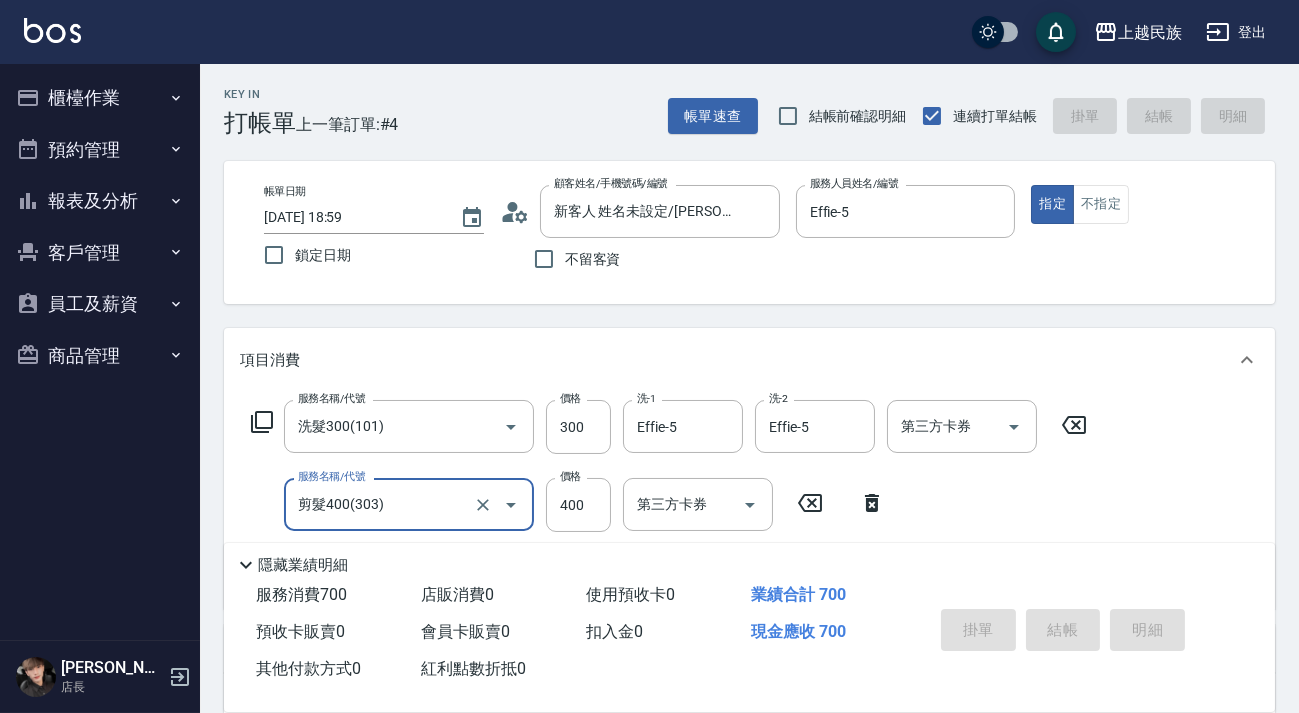type 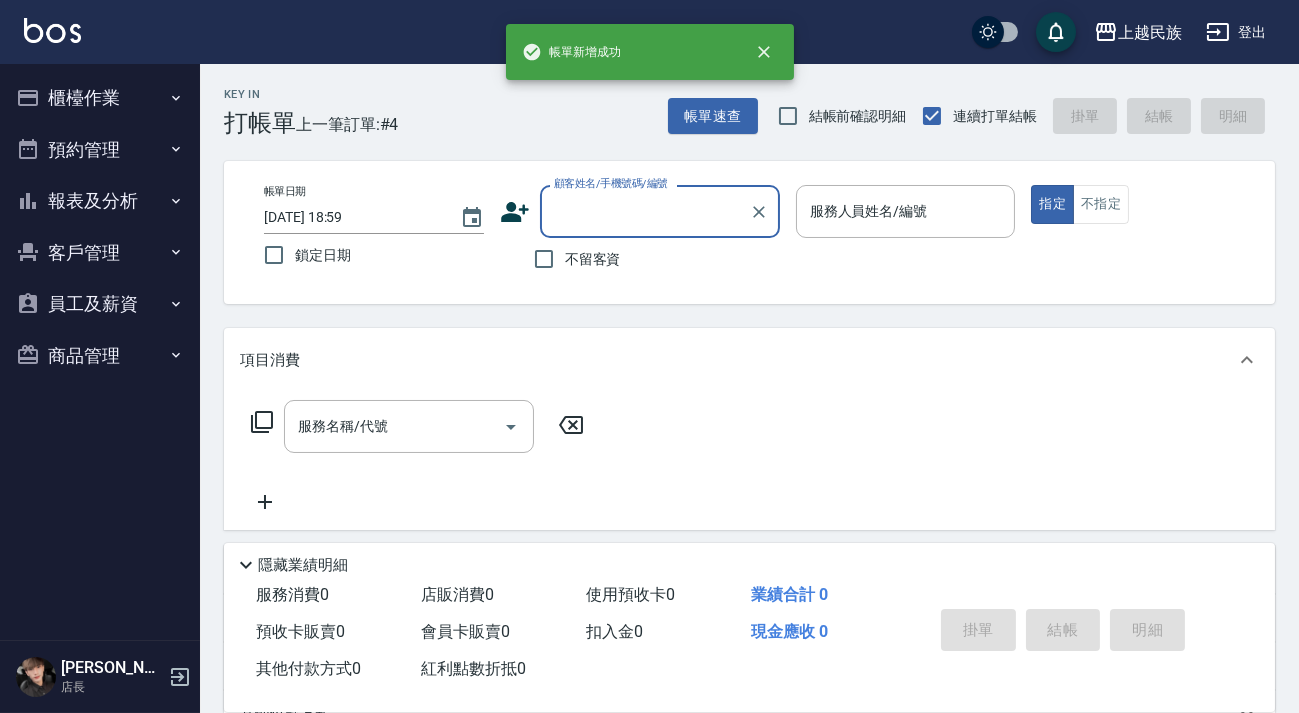 scroll, scrollTop: 0, scrollLeft: 0, axis: both 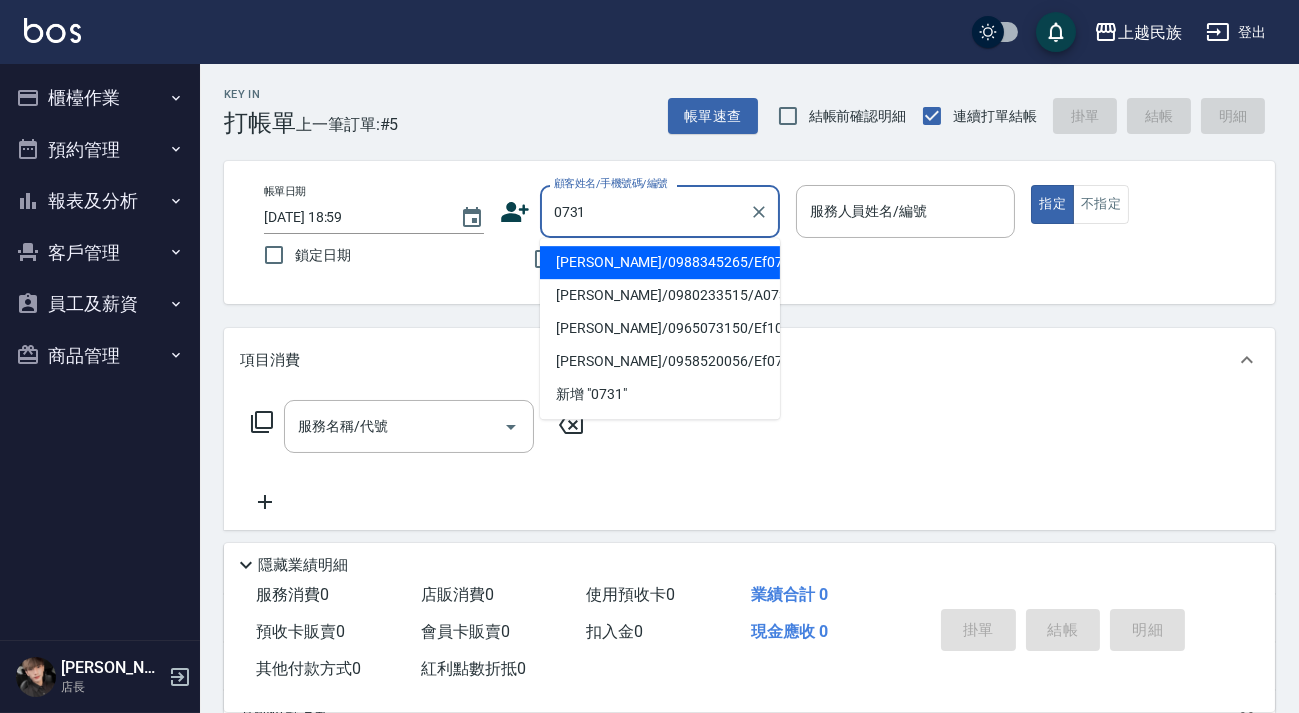 click on "[PERSON_NAME]/0988345265/Ef073122" at bounding box center [660, 262] 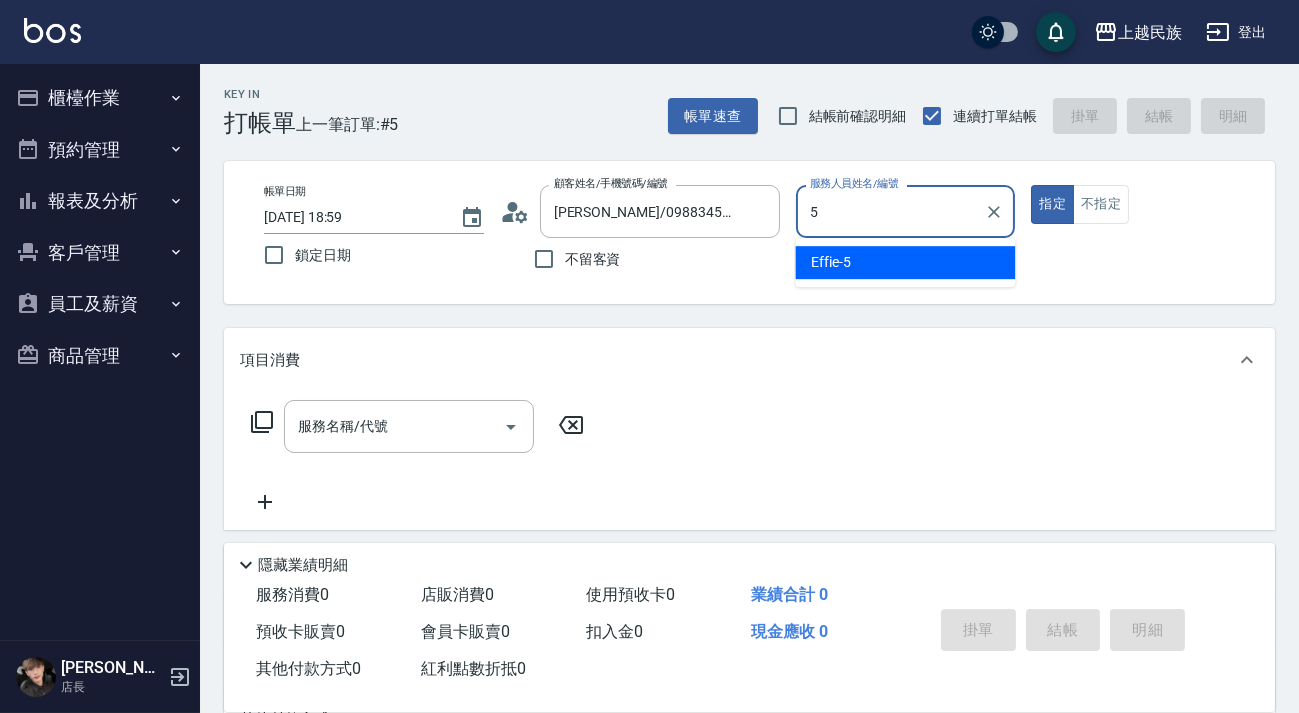 type on "Effie-5" 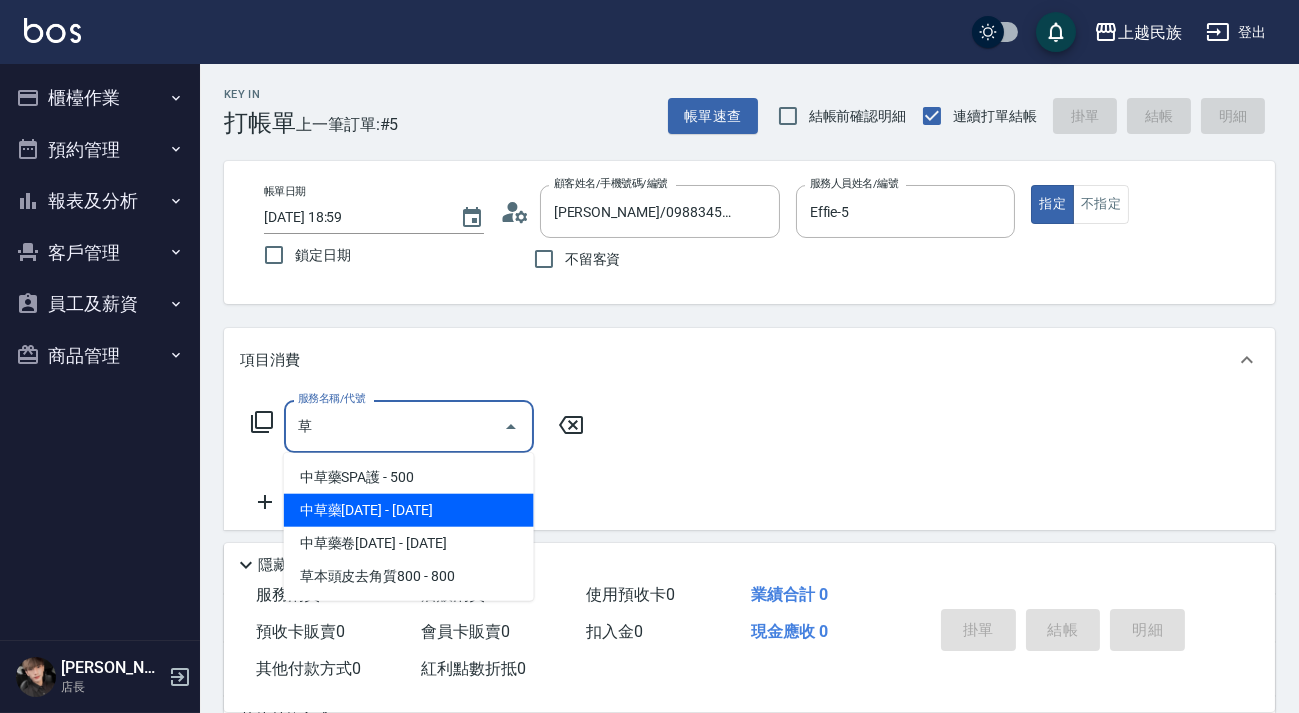 click on "中草藥[DATE] - [DATE]" at bounding box center (409, 510) 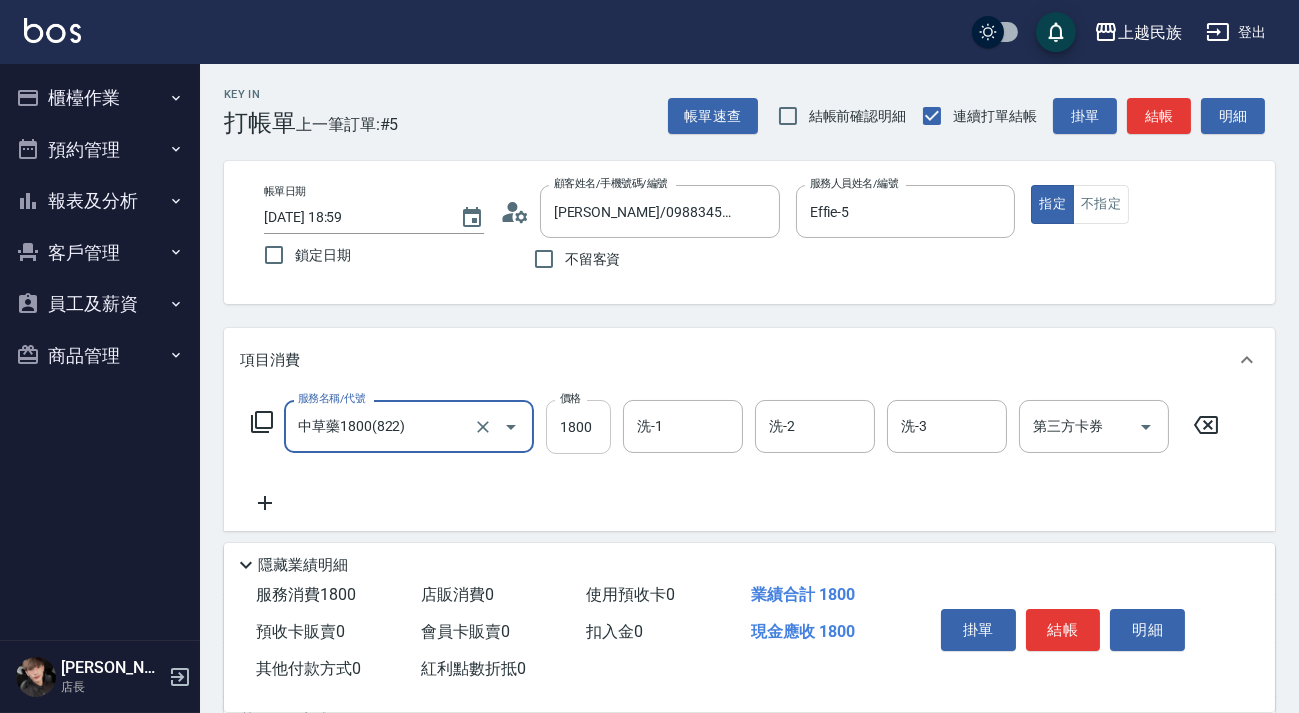 type on "中草藥1800(822)" 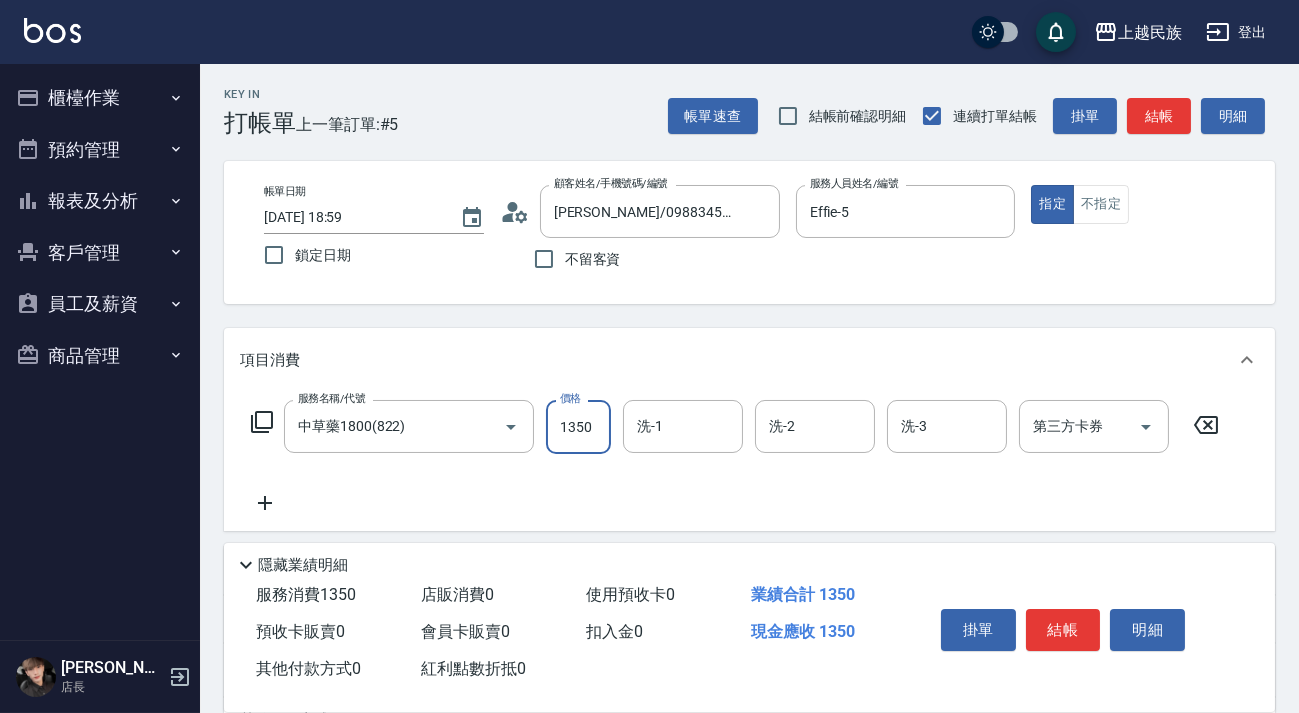 type on "1350" 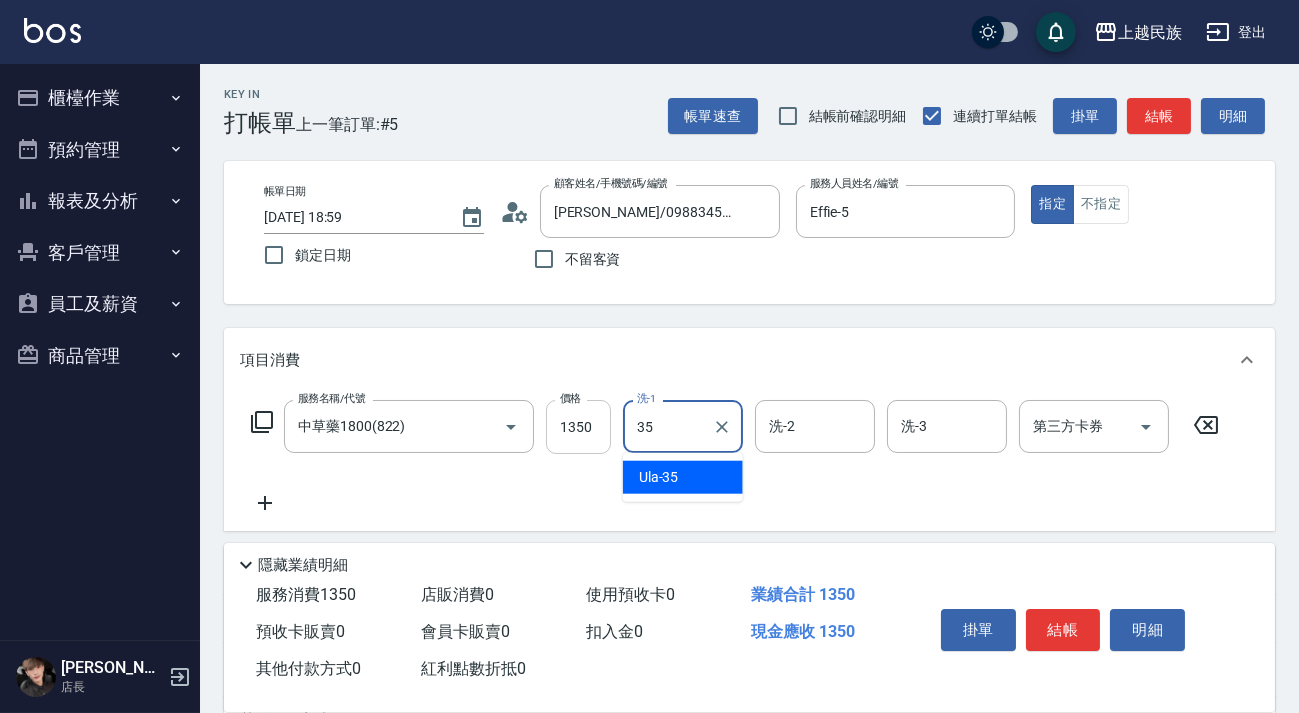 type on "Ula-35" 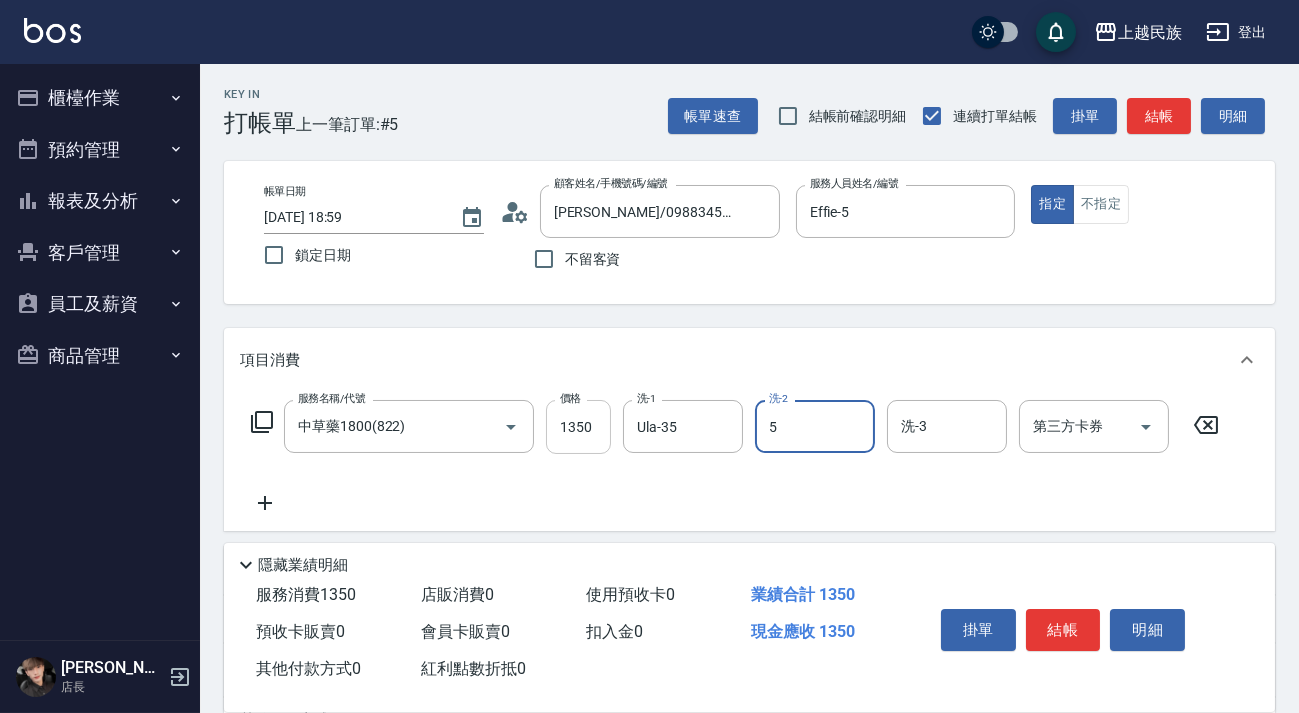 type on "Effie-5" 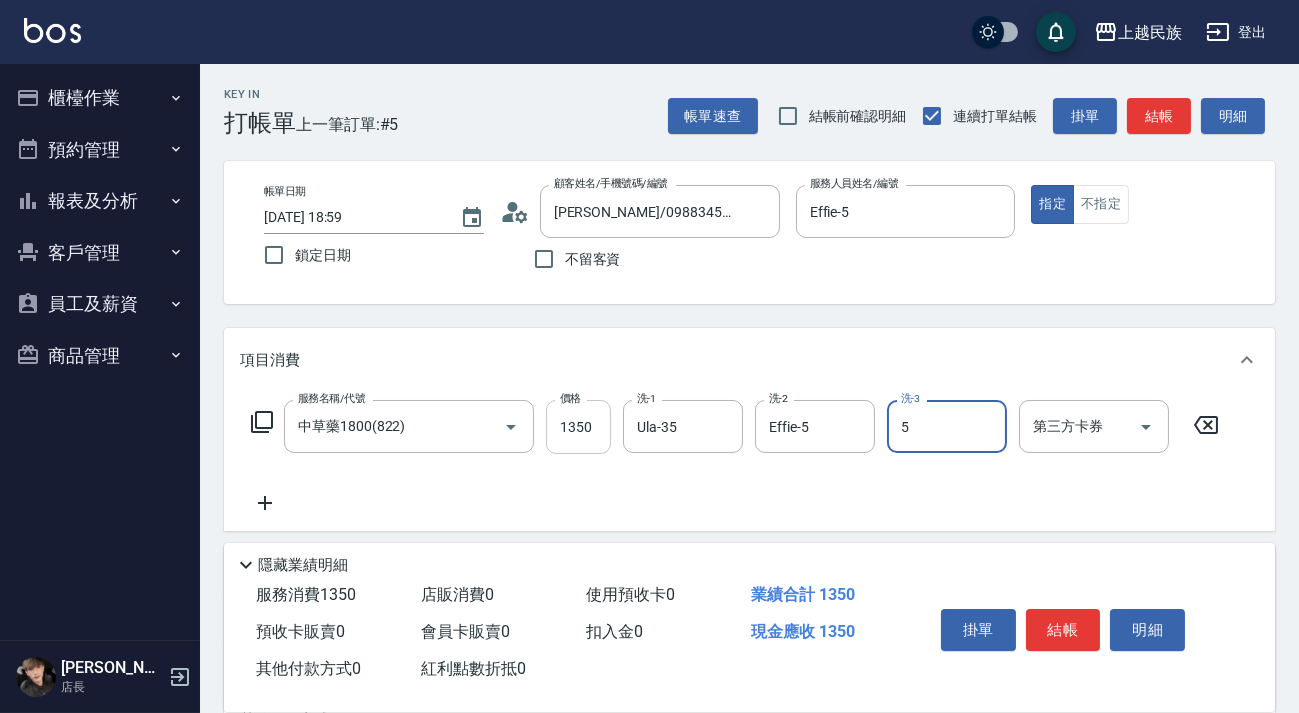 type on "Effie-5" 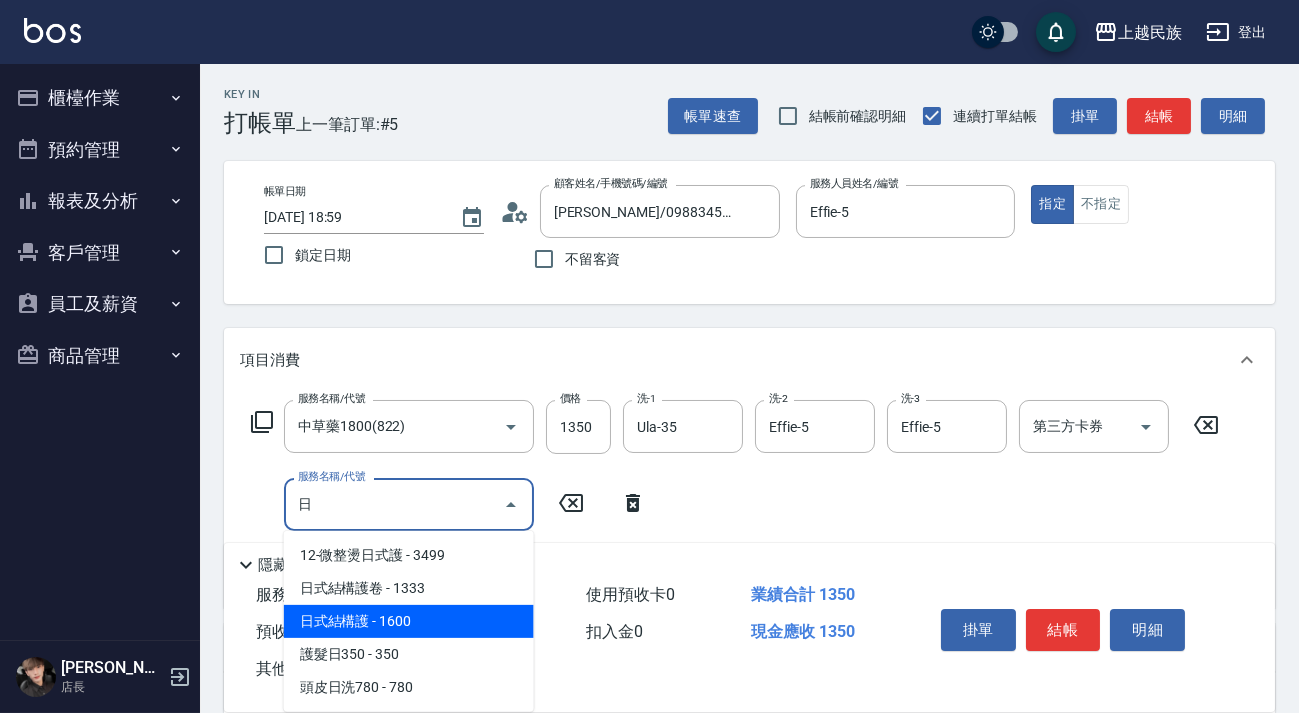 drag, startPoint x: 440, startPoint y: 628, endPoint x: 509, endPoint y: 516, distance: 131.54848 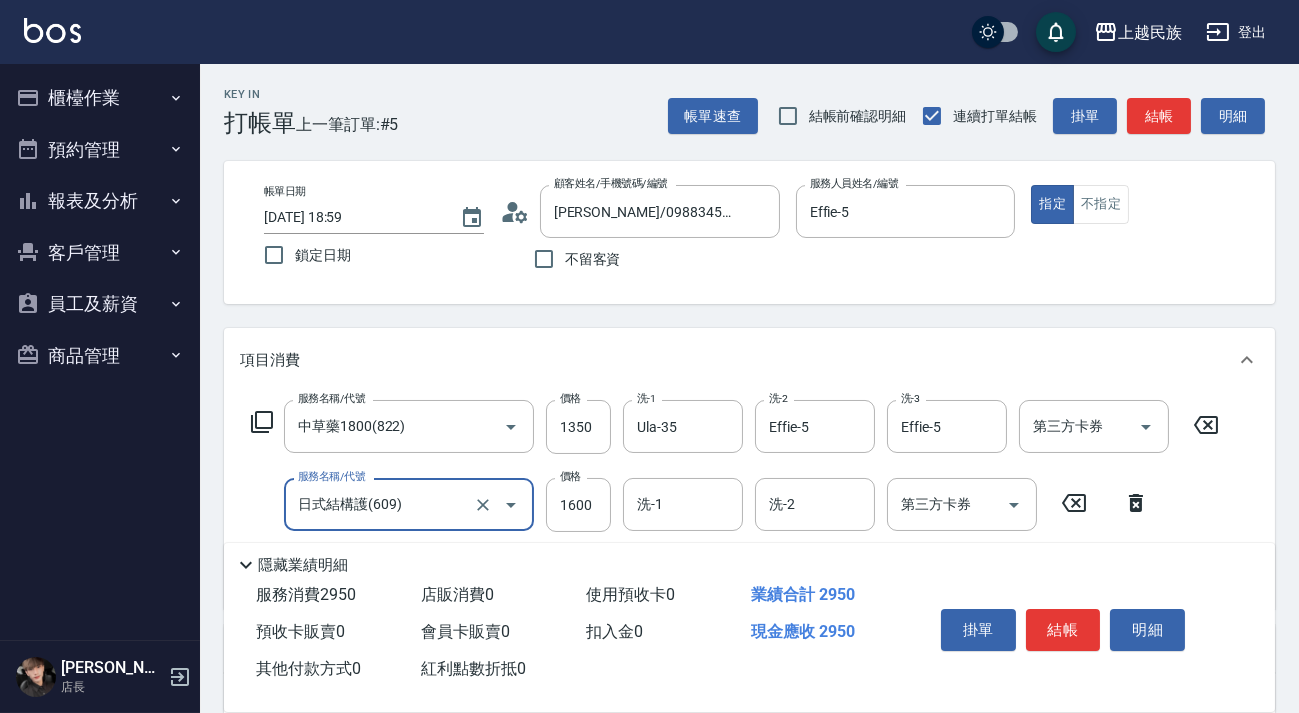 type on "日式結構護(609)" 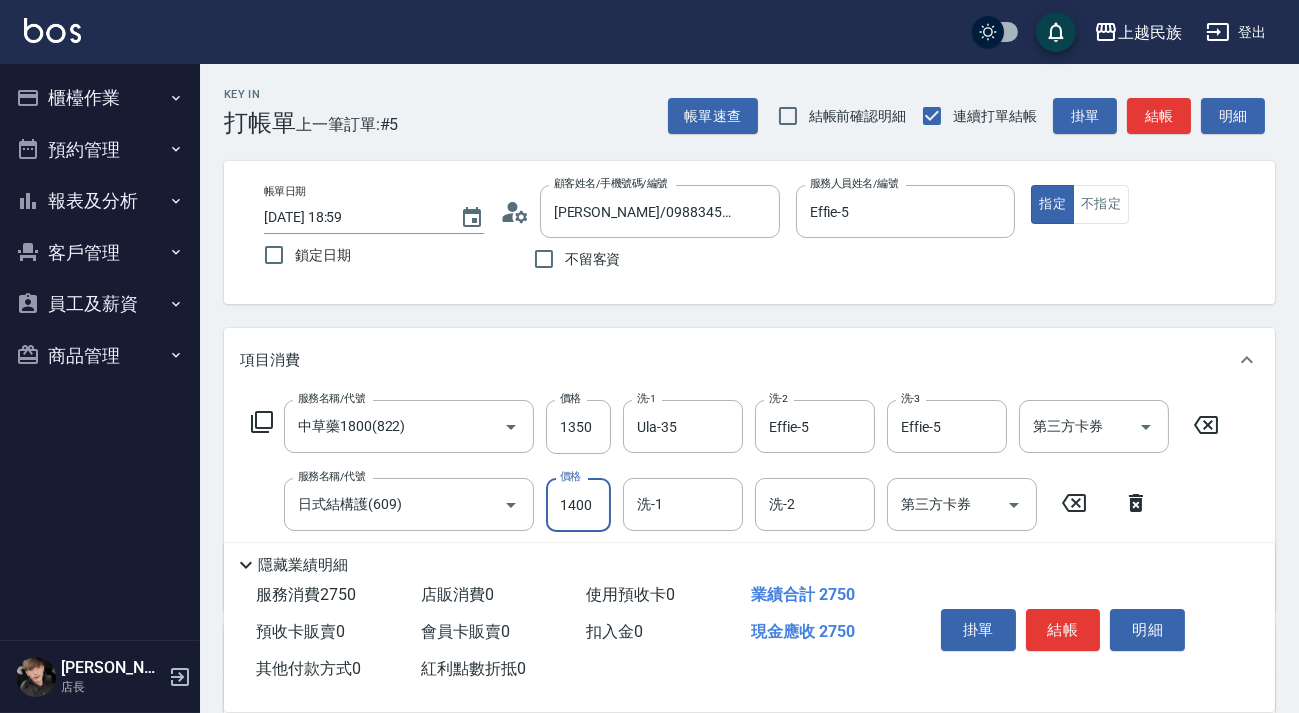 type on "1400" 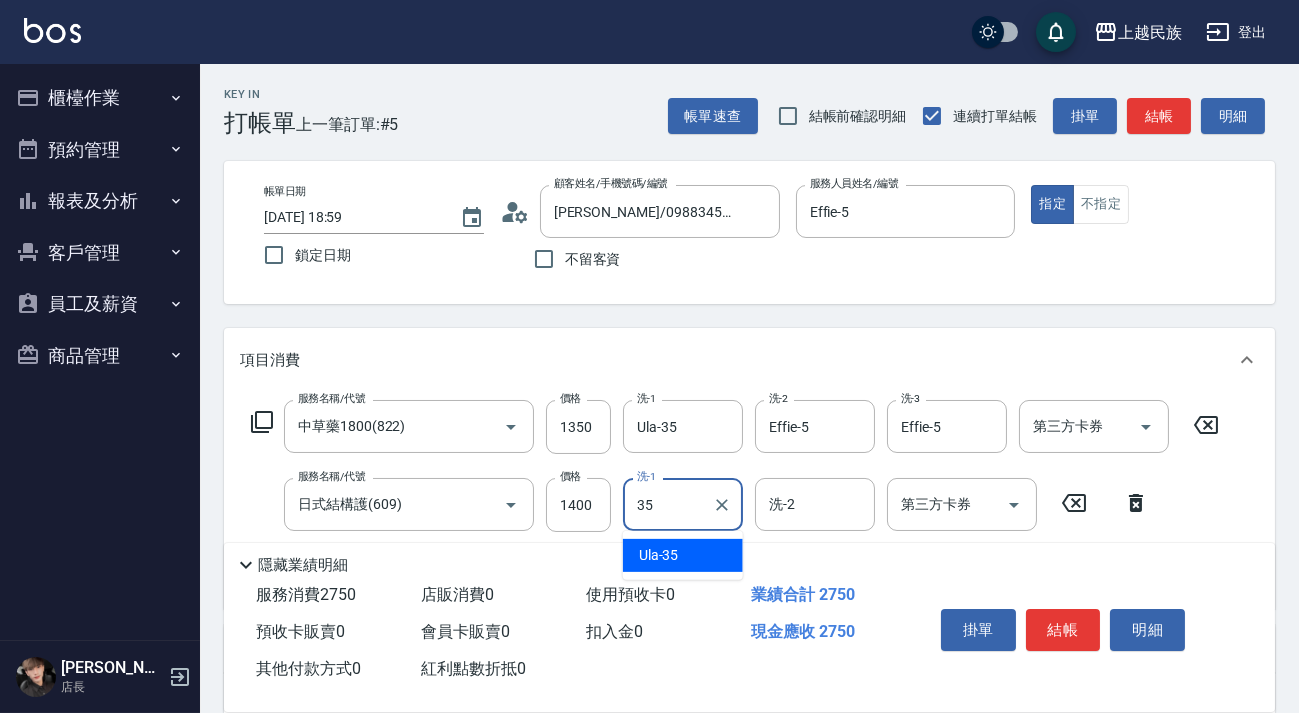 type on "Ula-35" 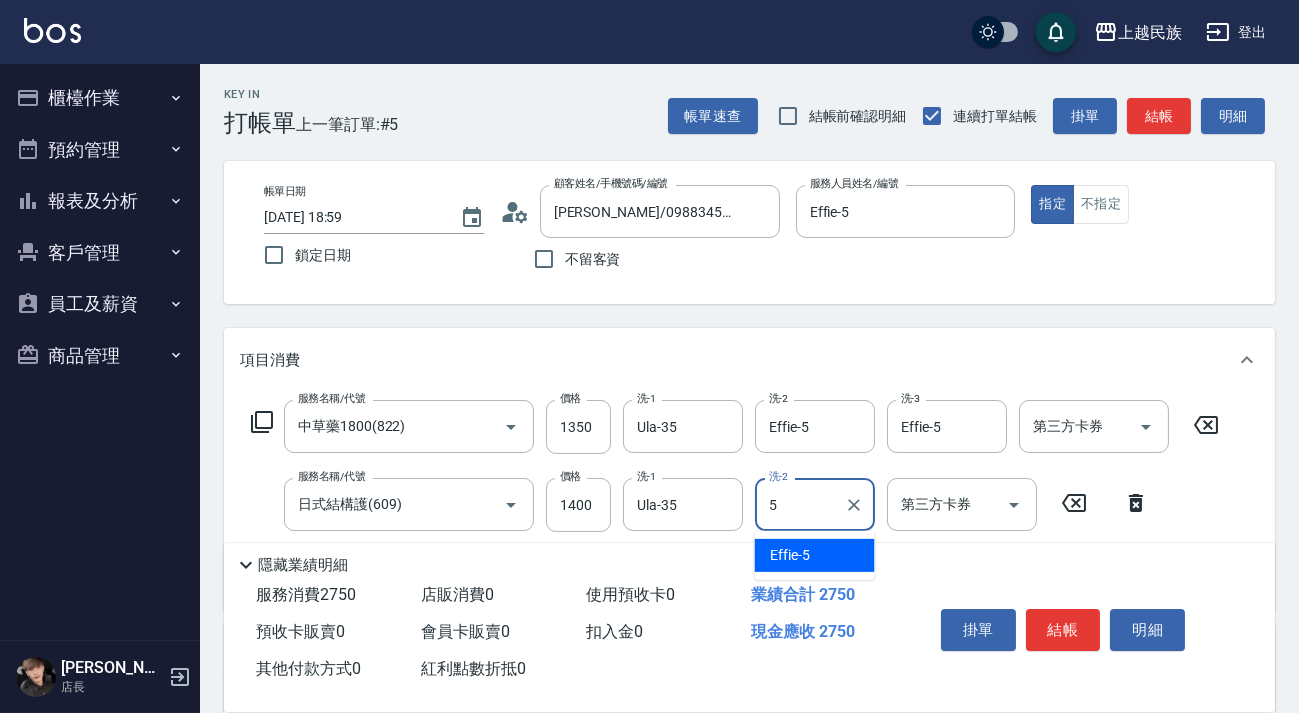 type on "Effie-5" 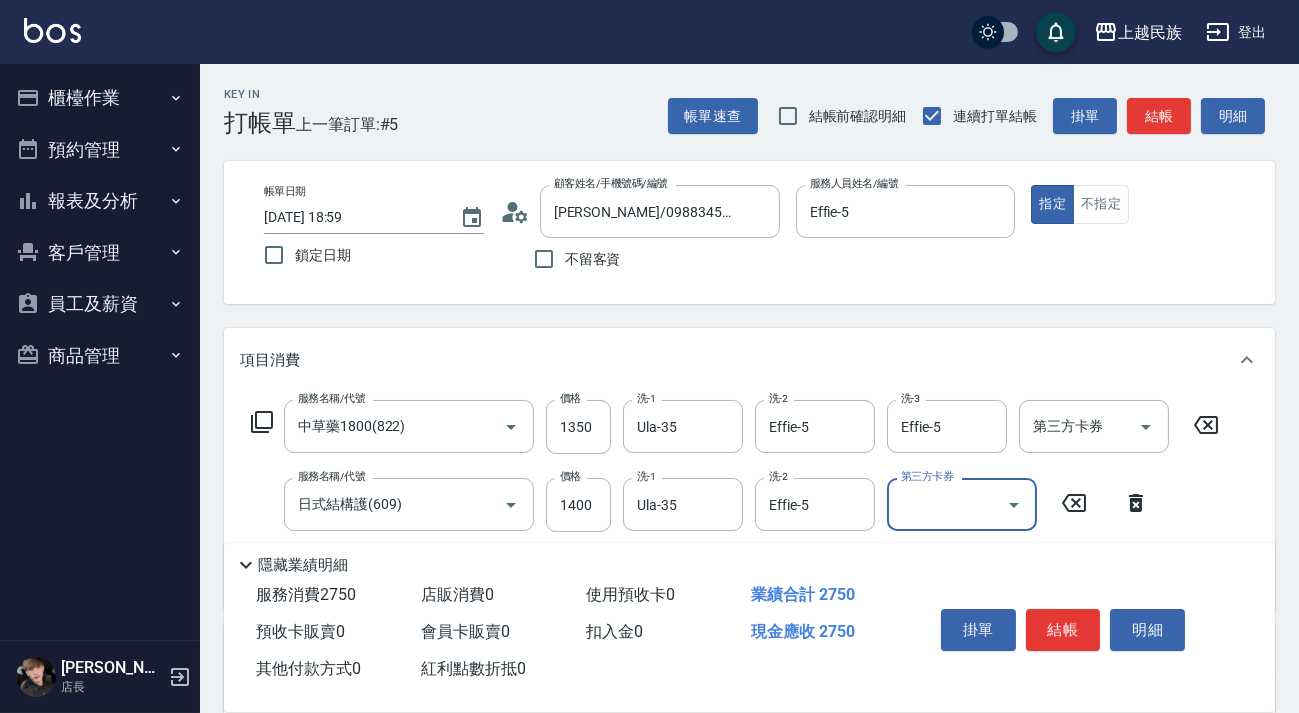 scroll, scrollTop: 345, scrollLeft: 0, axis: vertical 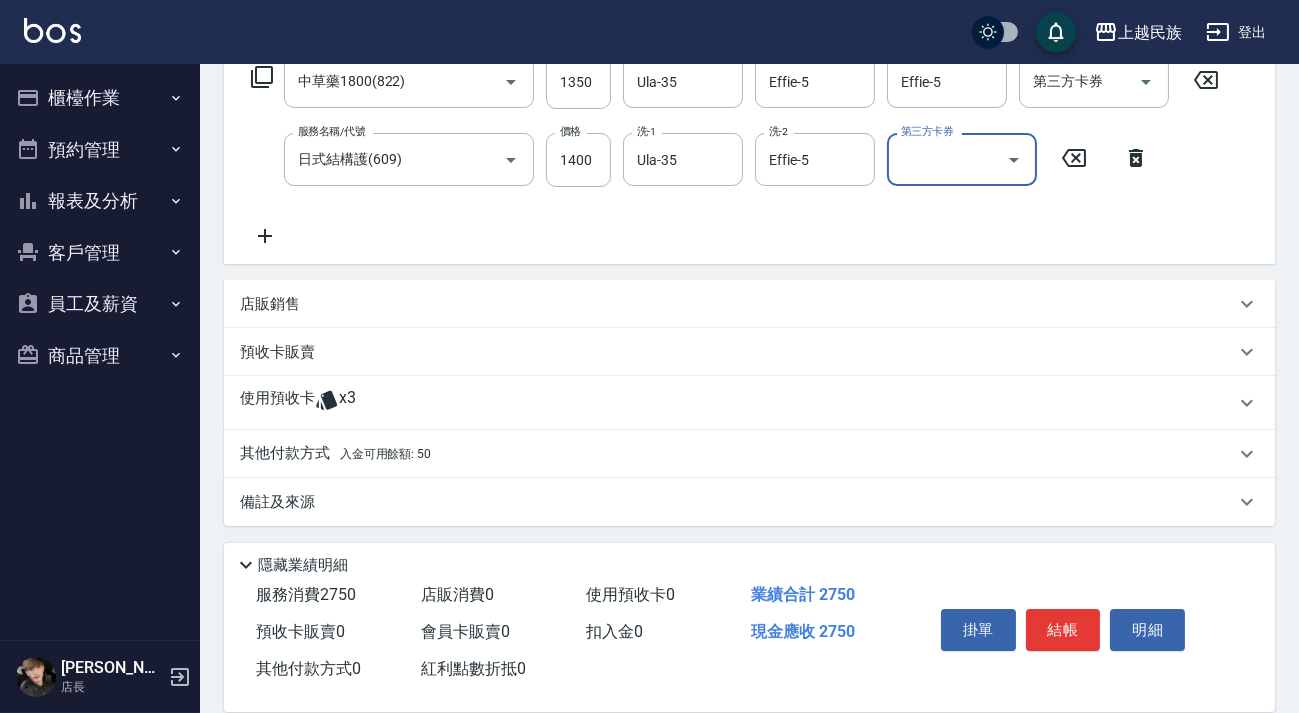 click on "其他付款方式 入金可用餘額: 50" at bounding box center [737, 454] 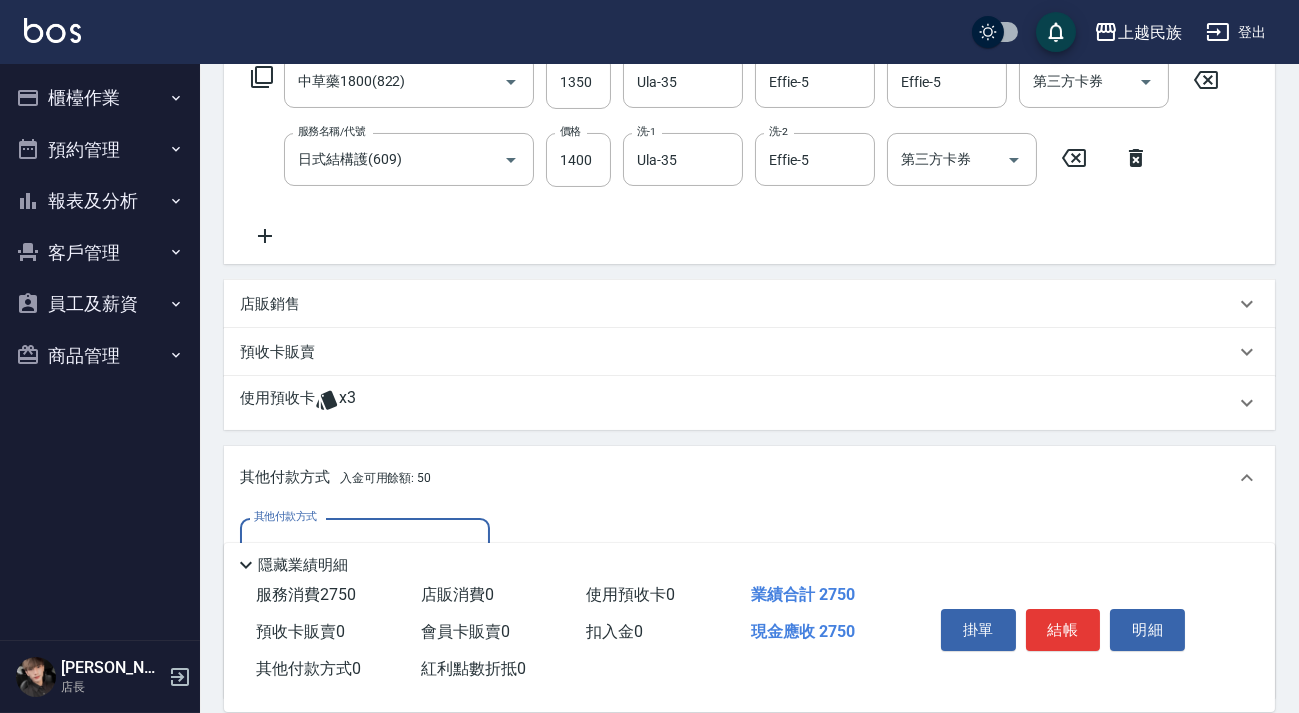 scroll, scrollTop: 0, scrollLeft: 0, axis: both 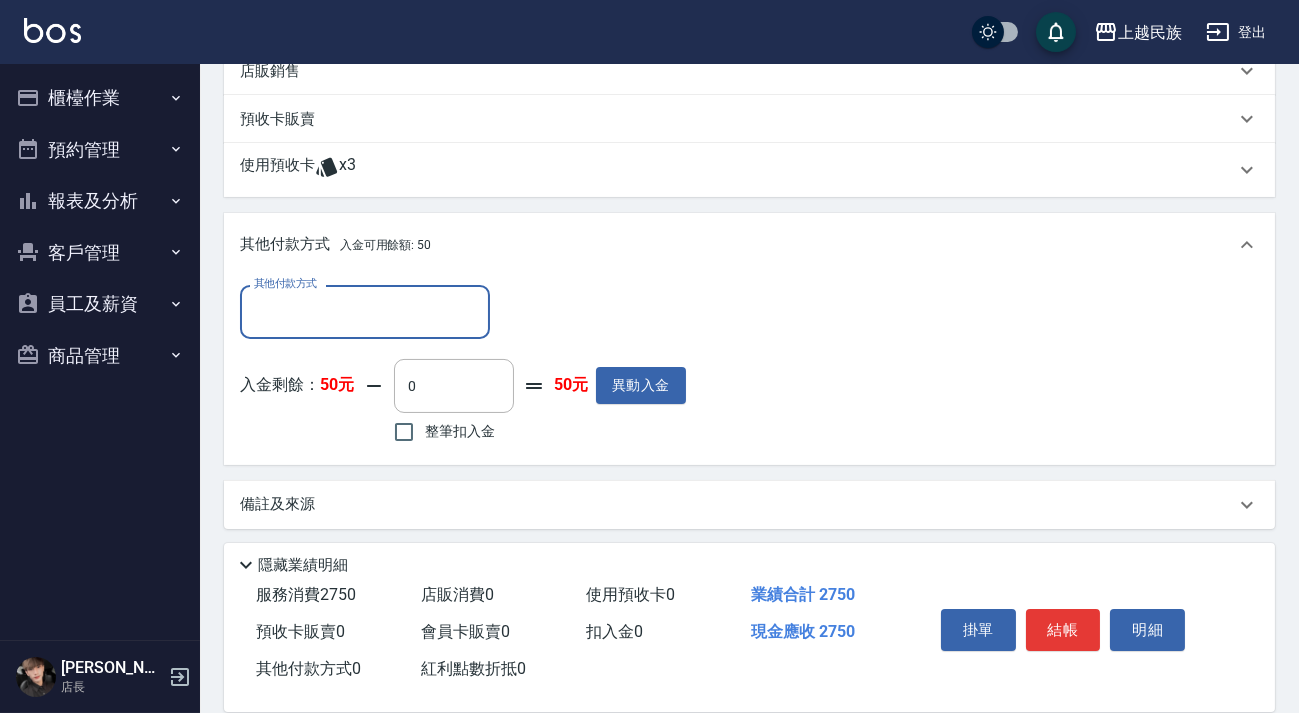 drag, startPoint x: 463, startPoint y: 416, endPoint x: 770, endPoint y: 410, distance: 307.05862 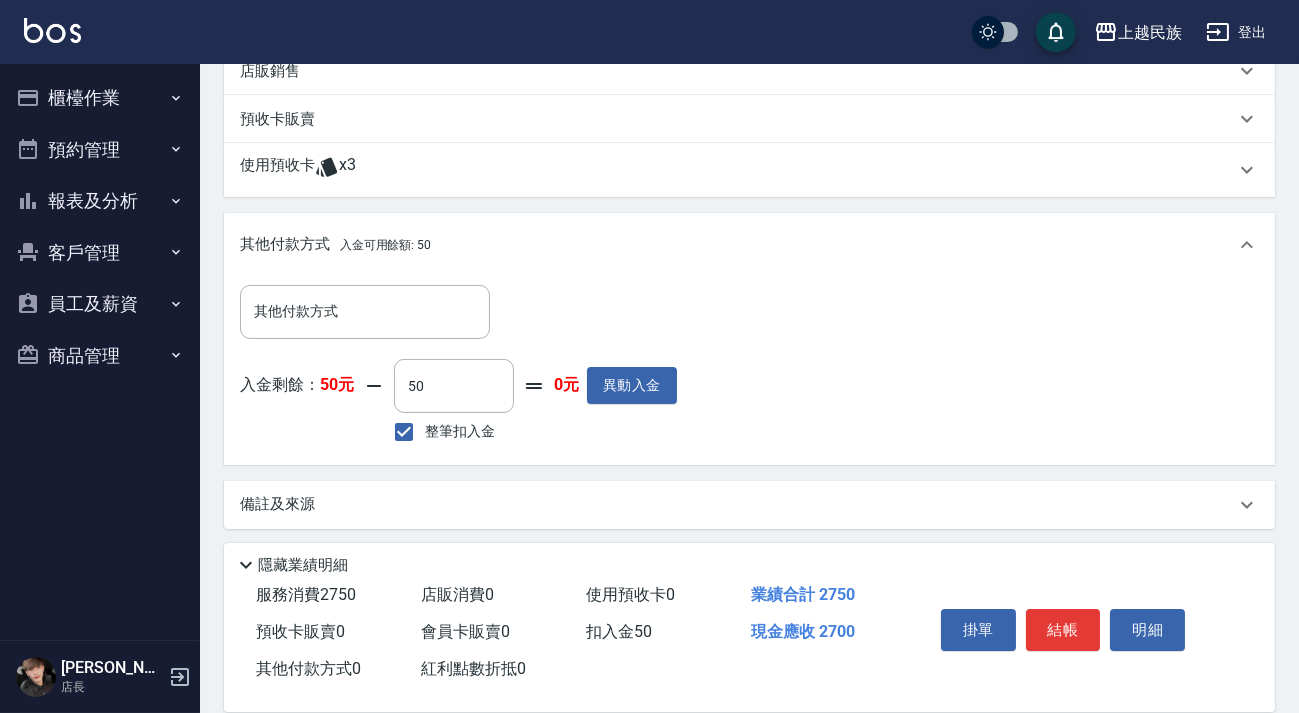 type on "50" 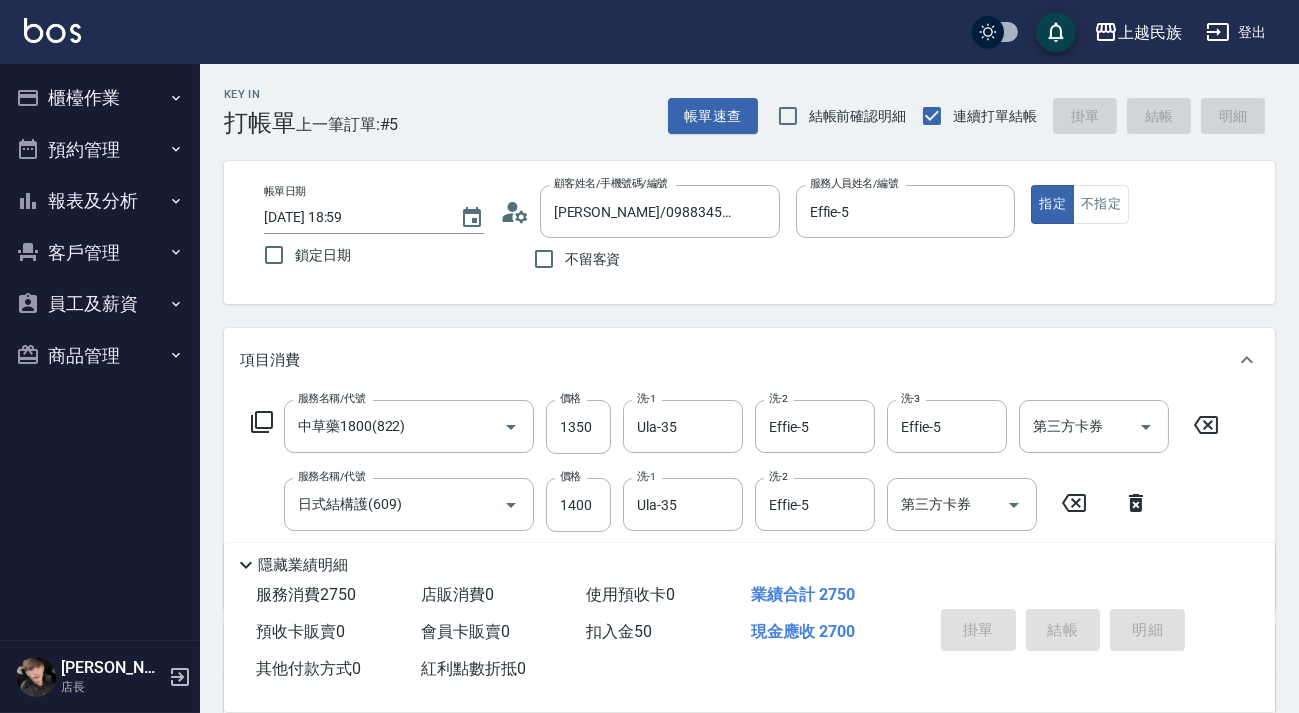 type on "2025/07/15 19:00" 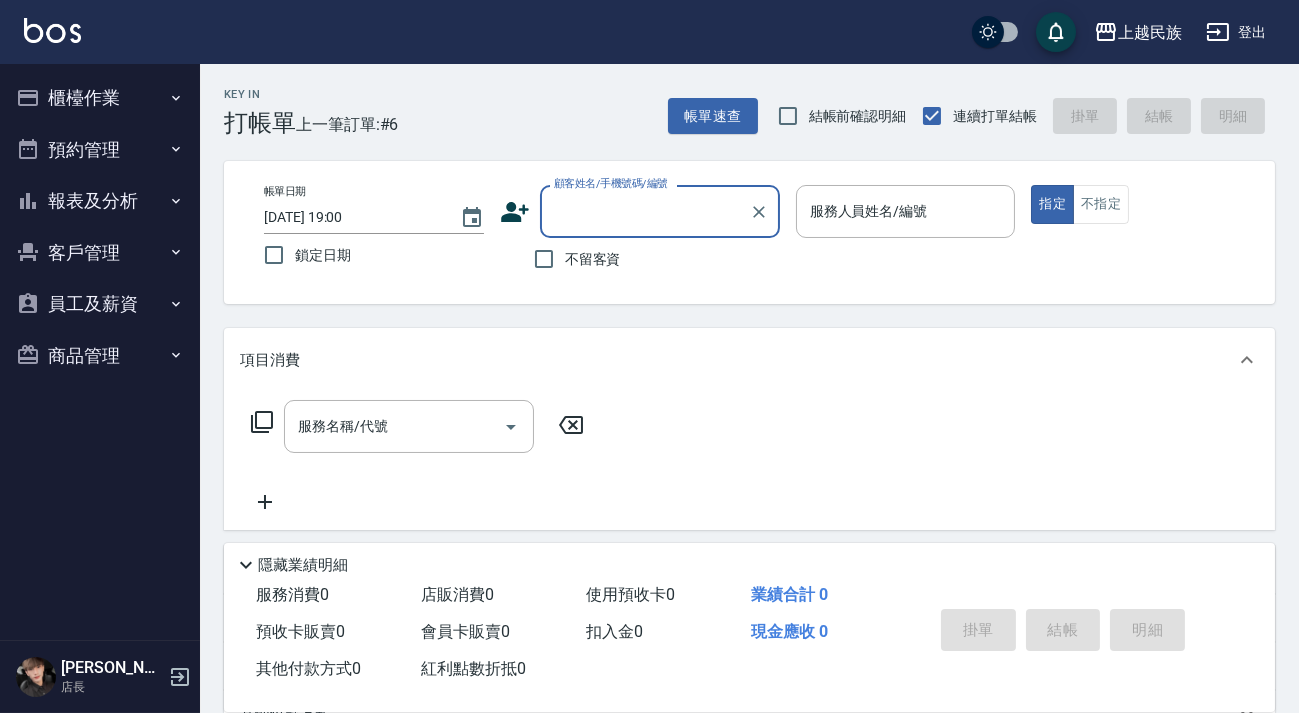 click on "櫃檯作業" at bounding box center (100, 98) 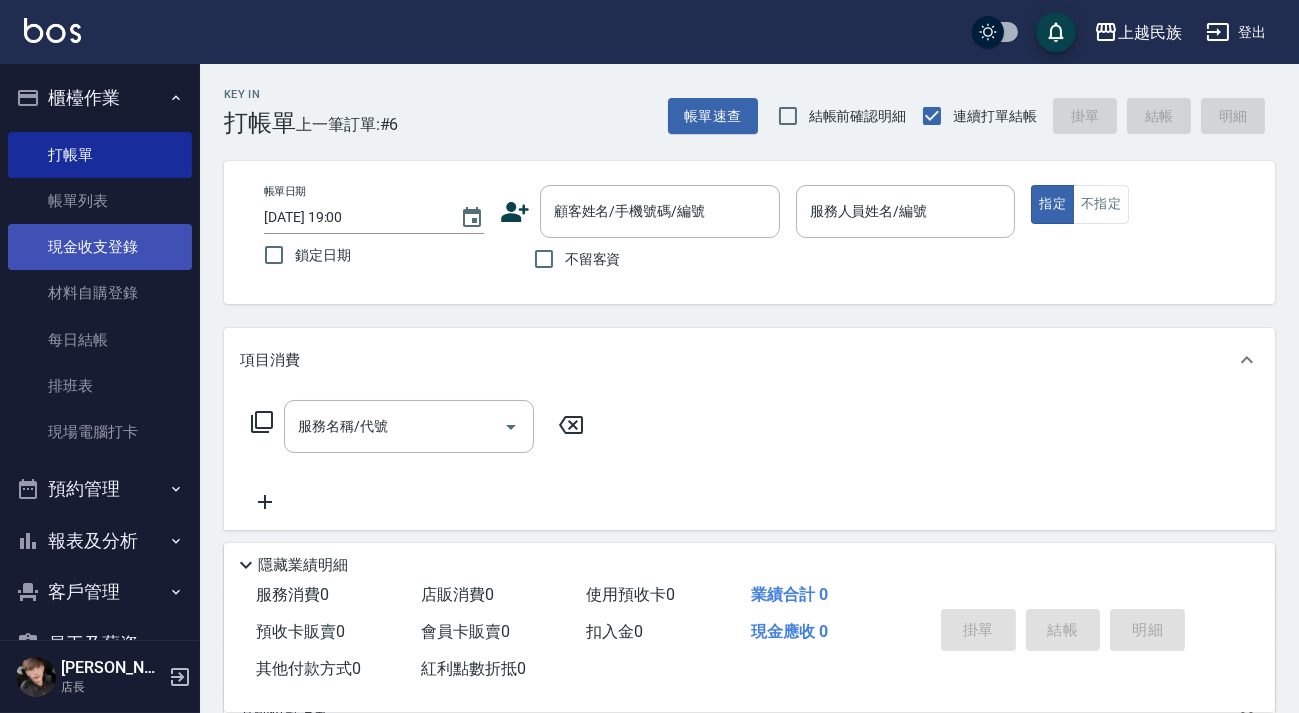 click on "現金收支登錄" at bounding box center [100, 247] 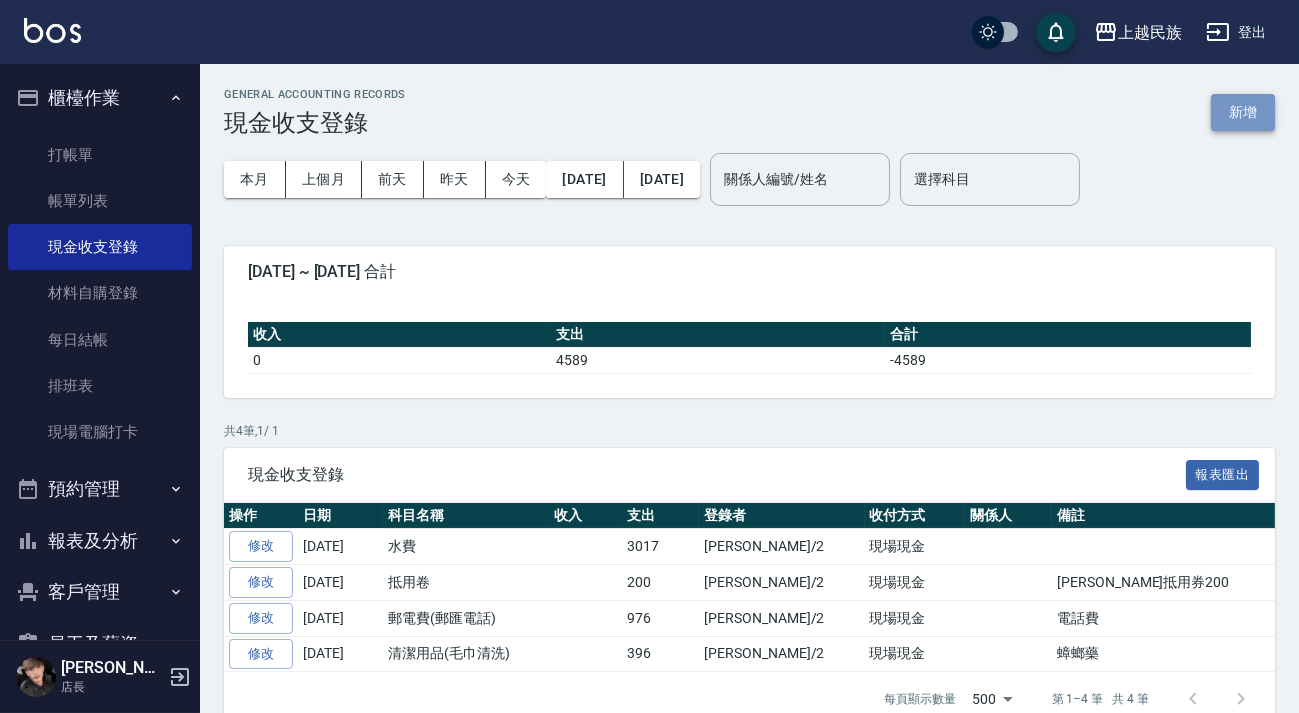 click on "新增" at bounding box center [1243, 112] 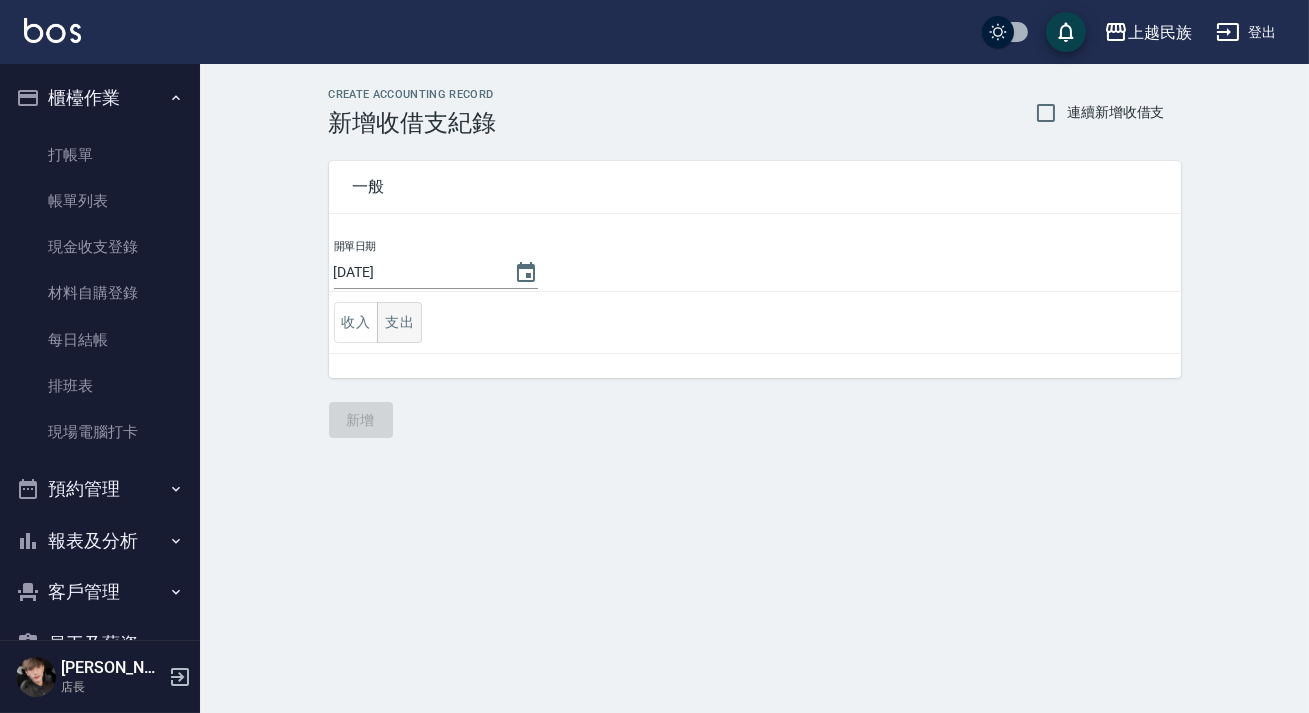 drag, startPoint x: 379, startPoint y: 325, endPoint x: 394, endPoint y: 323, distance: 15.132746 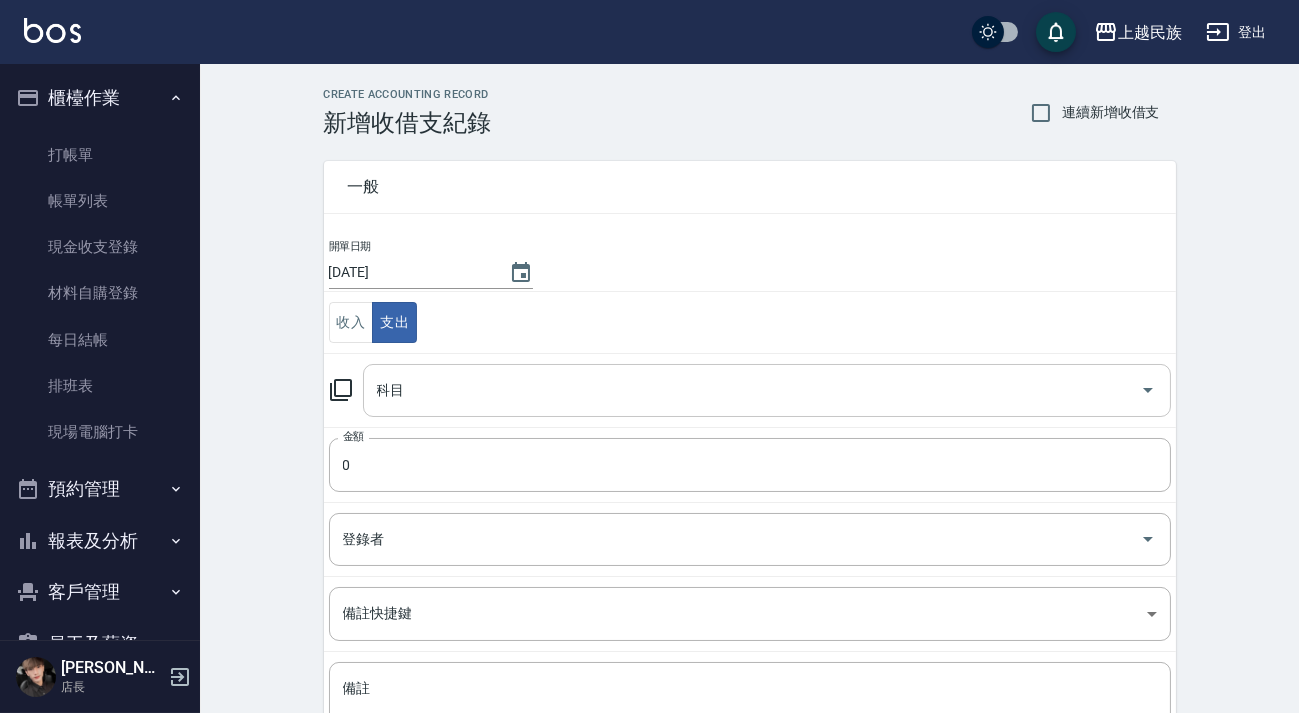 click on "科目" at bounding box center [752, 390] 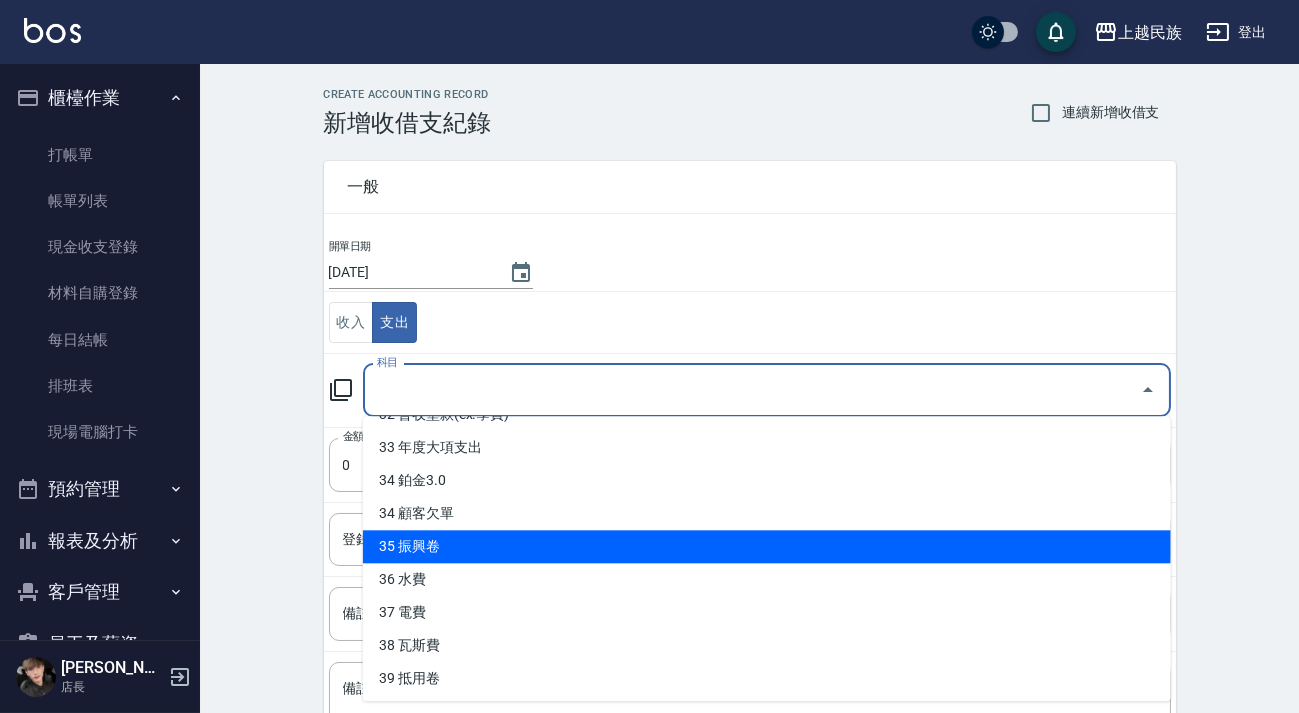 scroll, scrollTop: 1082, scrollLeft: 0, axis: vertical 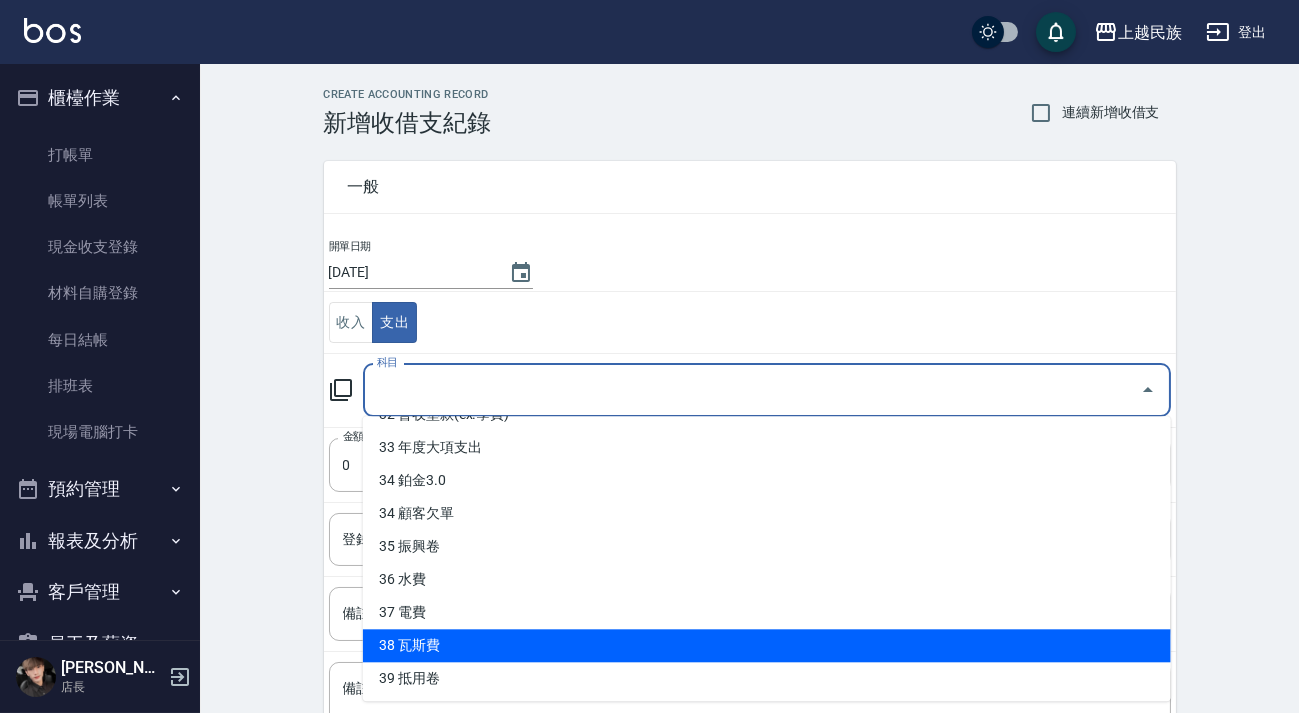 click on "0 售貨費用 1 營業收入 2 產品販賣 3 行政幹部薪資 4 設計師薪資 5 助理薪資 6 員工借支 7 業績獎金 8 伙食費 9 勞健保勞退費 10 房屋租金收支(租賃稅) 11 總公司管理費 12 員工教育訓練費 13 材料貨款(員購材料) 14 水電瓦斯費 15 修繕費 16 店用耗材 17 清潔用品(毛巾清洗) 18 書報雜誌音樂視訊費 19 郵電費(郵匯電話) 20 活動廣告費(印刷、廣告、贈品費) 21 營業稅(稅捐) 22 折舊費(互助會) 23 職工福利 24 交通費 25 交際費(公關) 26 其他(雜項)收支 27 店用器材設備 28 信用卡 29 短溢金 30 髮券銷售 31 入金卡 32 暫收墊款(ex.學費) 33 年度大項支出 34 鉑金3.0 34 顧客欠單 35 振興卷 36 水費 37 電費 38 瓦斯費 39 抵用卷" at bounding box center (767, 558) 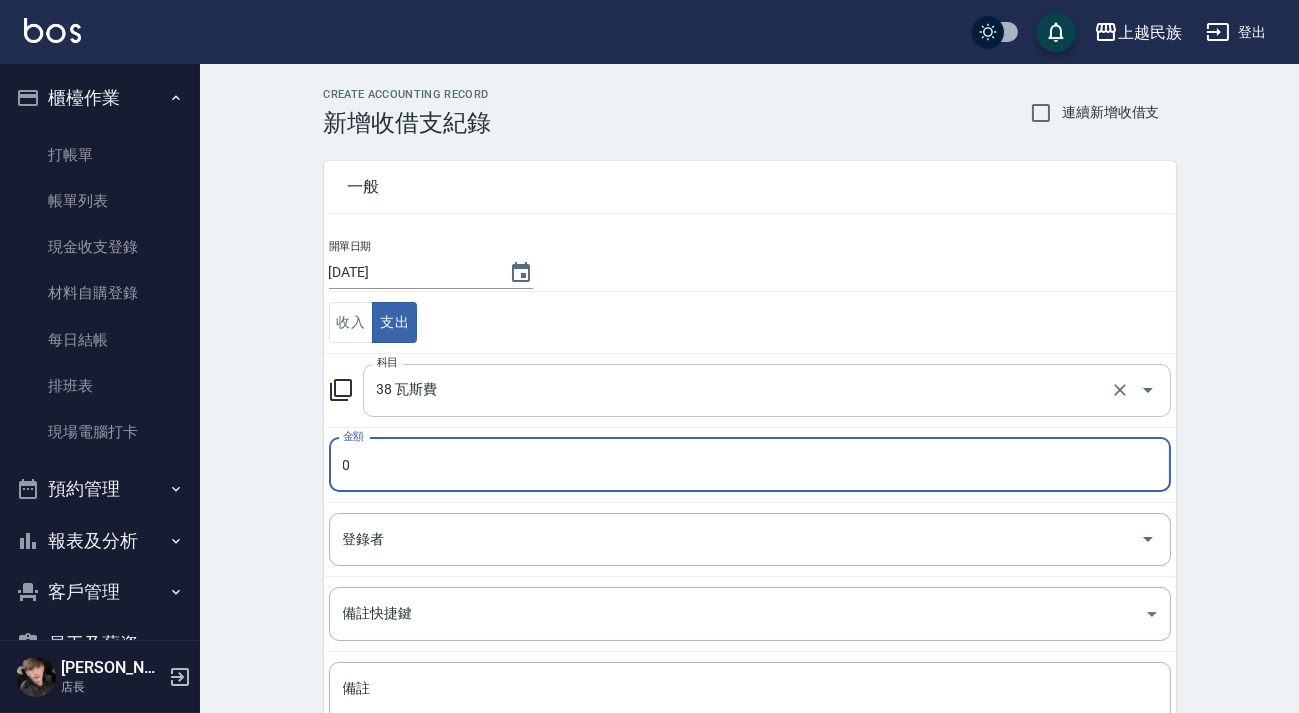 click on "38 瓦斯費" at bounding box center (739, 390) 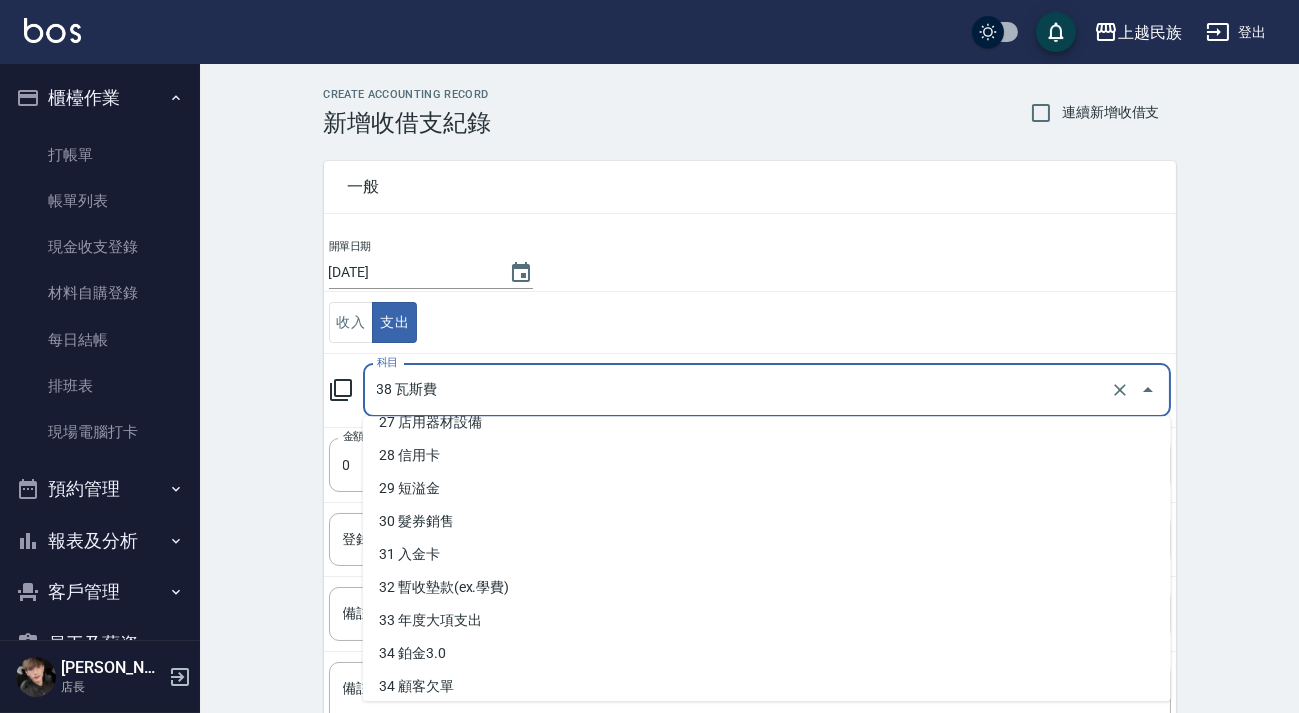scroll, scrollTop: 1082, scrollLeft: 0, axis: vertical 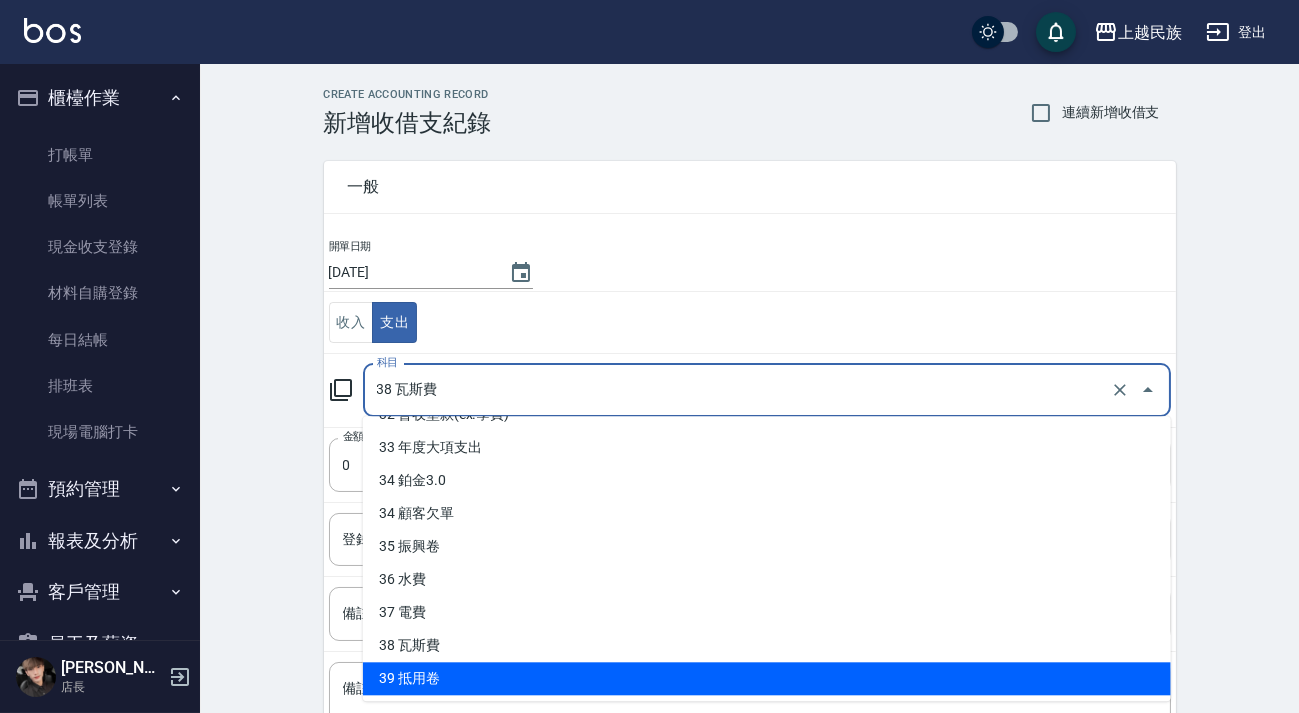 click on "39 抵用卷" at bounding box center (767, 678) 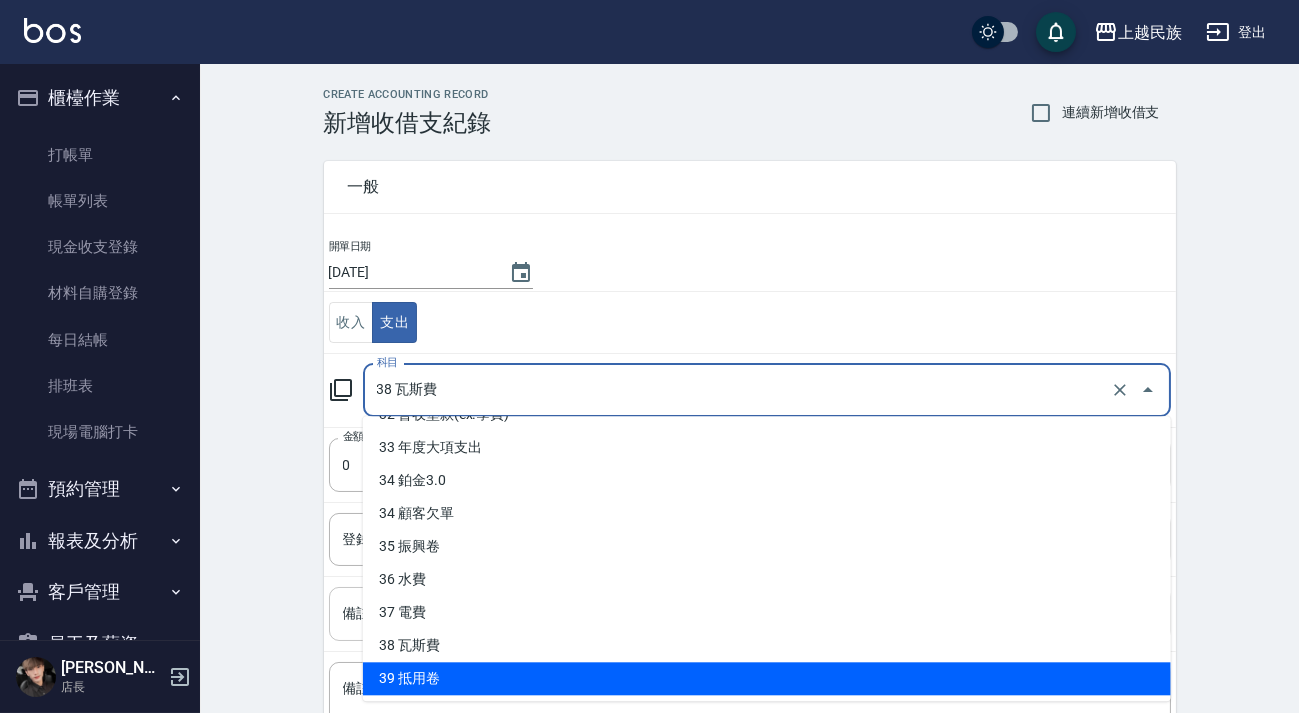 type on "39 抵用卷" 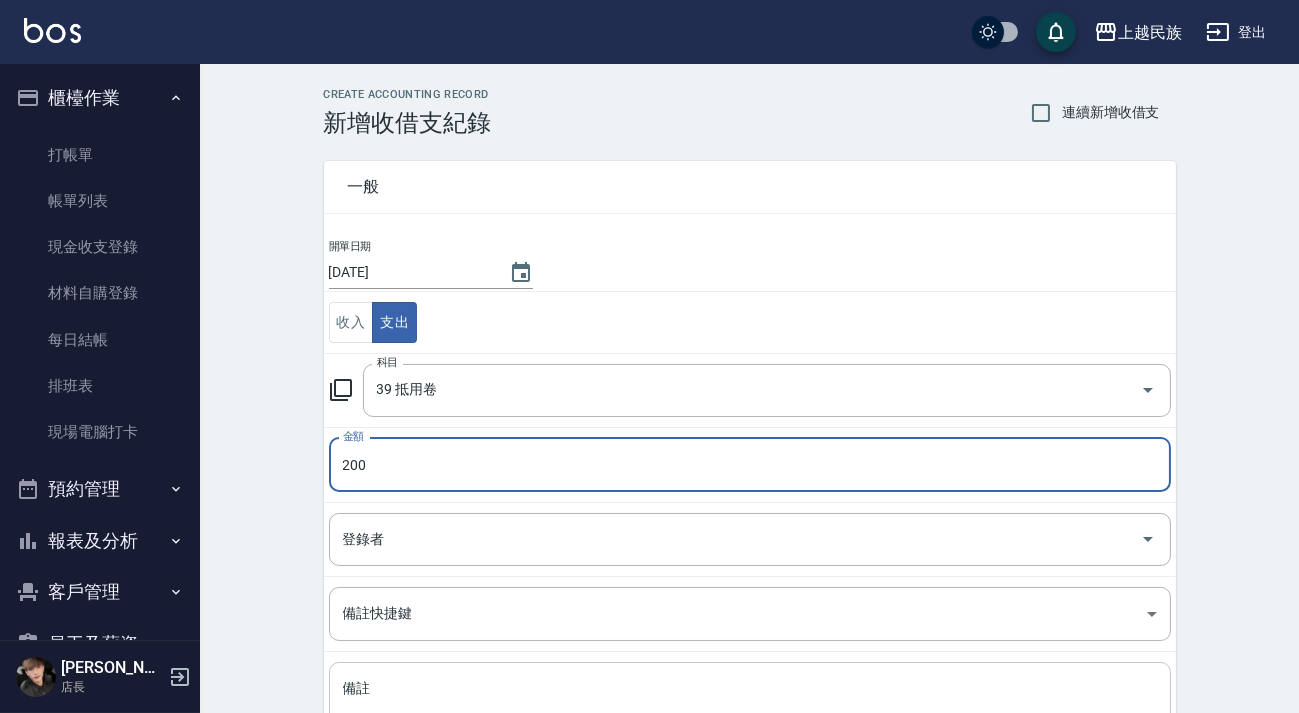 scroll, scrollTop: 169, scrollLeft: 0, axis: vertical 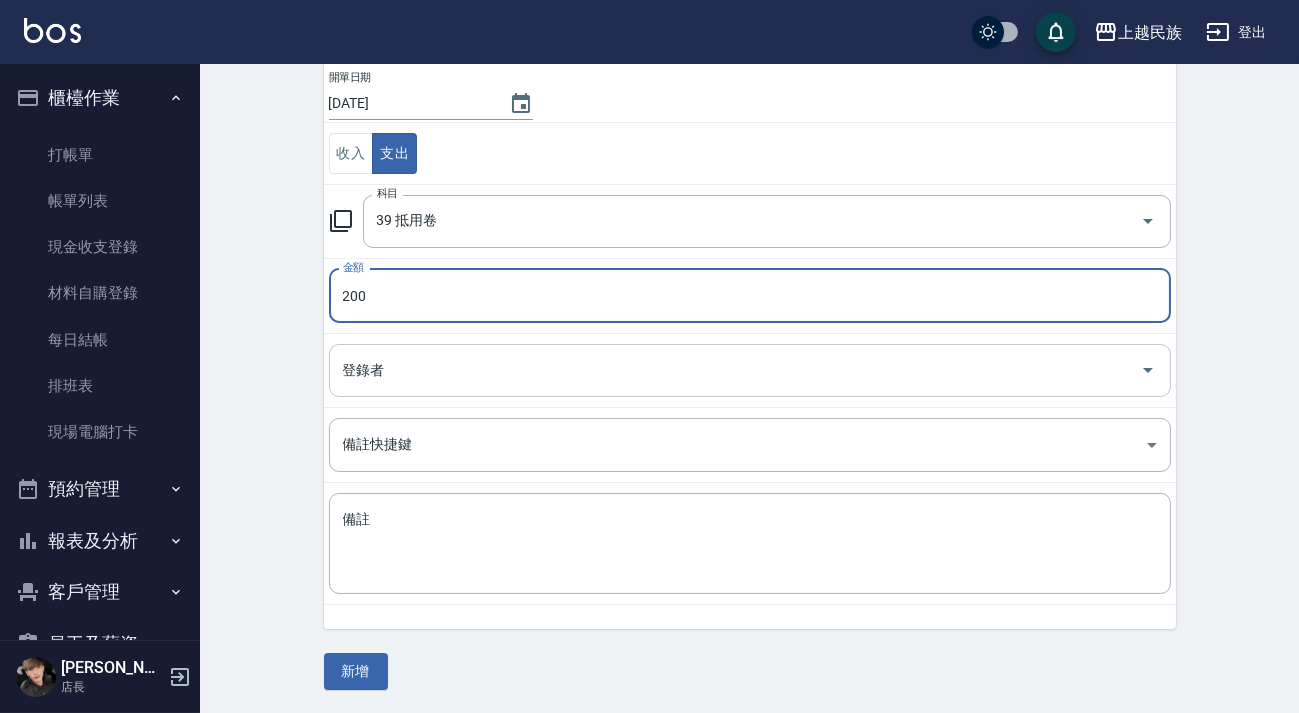 type on "200" 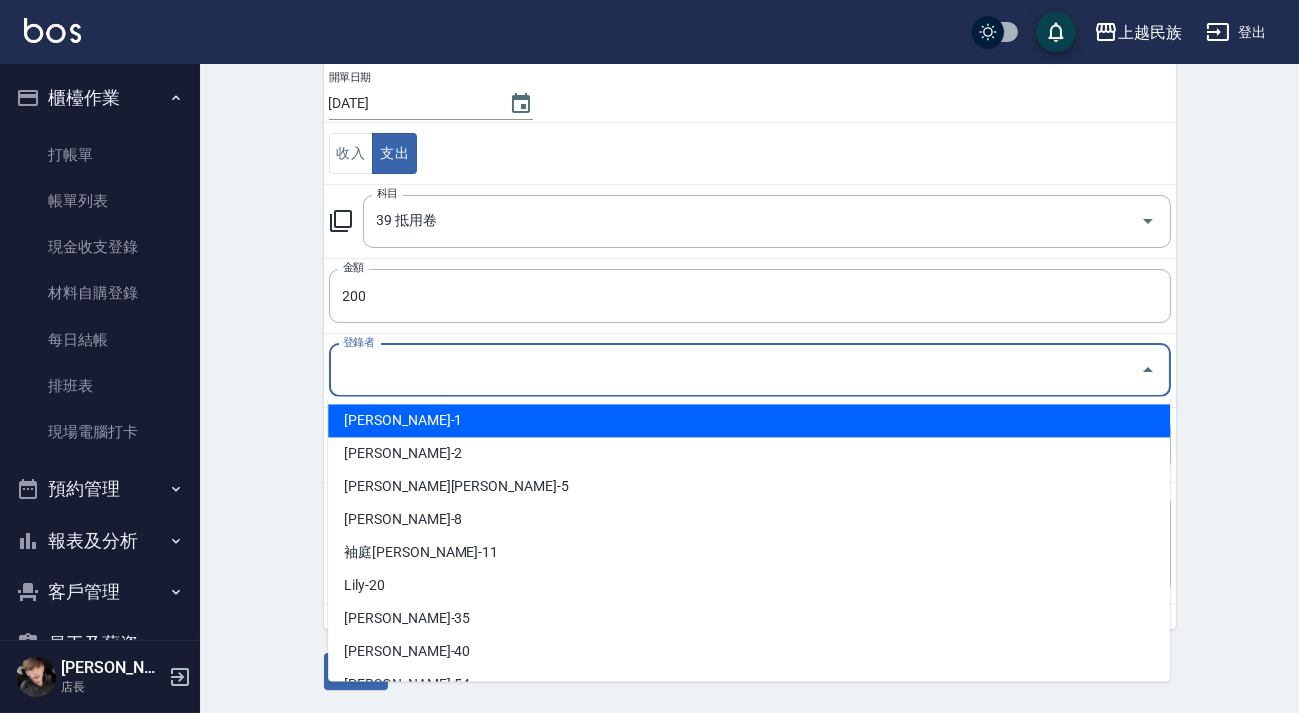 click on "登錄者" at bounding box center [735, 370] 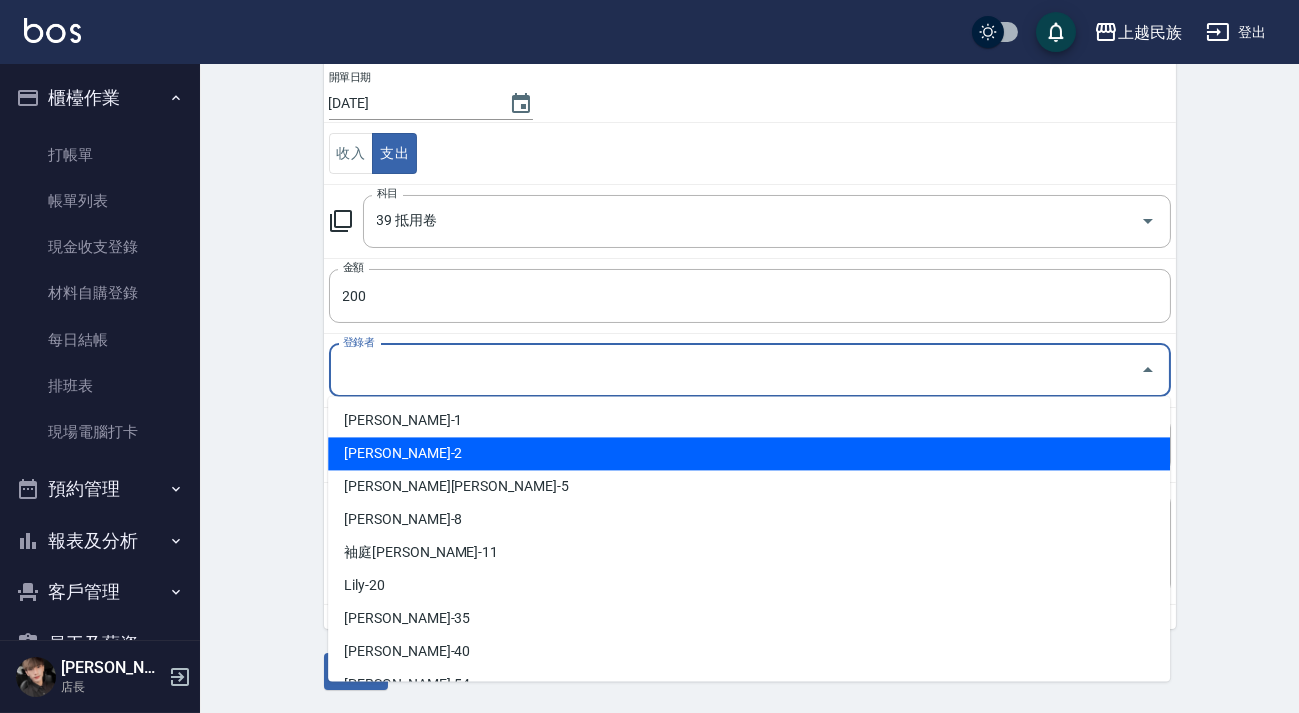 click on "[PERSON_NAME]-2" at bounding box center (749, 453) 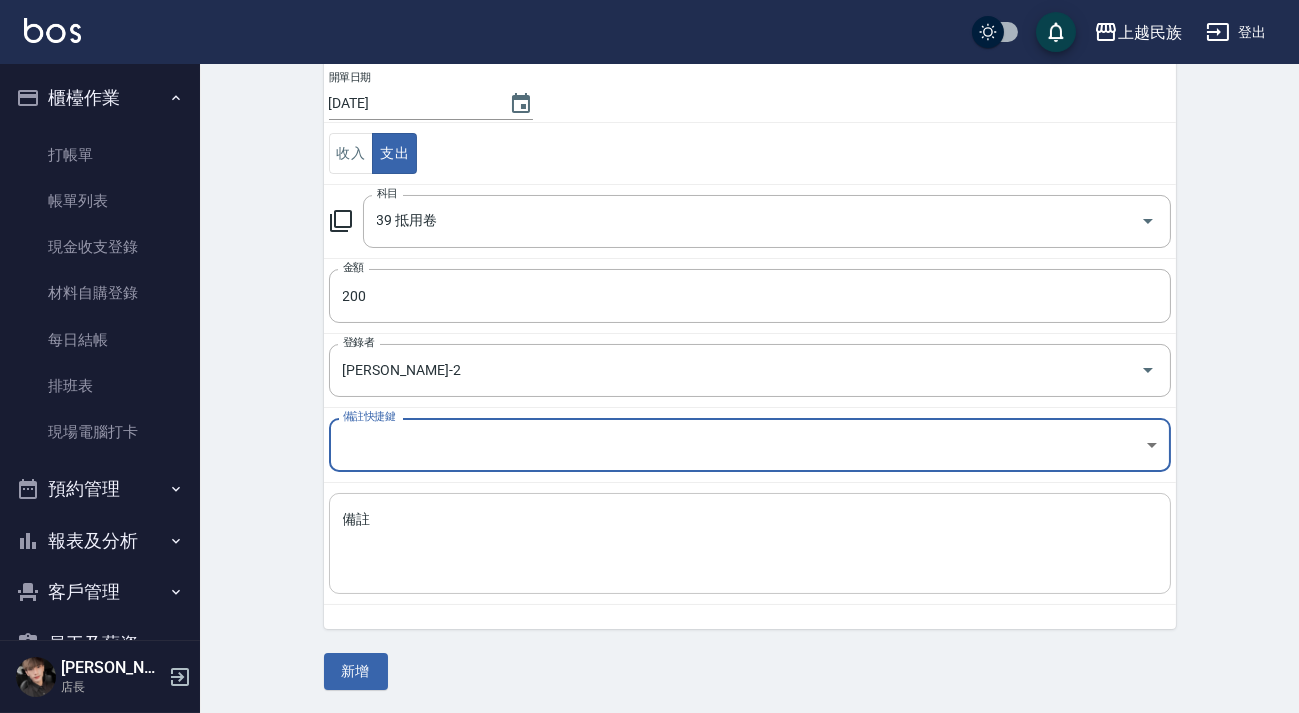 click on "x 備註" at bounding box center [750, 543] 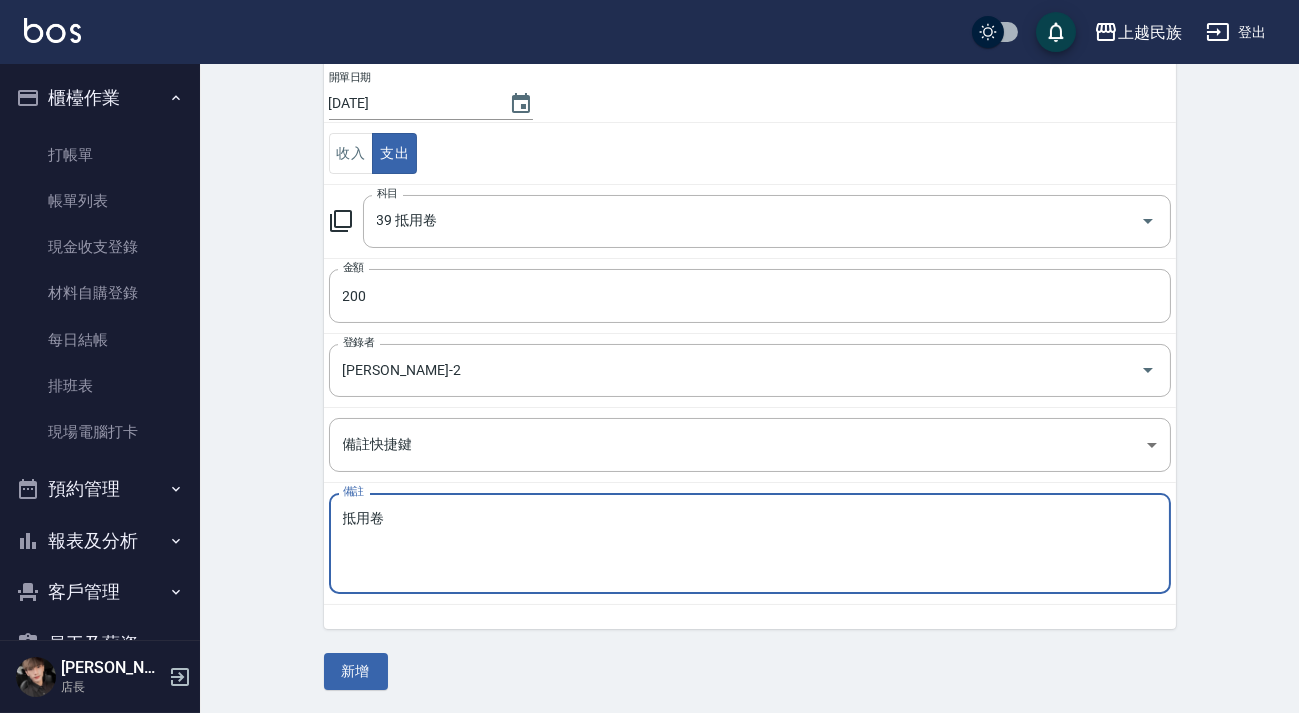 click on "抵用卷" at bounding box center (750, 544) 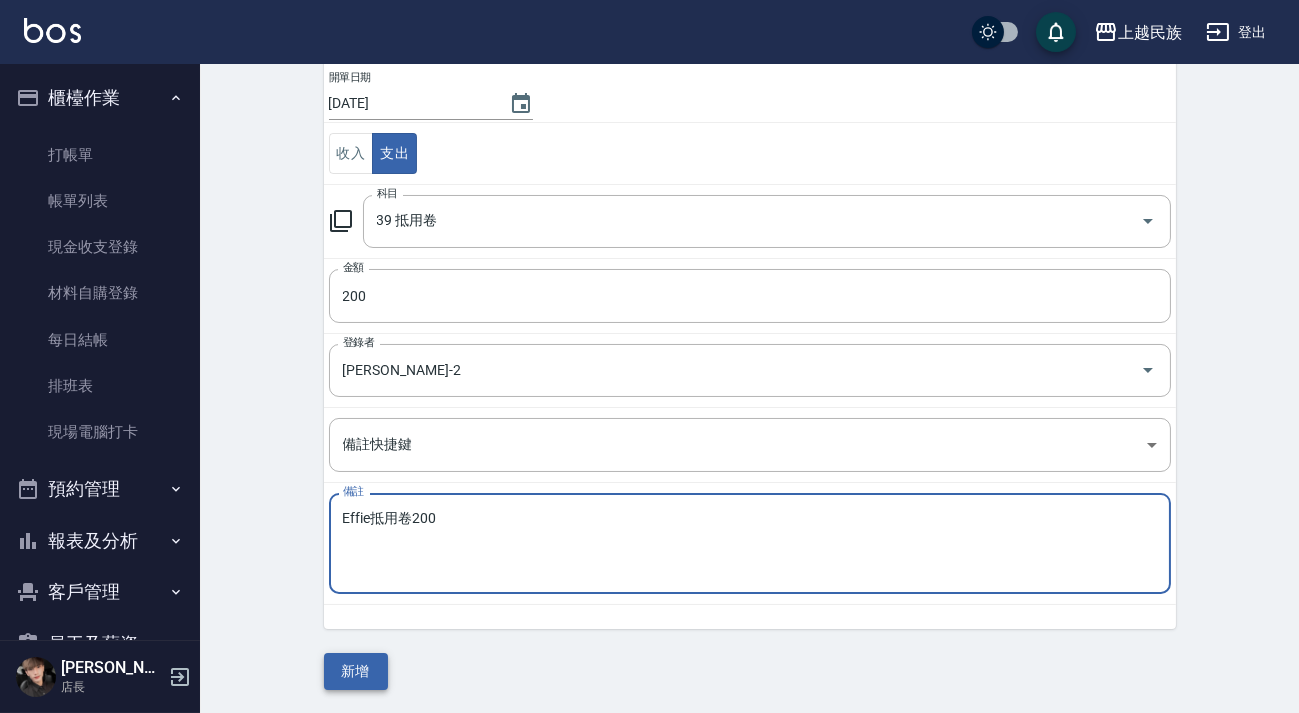 type on "Effie抵用卷200" 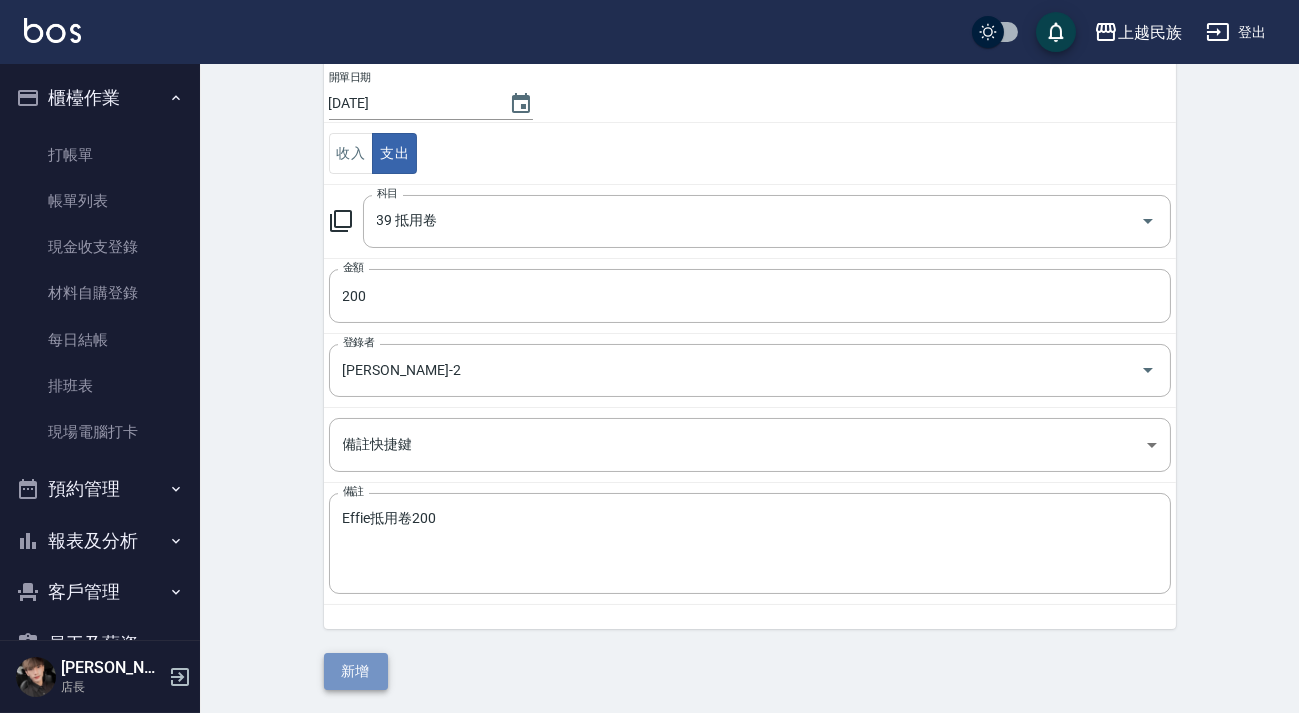 click on "新增" at bounding box center (356, 671) 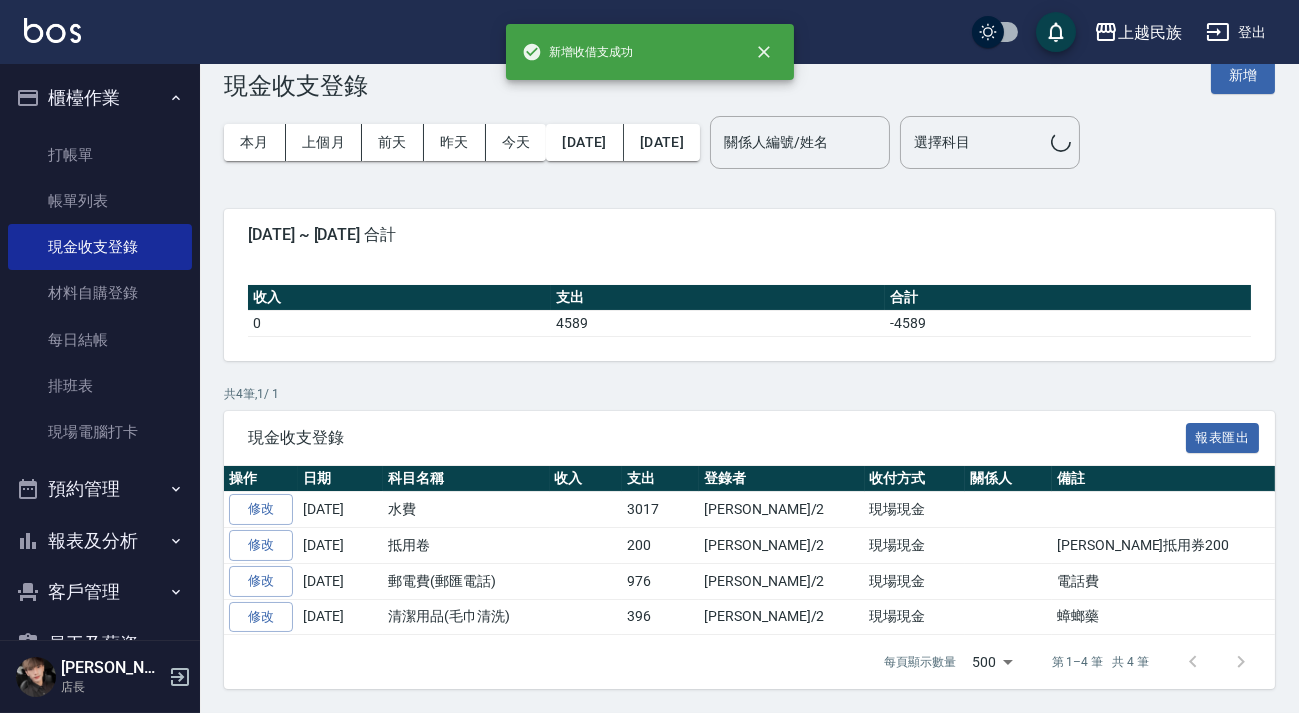 scroll, scrollTop: 0, scrollLeft: 0, axis: both 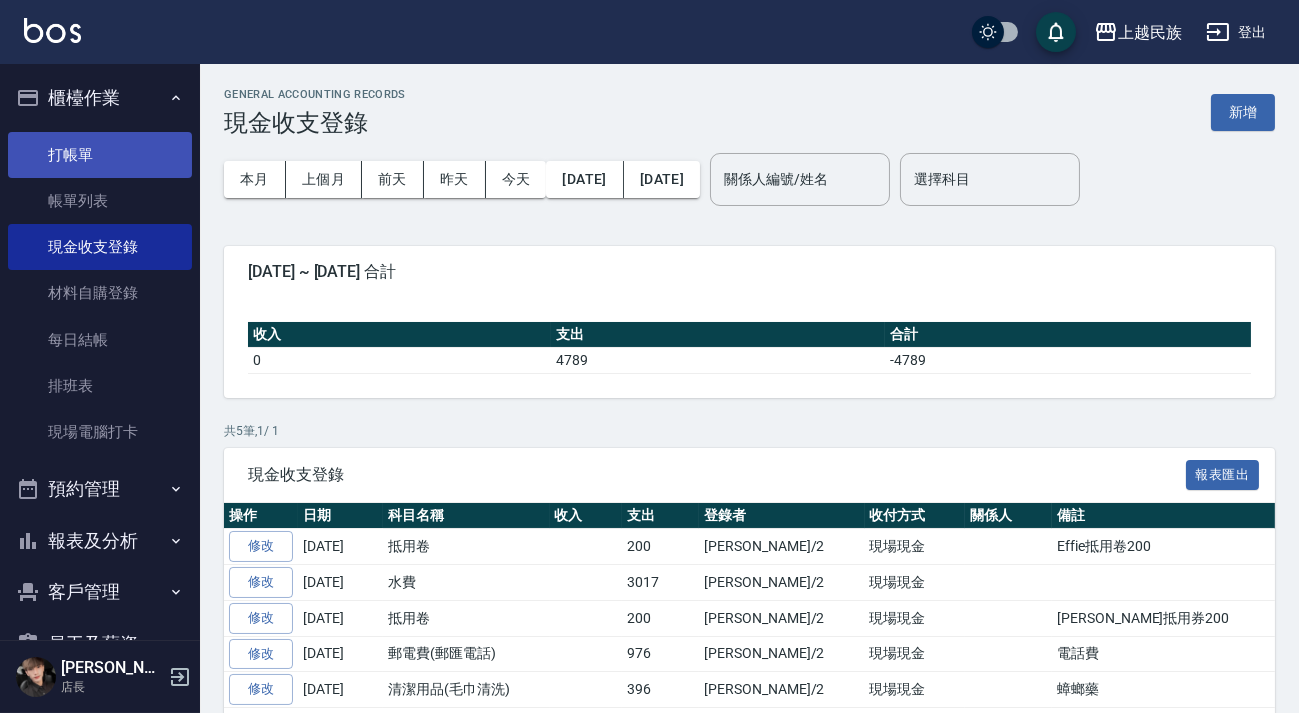 click on "打帳單" at bounding box center [100, 155] 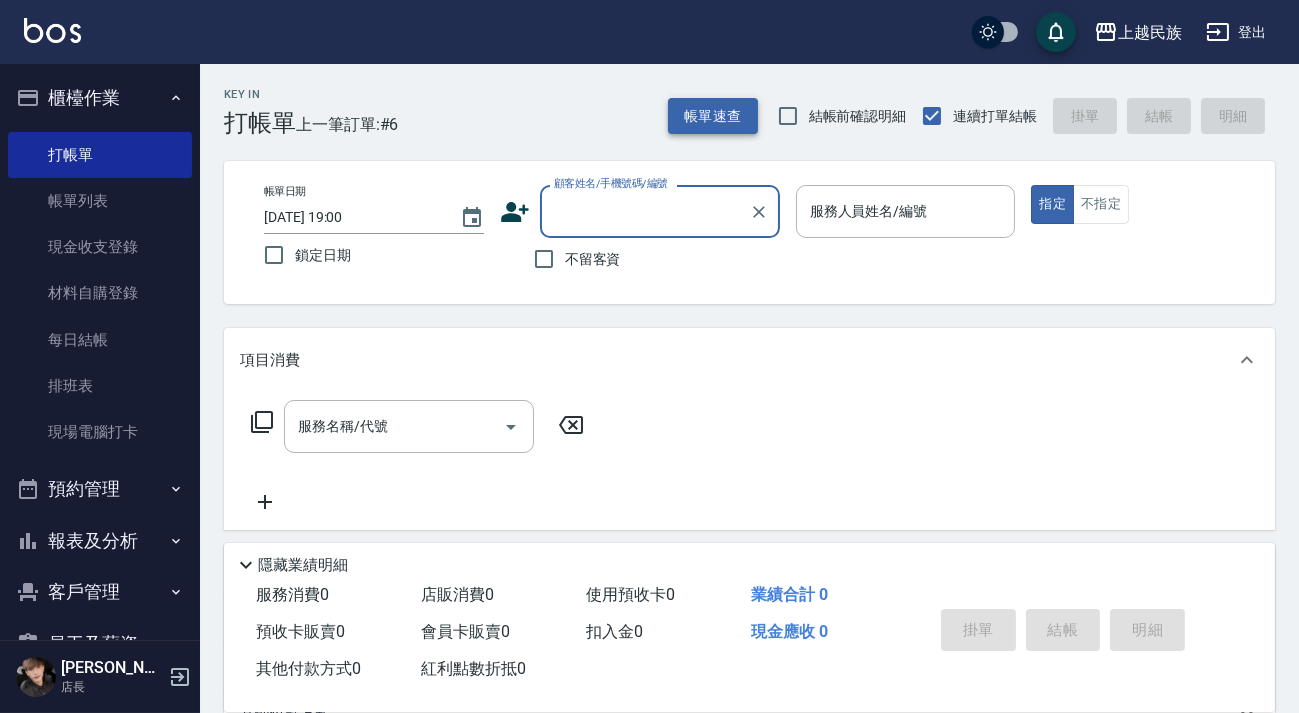 click on "帳單速查" at bounding box center (713, 116) 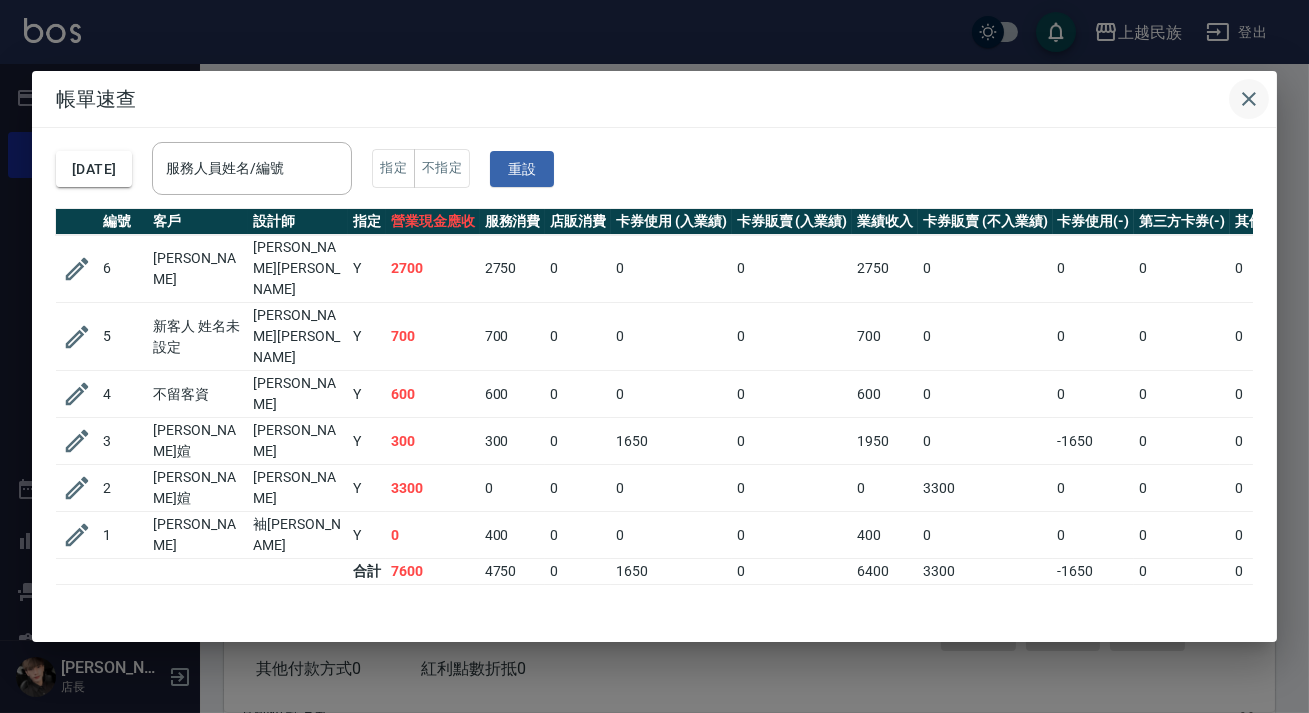 click 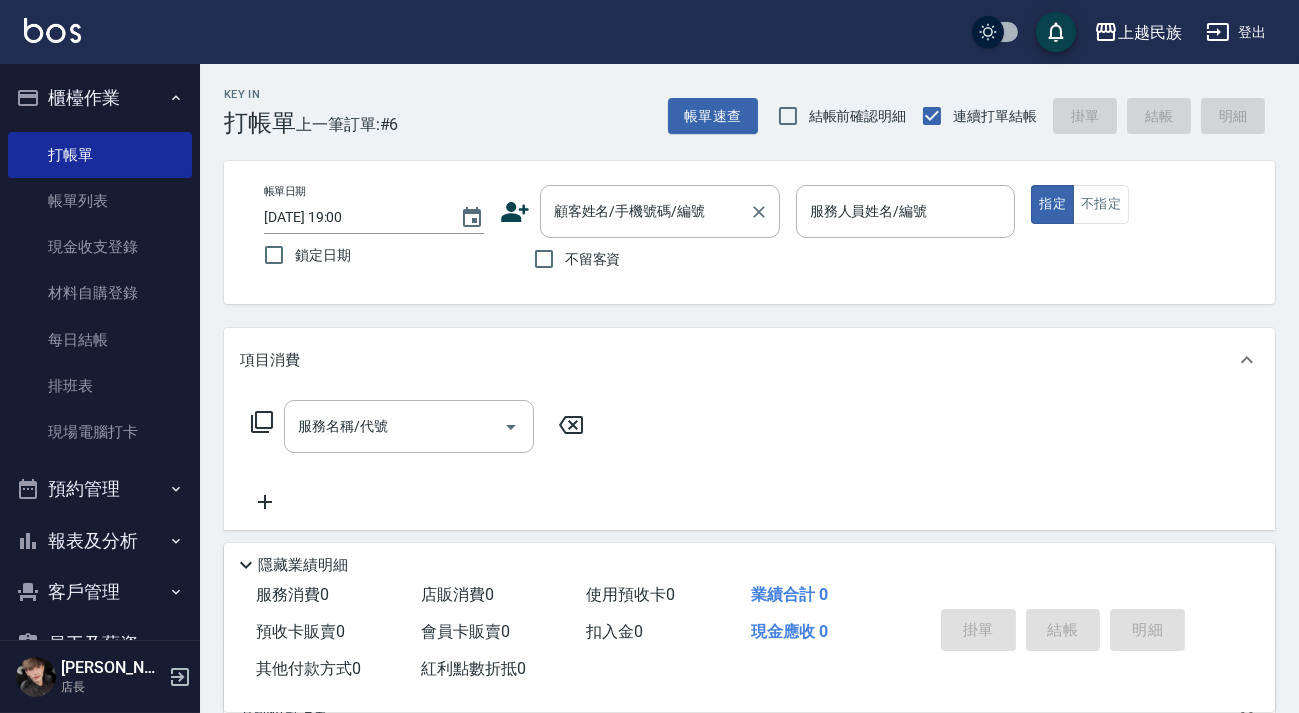 click on "顧客姓名/手機號碼/編號 顧客姓名/手機號碼/編號" at bounding box center [660, 211] 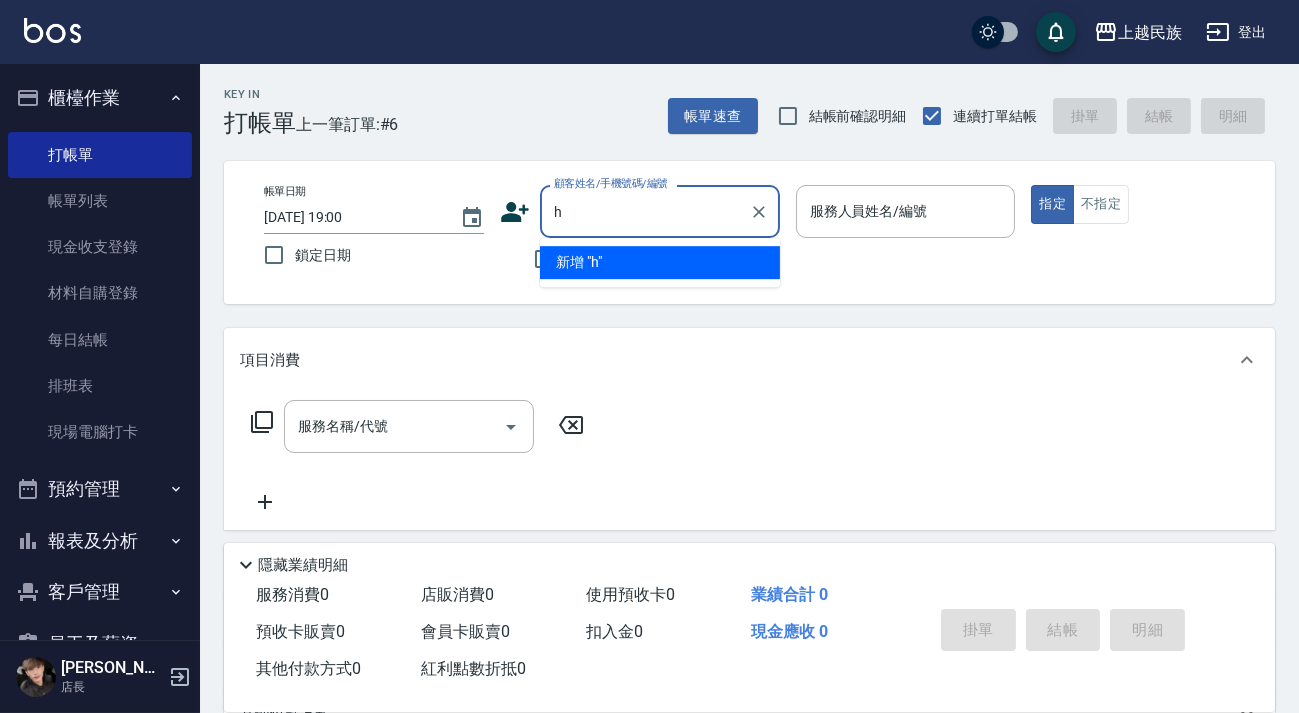 type on "h" 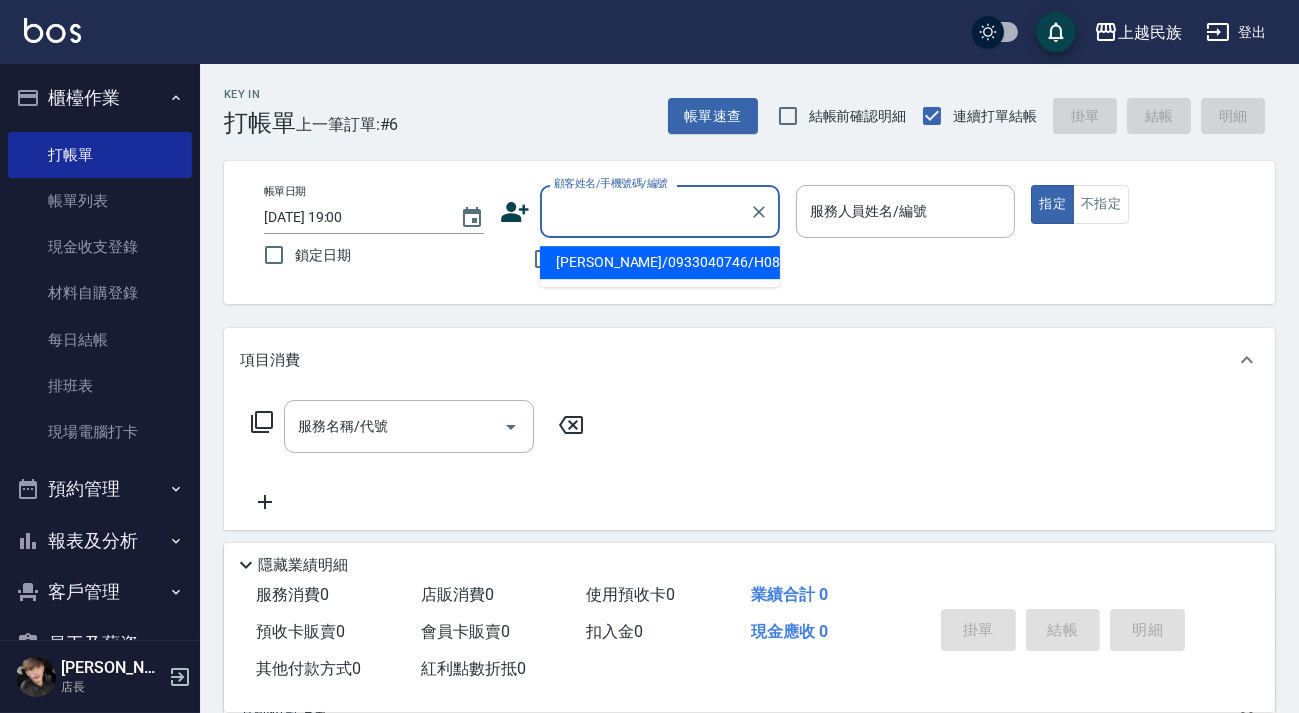 click on "顧客姓名/手機號碼/編號" at bounding box center [645, 211] 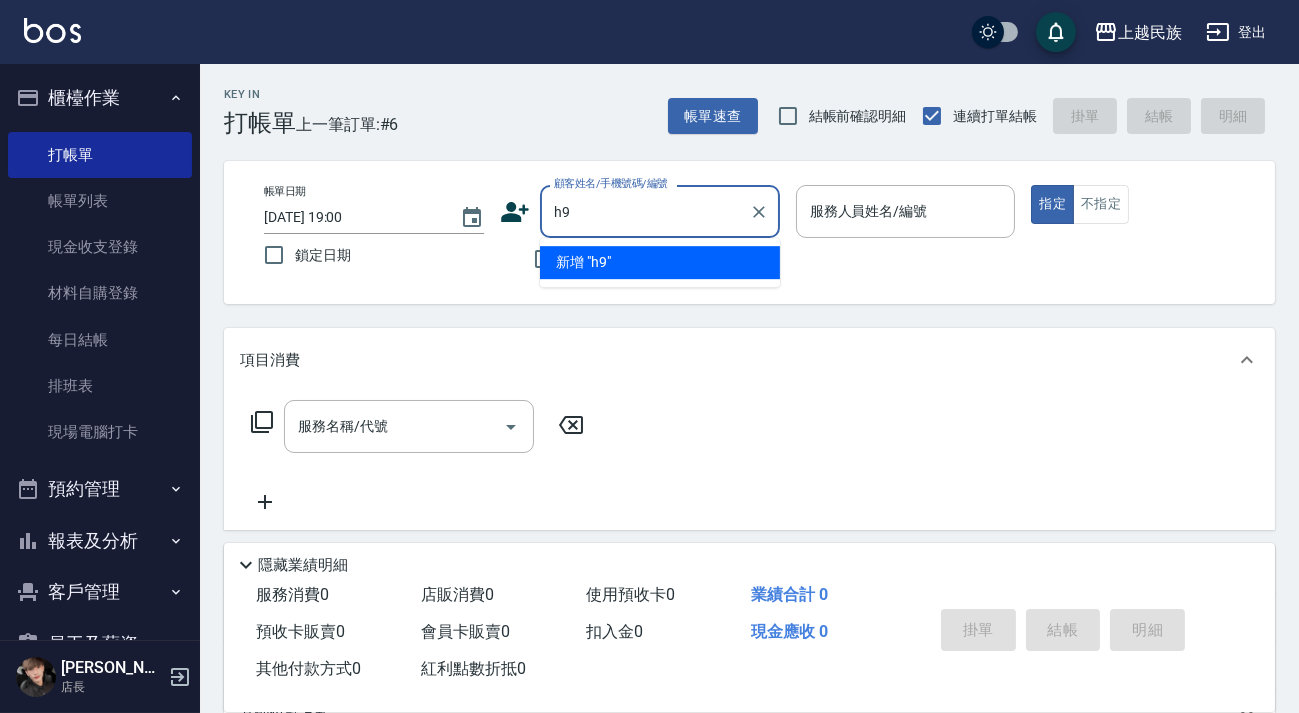 type on "h" 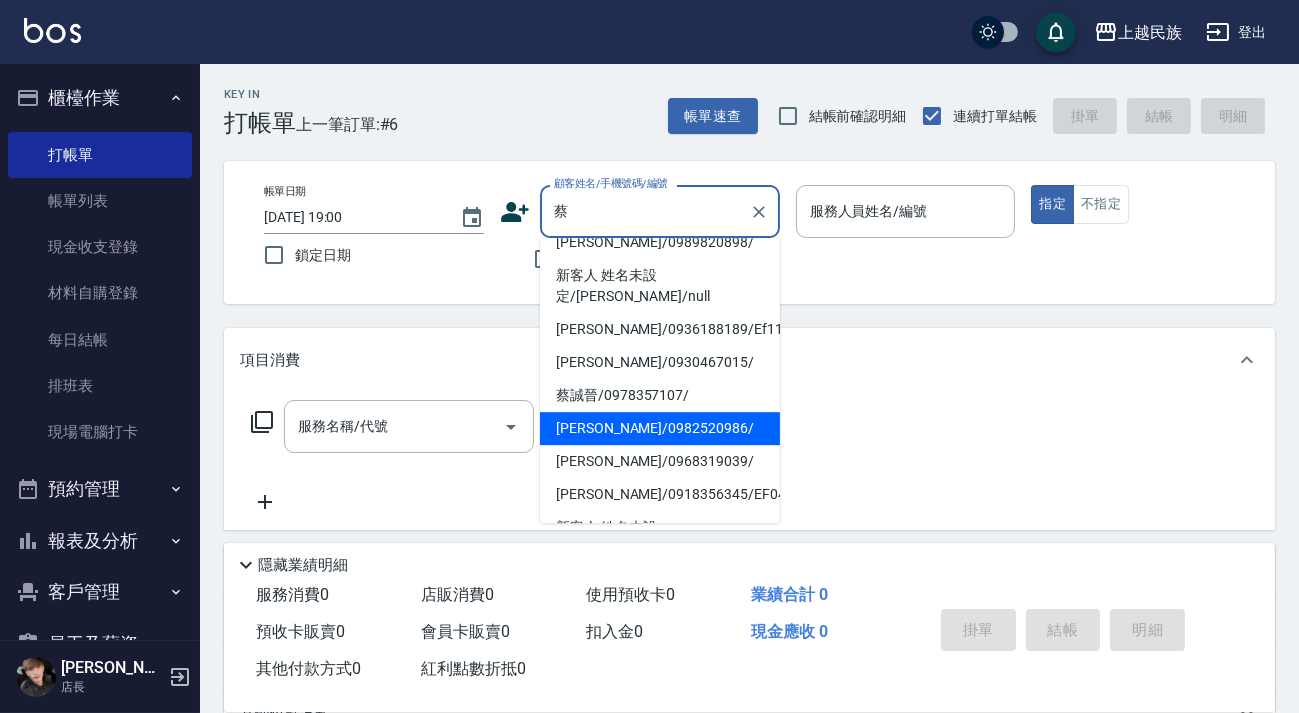 scroll, scrollTop: 363, scrollLeft: 0, axis: vertical 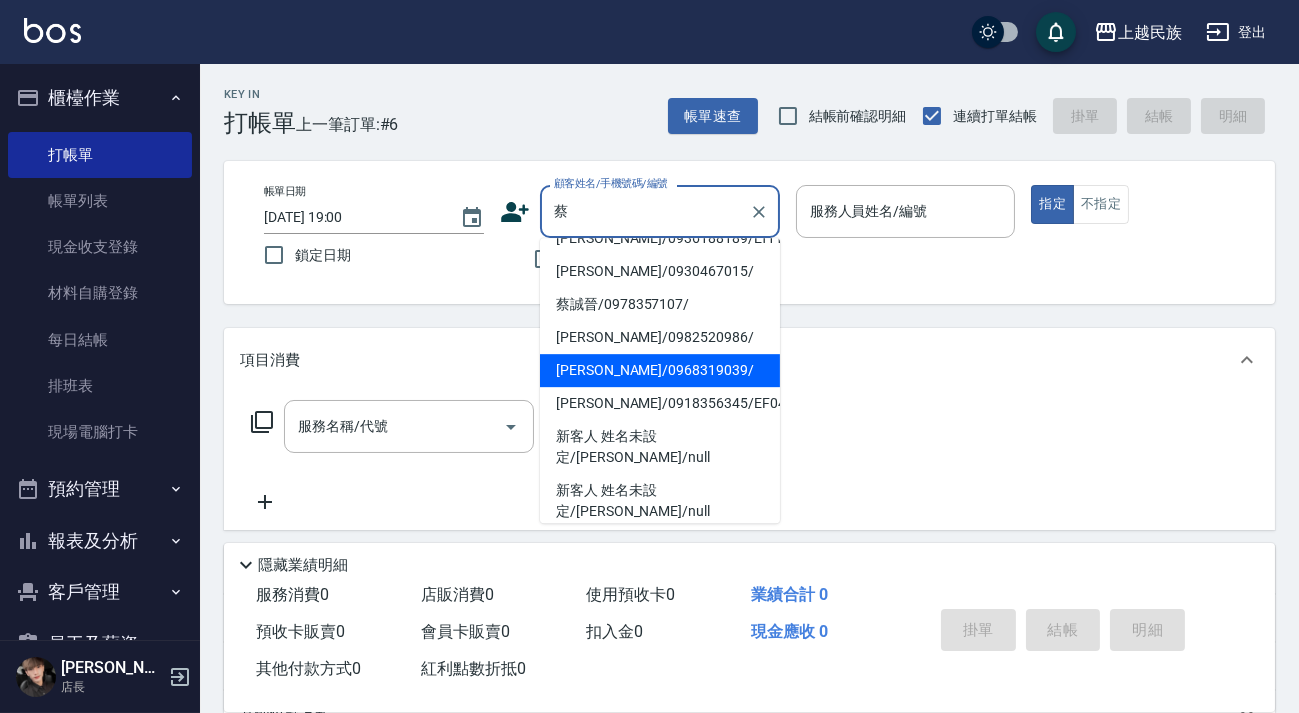 click on "[PERSON_NAME]/0968319039/" at bounding box center (660, 370) 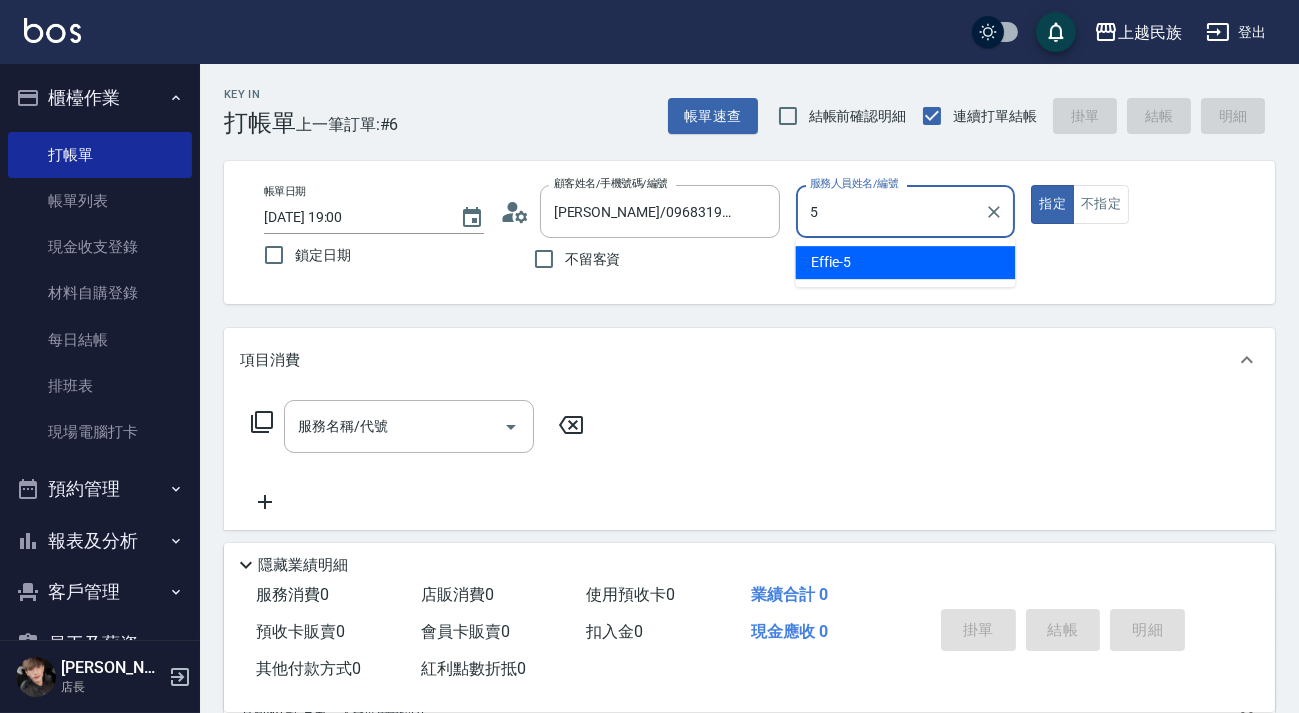 type on "Effie-5" 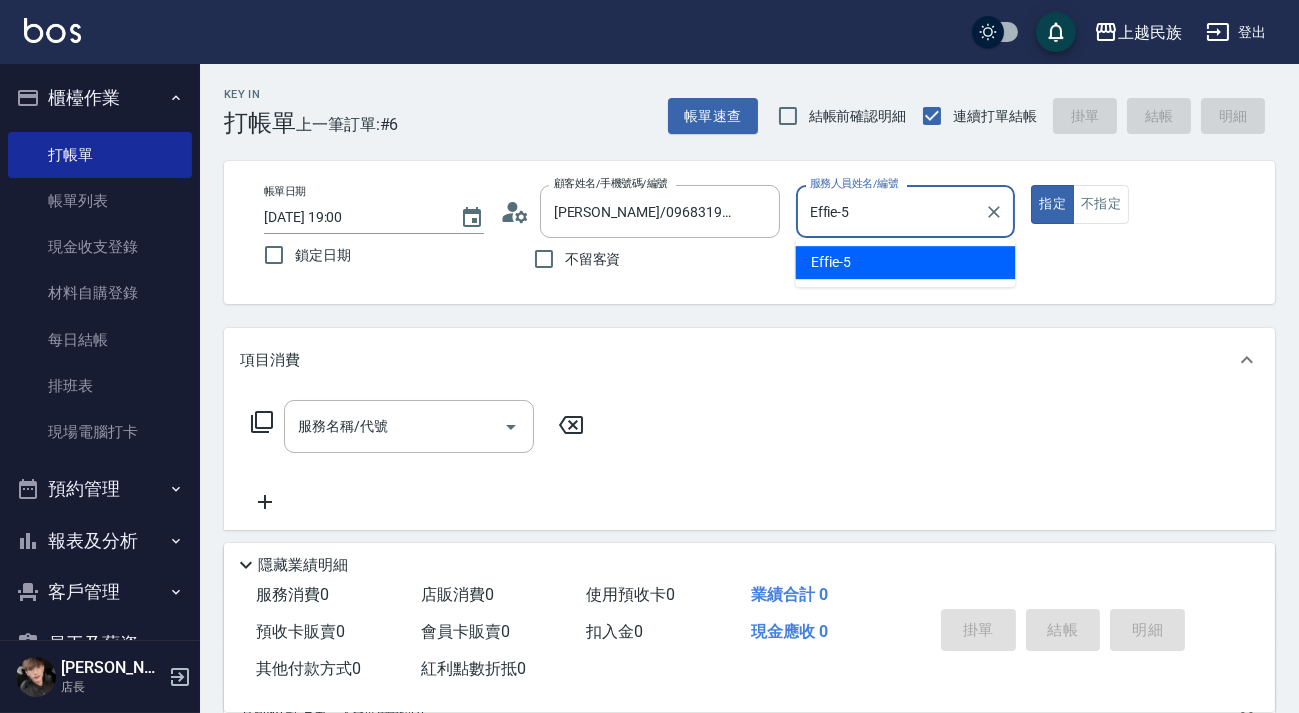 type on "true" 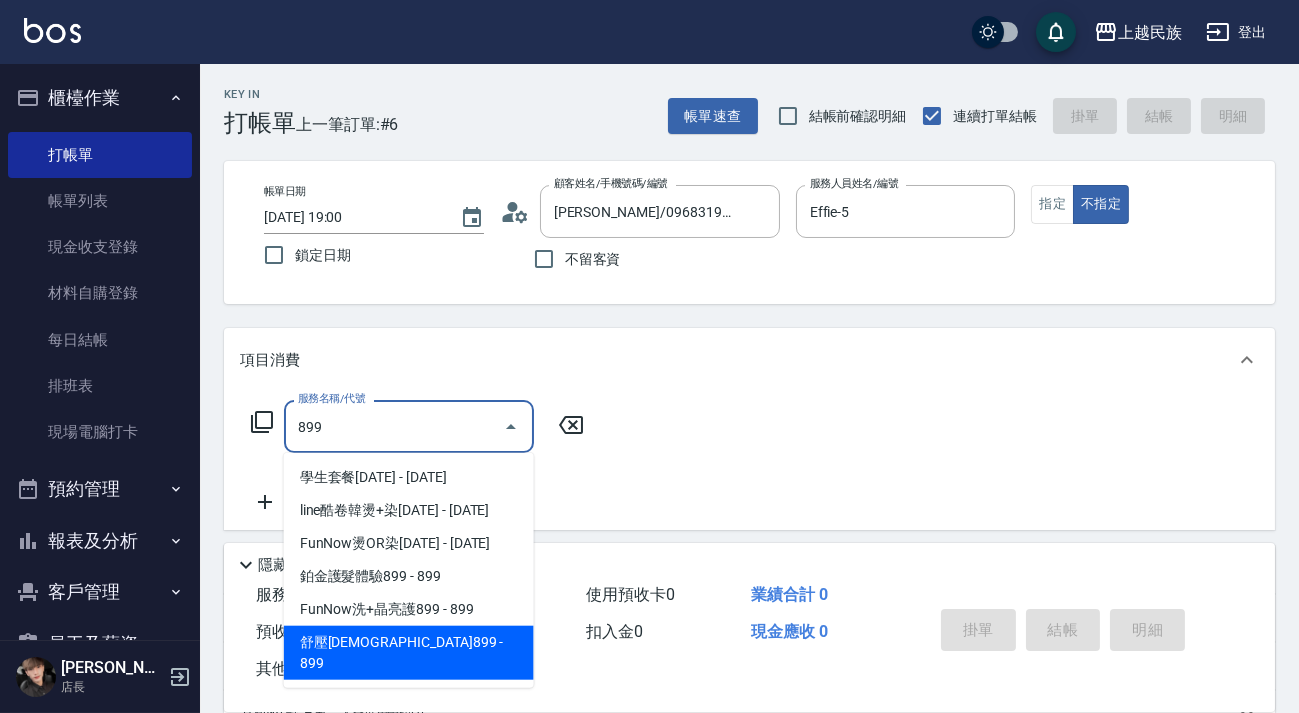 click on "舒壓[DEMOGRAPHIC_DATA]899 - 899" at bounding box center [409, 653] 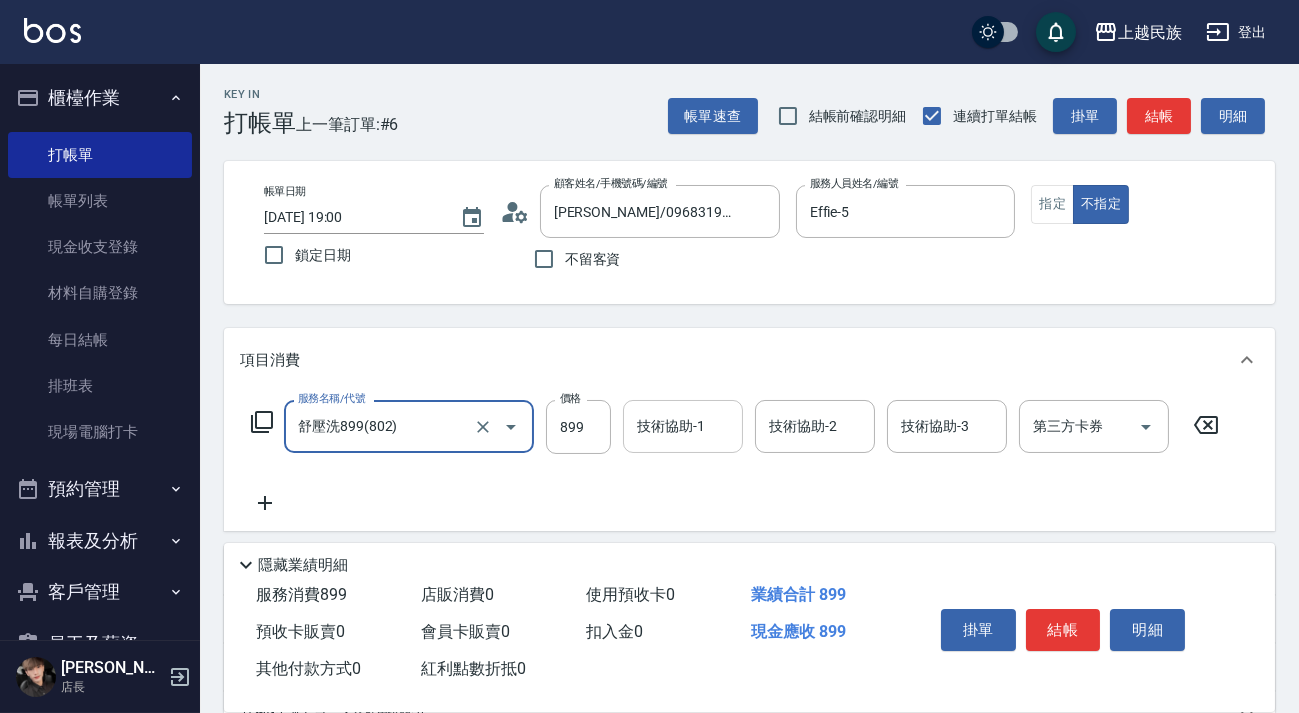 type on "舒壓洗899(802)" 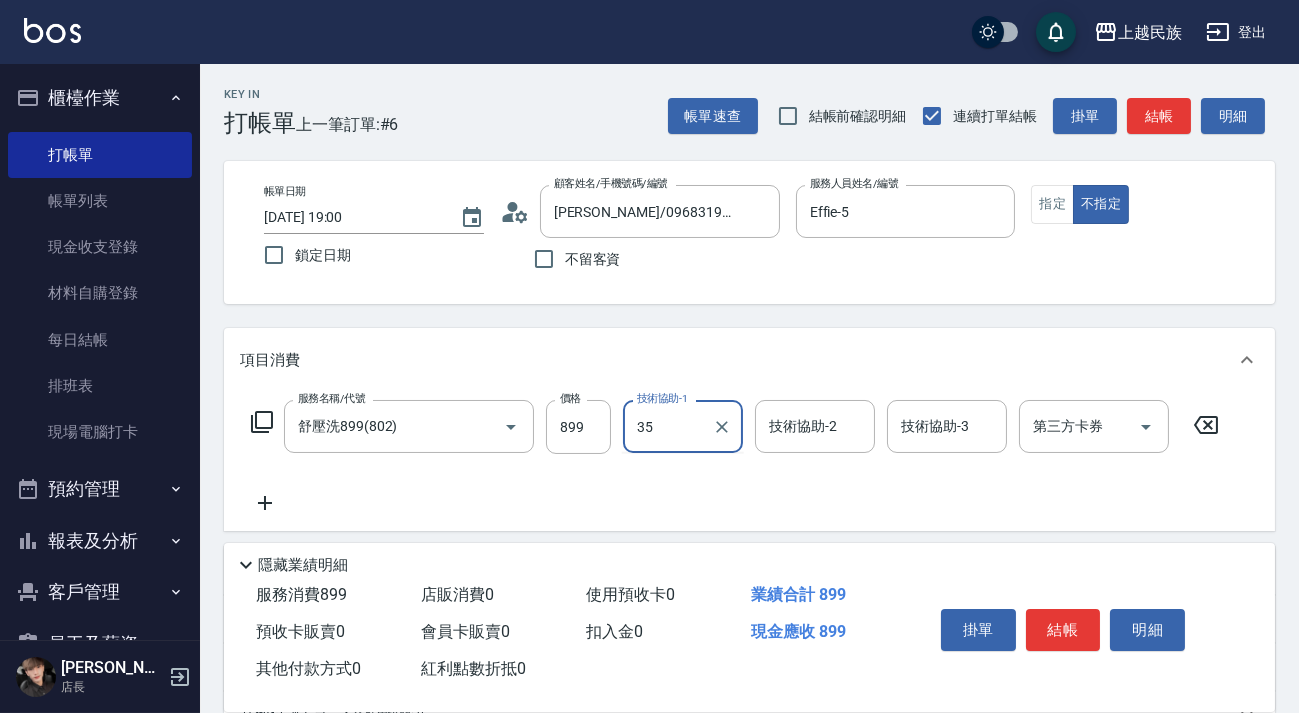 type on "Ula-35" 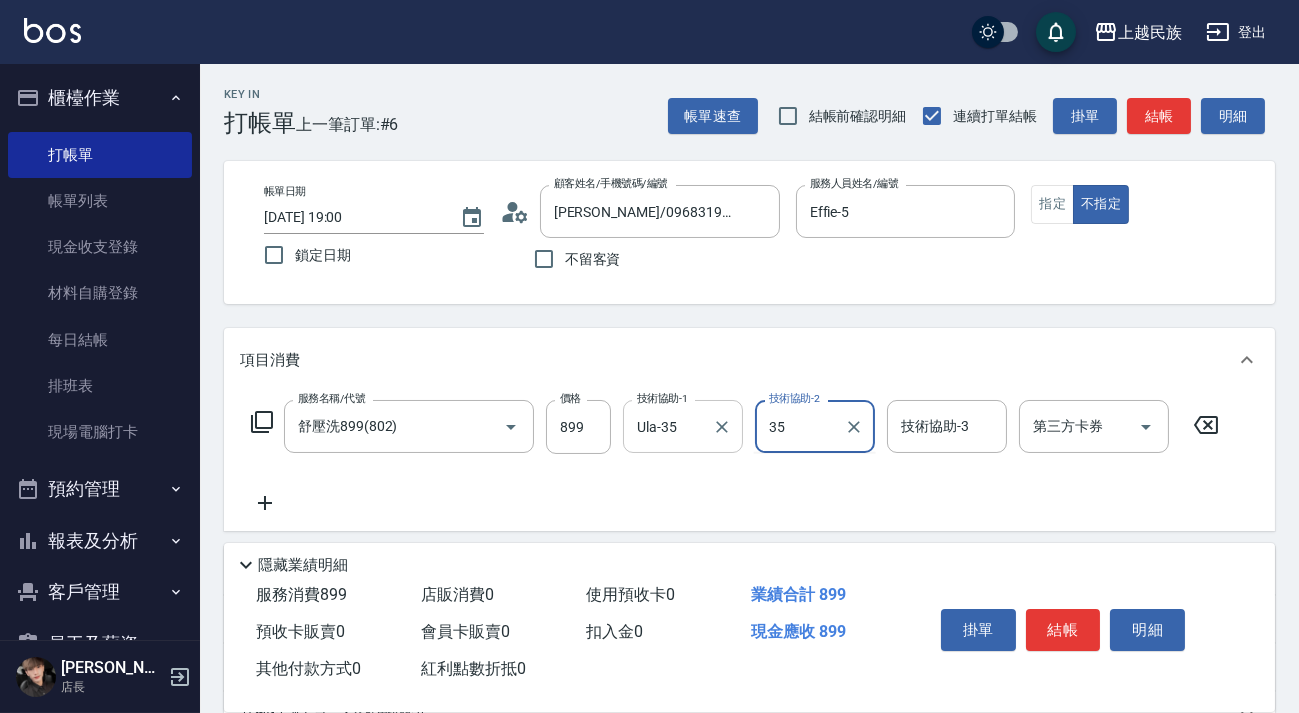 type on "Ula-35" 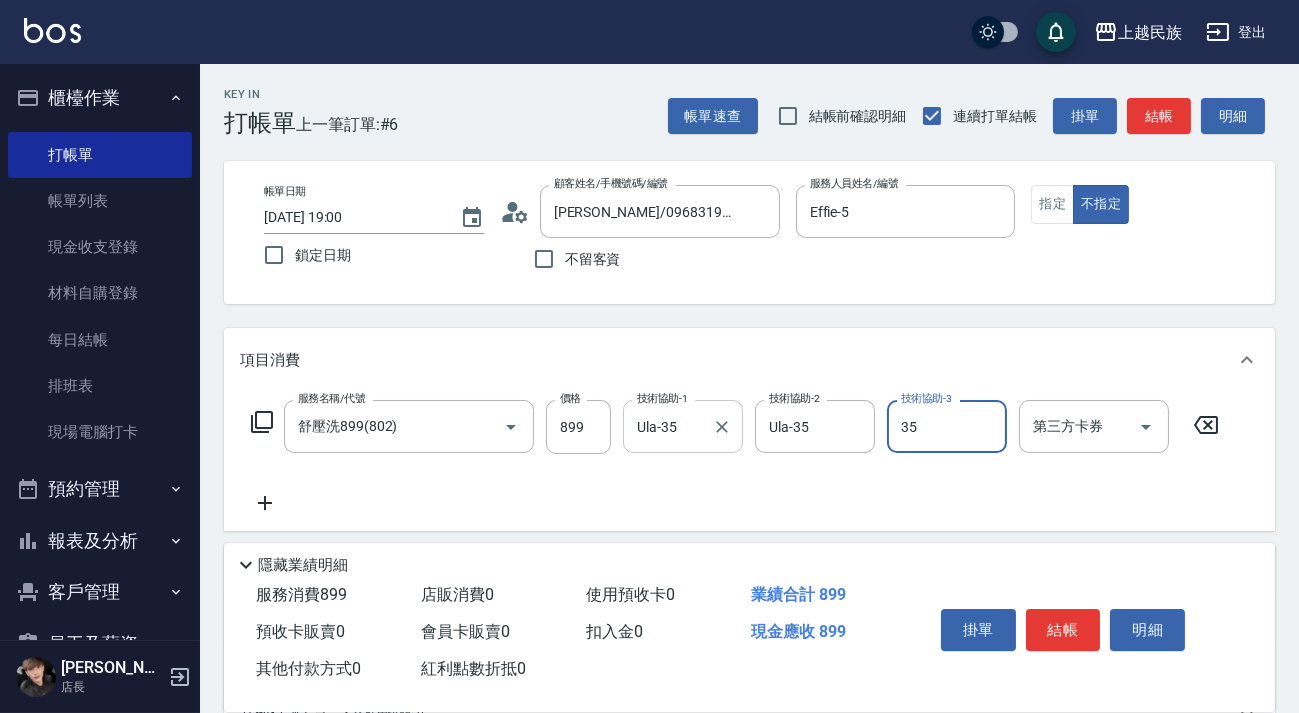 type on "Ula-35" 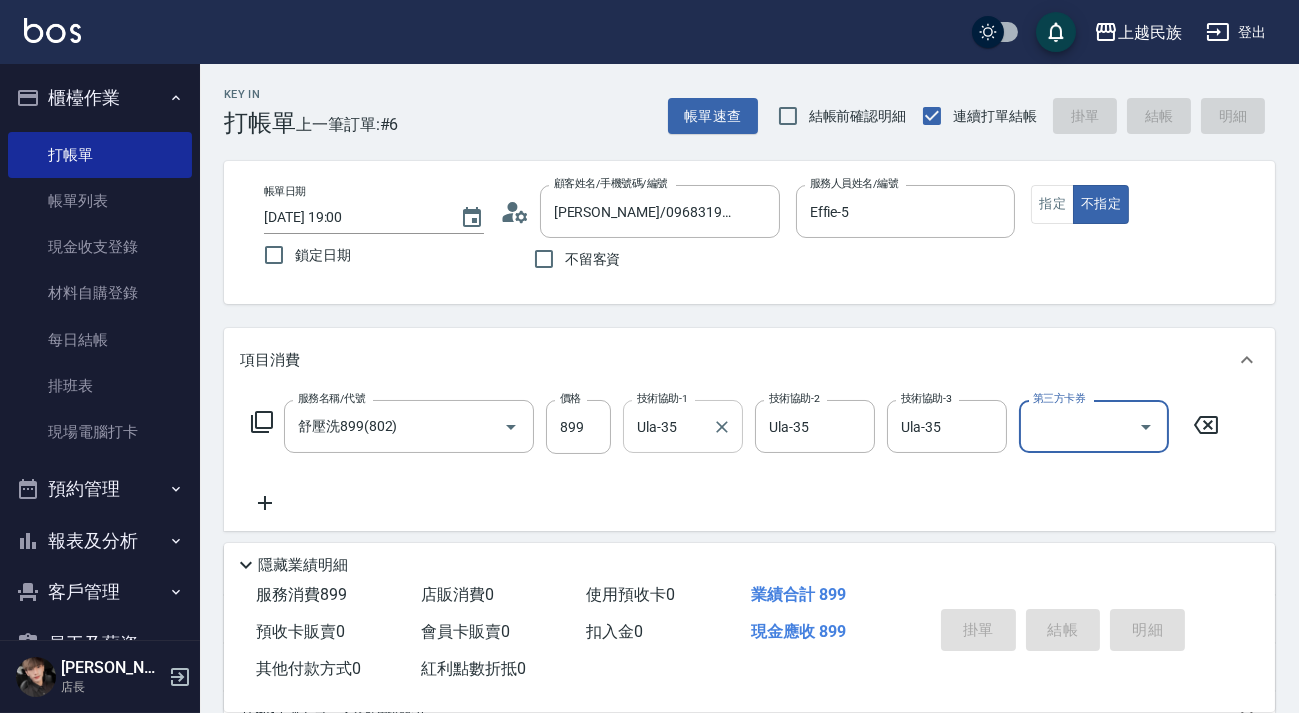 type on "2025/07/15 19:02" 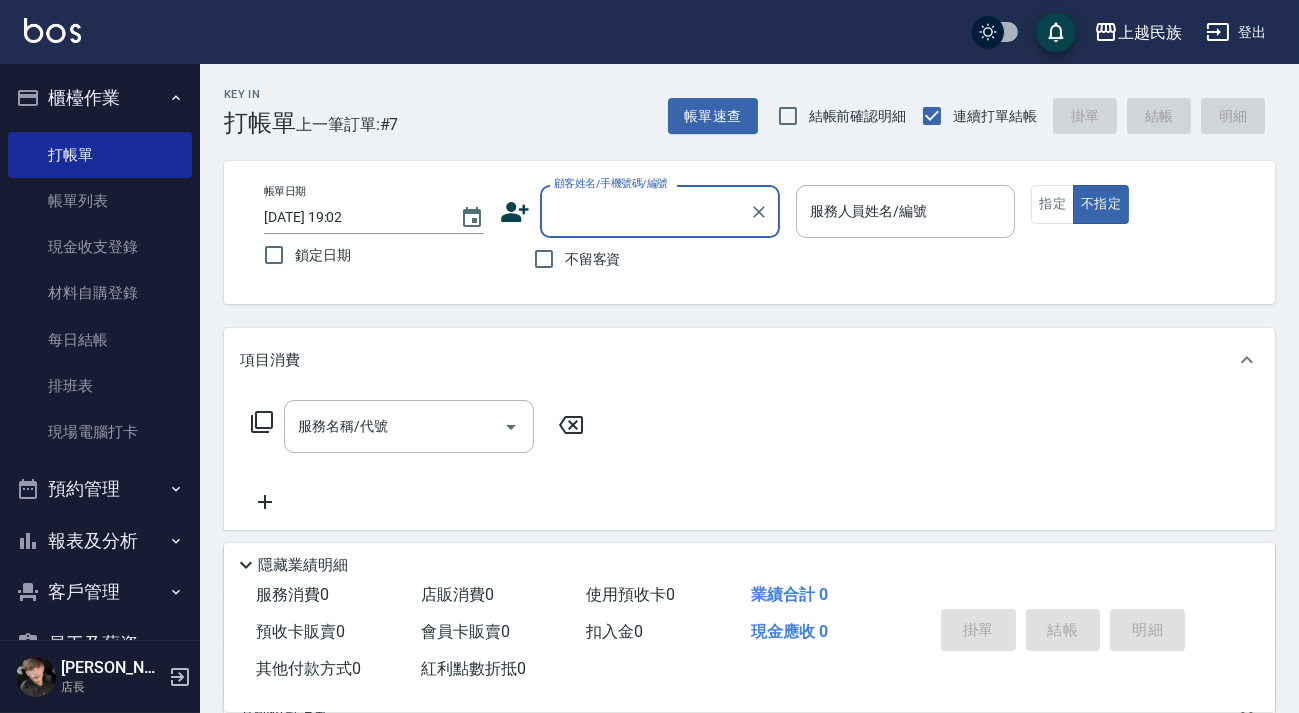 click on "不留客資" at bounding box center (593, 259) 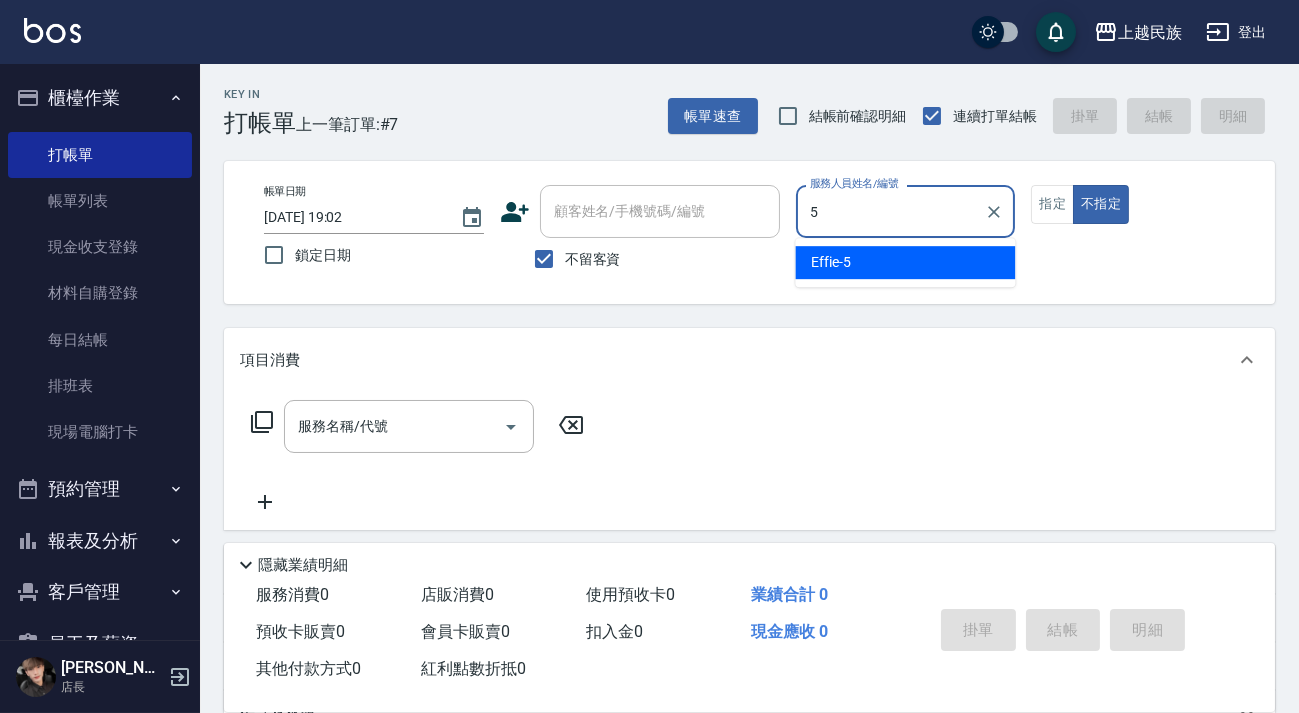 type on "Effie-5" 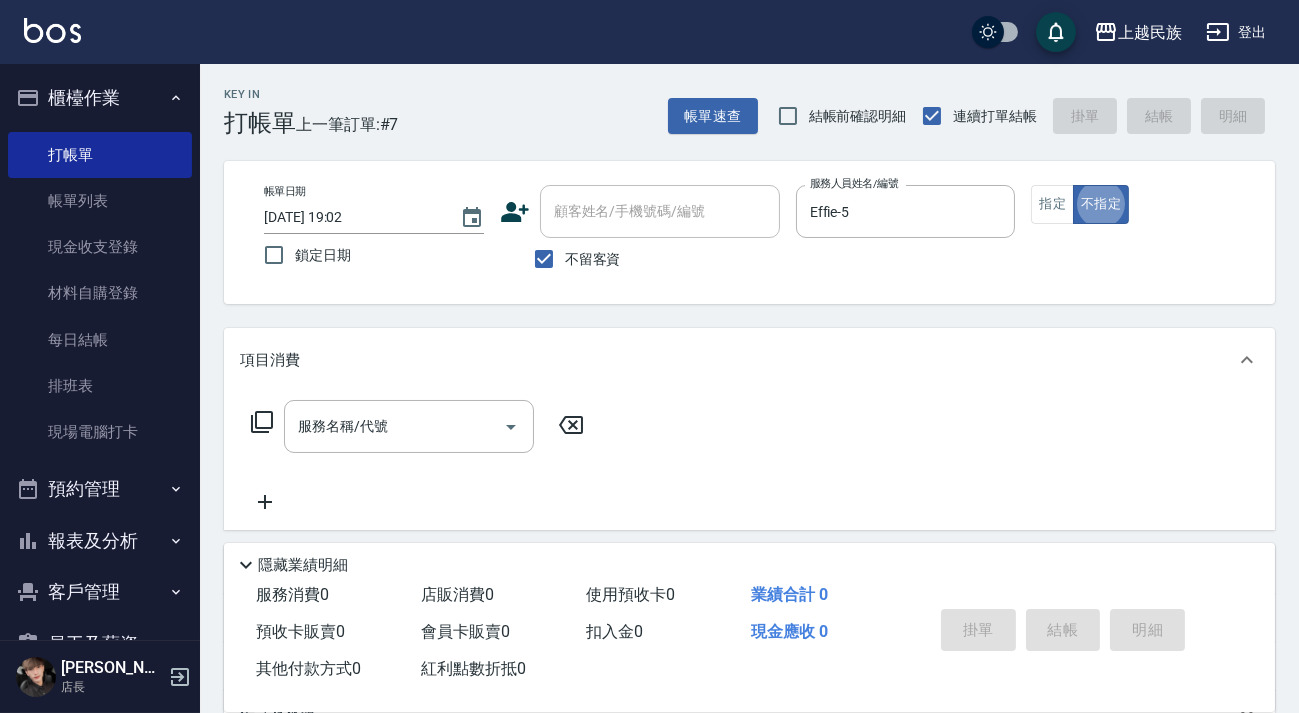 type on "false" 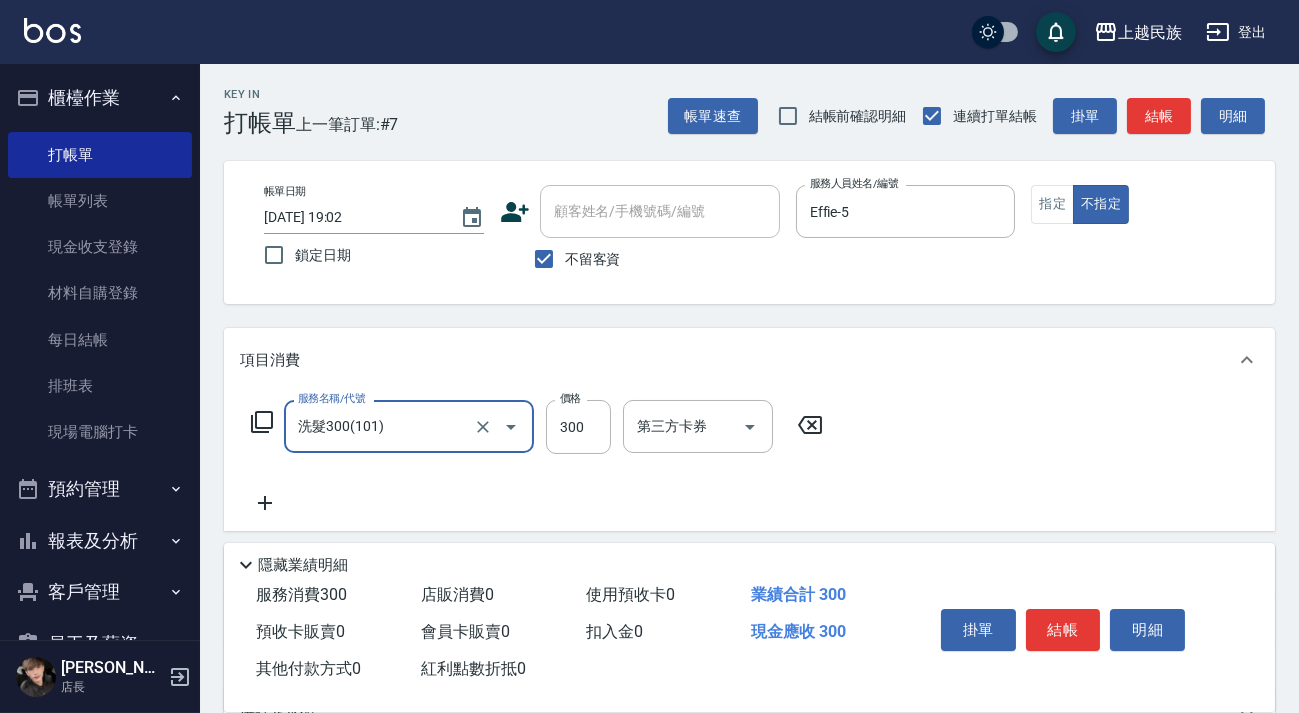 type on "洗髮300(101)" 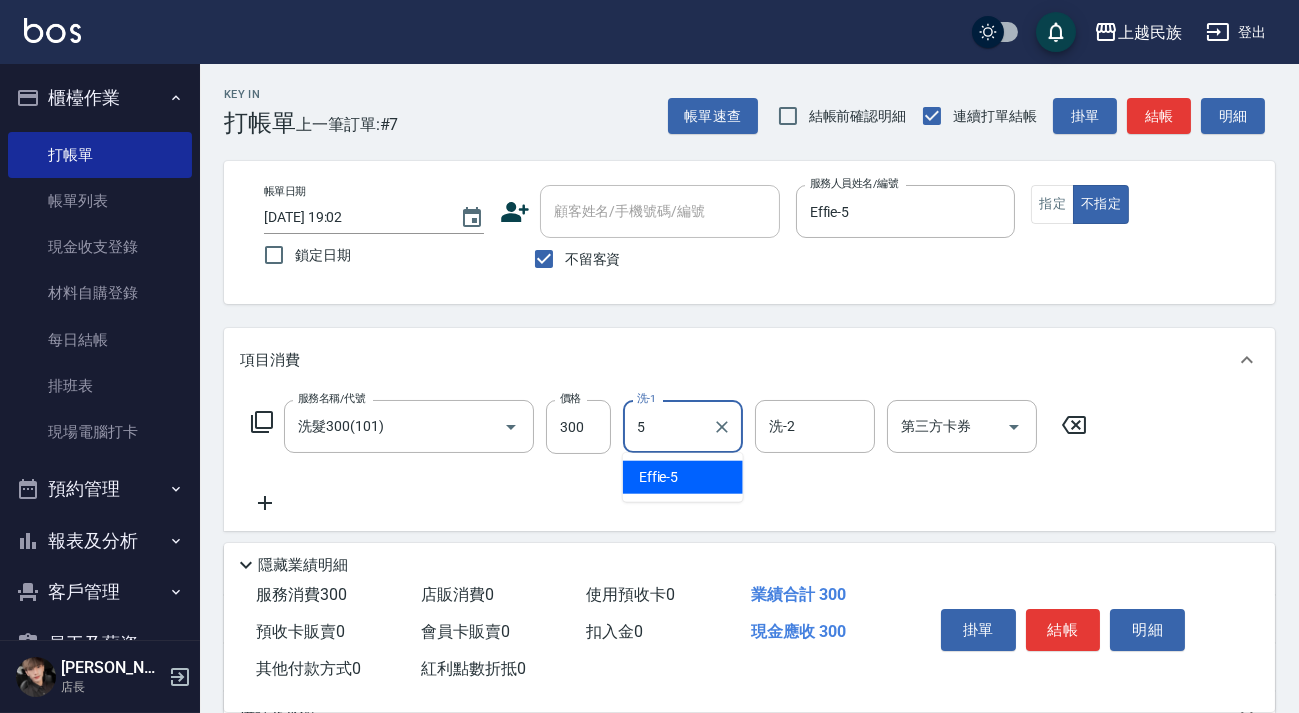 type on "Effie-5" 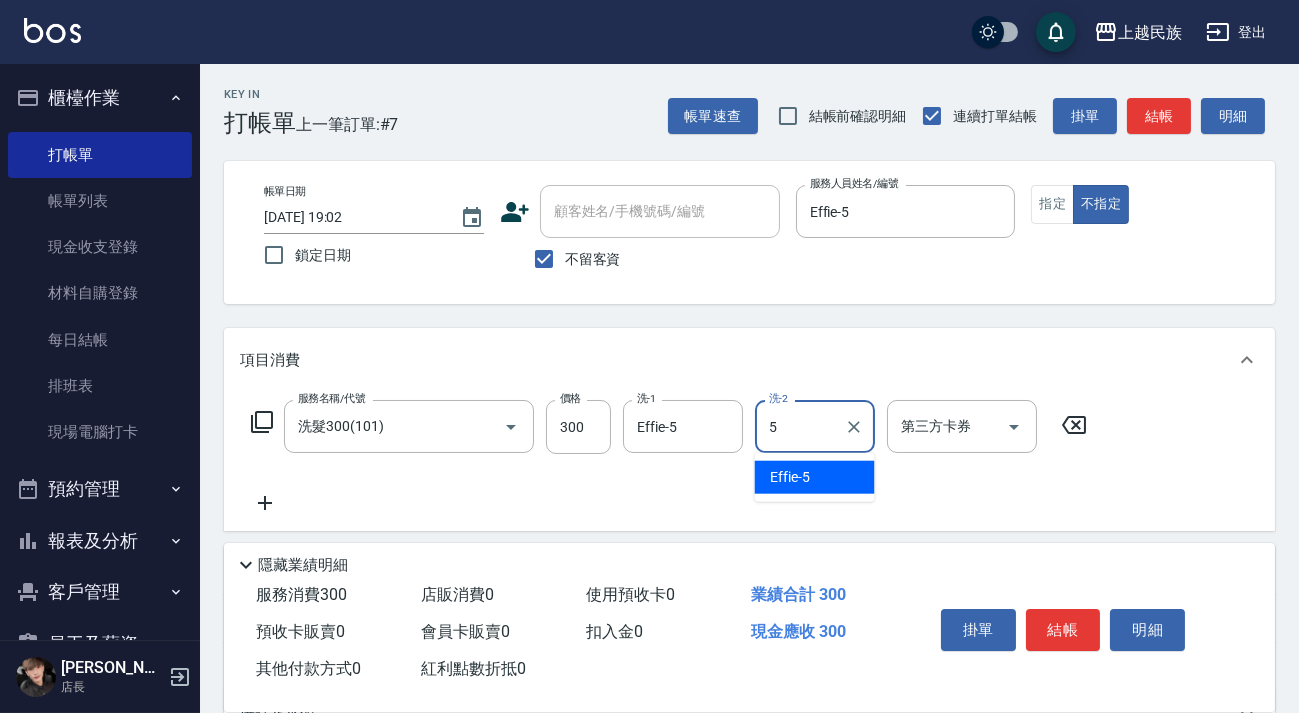 type on "Effie-5" 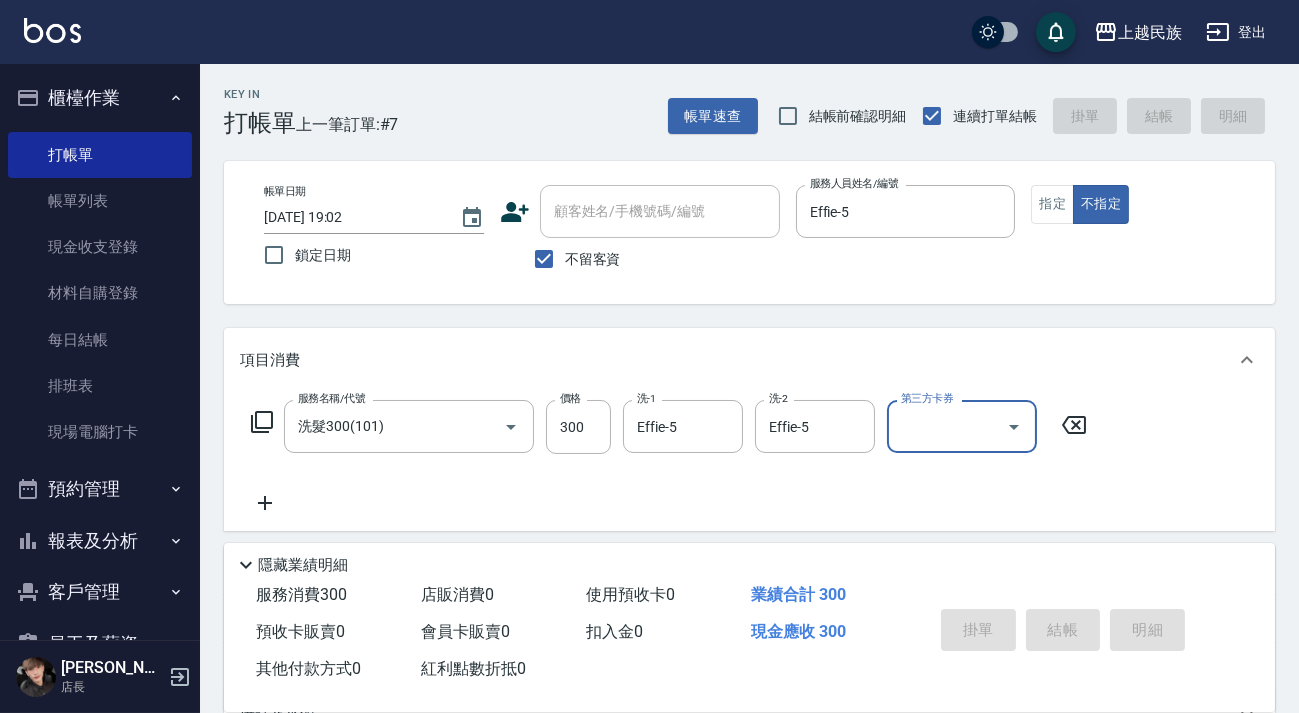 type on "2025/07/15 19:03" 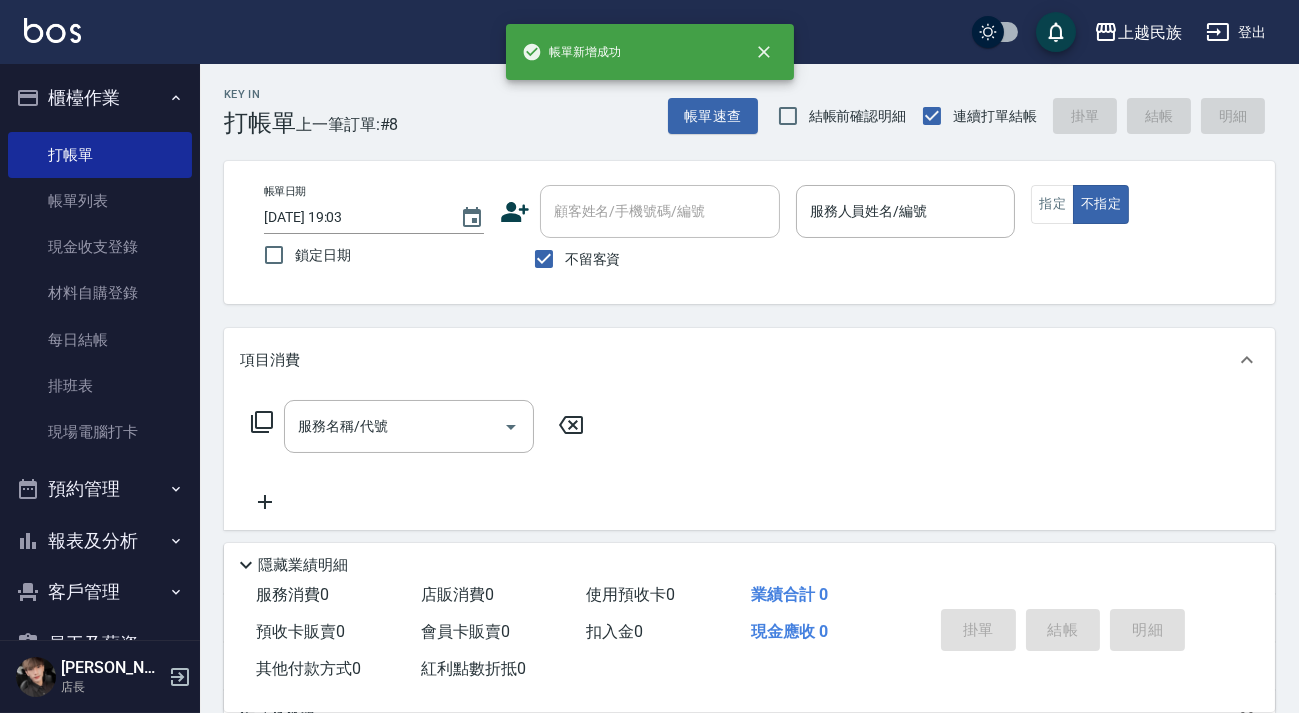 drag, startPoint x: 568, startPoint y: 250, endPoint x: 604, endPoint y: 234, distance: 39.39543 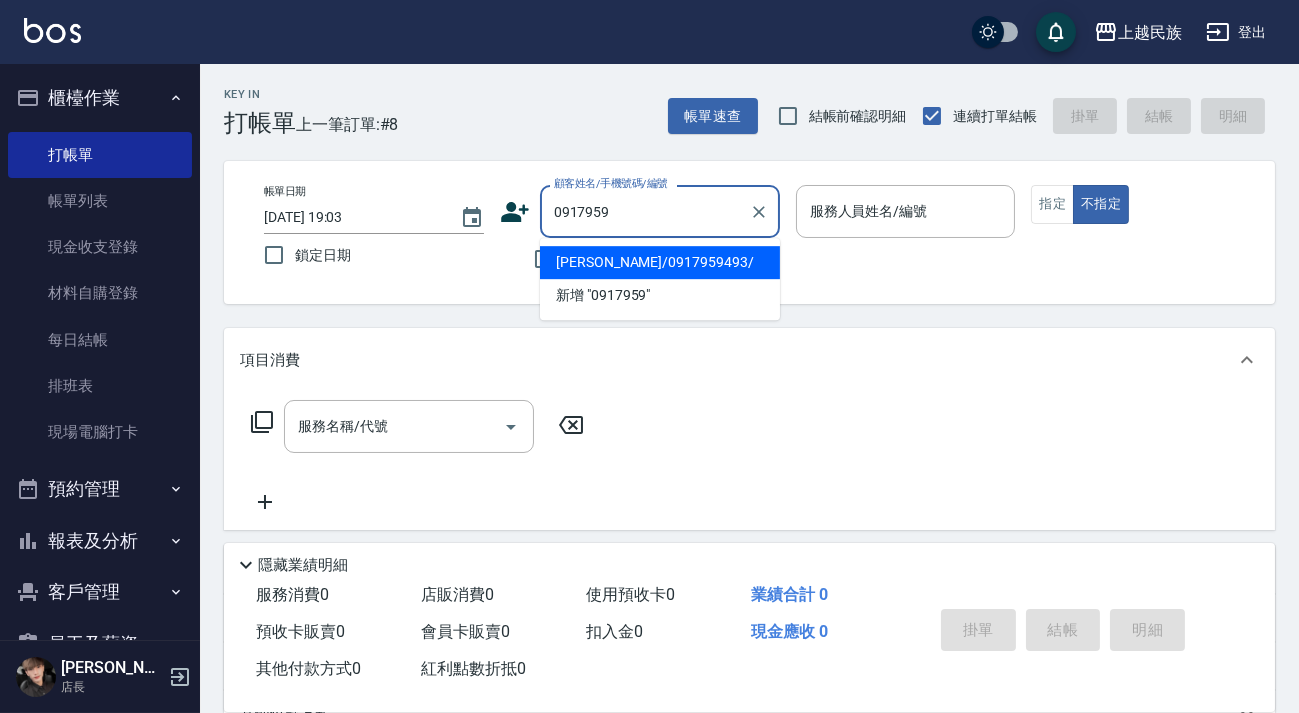 click on "[PERSON_NAME]/0917959493/" at bounding box center [660, 262] 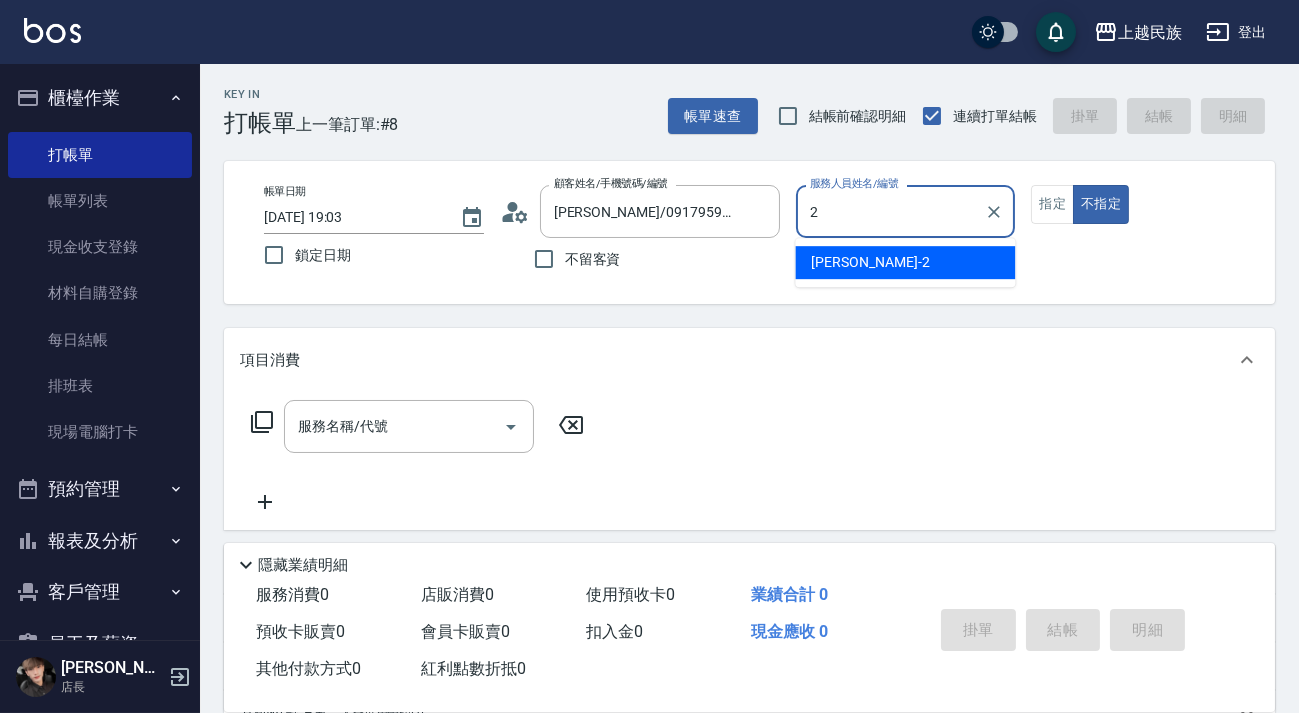 type on "[PERSON_NAME]-2" 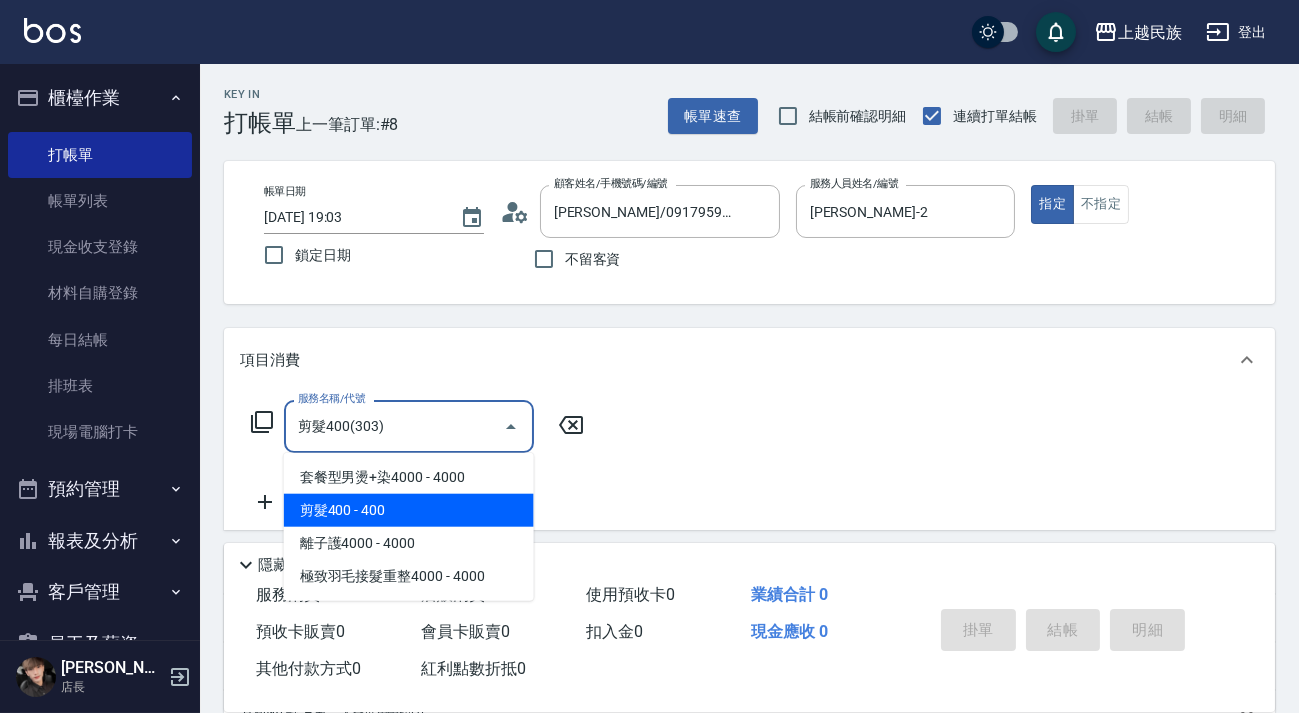 type on "剪髮400(303)" 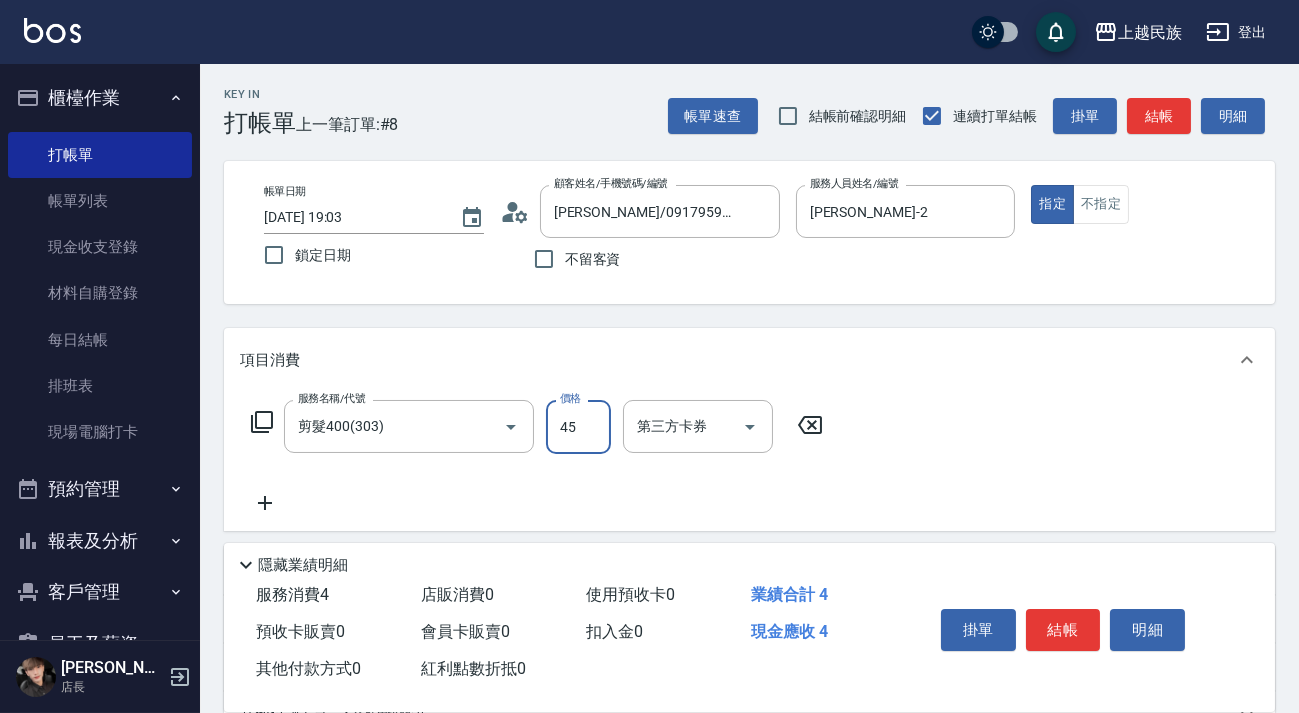 type on "450" 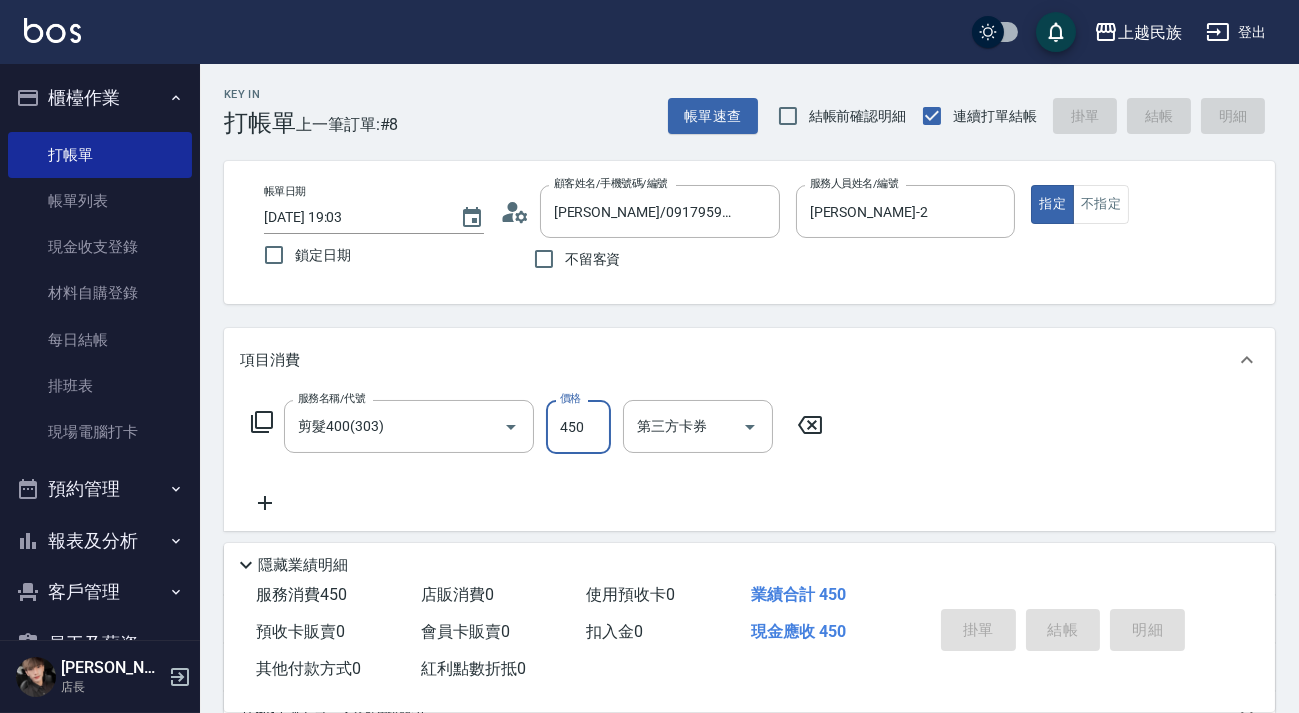 type 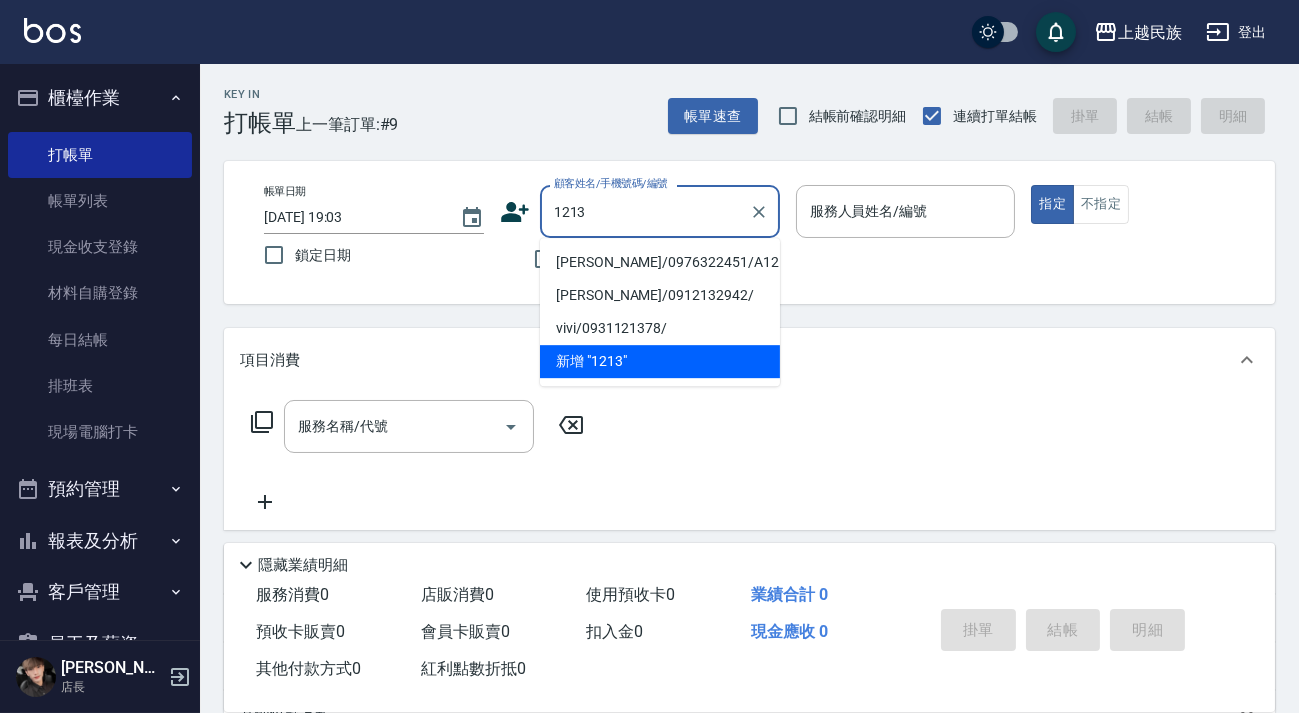 click on "[PERSON_NAME]/0976322451/A121321" at bounding box center (660, 262) 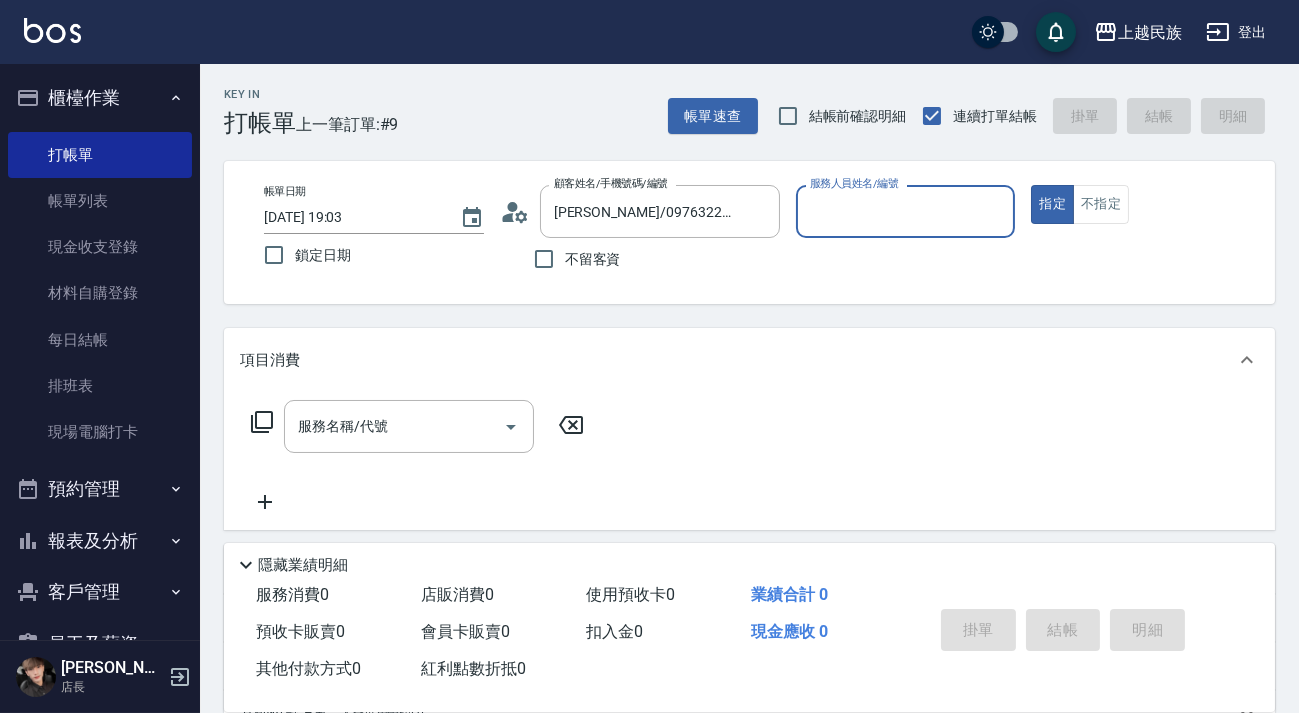 type on "[PERSON_NAME]-2" 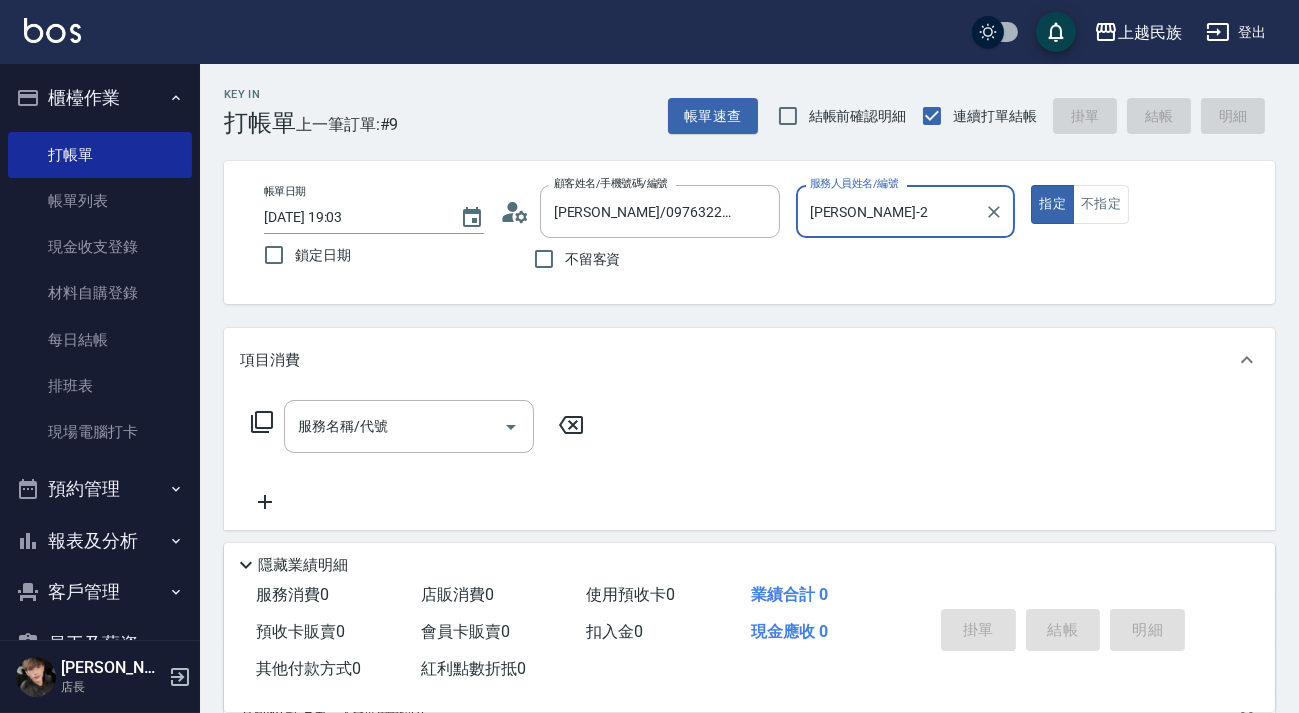 click on "指定" at bounding box center [1052, 204] 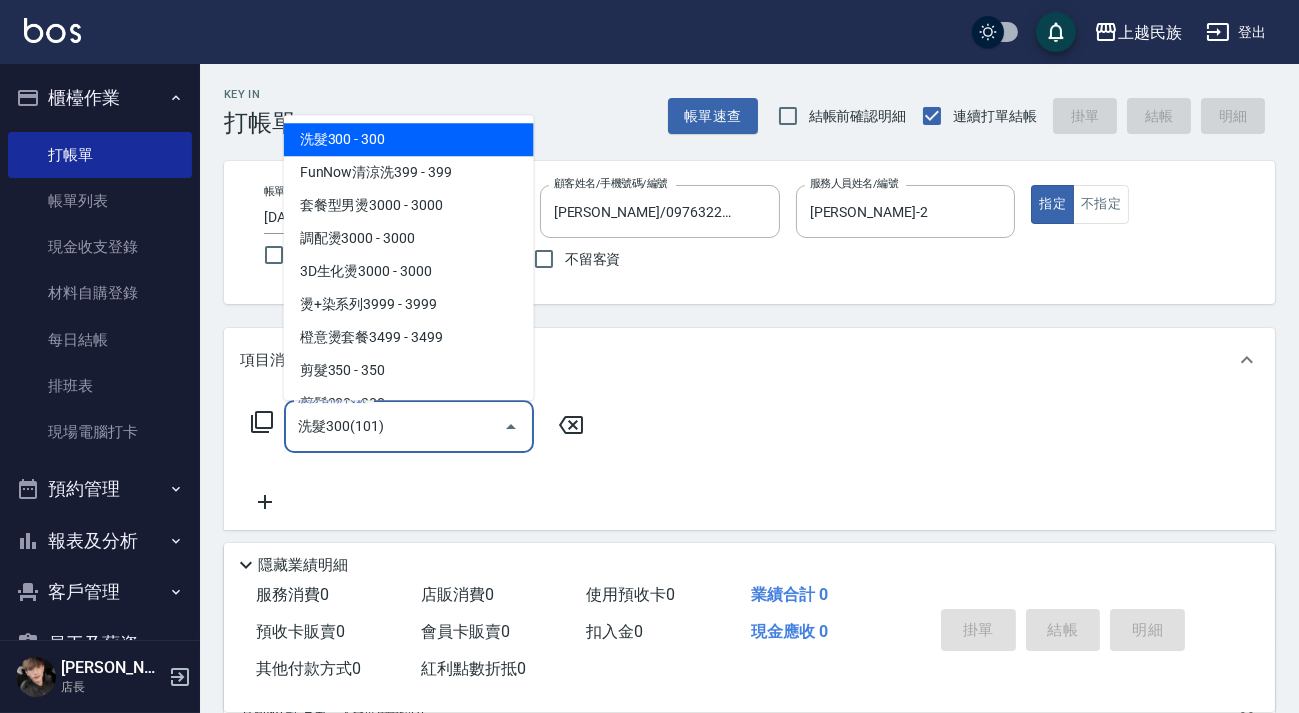 type on "洗髮300(101)" 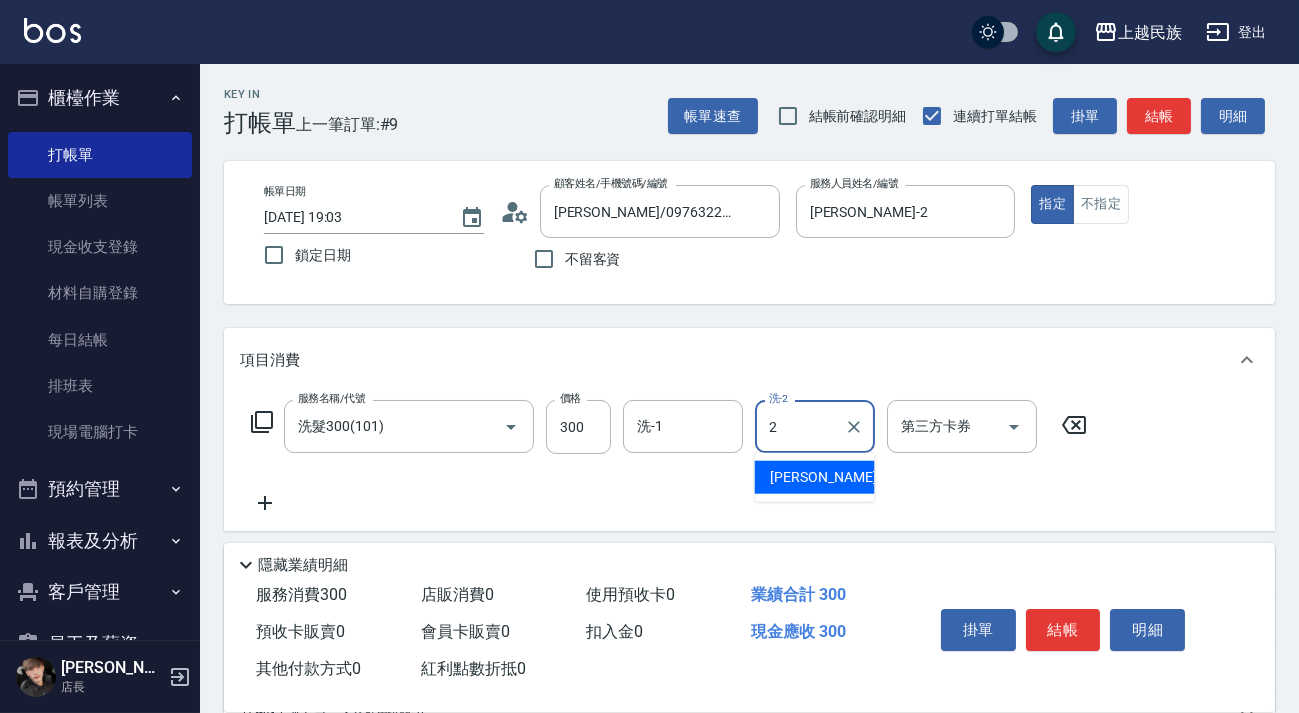 type on "[PERSON_NAME]-2" 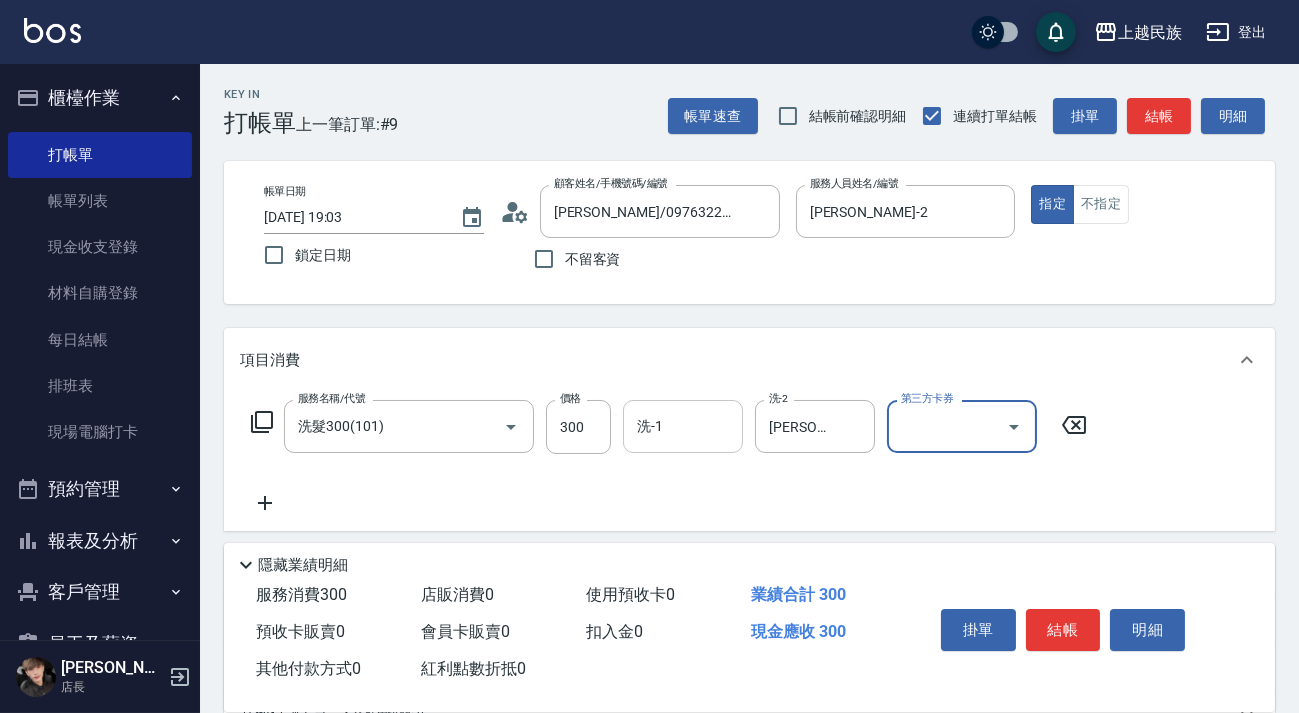 click on "洗-1 洗-1" at bounding box center (683, 426) 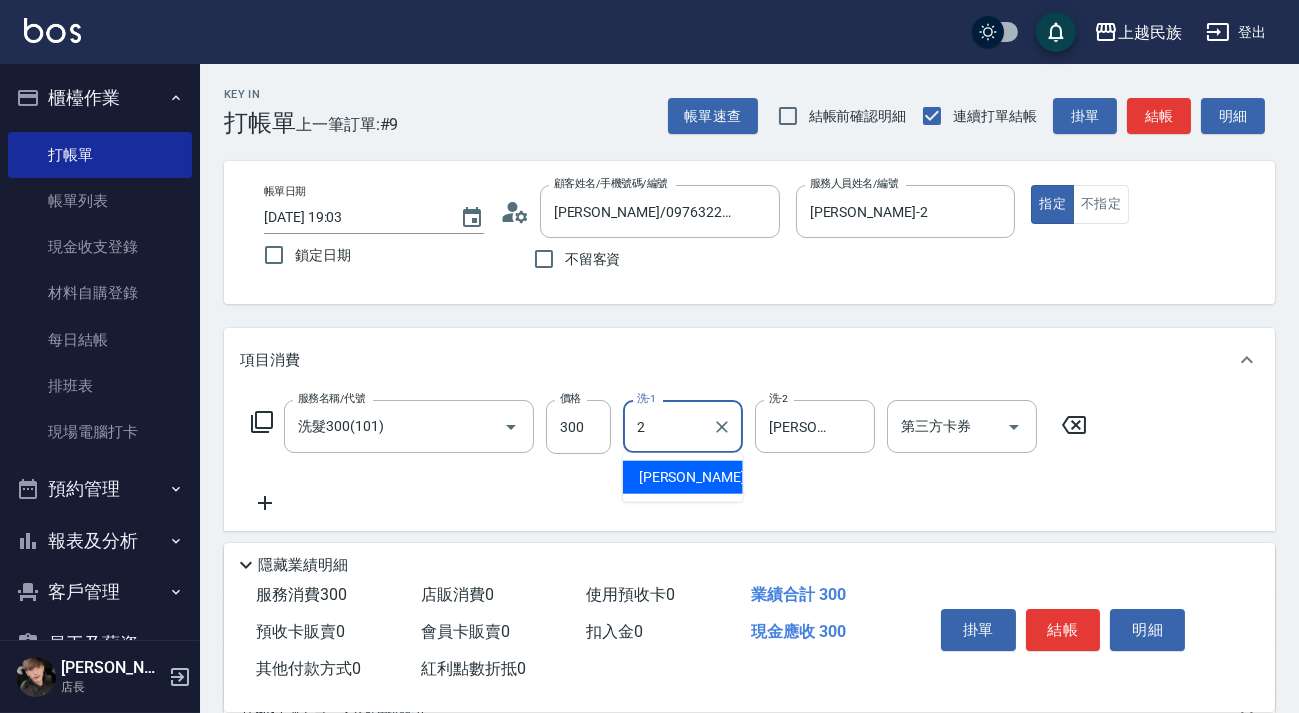 type on "[PERSON_NAME]-2" 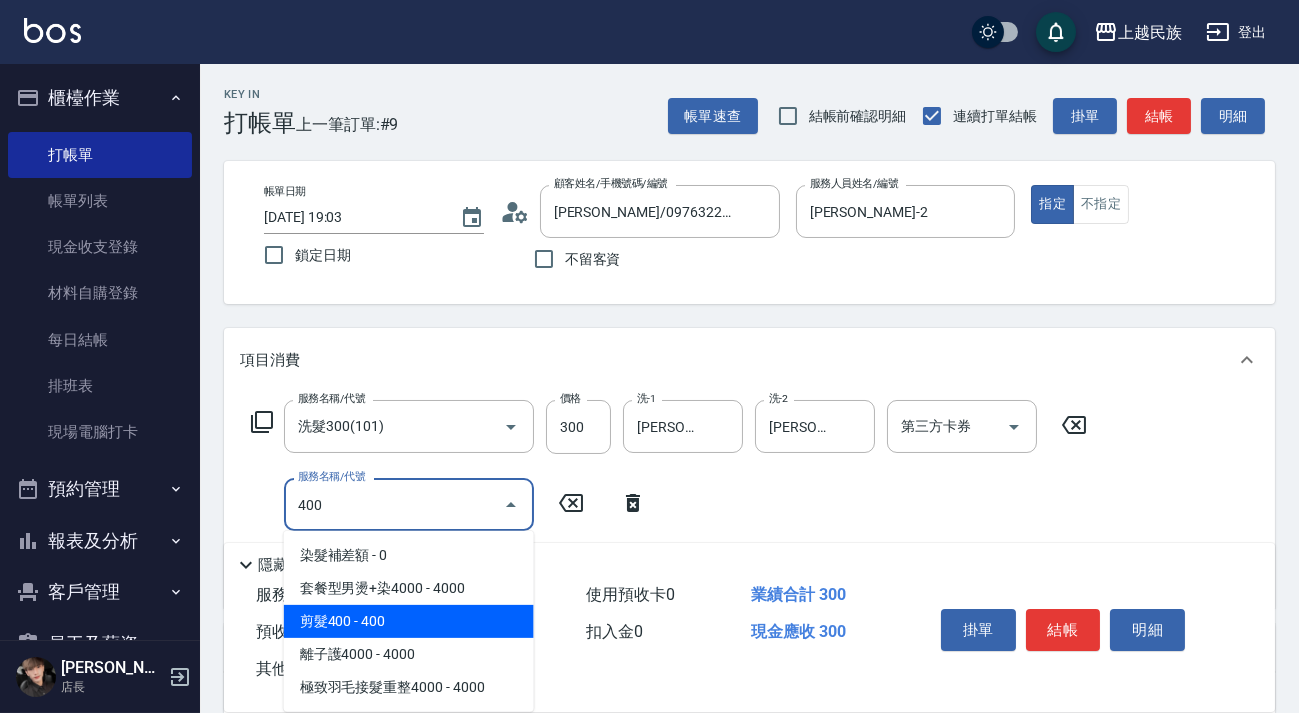 click on "剪髮400 - 400" at bounding box center (409, 621) 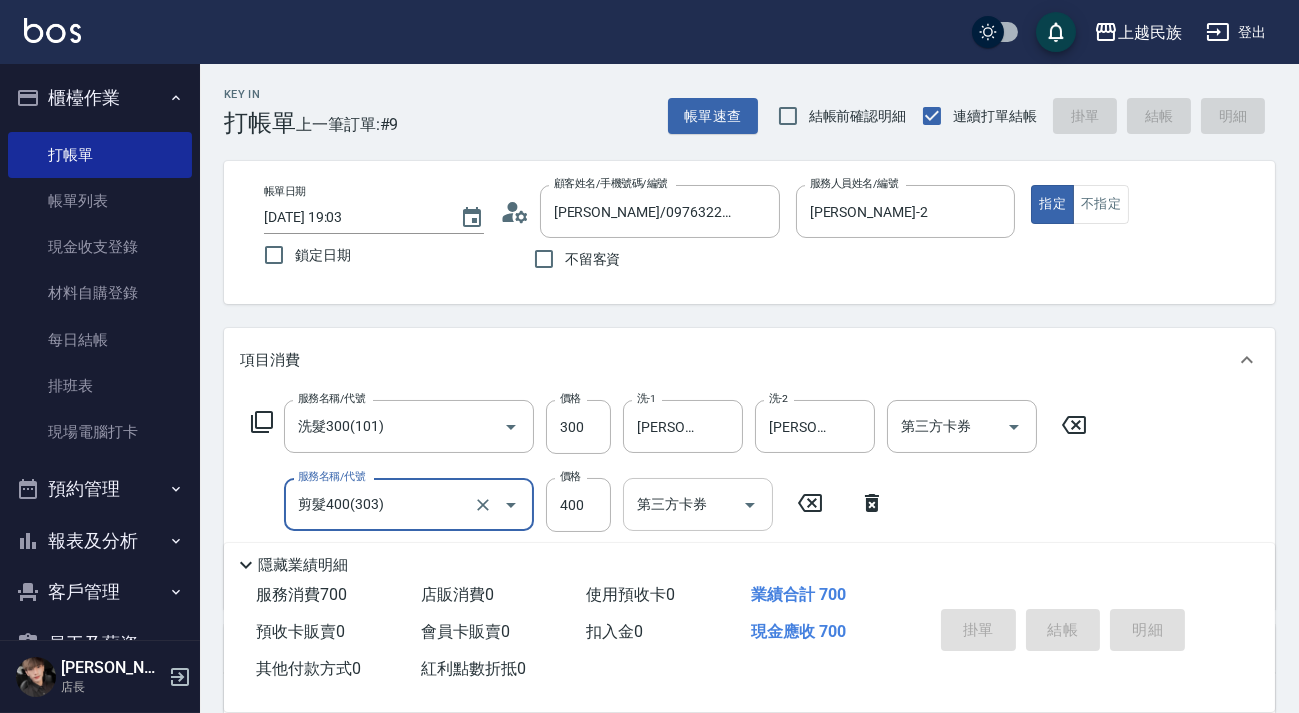 type on "2025/07/15 19:04" 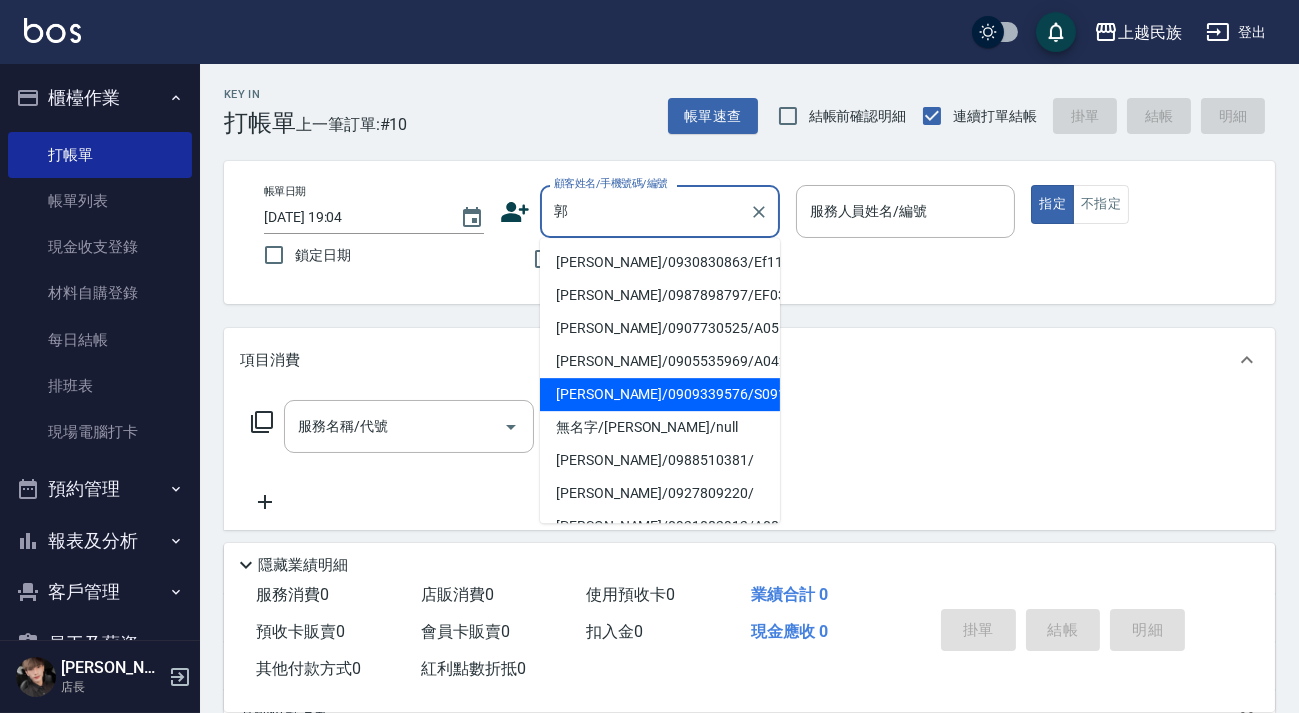 click on "[PERSON_NAME]/0909339576/S091113" at bounding box center [660, 394] 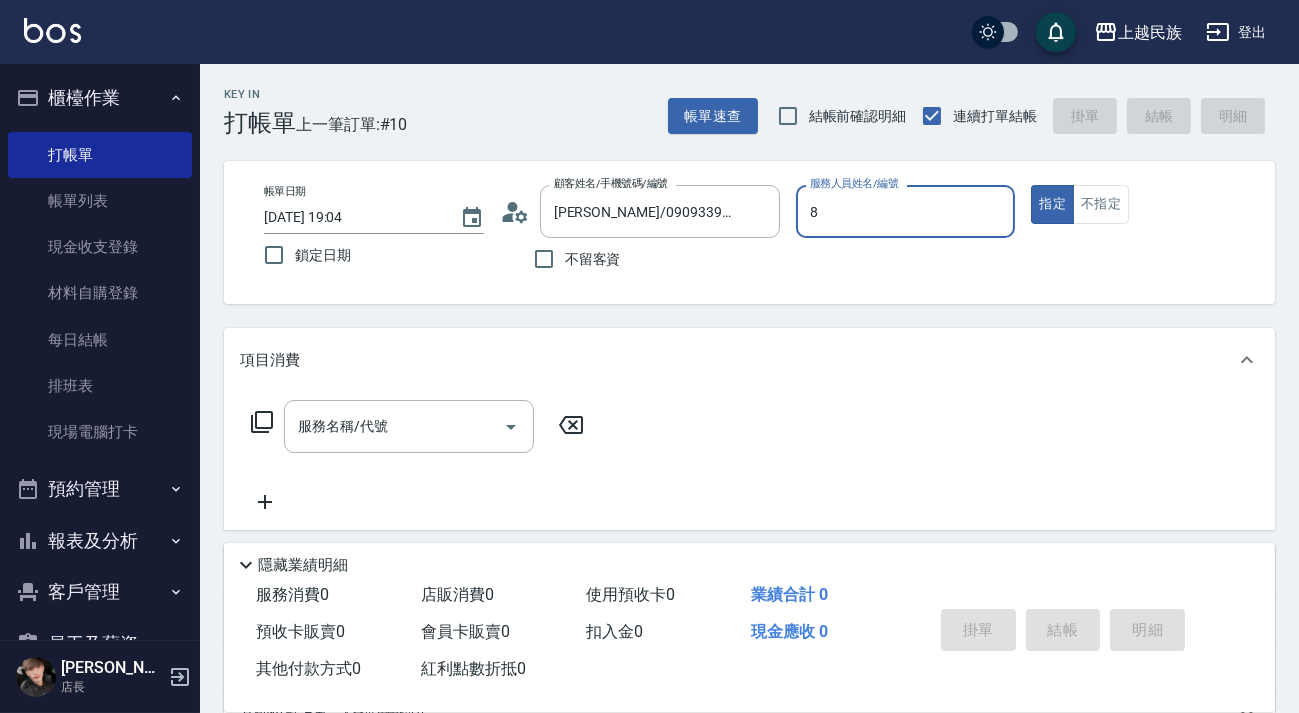 type on "Stella-8" 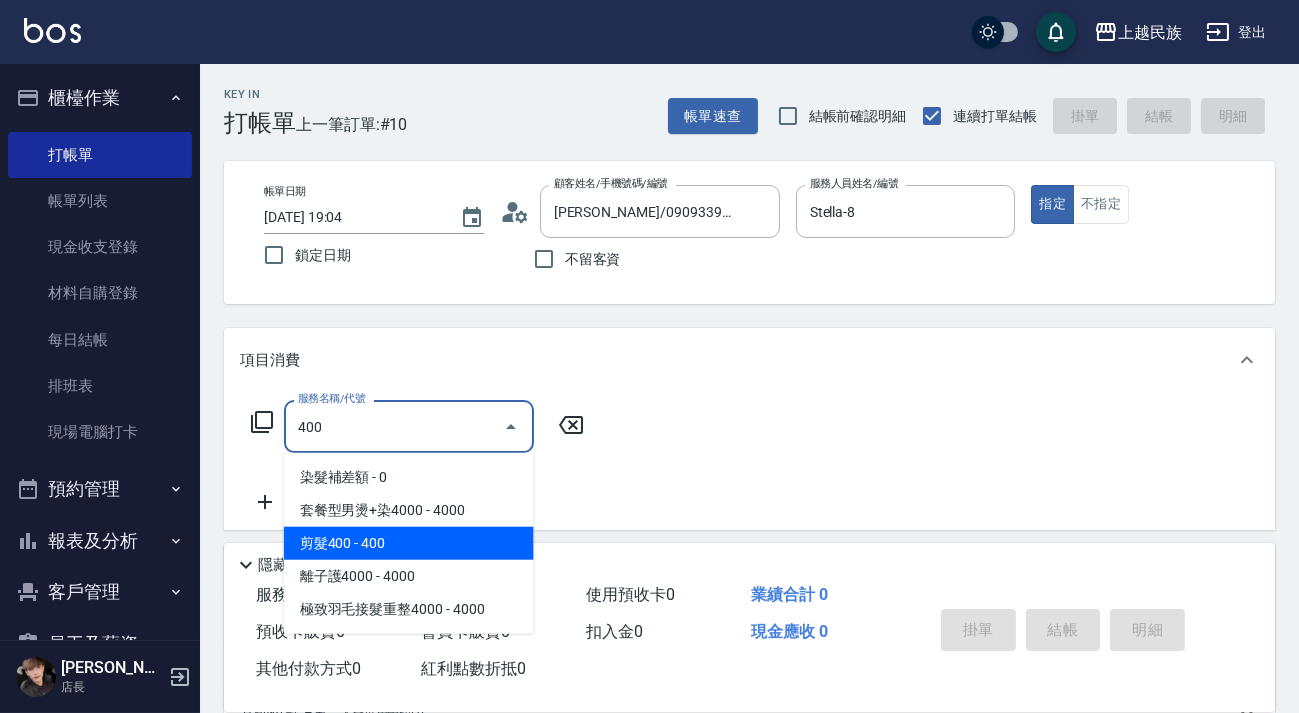 click on "剪髮400 - 400" at bounding box center [409, 543] 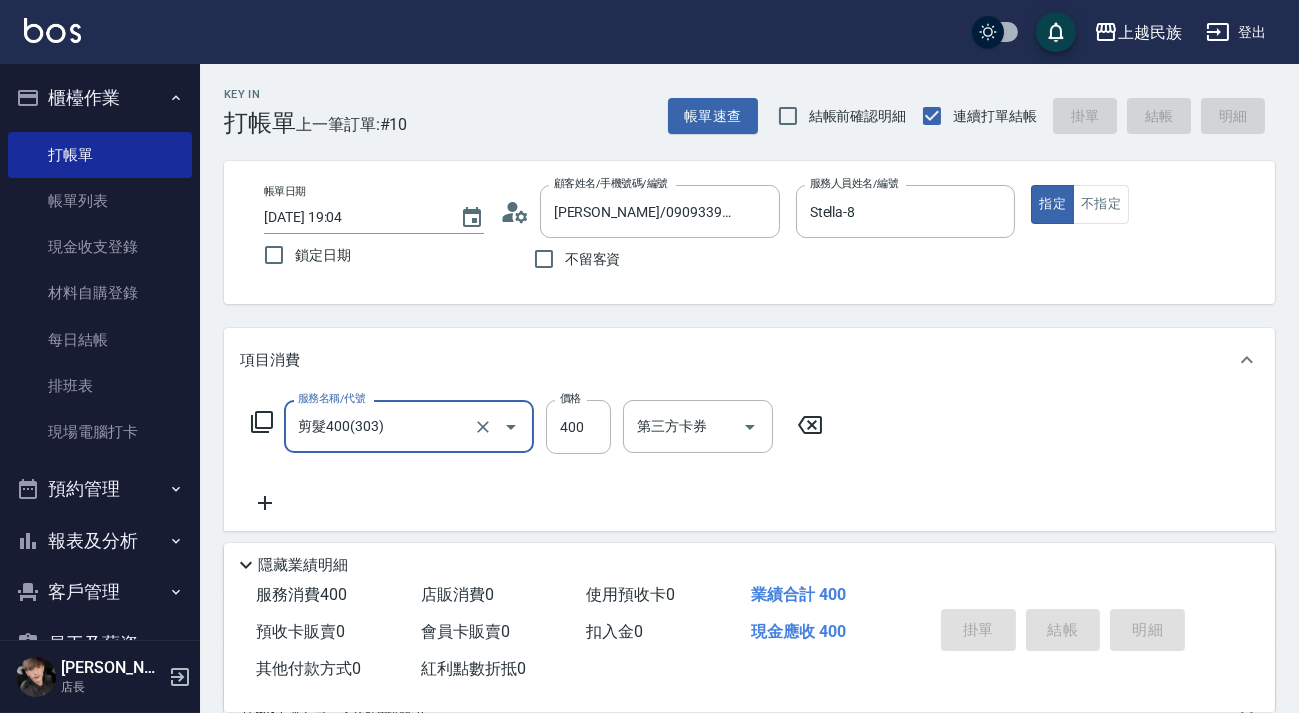 type on "剪髮400(303)" 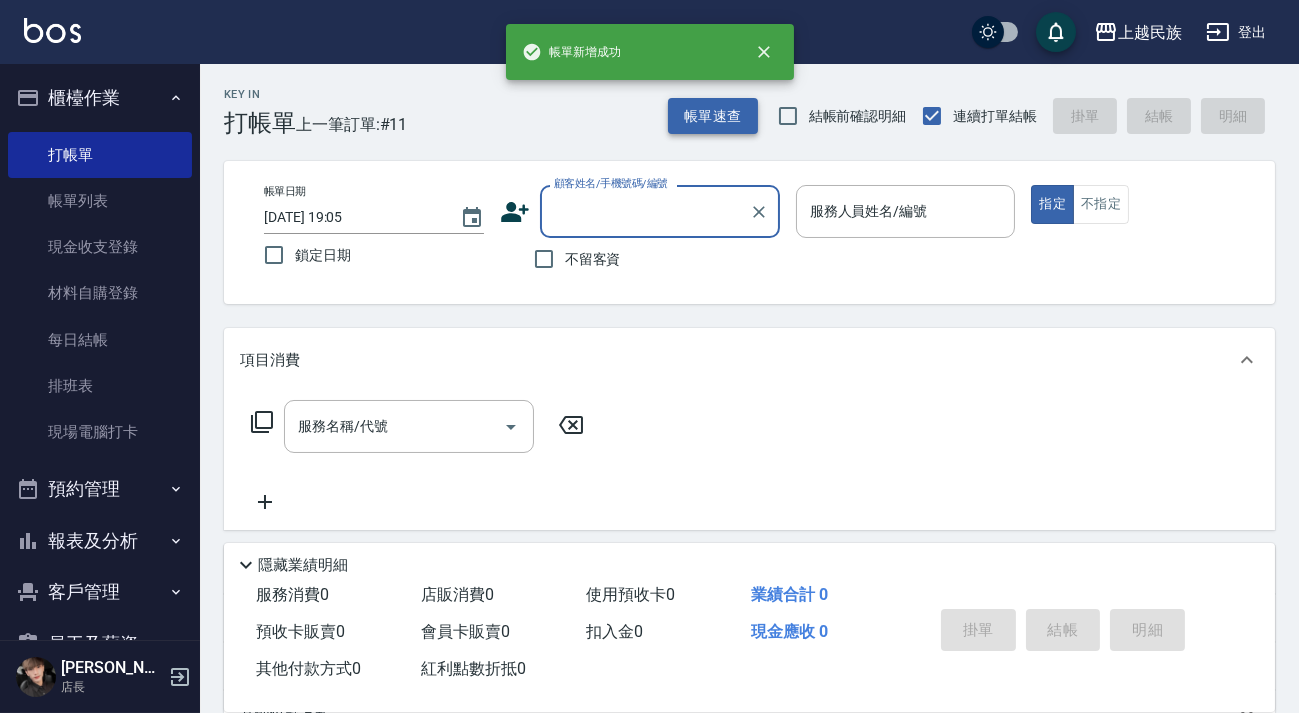 click on "帳單速查" at bounding box center (713, 116) 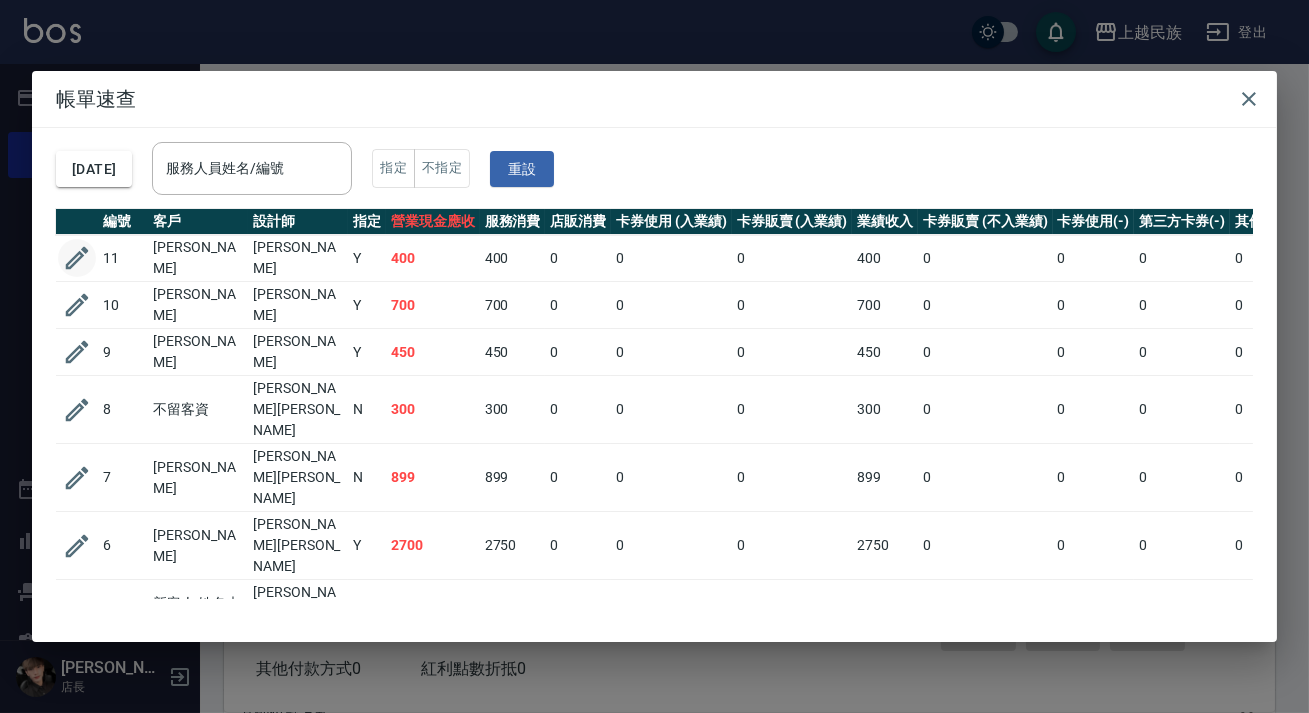 click 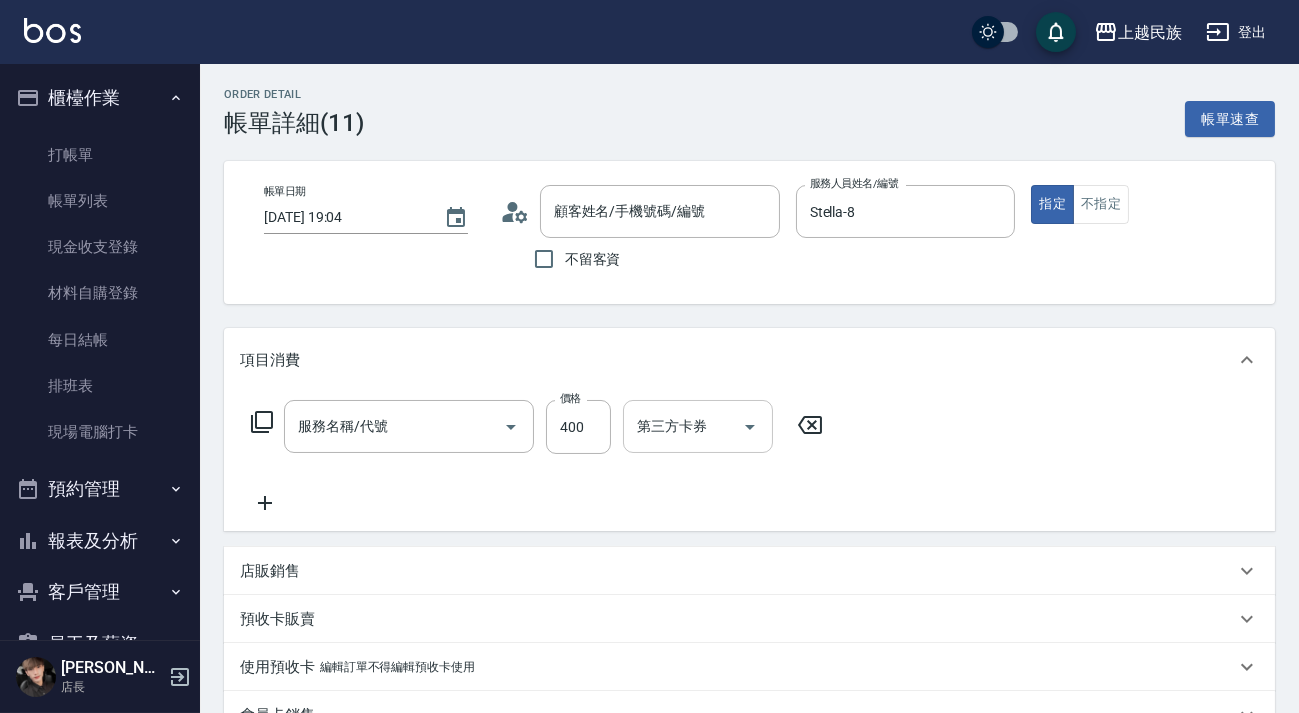 type on "2025/07/15 19:04" 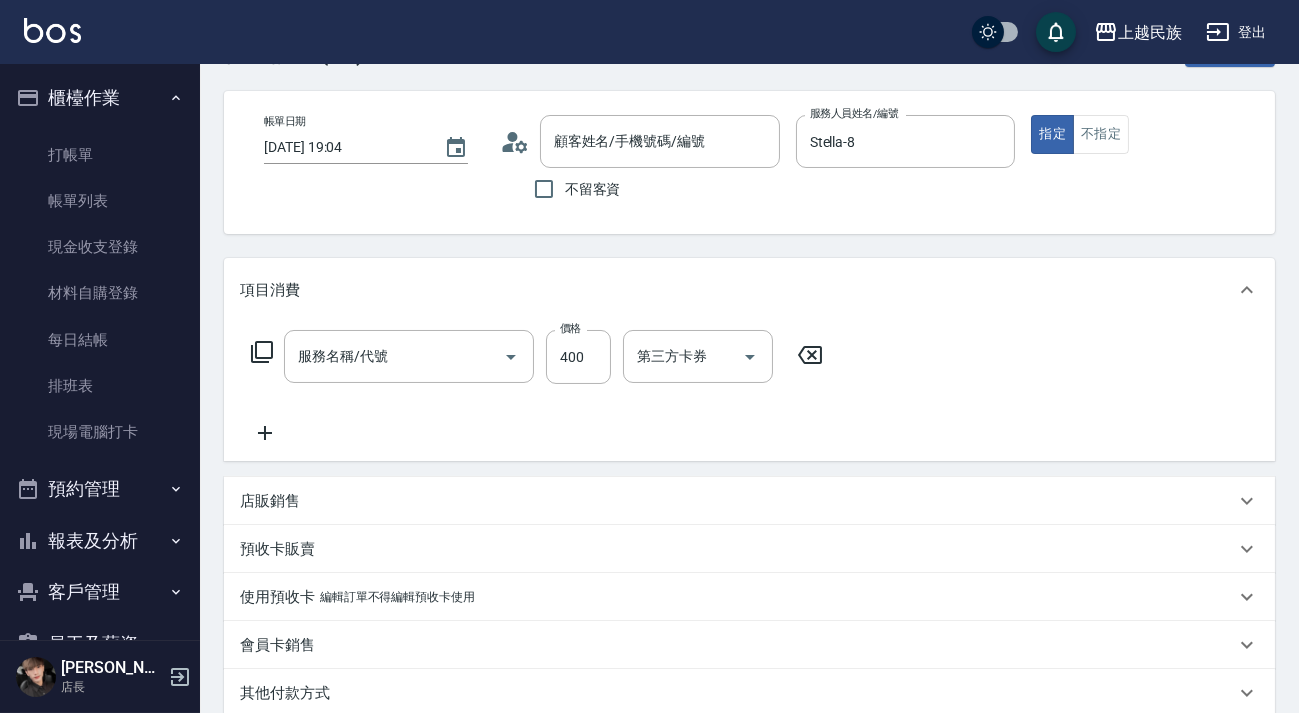 type on "剪髮400(303)" 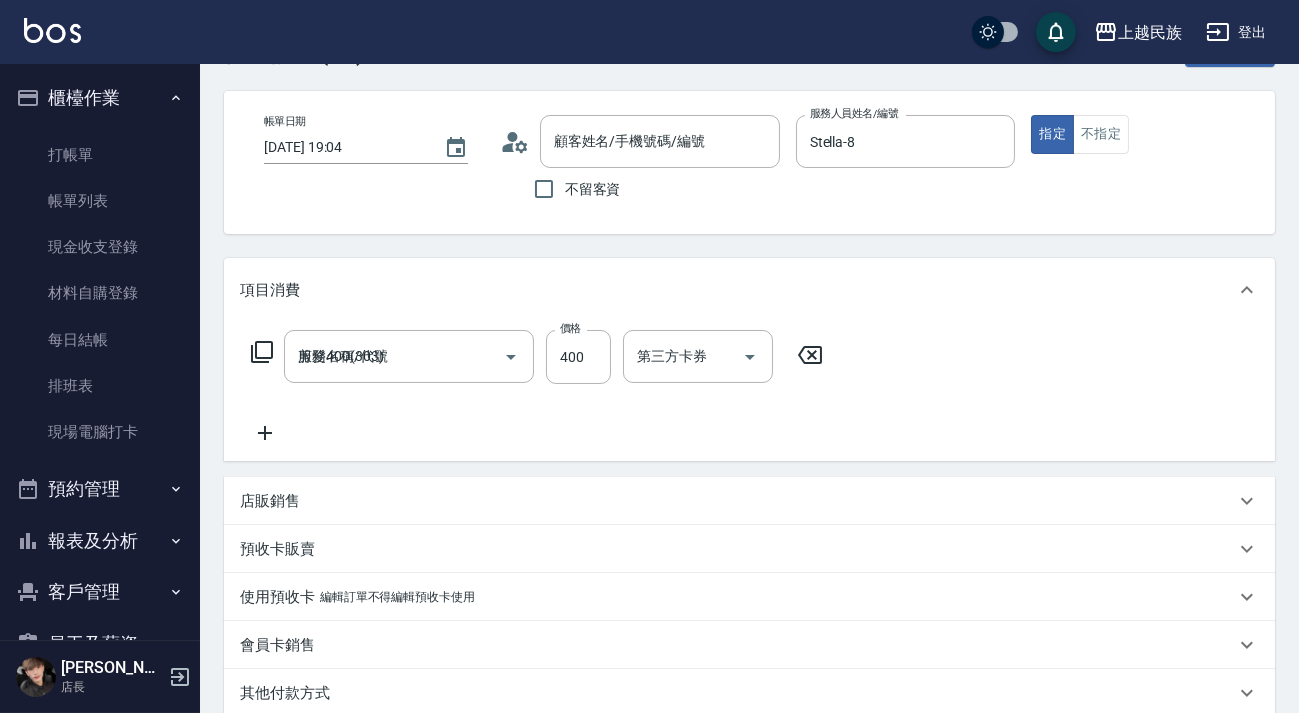 type on "[PERSON_NAME]/0909339576/S091113" 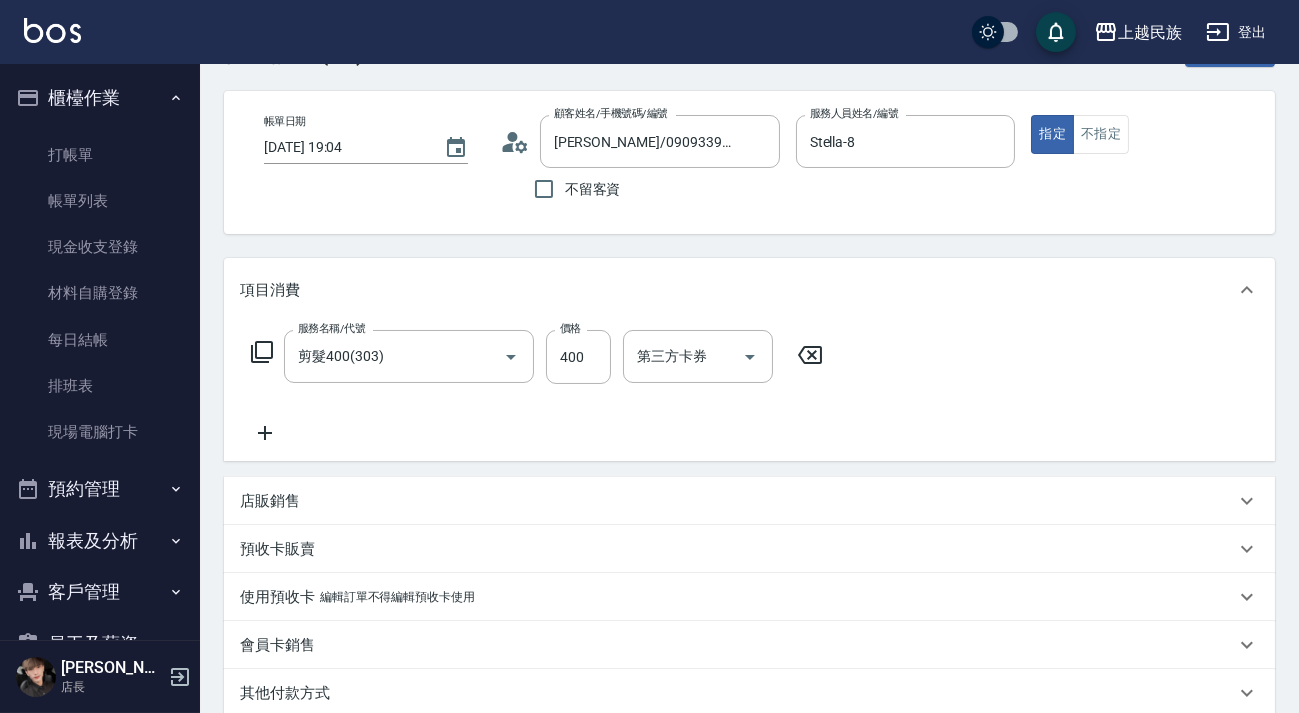 scroll, scrollTop: 334, scrollLeft: 0, axis: vertical 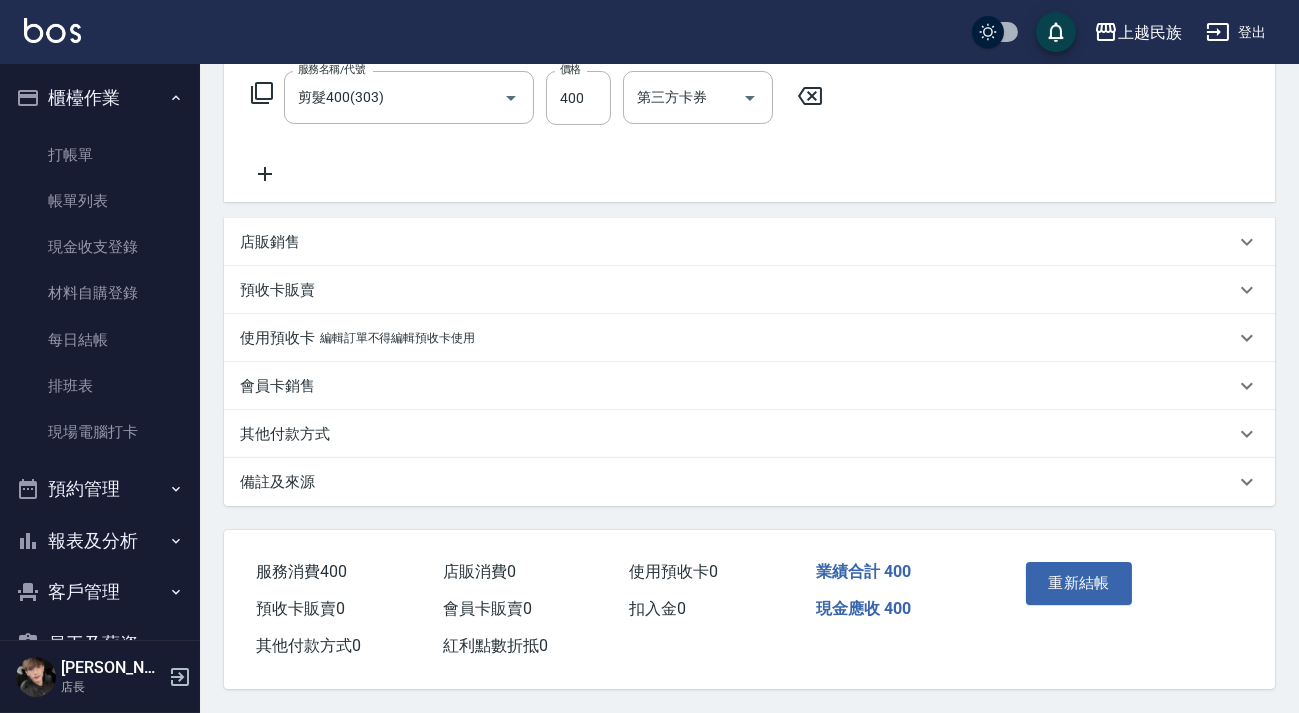 click on "其他付款方式" at bounding box center (737, 434) 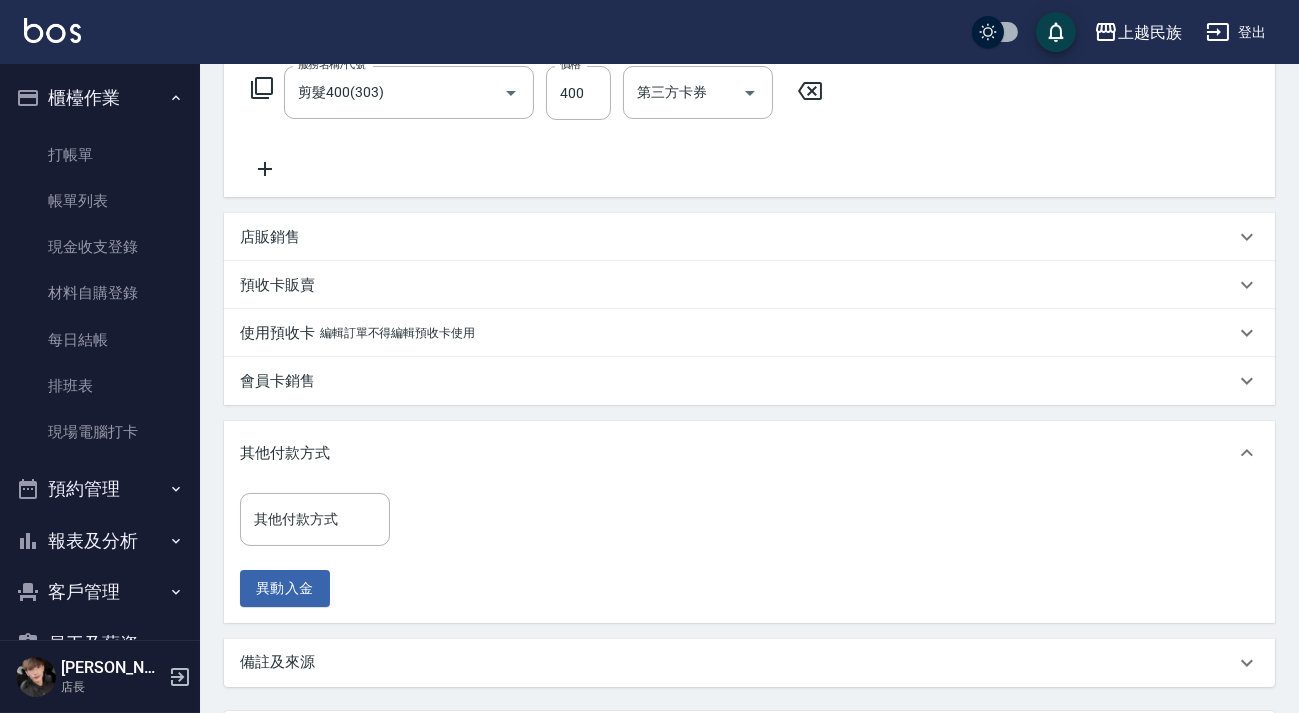 scroll, scrollTop: 520, scrollLeft: 0, axis: vertical 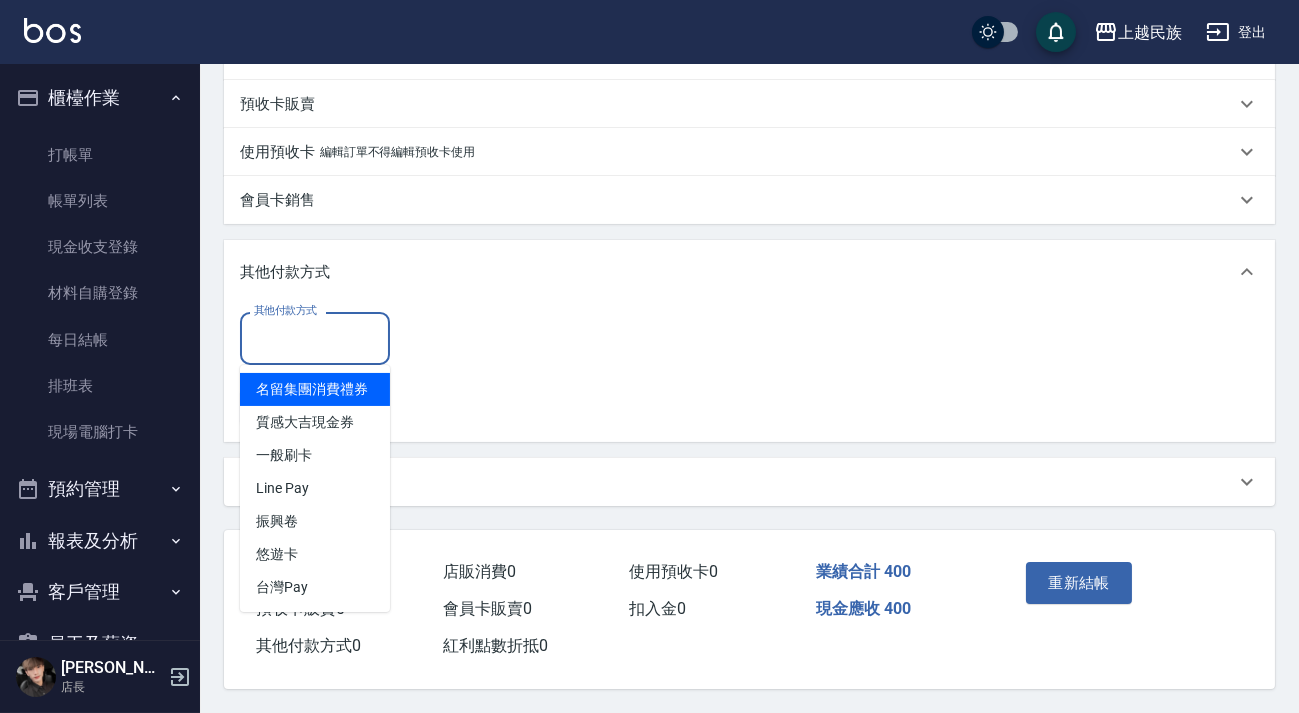 click on "其他付款方式" at bounding box center [315, 338] 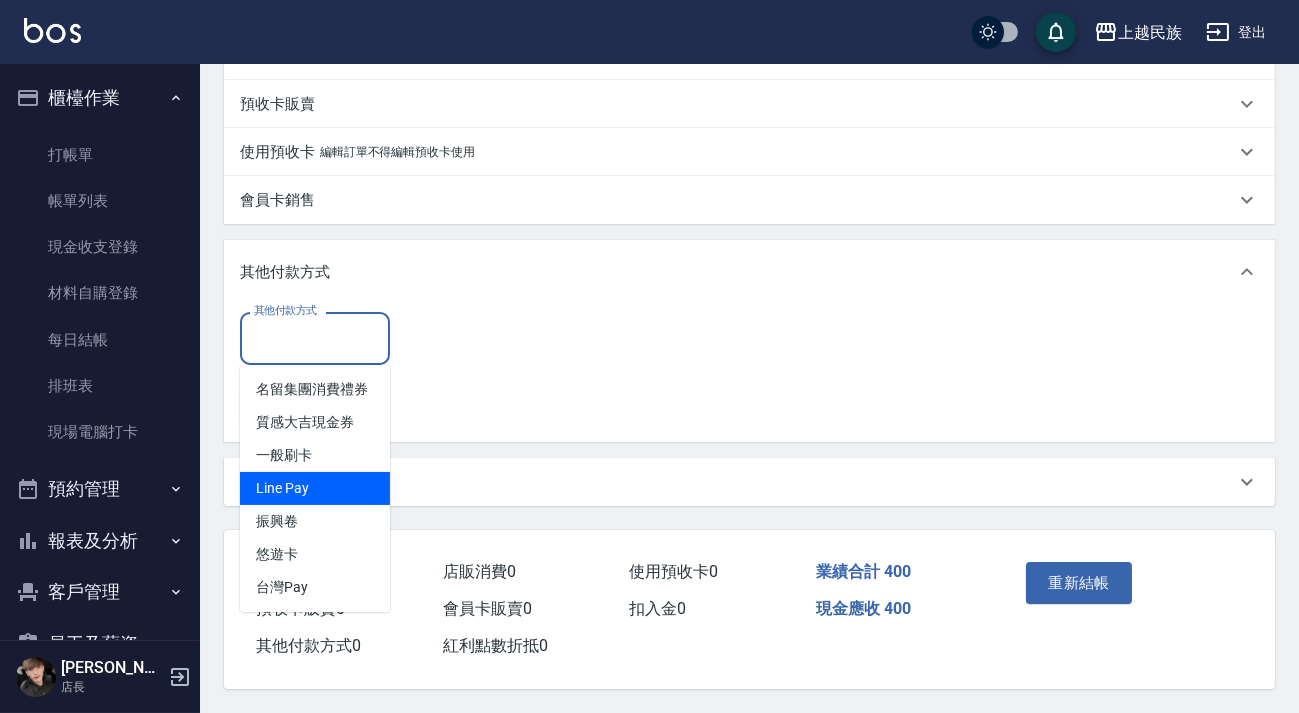 click on "Line Pay" at bounding box center [315, 488] 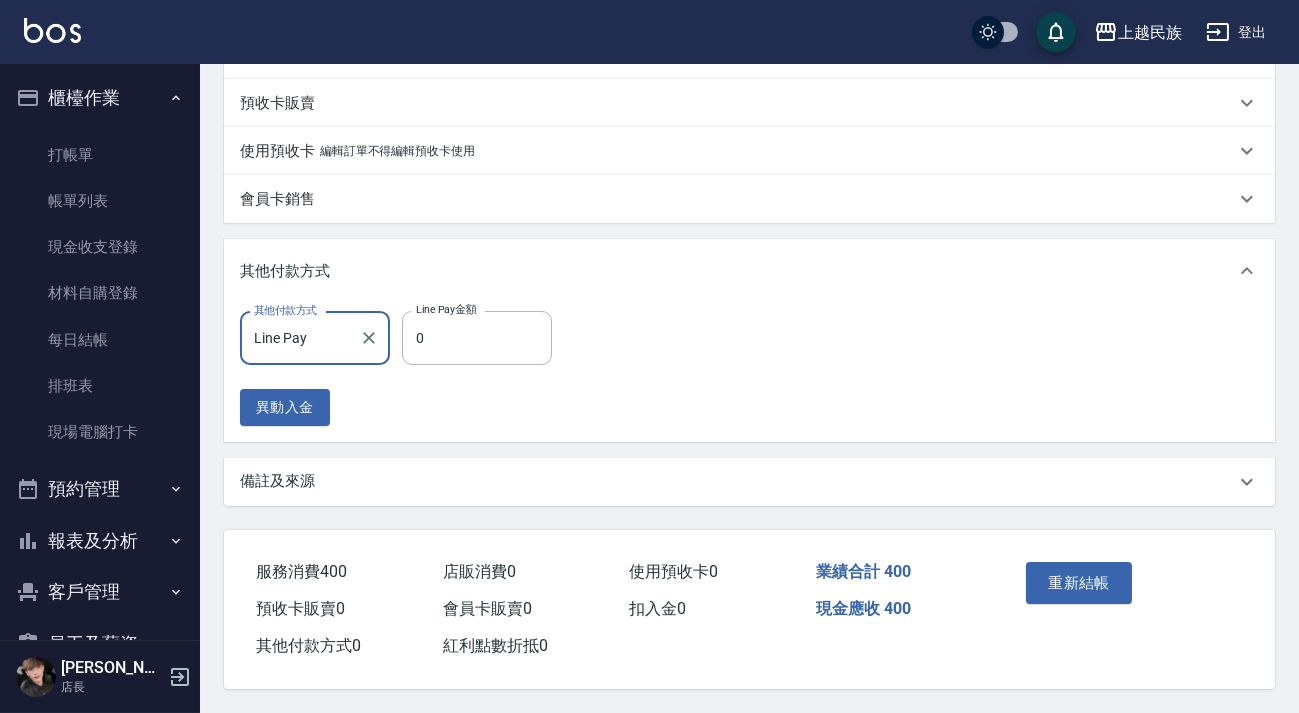 click on "Line Pay金額" at bounding box center [446, 309] 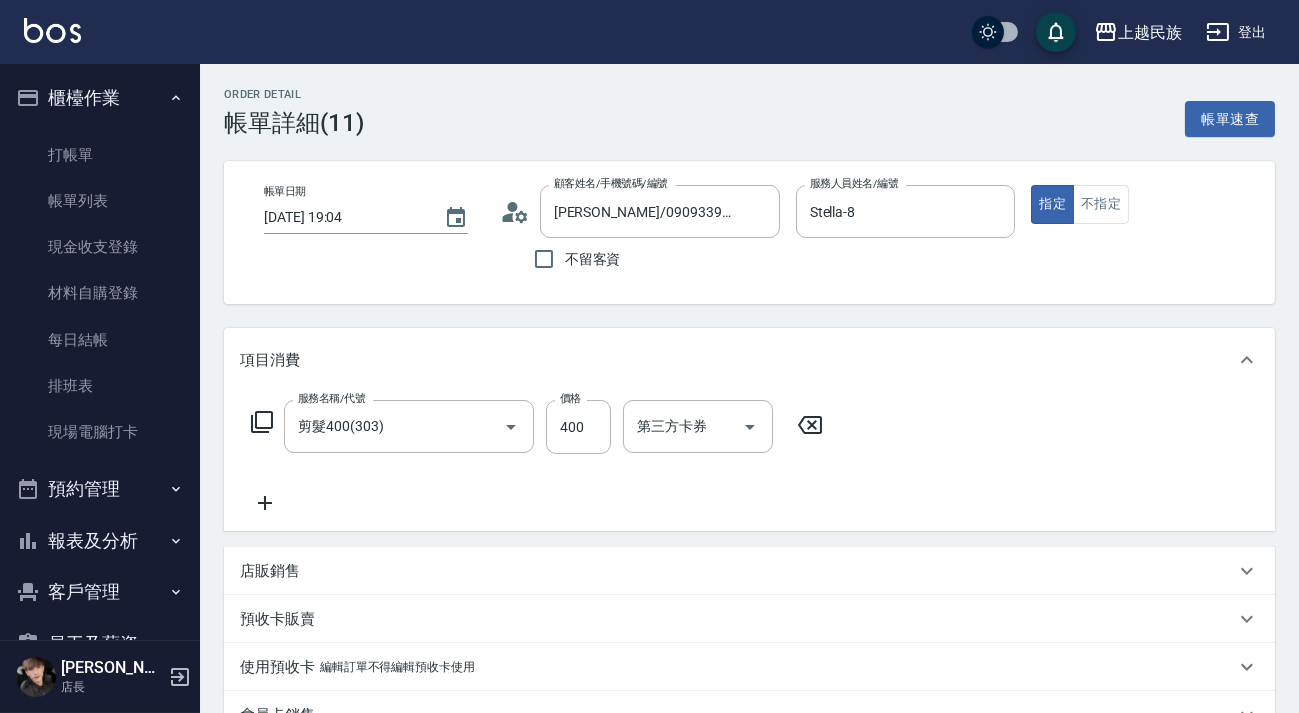 scroll, scrollTop: 520, scrollLeft: 0, axis: vertical 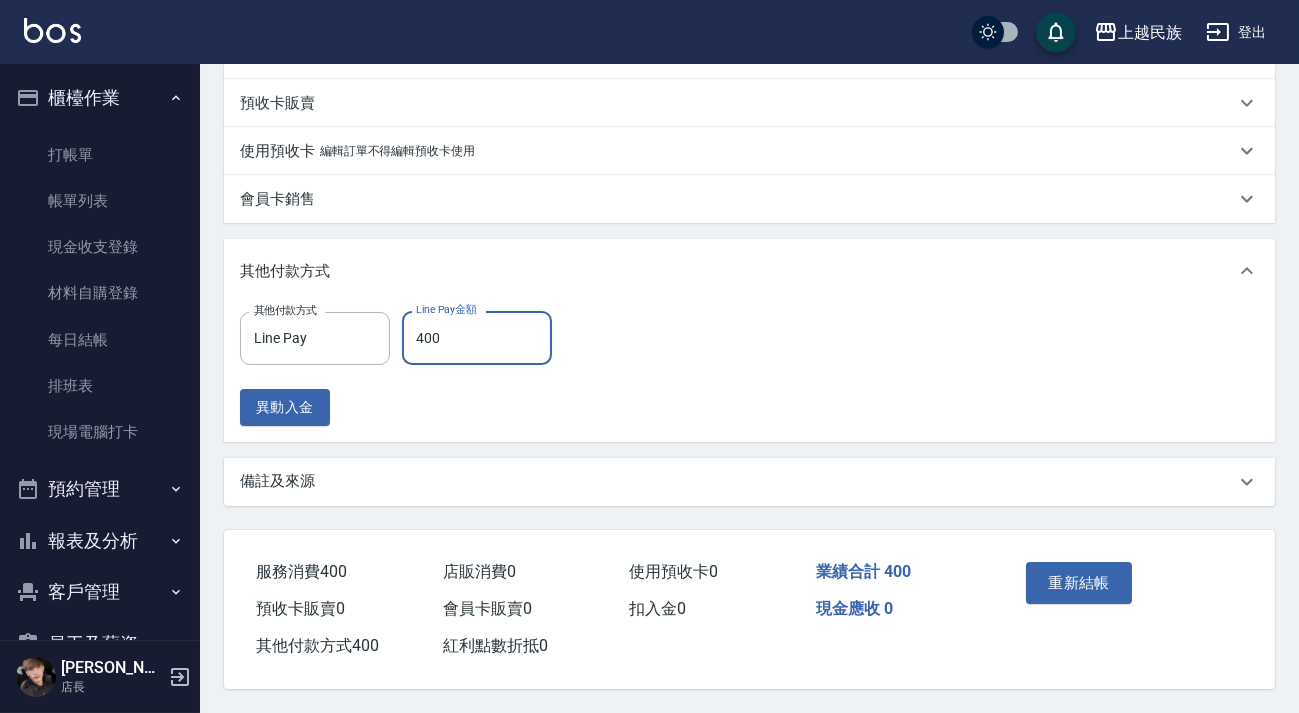 type on "400" 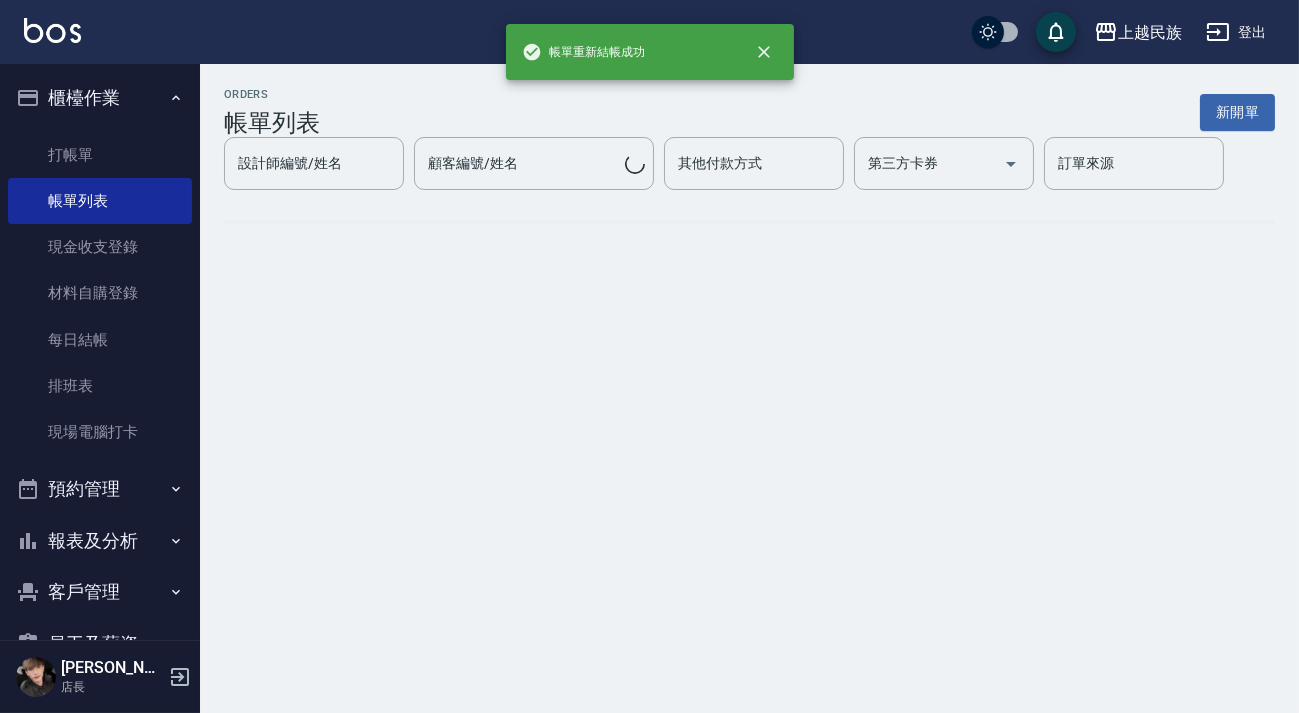 scroll, scrollTop: 0, scrollLeft: 0, axis: both 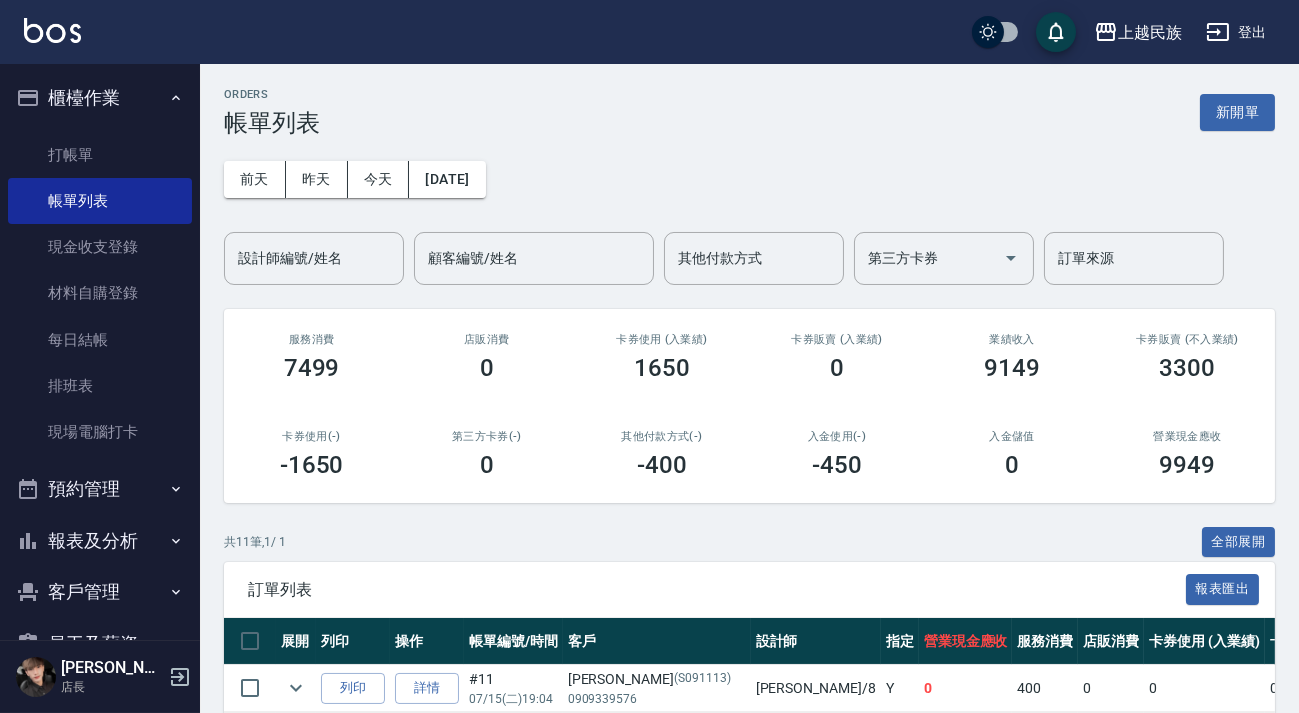 click on "ORDERS 帳單列表 新開單 前天 昨天 今天 2025/07/15 設計師編號/姓名 設計師編號/姓名 顧客編號/姓名 顧客編號/姓名 其他付款方式 其他付款方式 第三方卡券 第三方卡券 訂單來源 訂單來源 服務消費 7499 店販消費 0 卡券使用 (入業績) 1650 卡券販賣 (入業績) 0 業績收入 9149 卡券販賣 (不入業績) 3300 卡券使用(-) -1650 第三方卡券(-) 0 其他付款方式(-) -400 入金使用(-) -450 入金儲值 0 營業現金應收 9949 共  11  筆,  1  /   1 全部展開 訂單列表 報表匯出 展開 列印 操作 帳單編號/時間 客戶 設計師 指定 營業現金應收 服務消費 店販消費 卡券使用 (入業績) 卡券販賣 (入業績) 業績收入 卡券販賣 (不入業績) 卡券使用(-) 第三方卡券(-) 其他付款方式(-) 入金使用(-) 備註 訂單來源 列印 詳情 #11 07/15 (二) 19:04 郭信豪 (S091113) 0909339576 Stella /8 Y 0 400 0 0 0 400 0 0 0 -400 Line Pay 0 列印 詳情 #10 07/15 (二) 19:03" at bounding box center [749, 667] 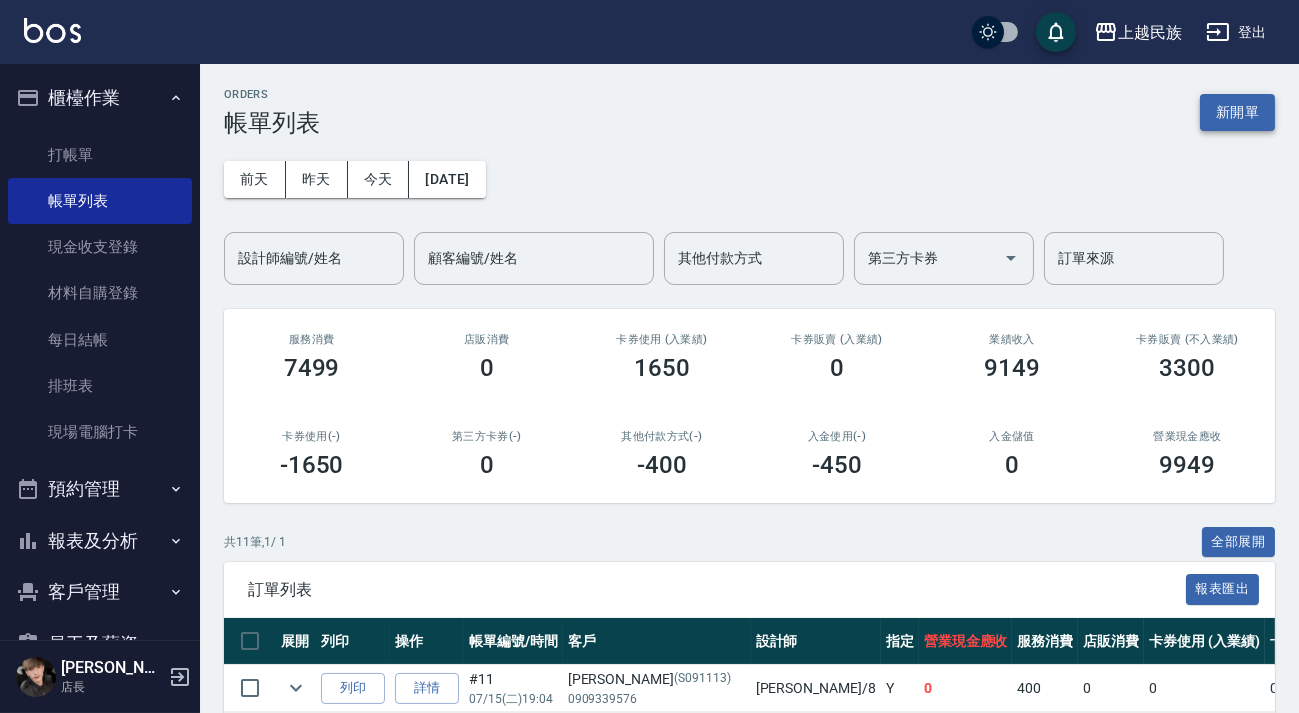 click on "新開單" at bounding box center (1237, 112) 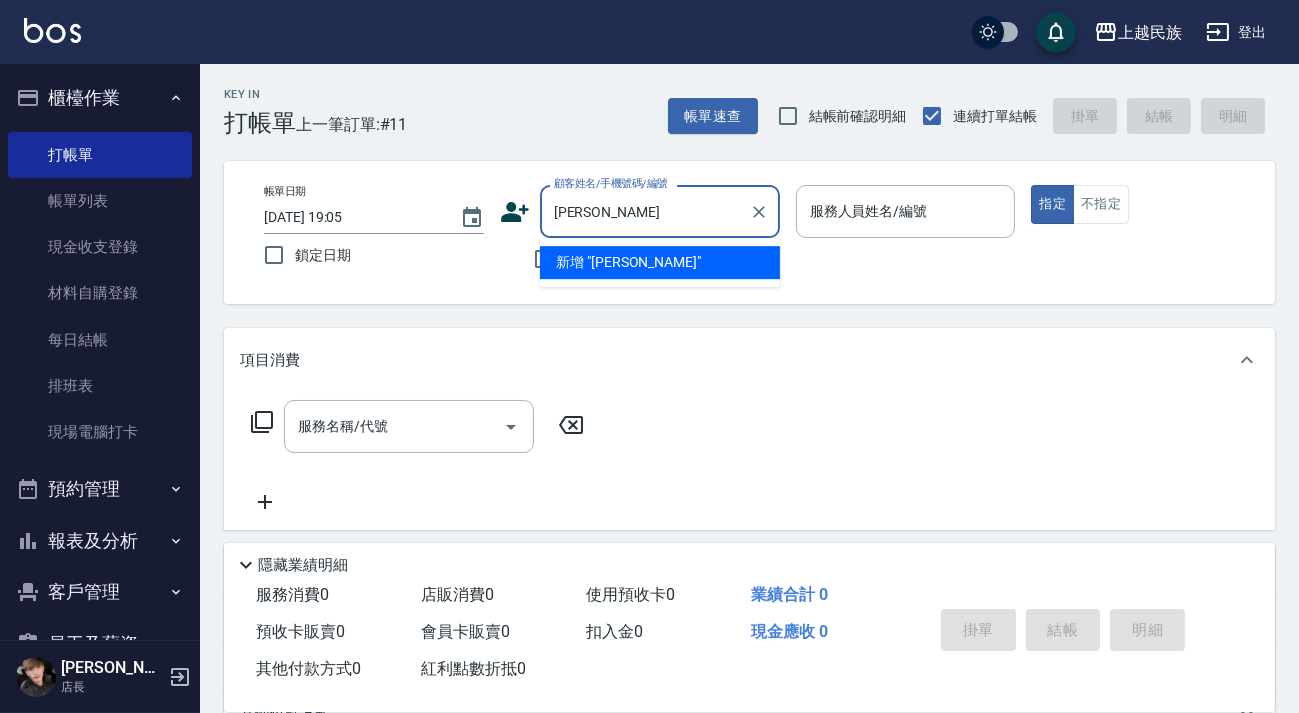 type on "李" 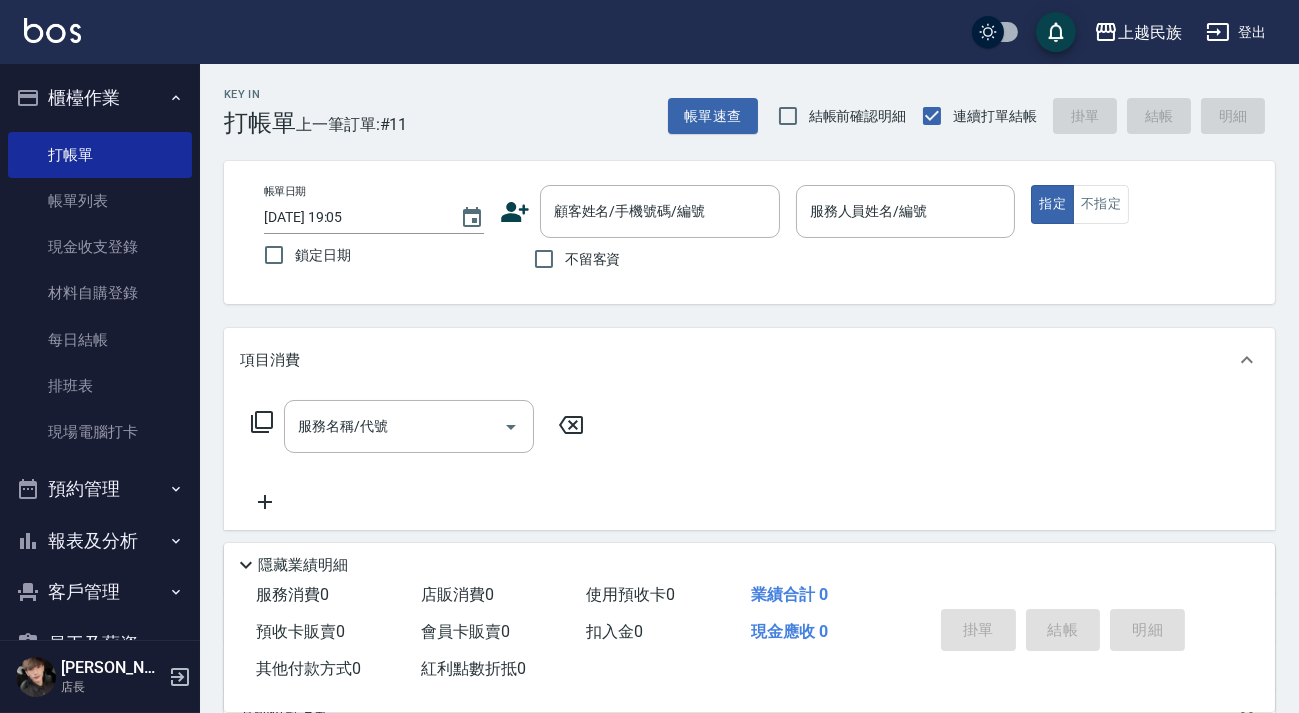 click on "不留客資" at bounding box center [593, 259] 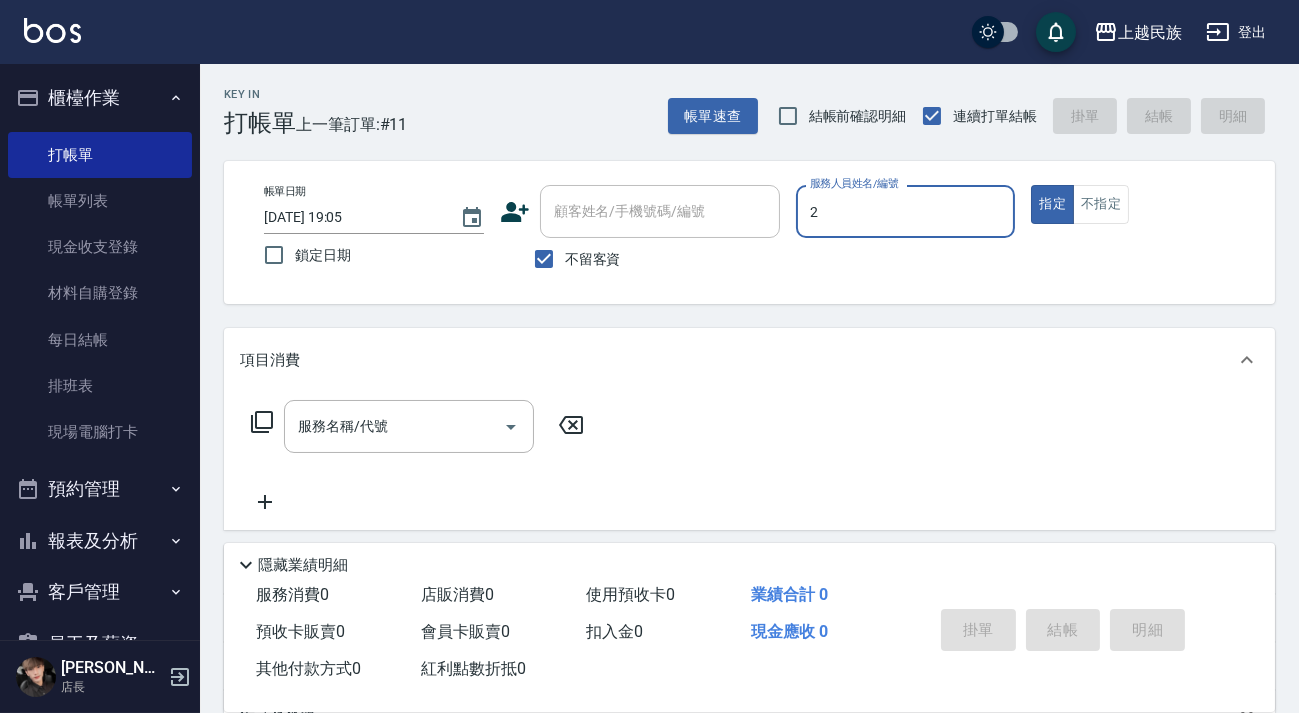 type on "[PERSON_NAME]-2" 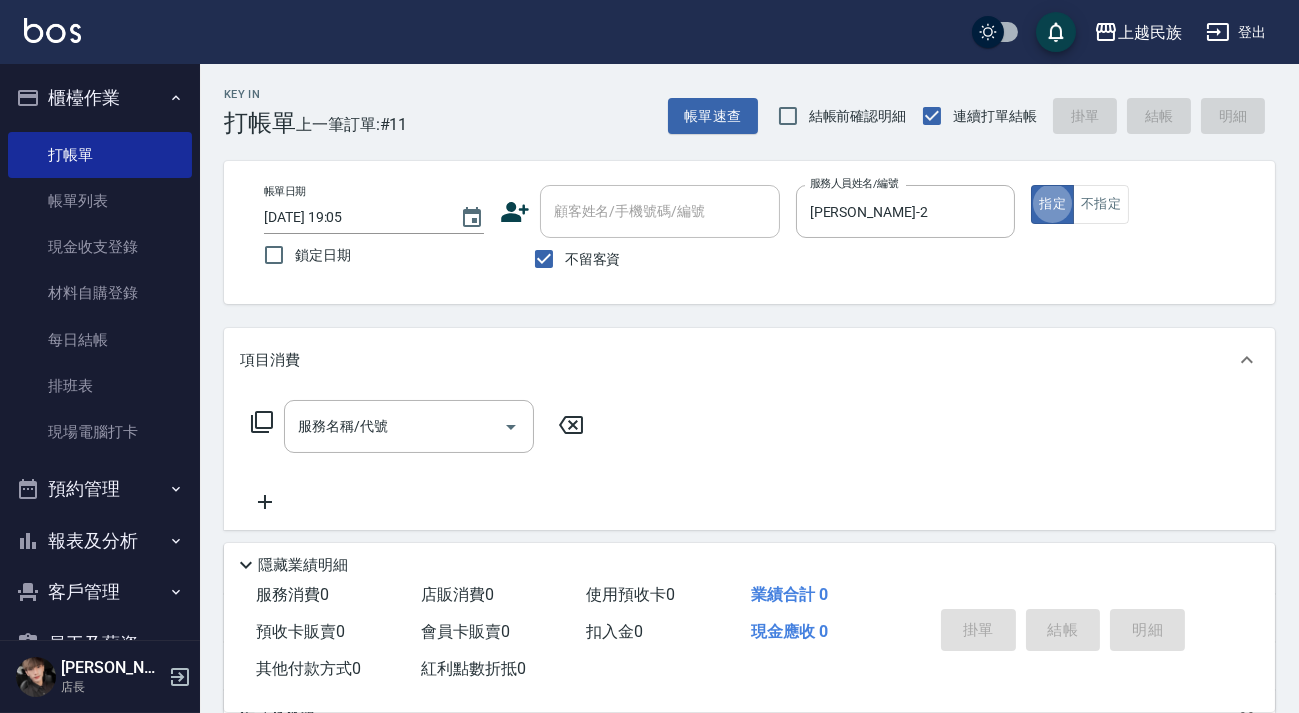 type on "true" 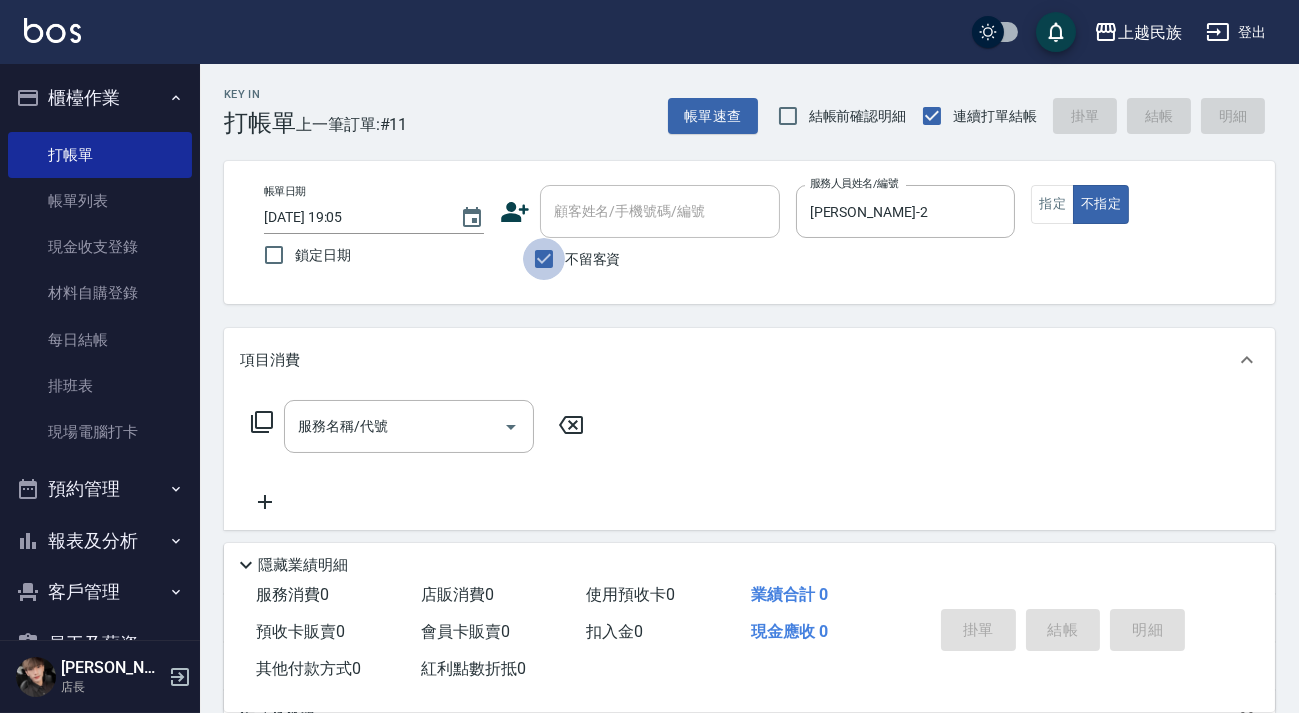 click on "不留客資" at bounding box center (544, 259) 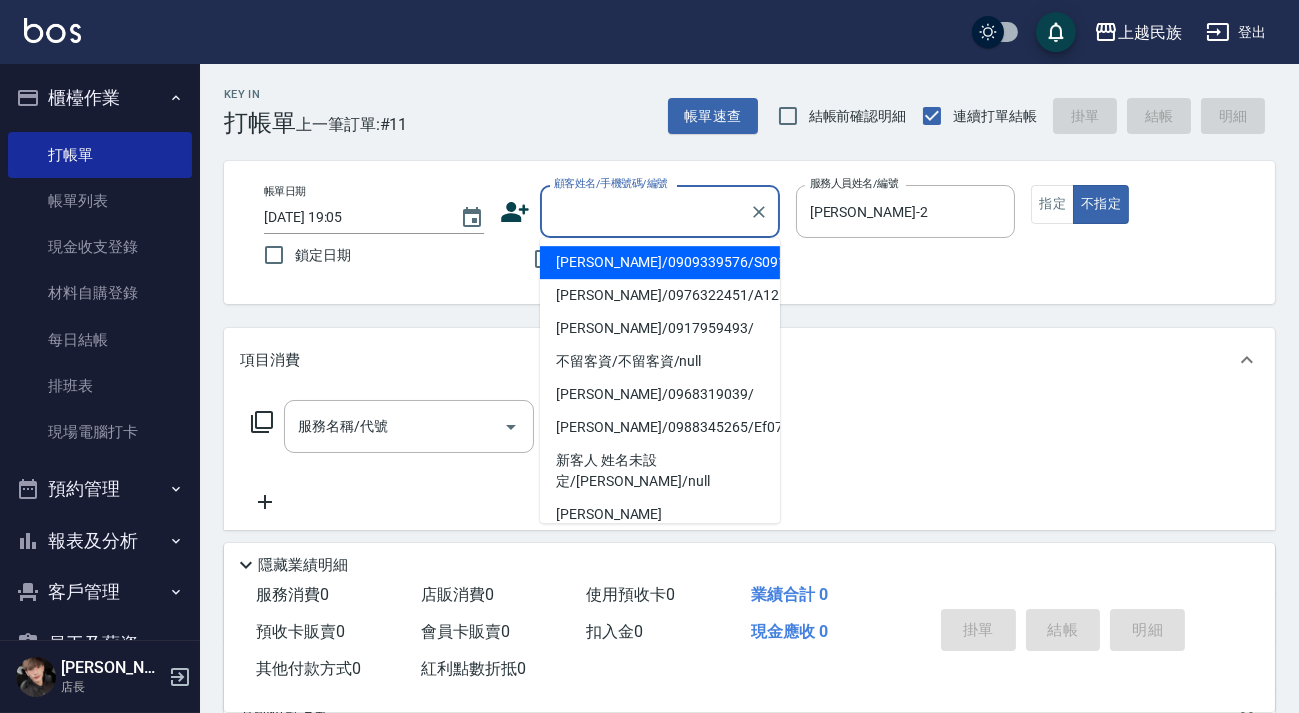 click on "顧客姓名/手機號碼/編號" at bounding box center [645, 211] 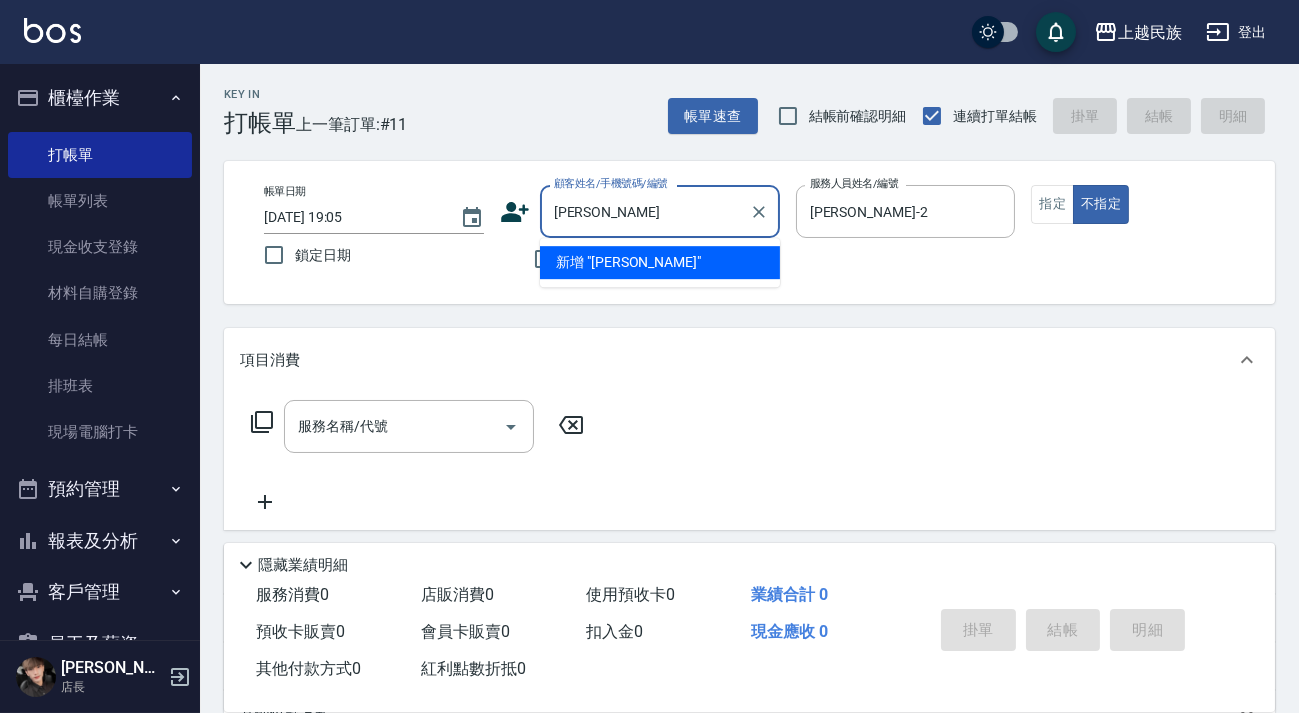 click on "李雨雯" at bounding box center [645, 211] 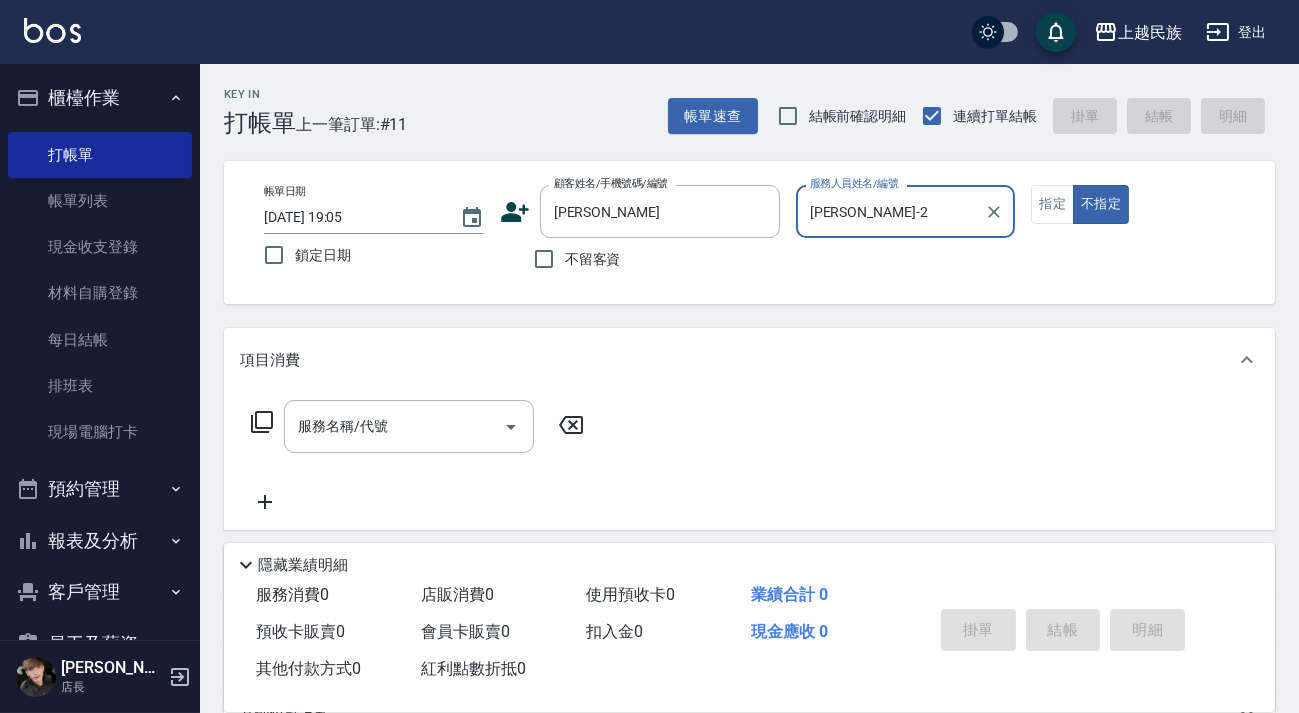 click on "服務名稱/代號 服務名稱/代號" at bounding box center (409, 426) 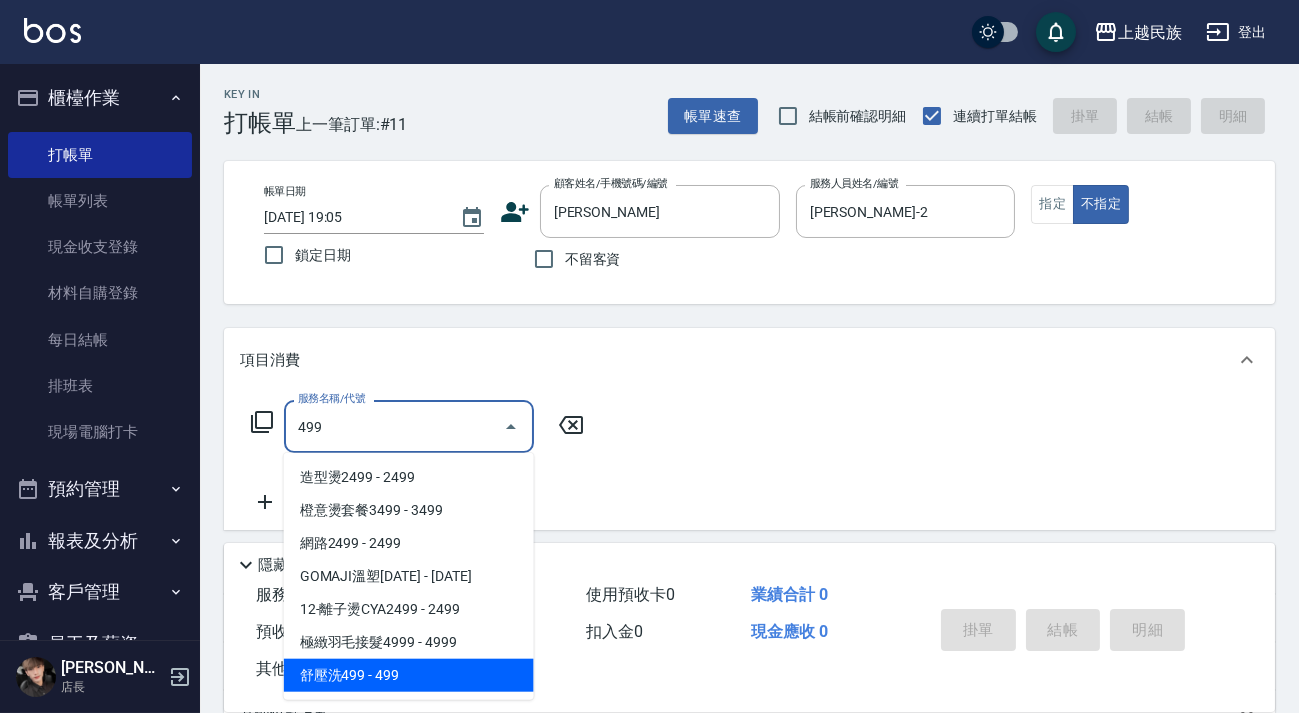 click on "舒壓洗499 - 499" at bounding box center [409, 675] 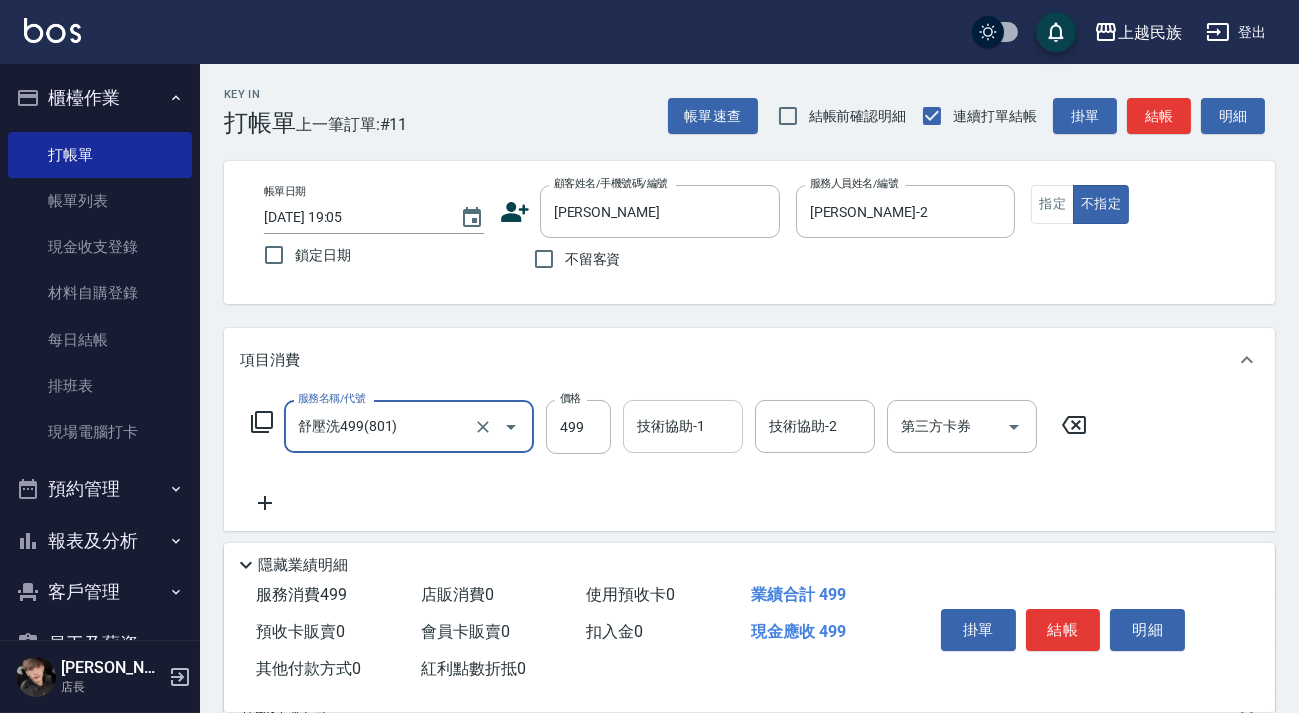 click on "技術協助-1" at bounding box center [683, 426] 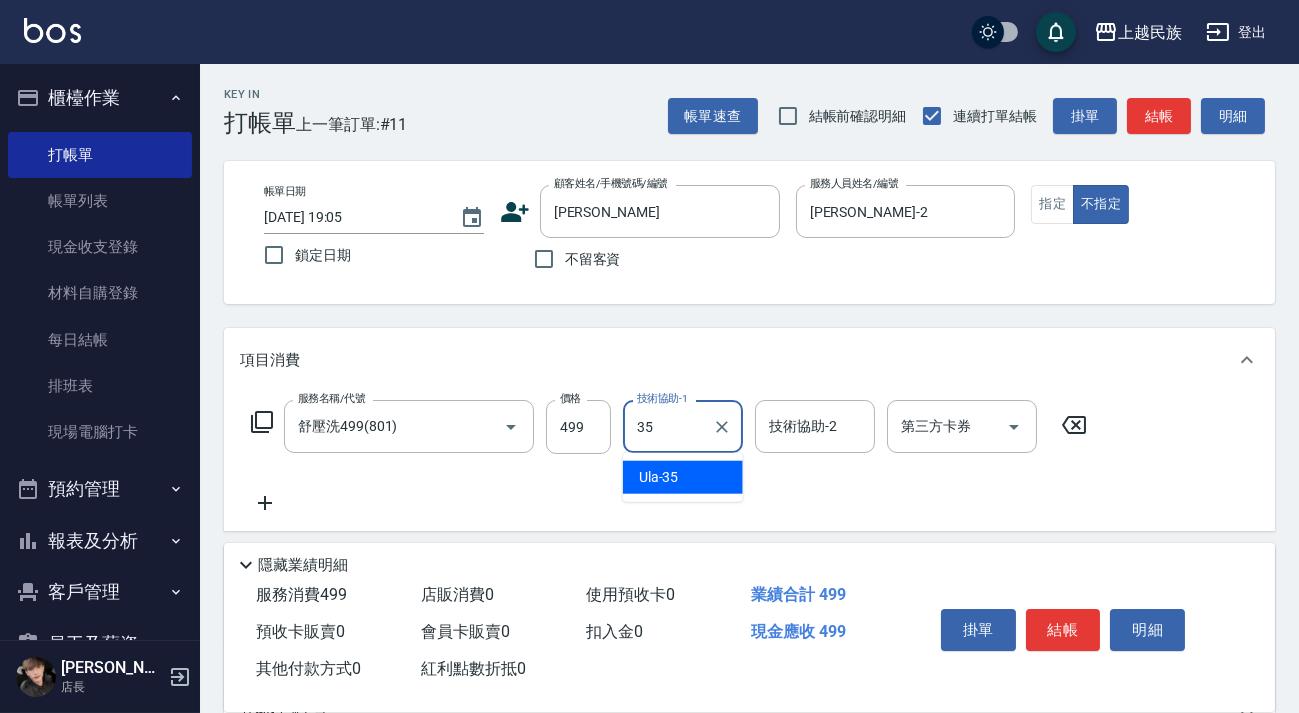 type on "Ula-35" 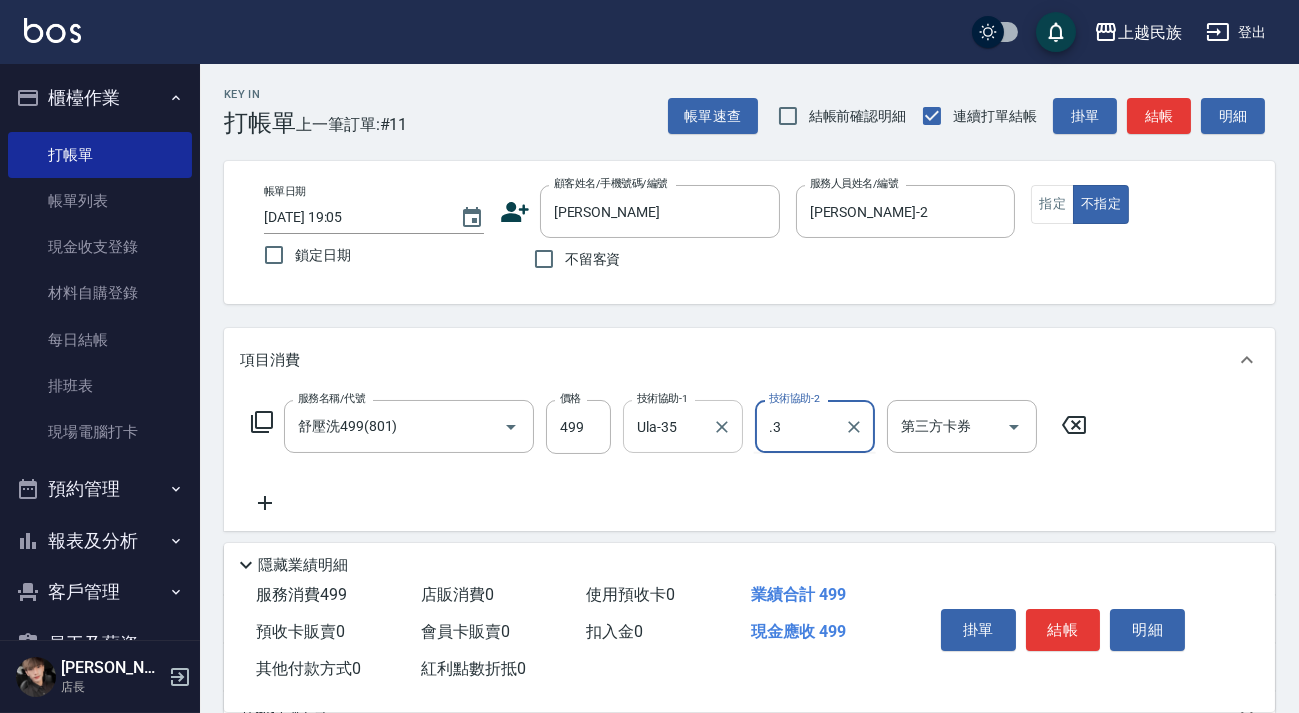 type on "." 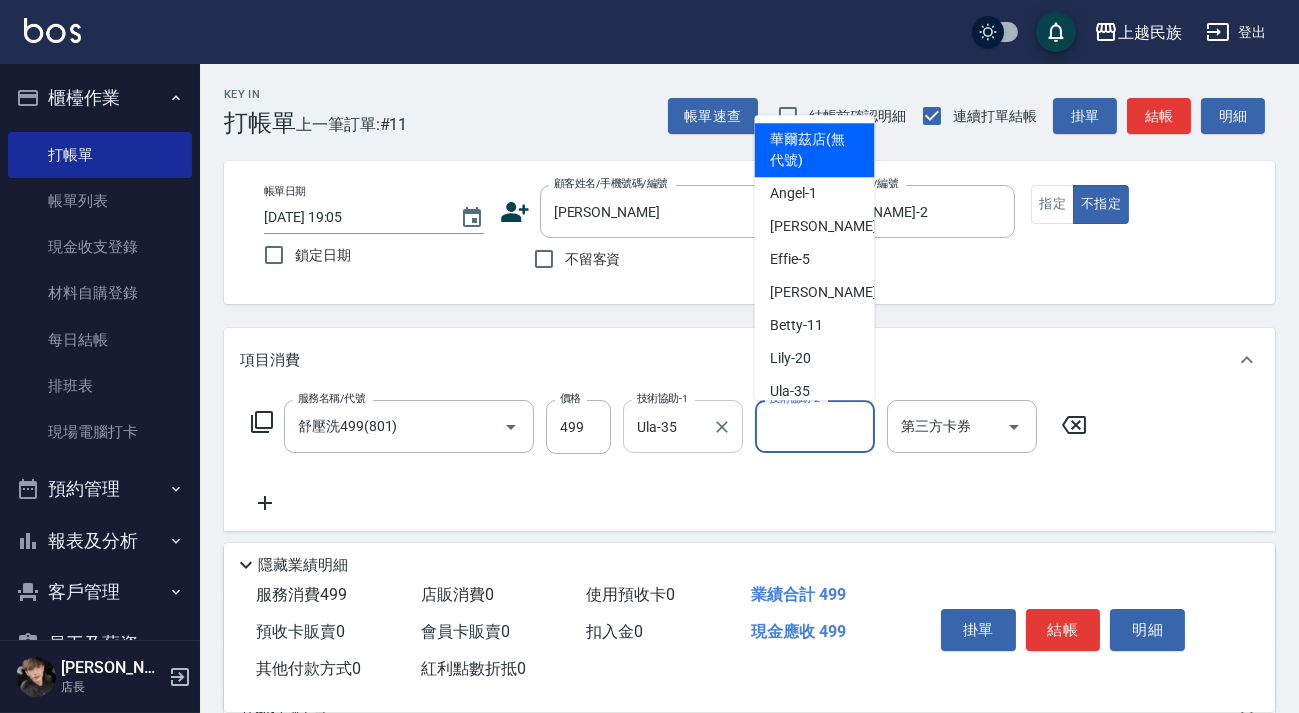 type on "華爾茲店(無代號)" 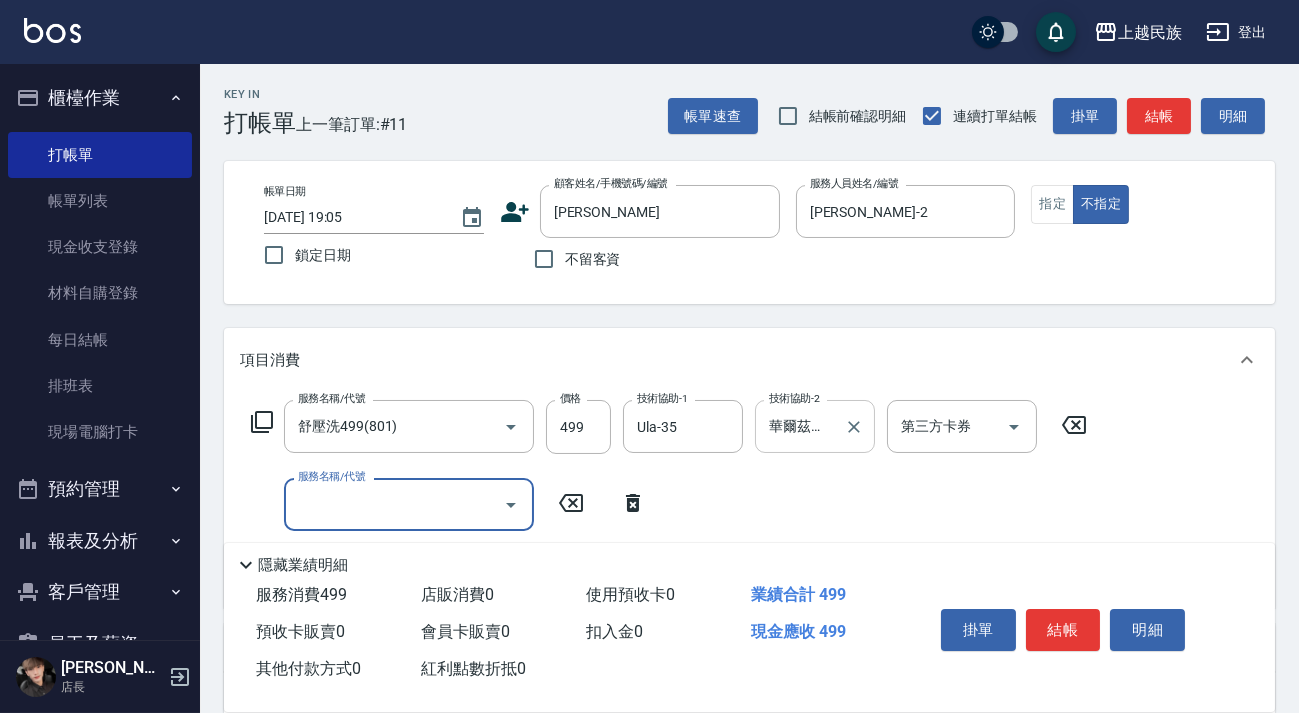 click on "華爾茲店(無代號) 技術協助-2" at bounding box center (815, 426) 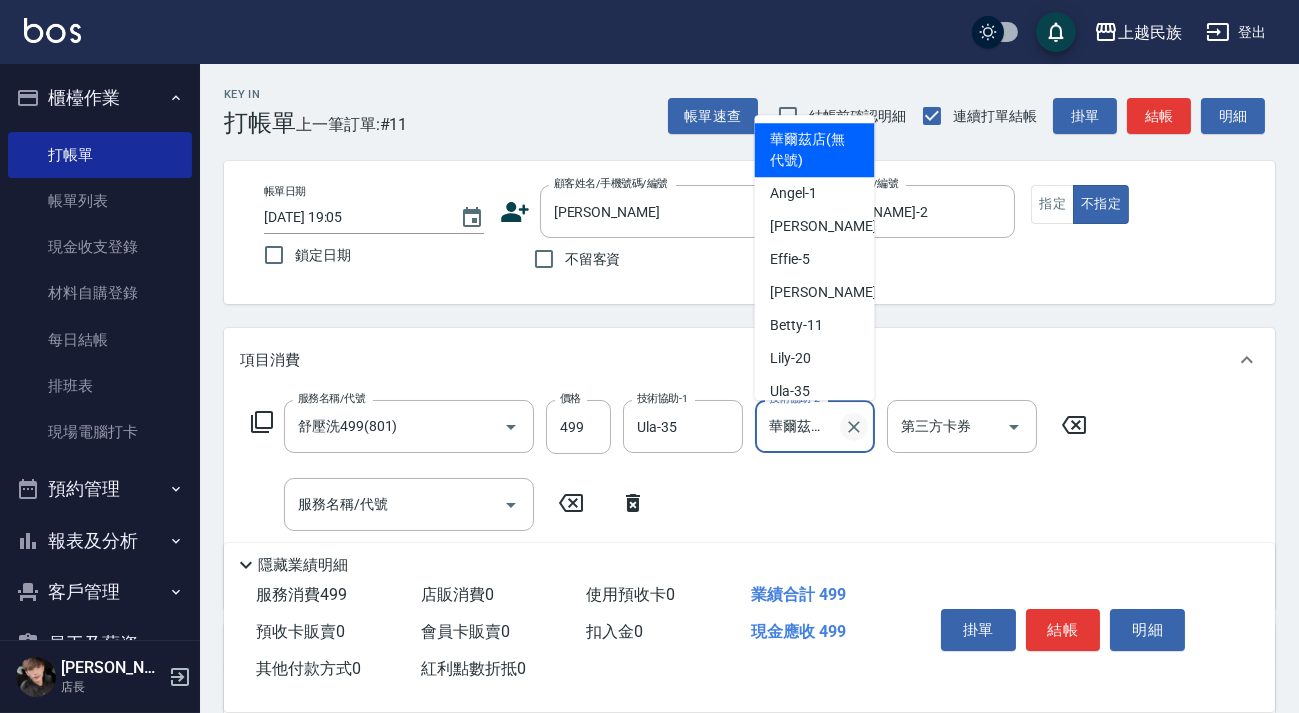 scroll, scrollTop: 0, scrollLeft: 40, axis: horizontal 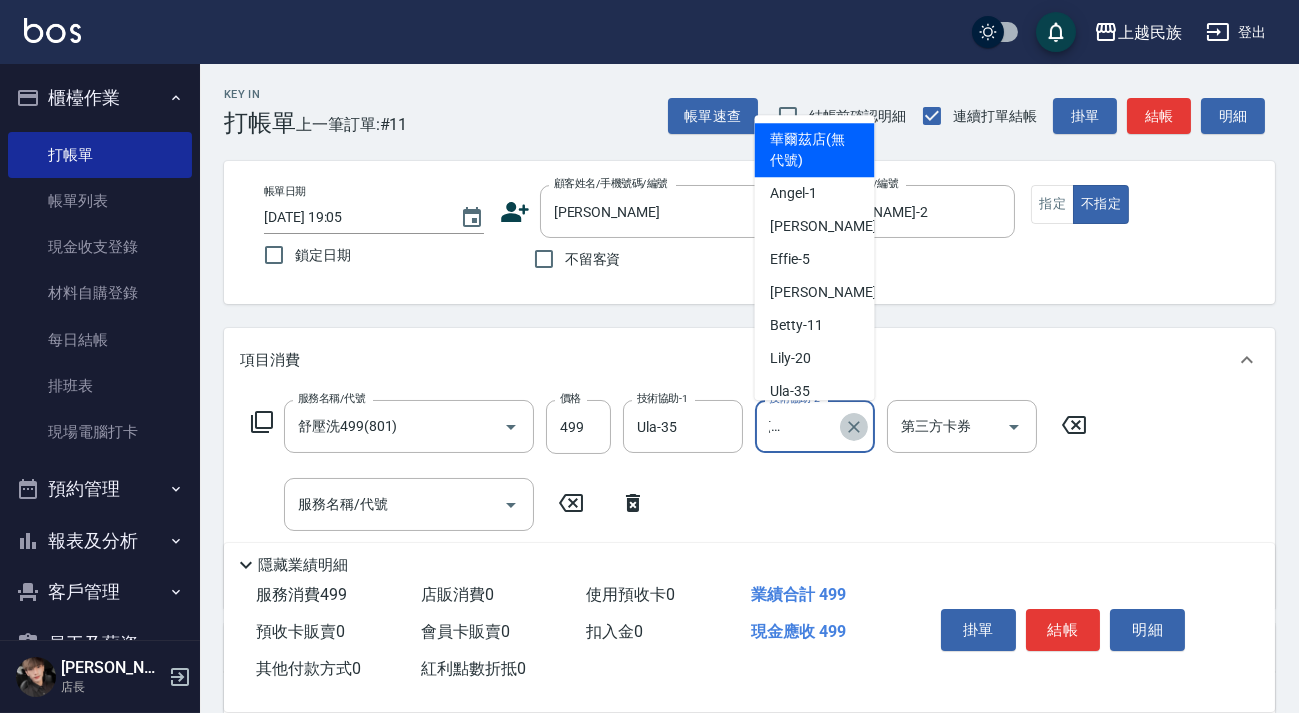 click 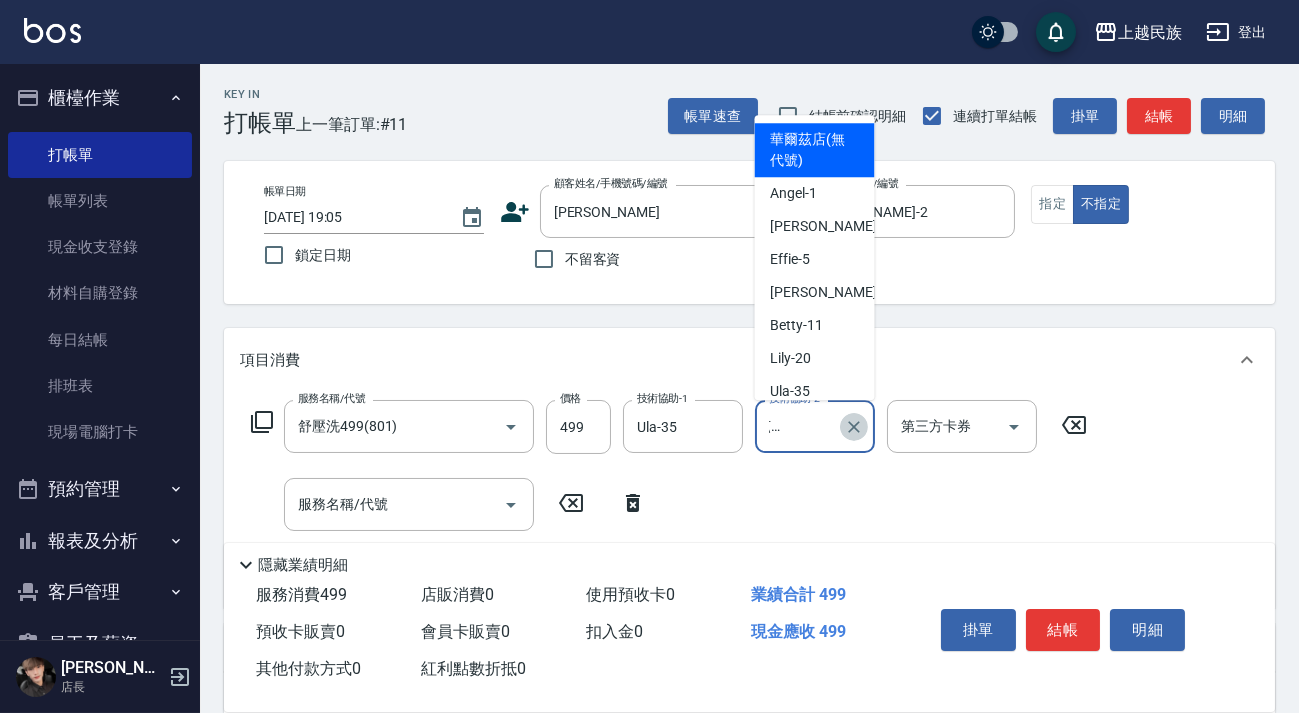type 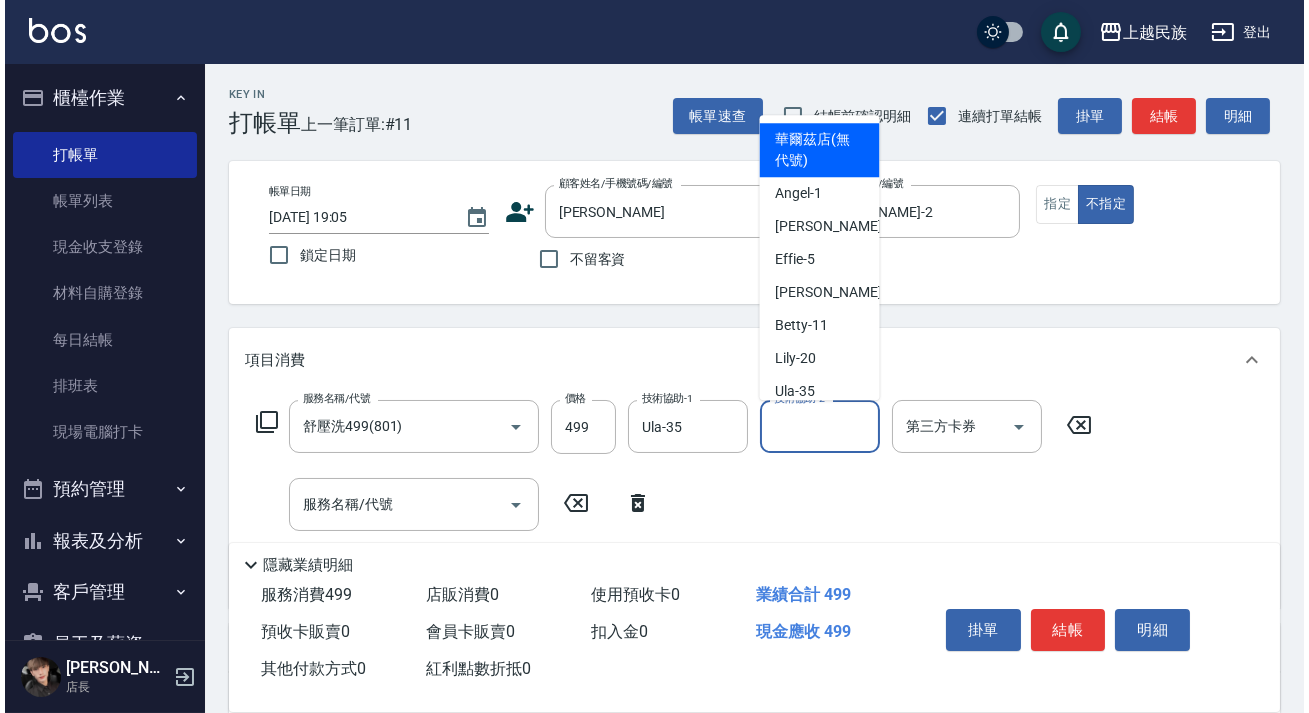 scroll, scrollTop: 0, scrollLeft: 0, axis: both 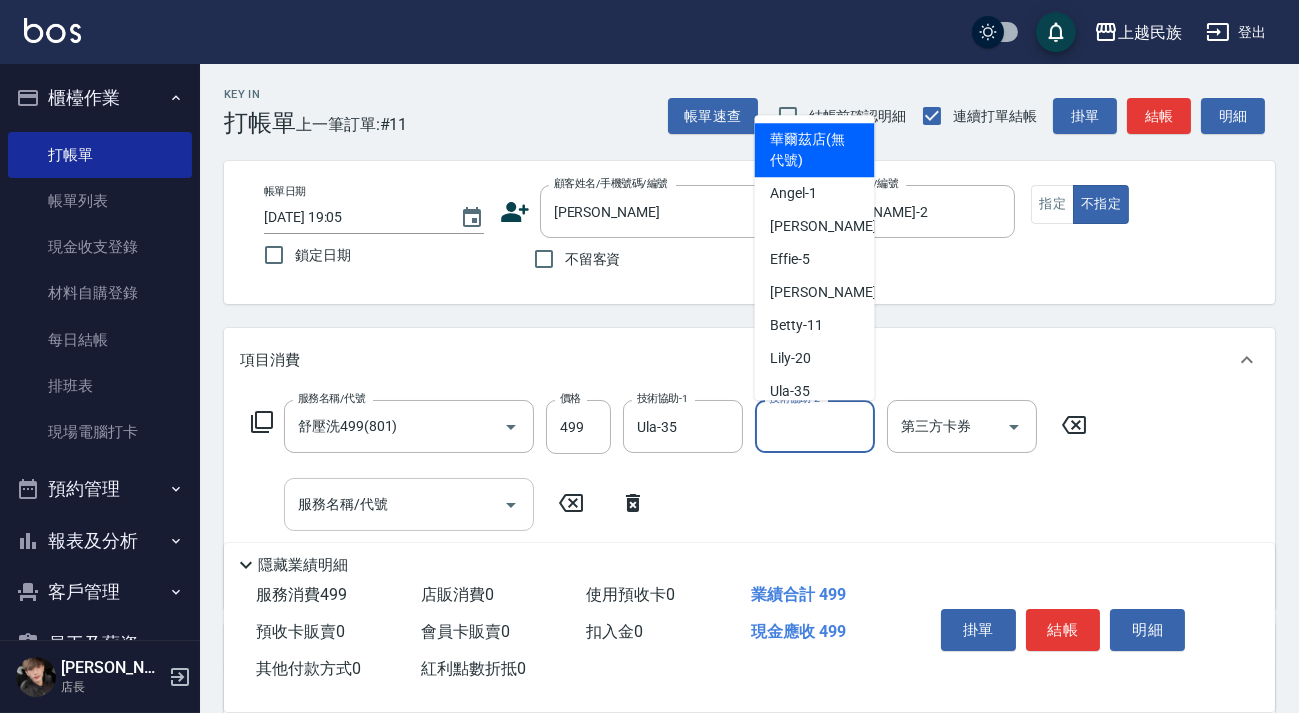 click on "服務名稱/代號 服務名稱/代號" at bounding box center [409, 504] 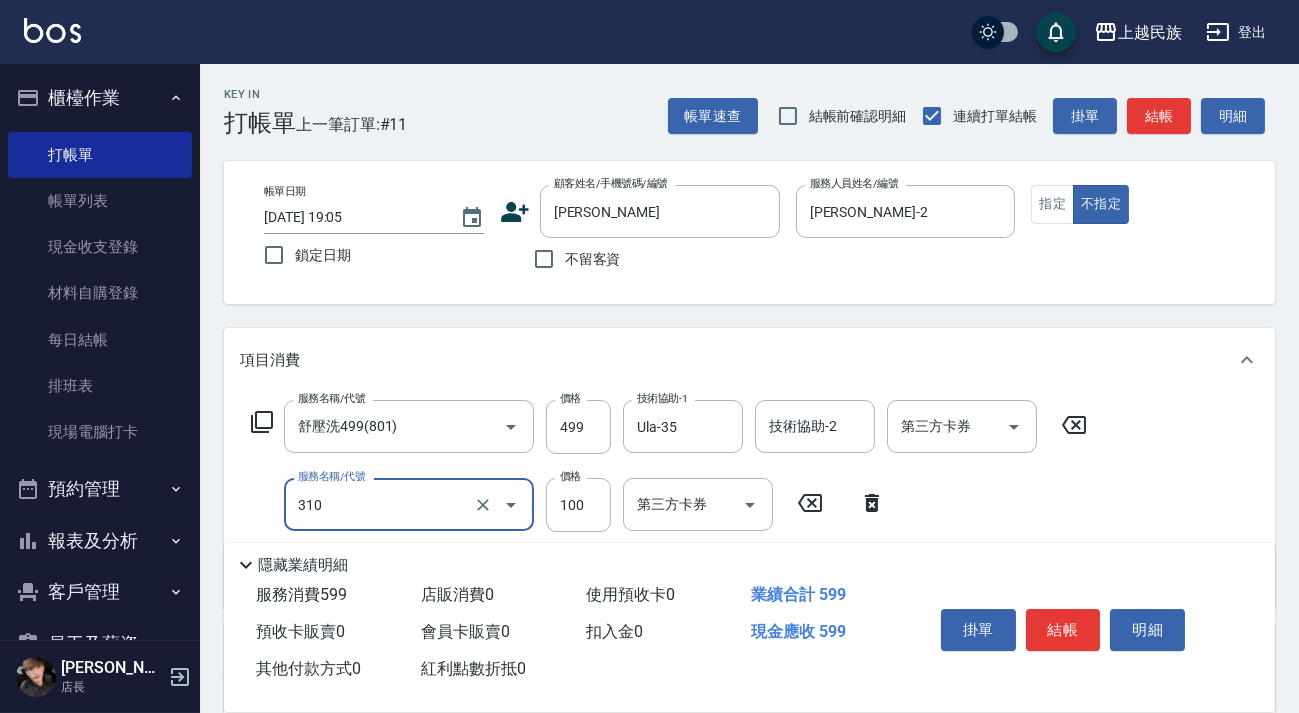type on "瀏海100(310)" 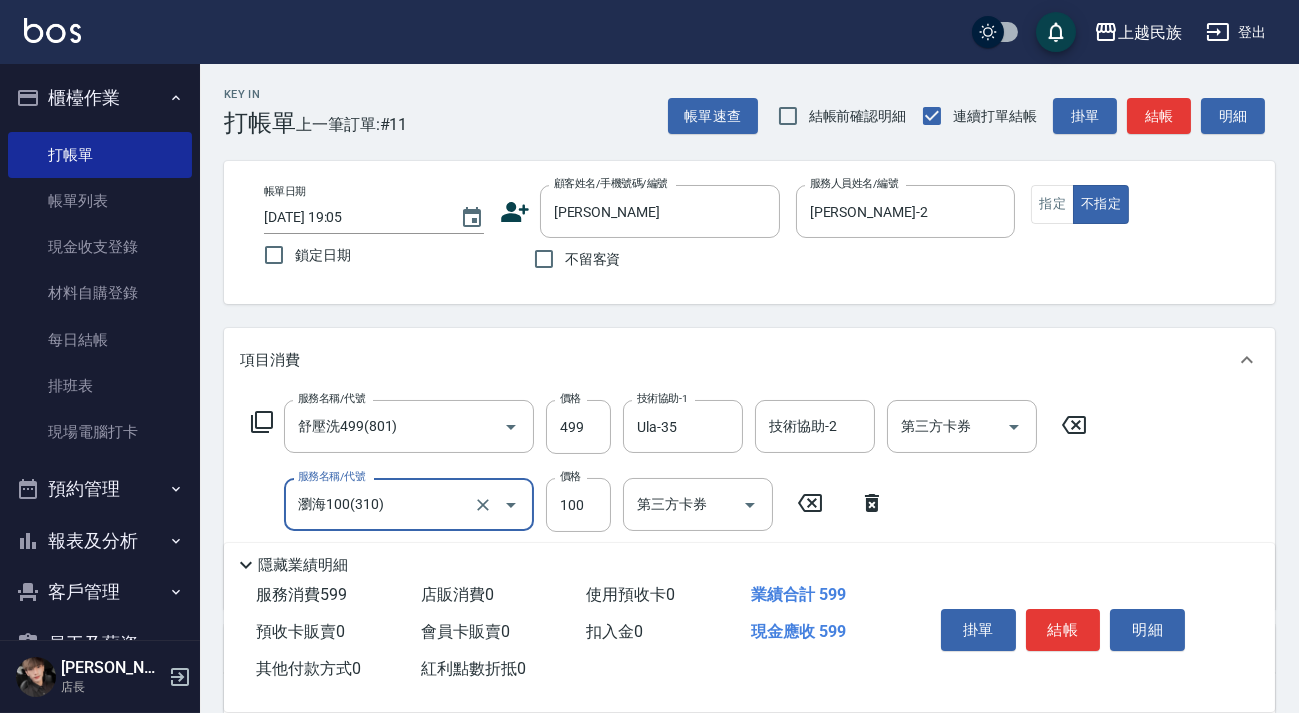 click on "Key In 打帳單 上一筆訂單:#11 帳單速查 結帳前確認明細 連續打單結帳 掛單 結帳 明細 帳單日期 2025/07/15 19:05 鎖定日期 顧客姓名/手機號碼/編號 李羽雯 顧客姓名/手機號碼/編號 不留客資 服務人員姓名/編號 Alan-2 服務人員姓名/編號 指定 不指定 項目消費 服務名稱/代號 舒壓洗499(801) 服務名稱/代號 價格 499 價格 技術協助-1 Ula-35 技術協助-1 技術協助-2 技術協助-2 第三方卡券 第三方卡券 服務名稱/代號 瀏海100(310) 服務名稱/代號 價格 100 價格 第三方卡券 第三方卡券 店販銷售 服務人員姓名/編號 服務人員姓名/編號 商品代號/名稱 商品代號/名稱 預收卡販賣 卡券名稱/代號 卡券名稱/代號 使用預收卡 其他付款方式 其他付款方式 其他付款方式 備註及來源 備註 備註 訂單來源 ​ 訂單來源 隱藏業績明細 服務消費  599 店販消費  0 使用預收卡  0 業績合計   599 預收卡販賣  0 0 0   0" at bounding box center (749, 558) 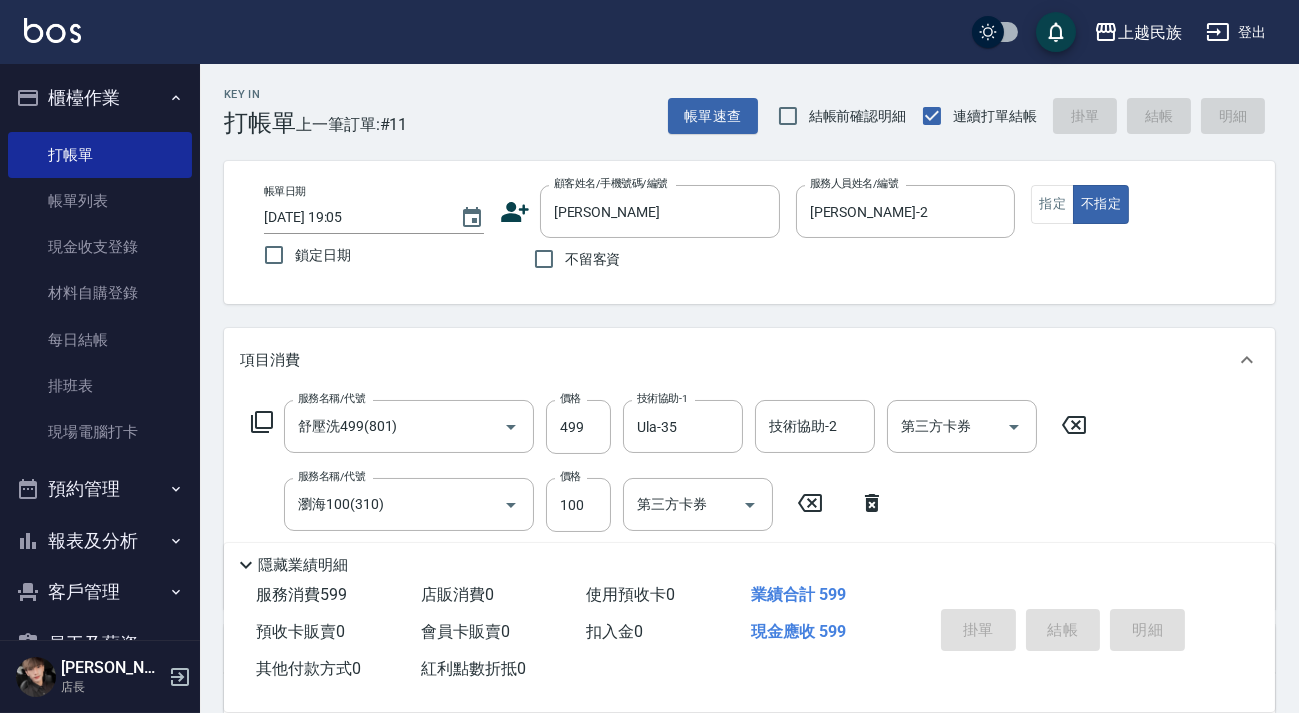 type on "[DATE] 19:06" 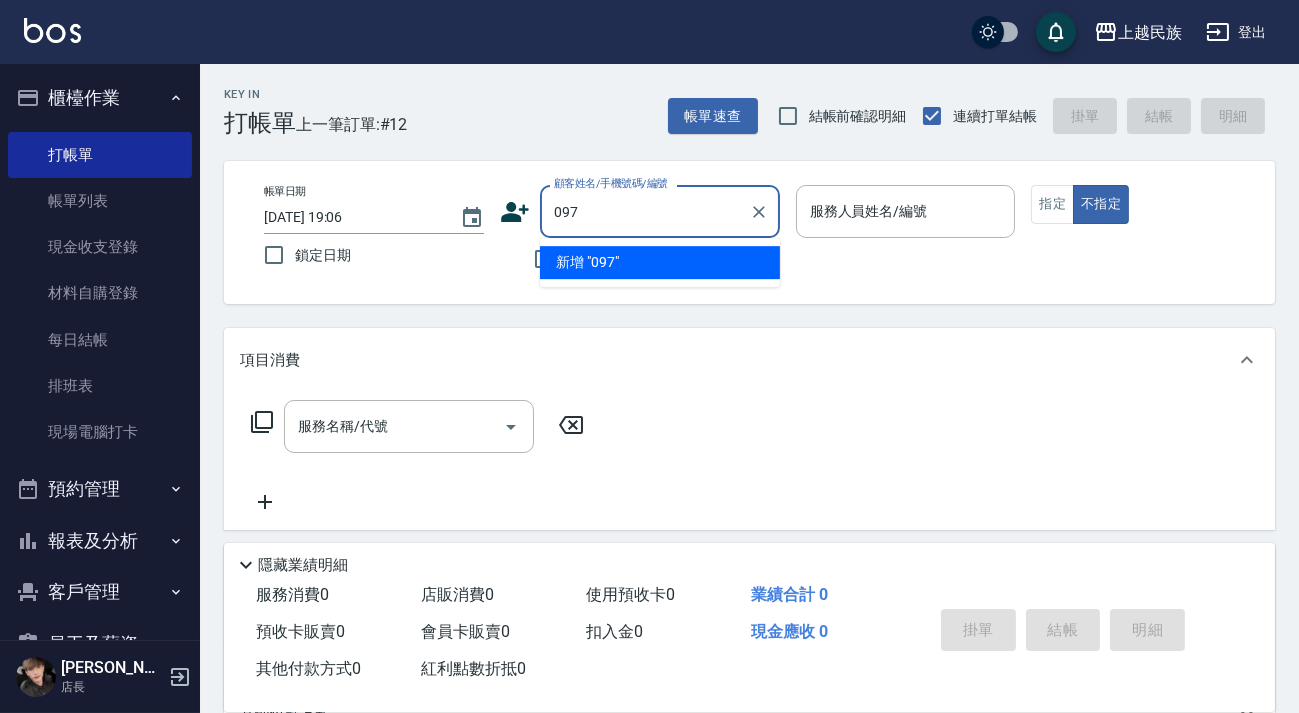 type on "0975" 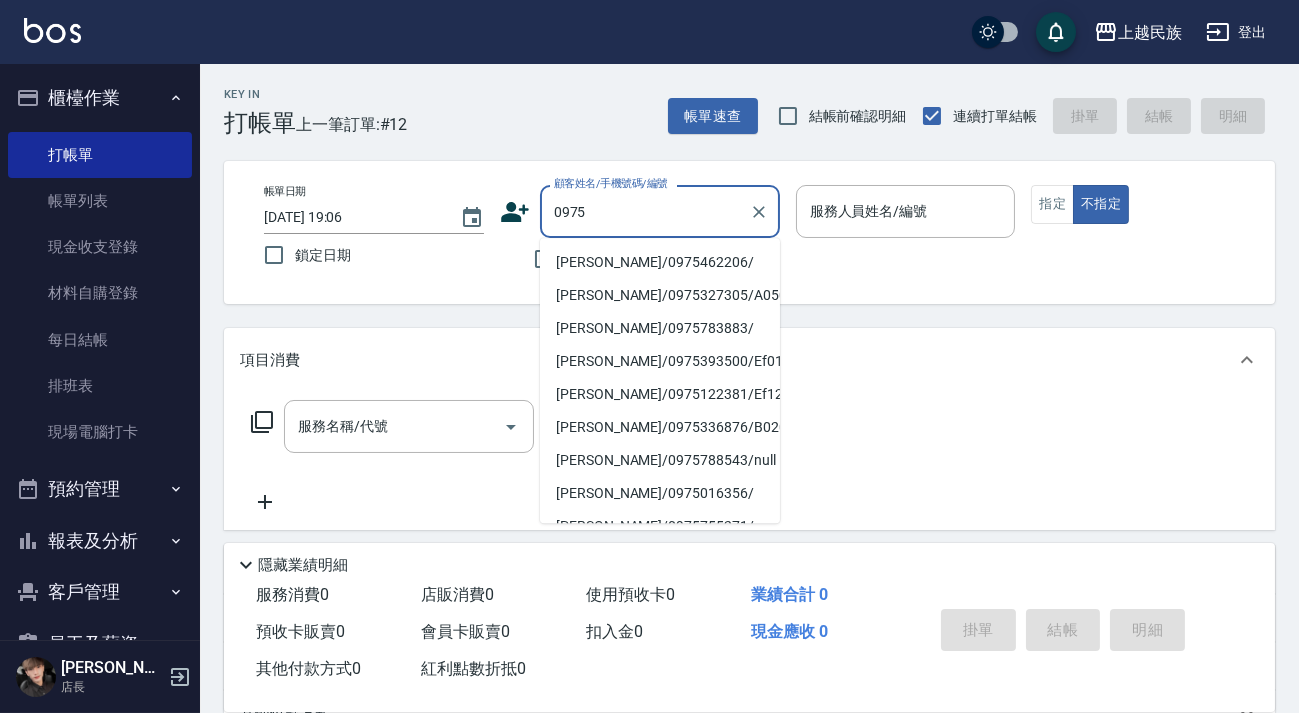 click on "[PERSON_NAME]/0975462206/" at bounding box center (660, 262) 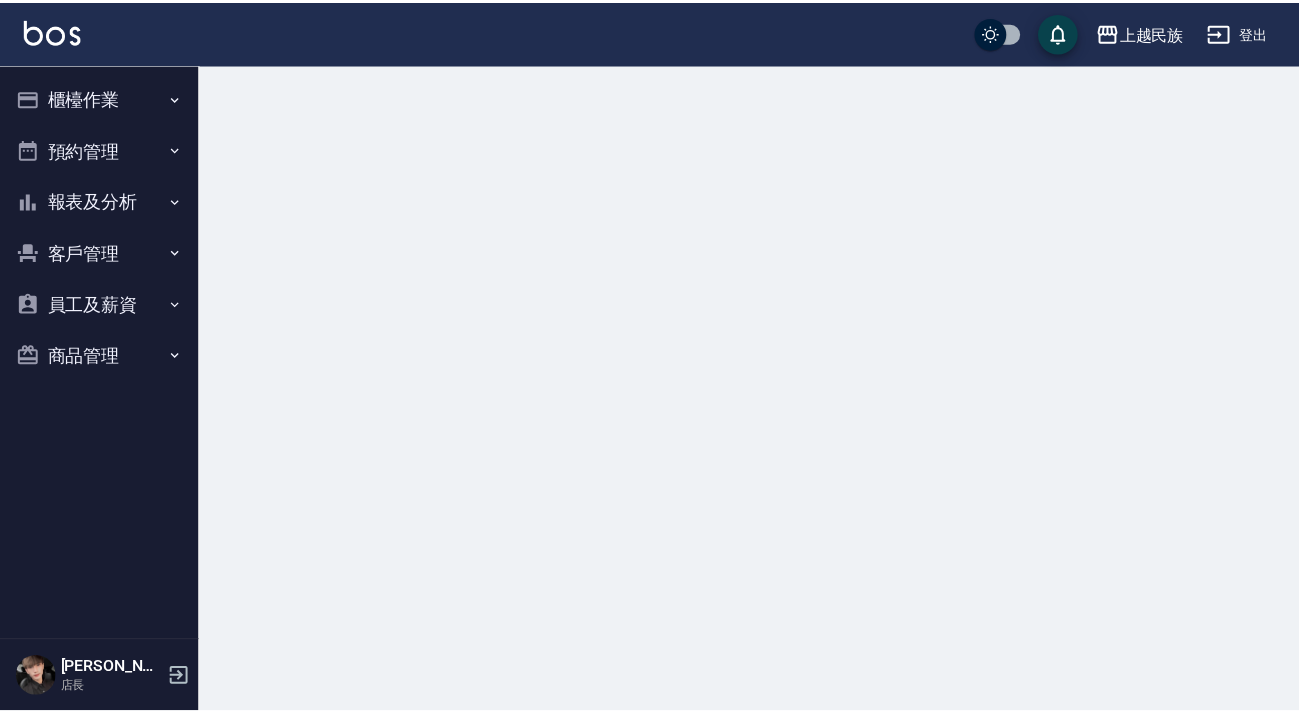 scroll, scrollTop: 0, scrollLeft: 0, axis: both 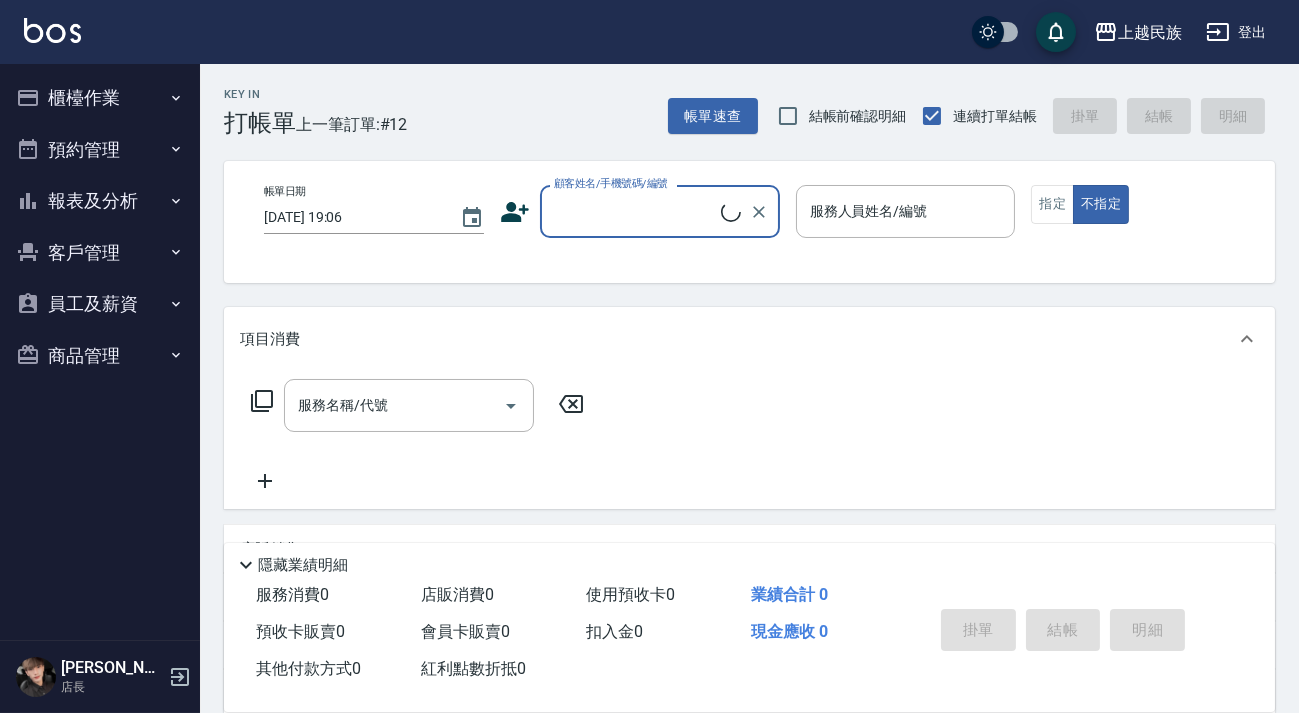 click on "顧客姓名/手機號碼/編號" at bounding box center [635, 211] 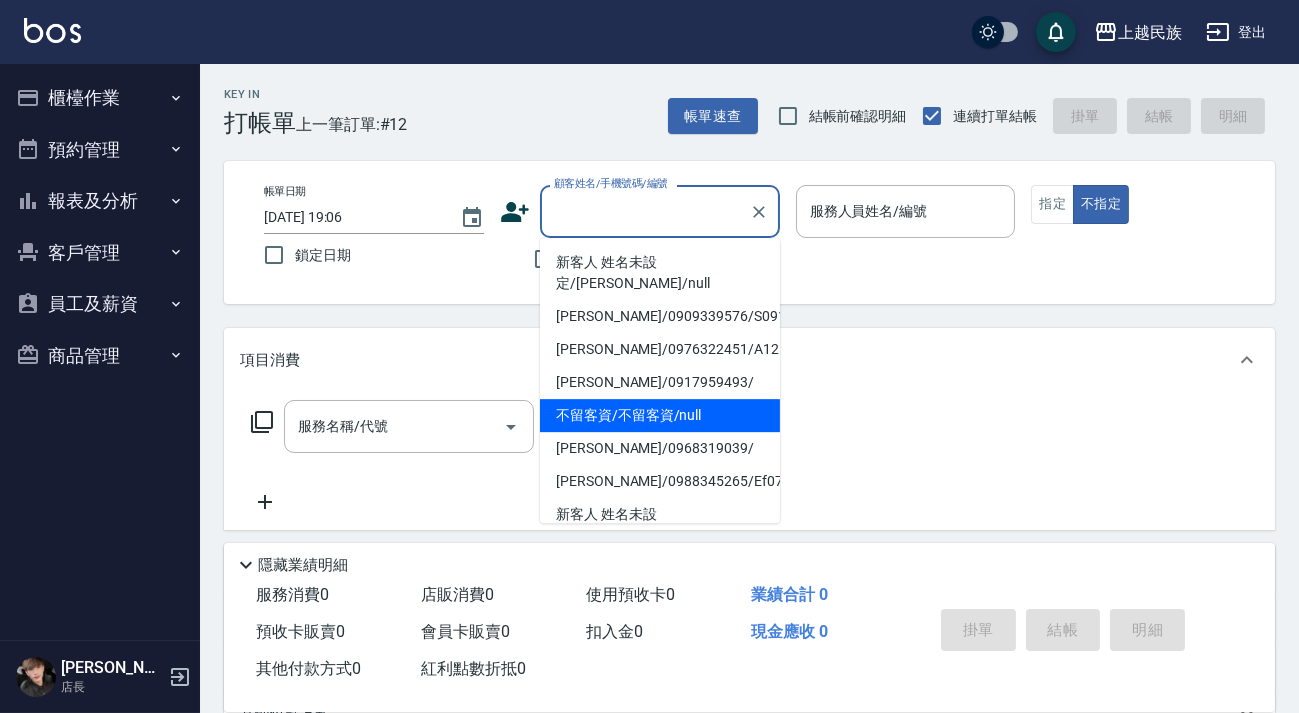 scroll, scrollTop: 90, scrollLeft: 0, axis: vertical 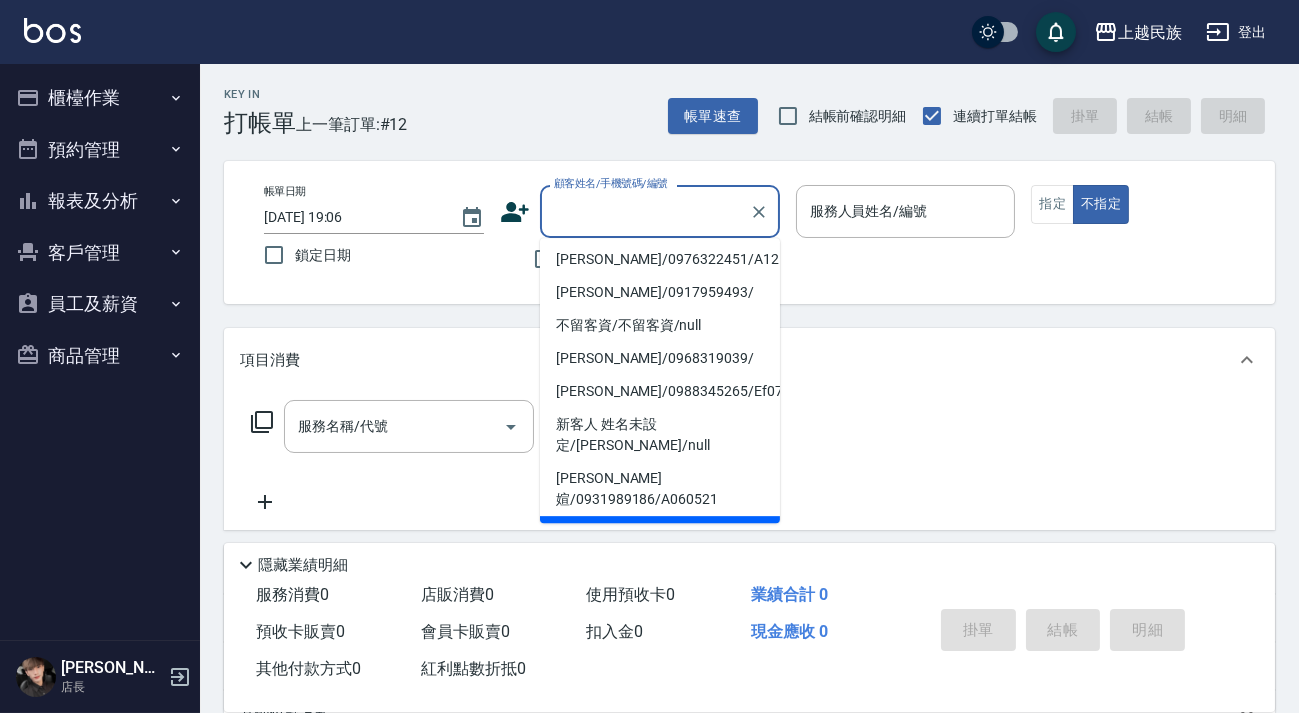 click on "[PERSON_NAME]/0975462206/" at bounding box center [660, 532] 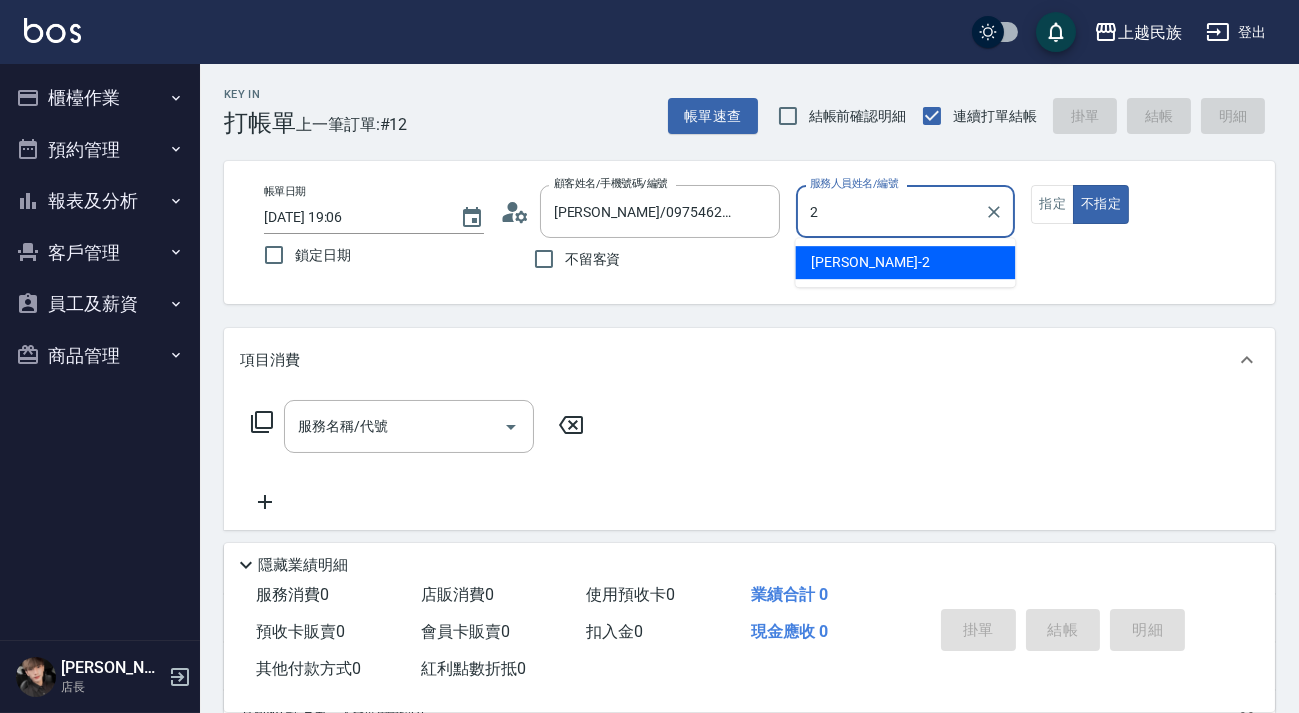 type on "[PERSON_NAME]-2" 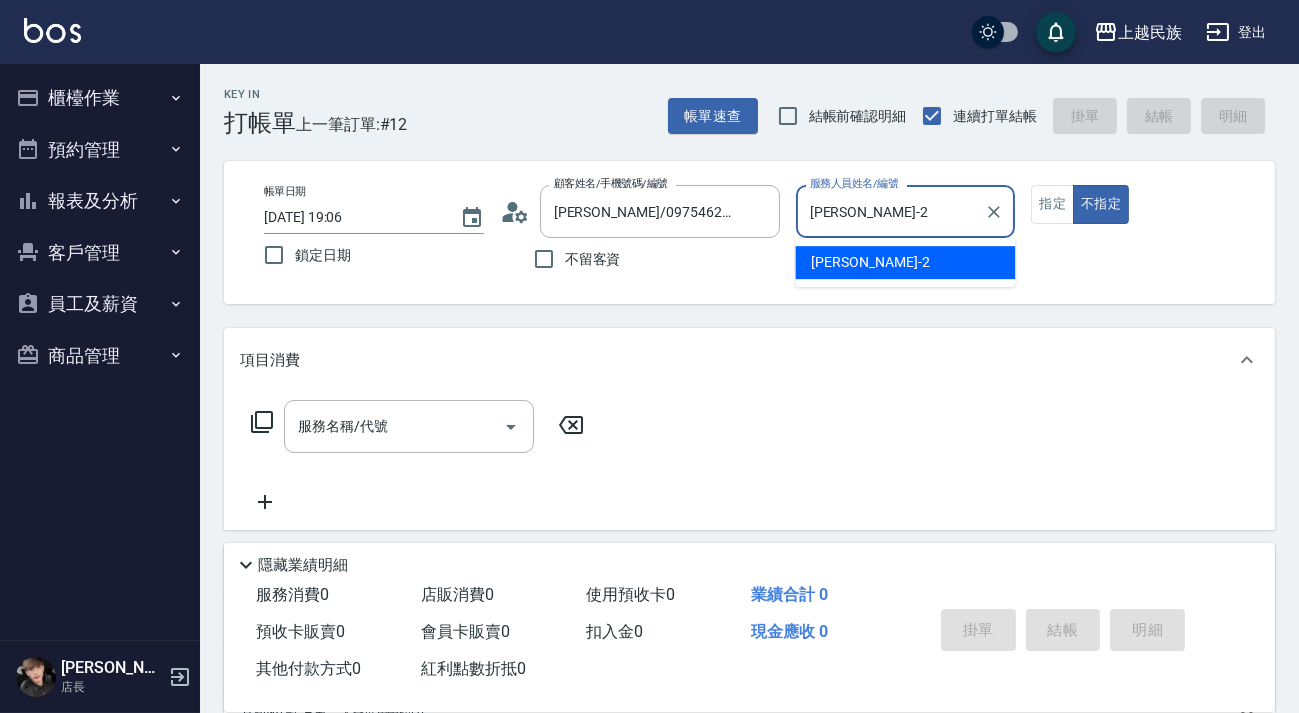type on "false" 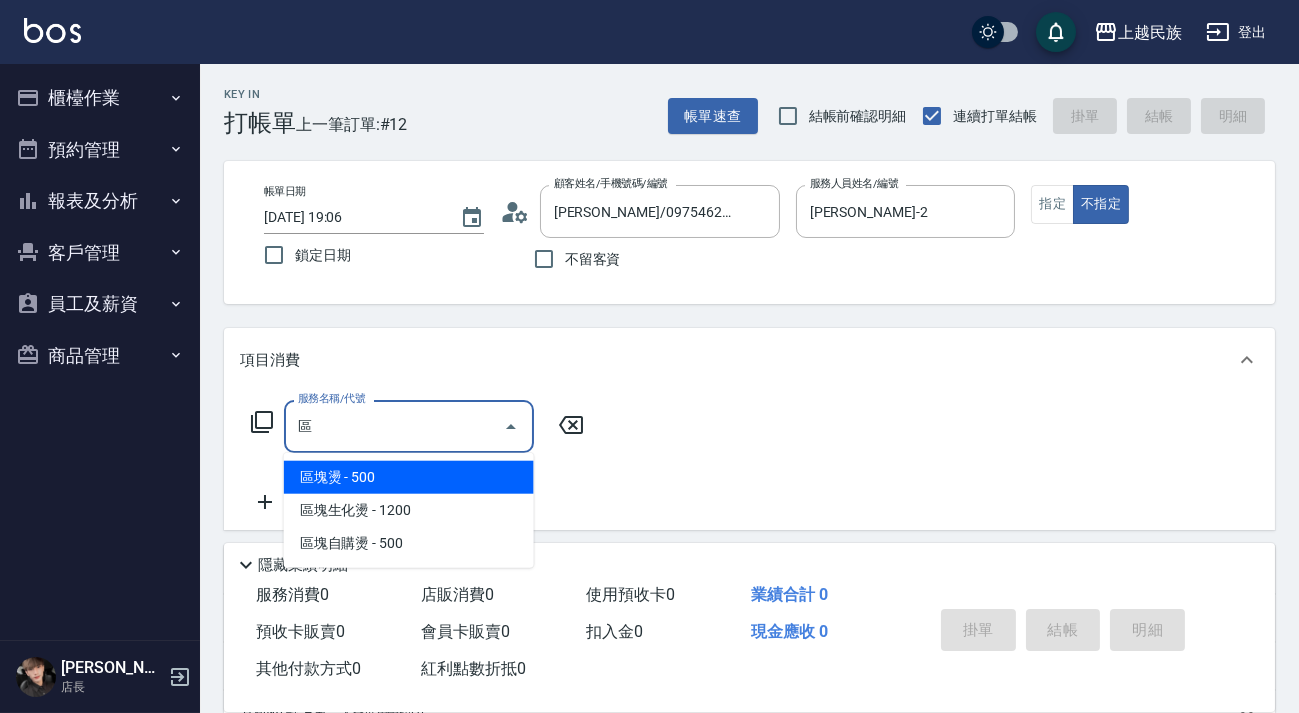 click on "區塊燙 - 500 區塊生化燙 - 1200 區塊自購燙 - 500" at bounding box center (409, 510) 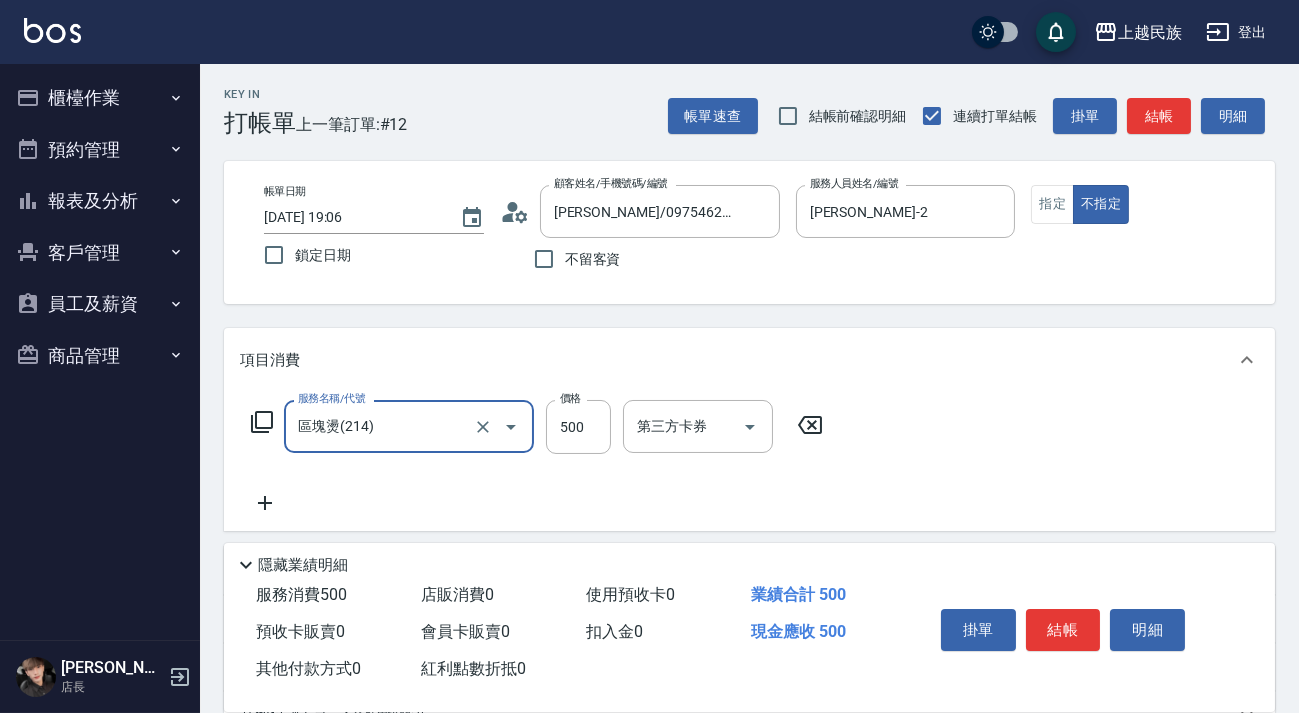 type on "區塊燙(214)" 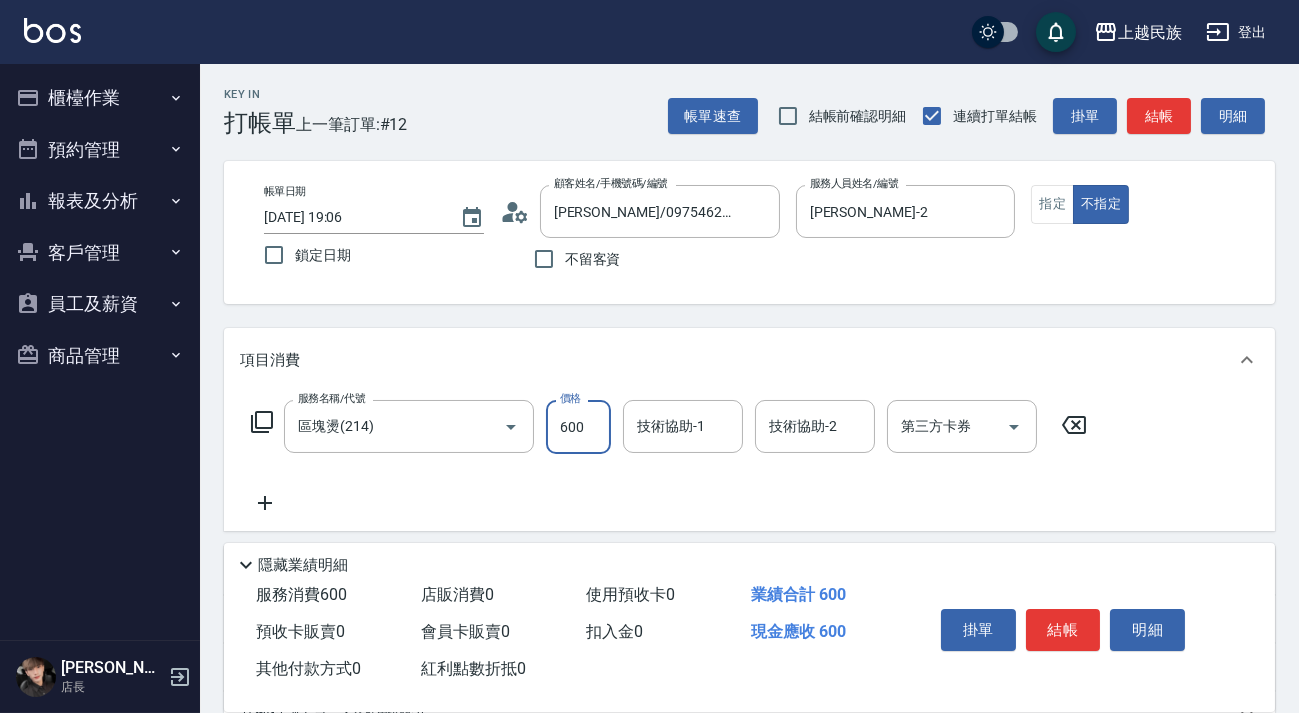 type on "600" 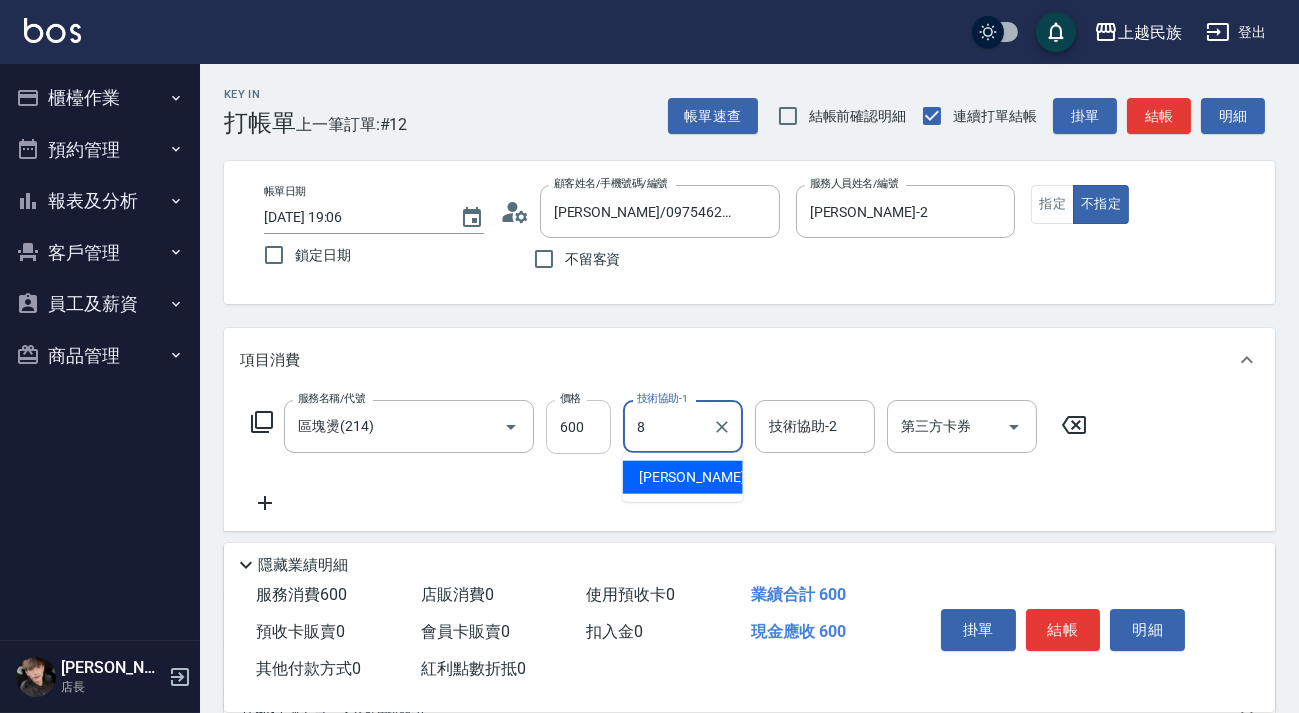 type on "Stella-8" 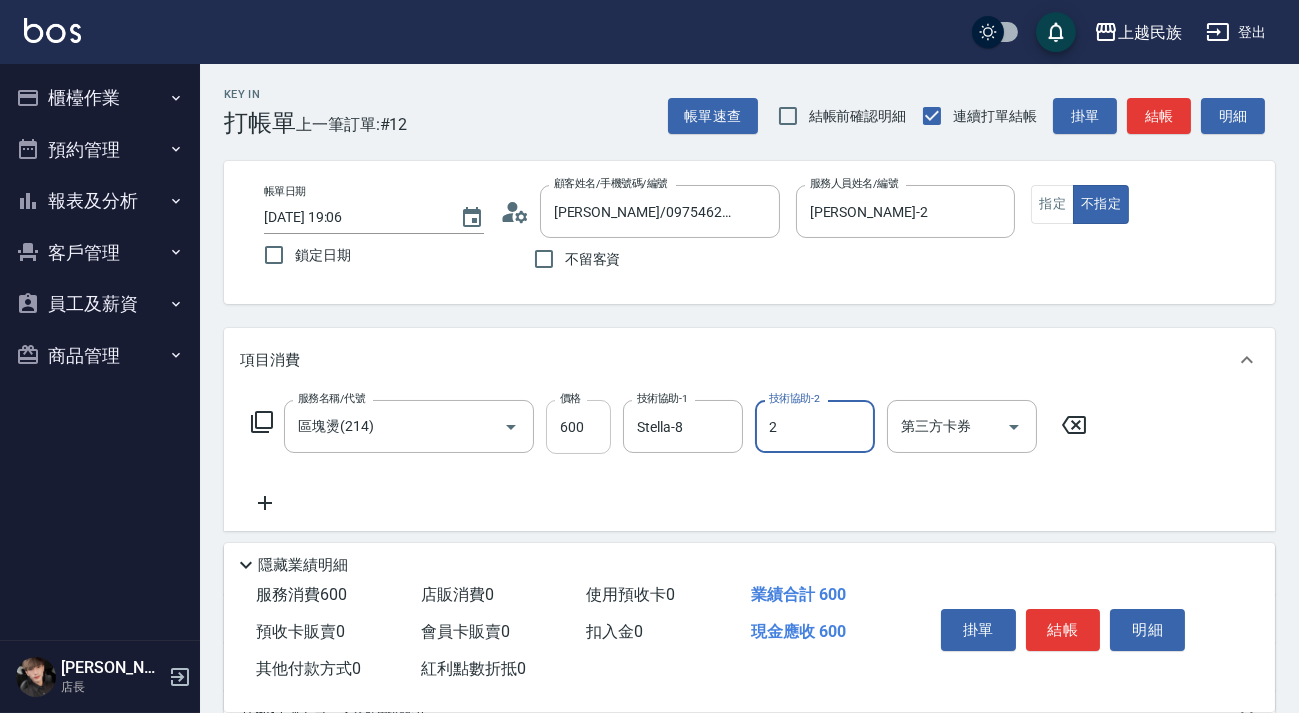 type on "[PERSON_NAME]-2" 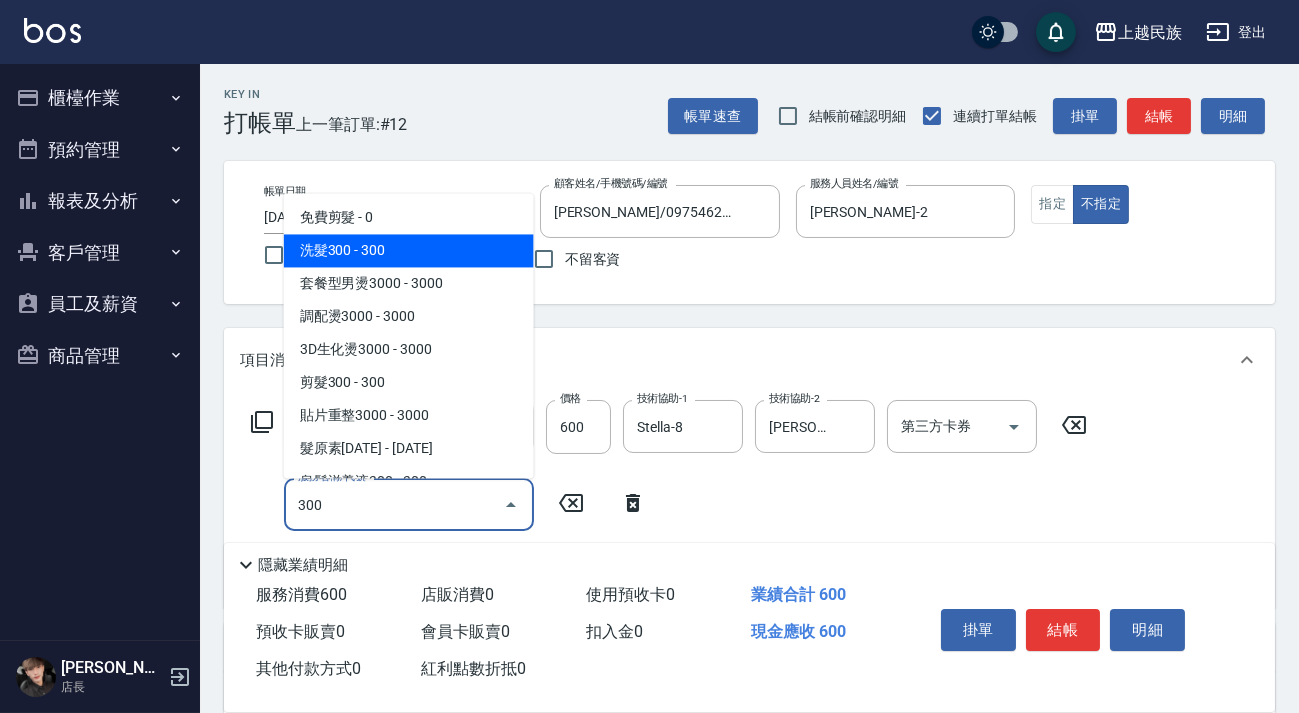 click on "洗髮300 - 300" at bounding box center [409, 250] 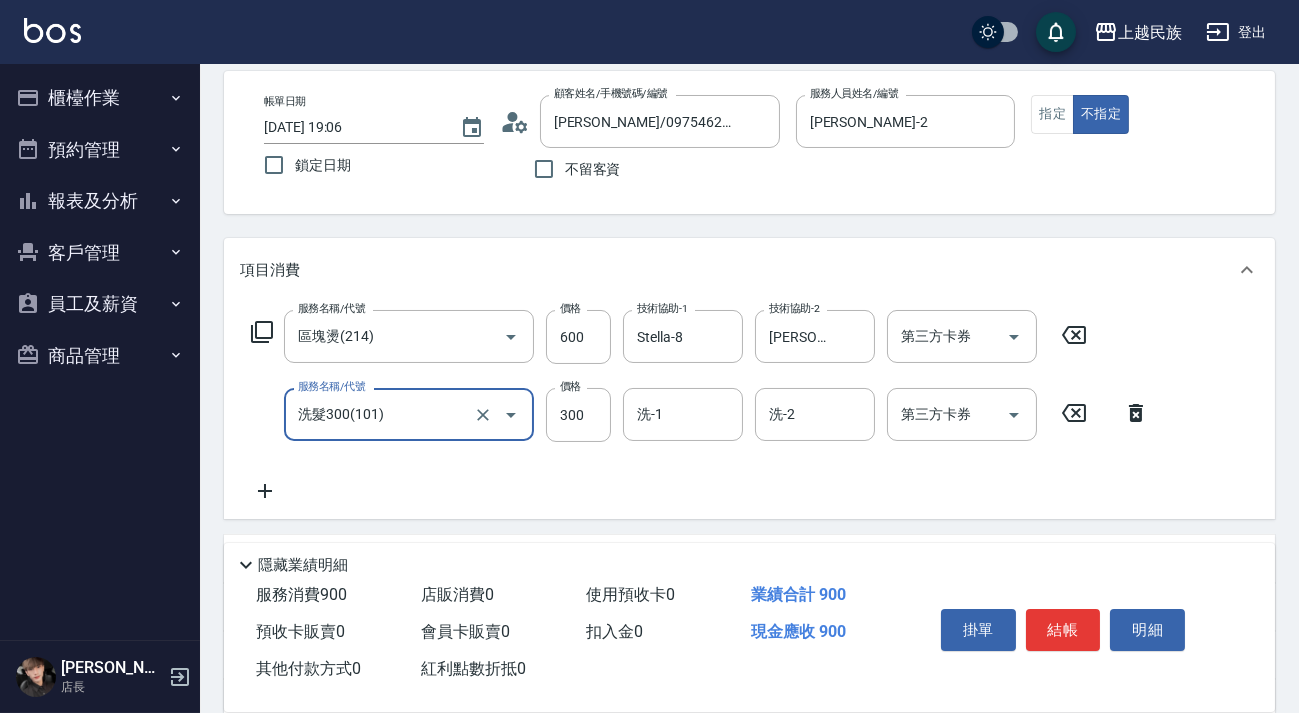 scroll, scrollTop: 181, scrollLeft: 0, axis: vertical 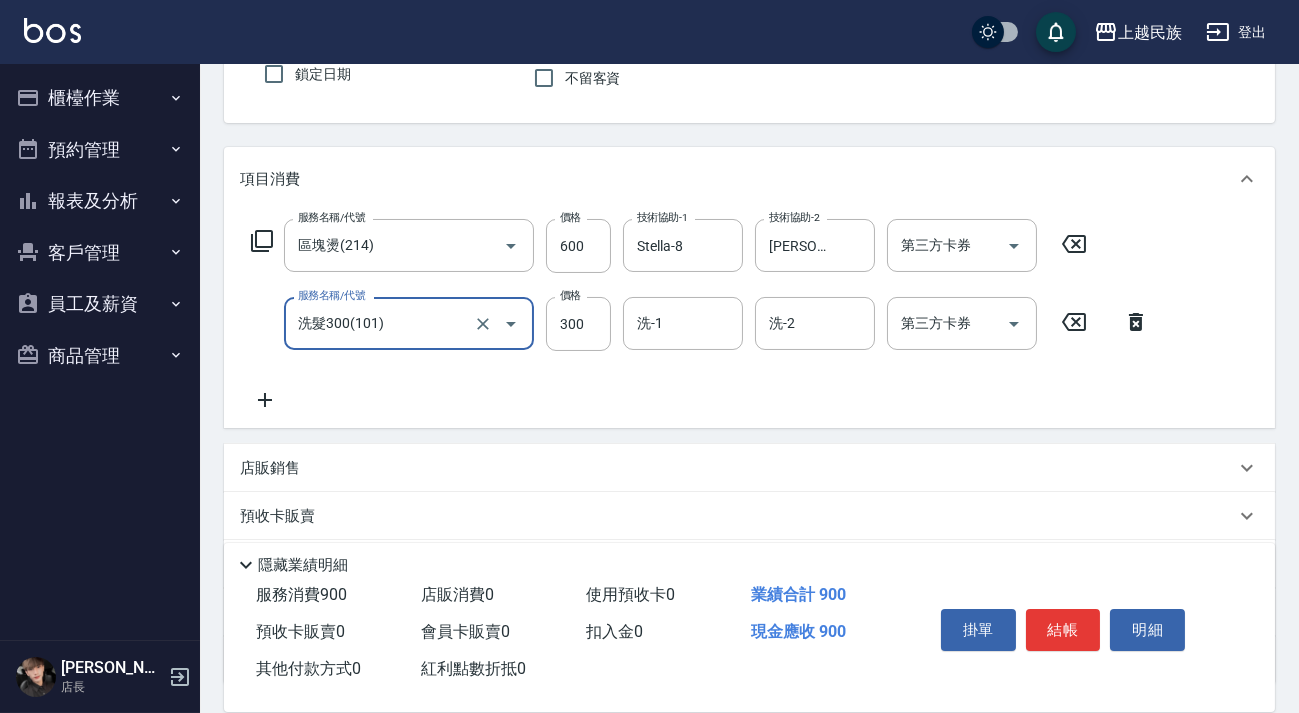 type on "洗髮300(101)" 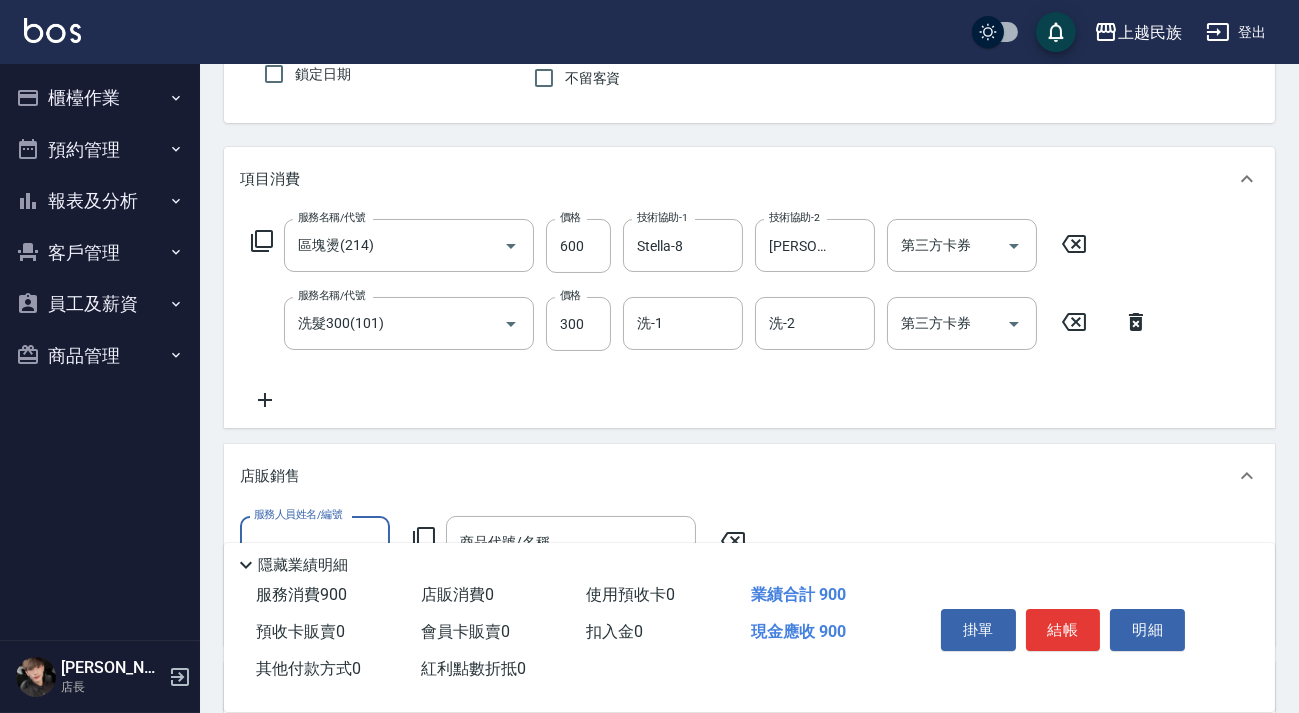 scroll, scrollTop: 0, scrollLeft: 0, axis: both 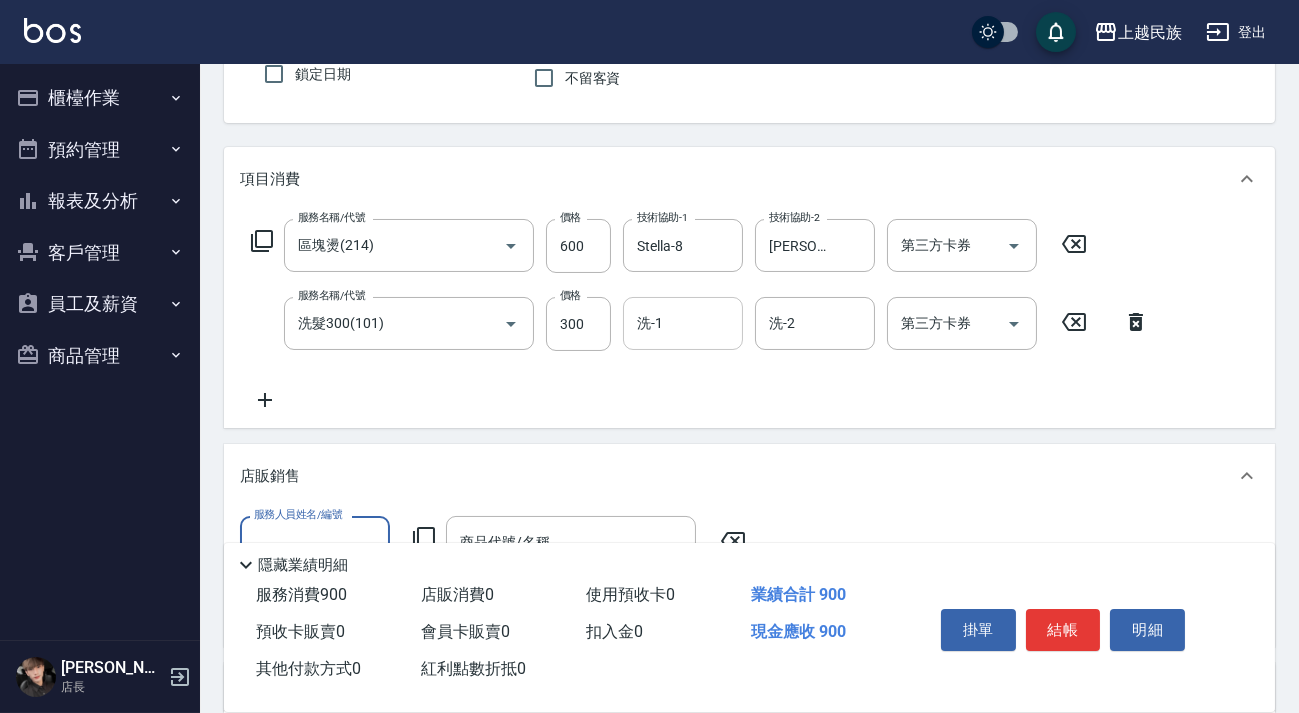 click on "洗-1 洗-1" at bounding box center (683, 323) 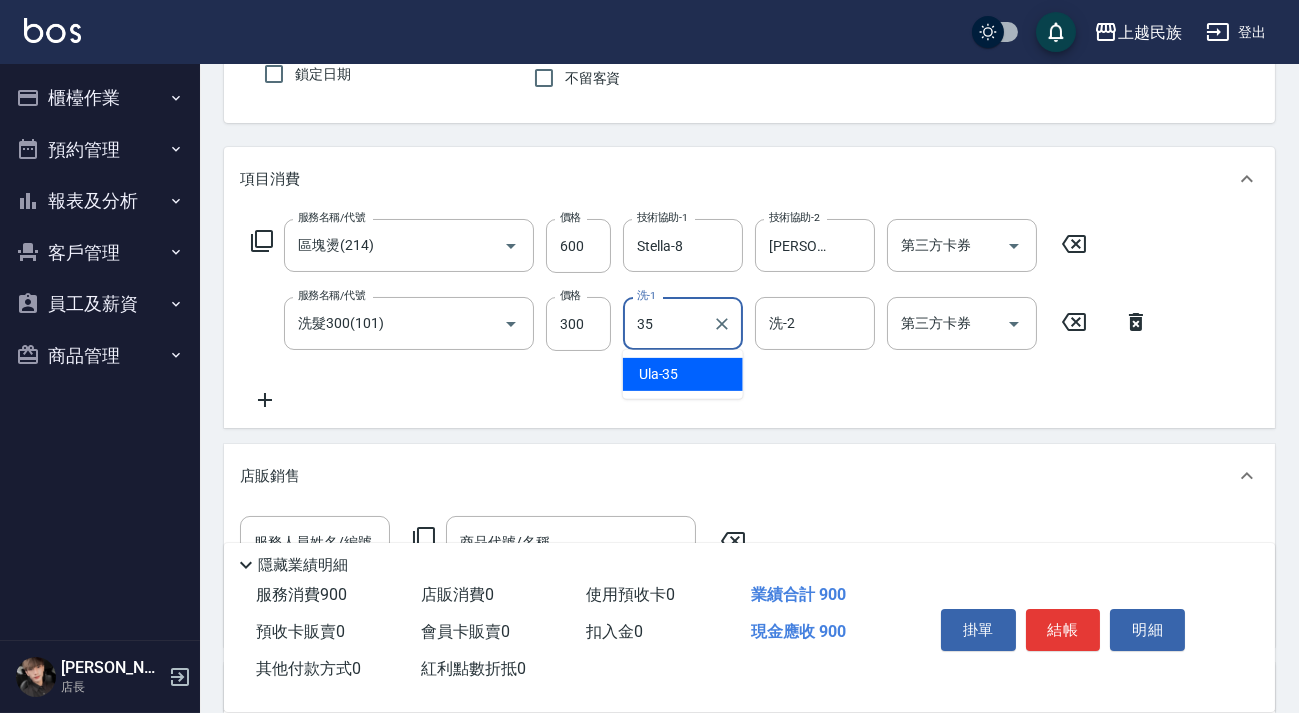type on "Ula-35" 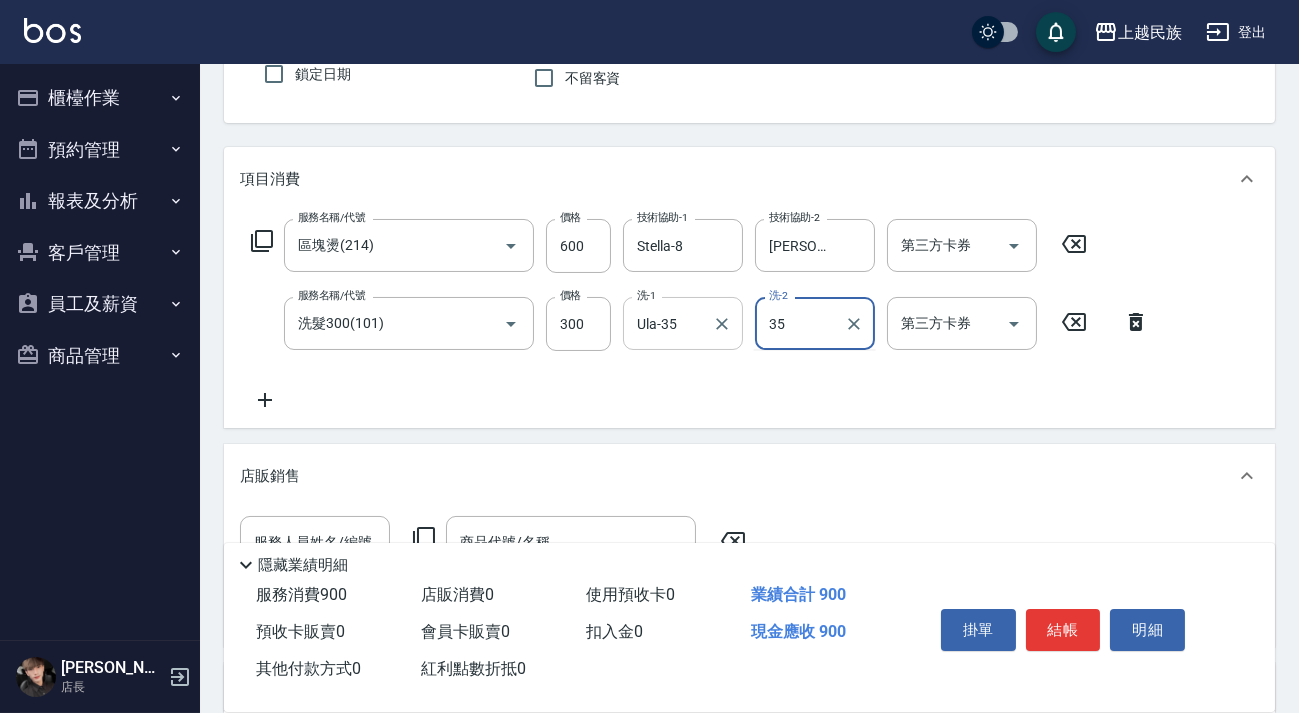 type on "Ula-35" 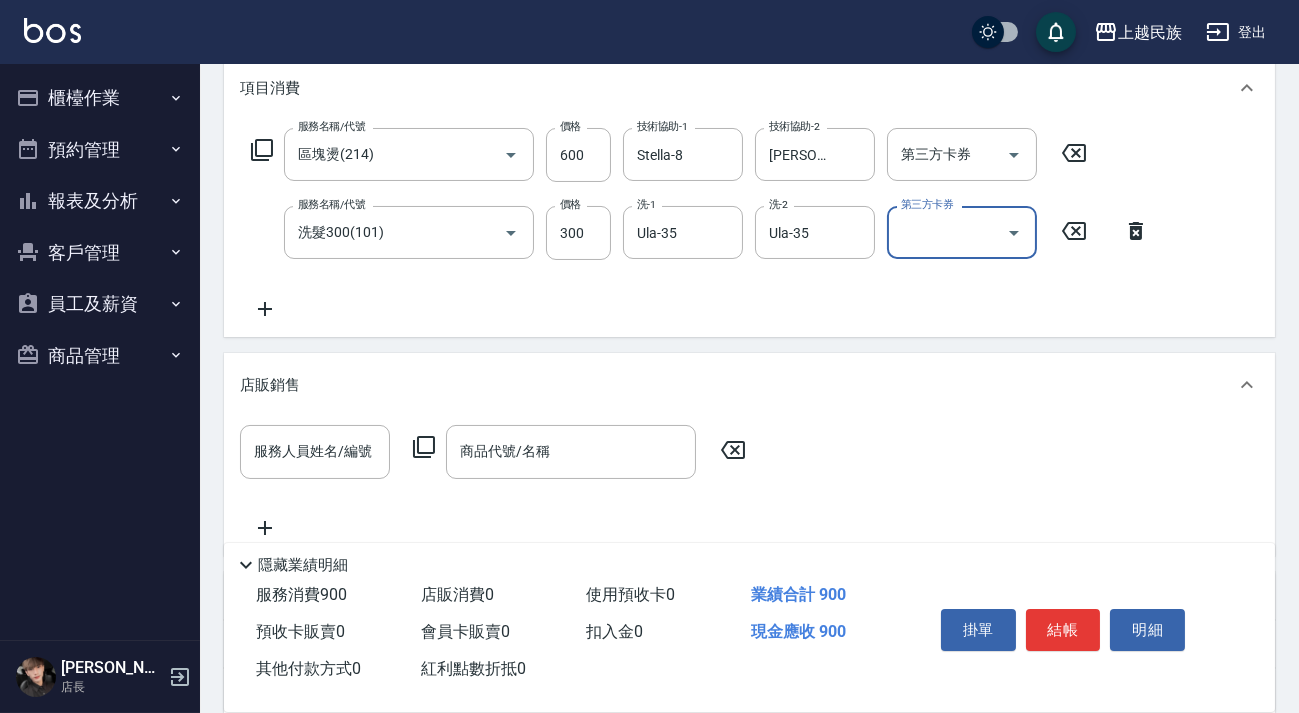 scroll, scrollTop: 363, scrollLeft: 0, axis: vertical 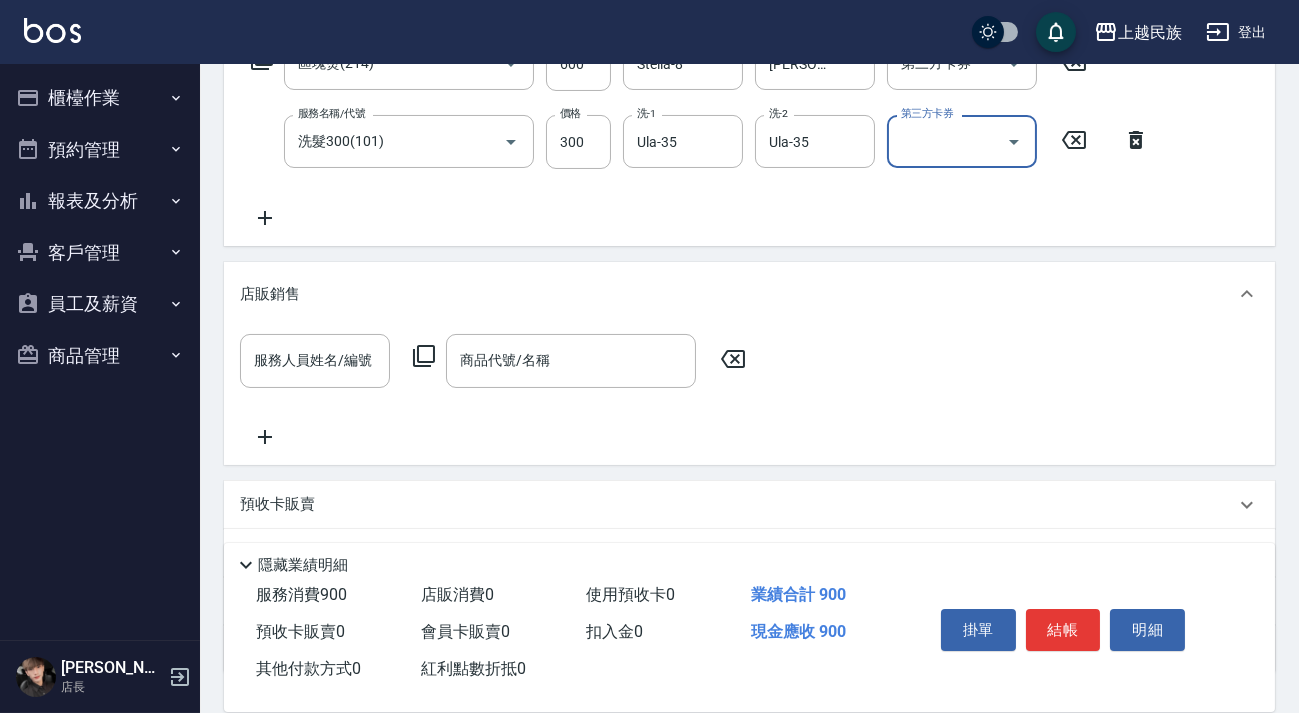 click on "服務人員姓名/編號 服務人員姓名/編號" at bounding box center (315, 360) 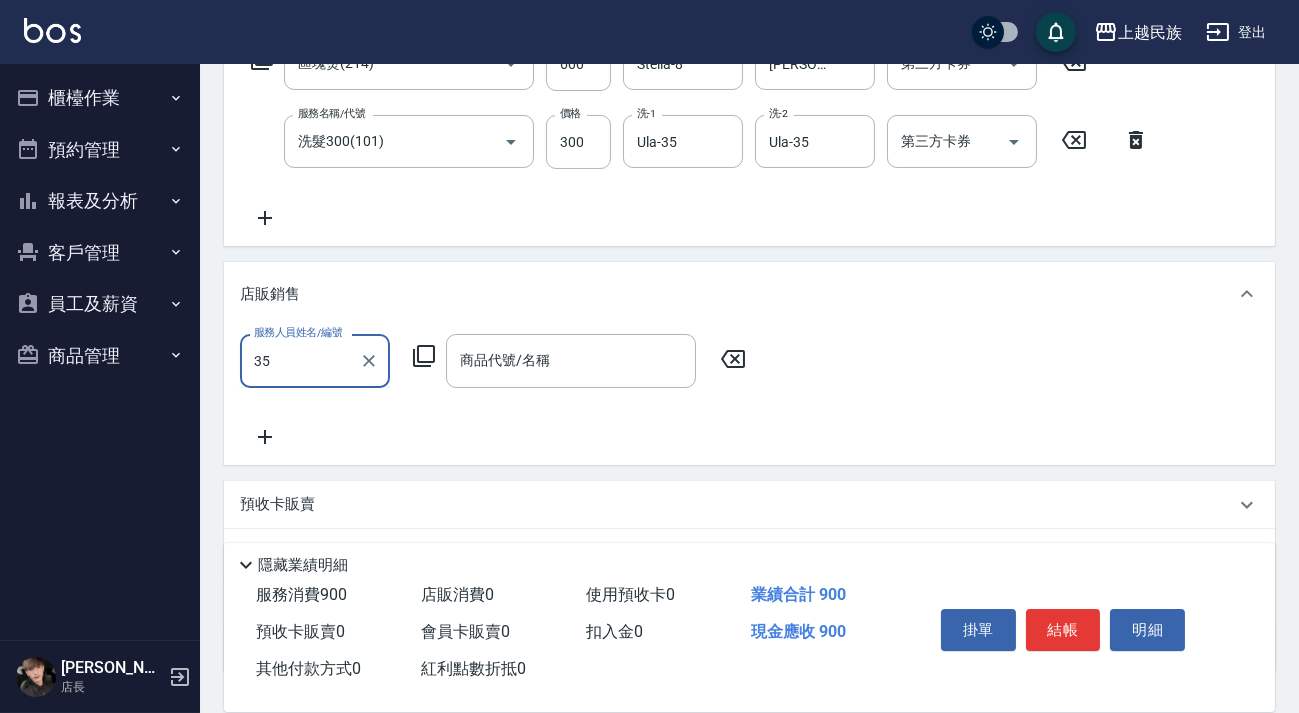 type on "Ula-35" 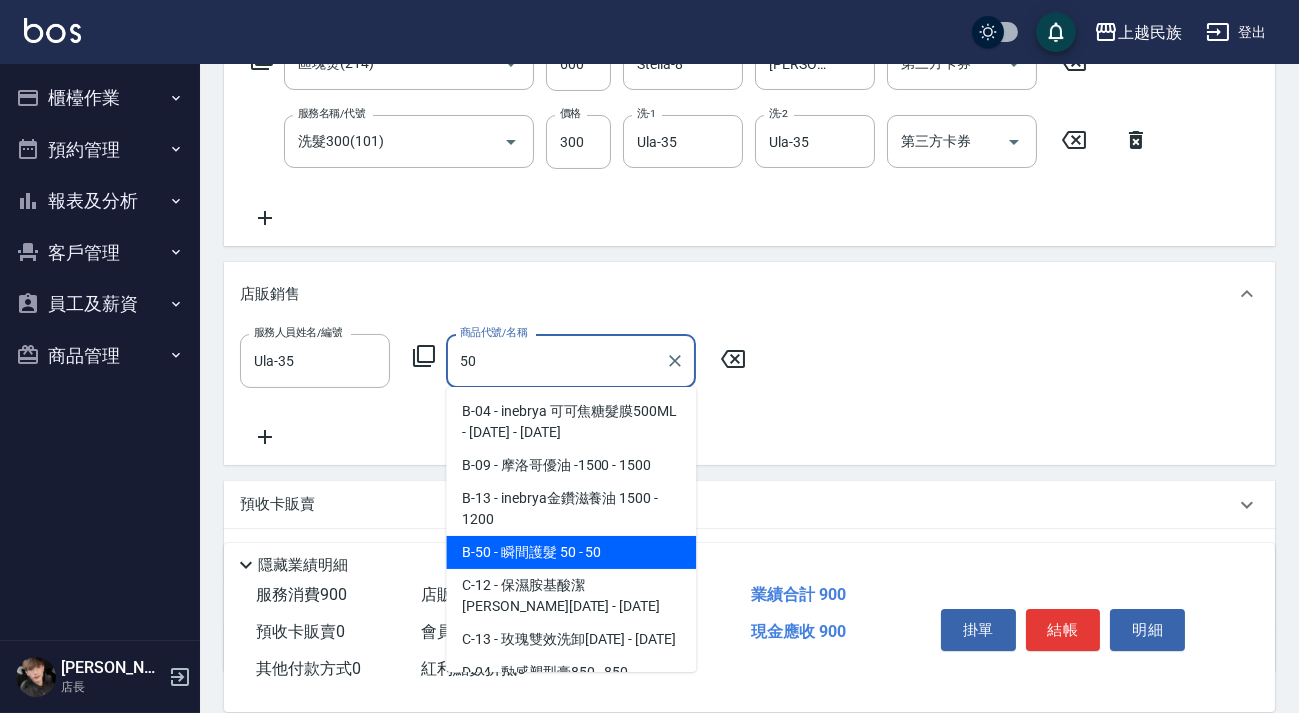 click on "B-50 - 瞬間護髮 50 - 50" at bounding box center [571, 552] 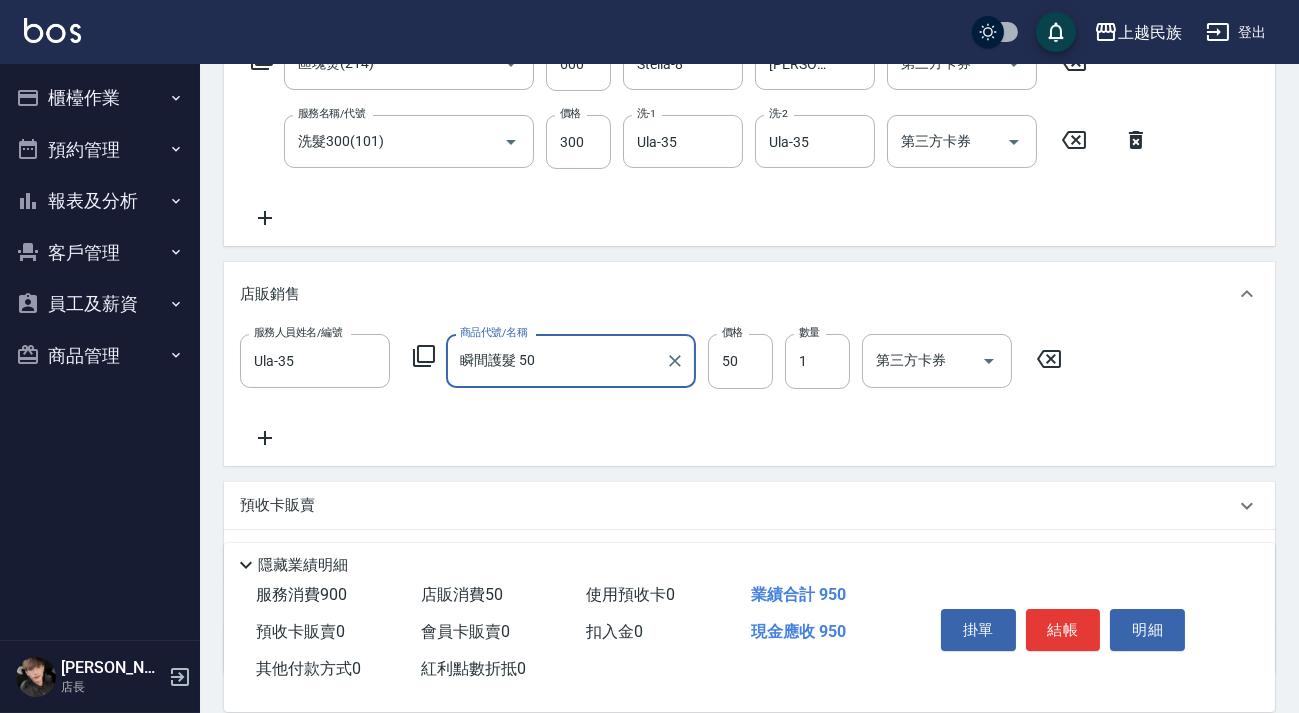 scroll, scrollTop: 0, scrollLeft: 0, axis: both 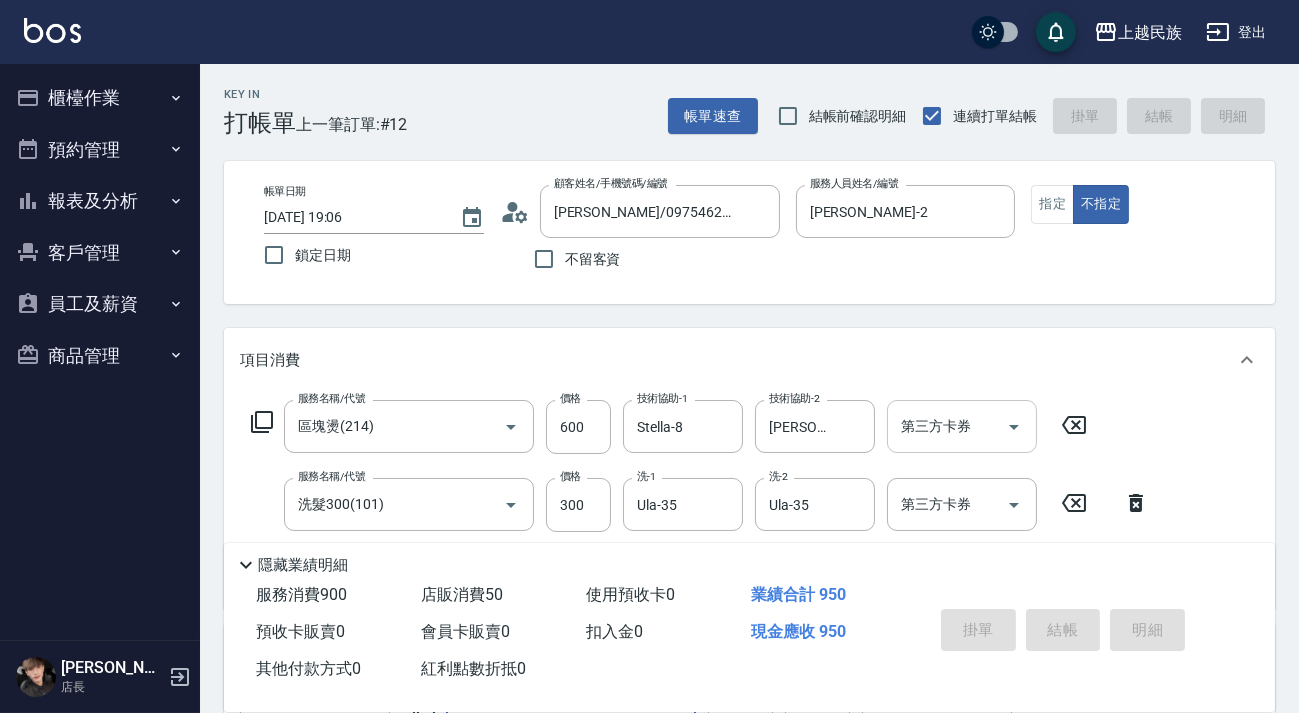 type on "瞬間護髮 50" 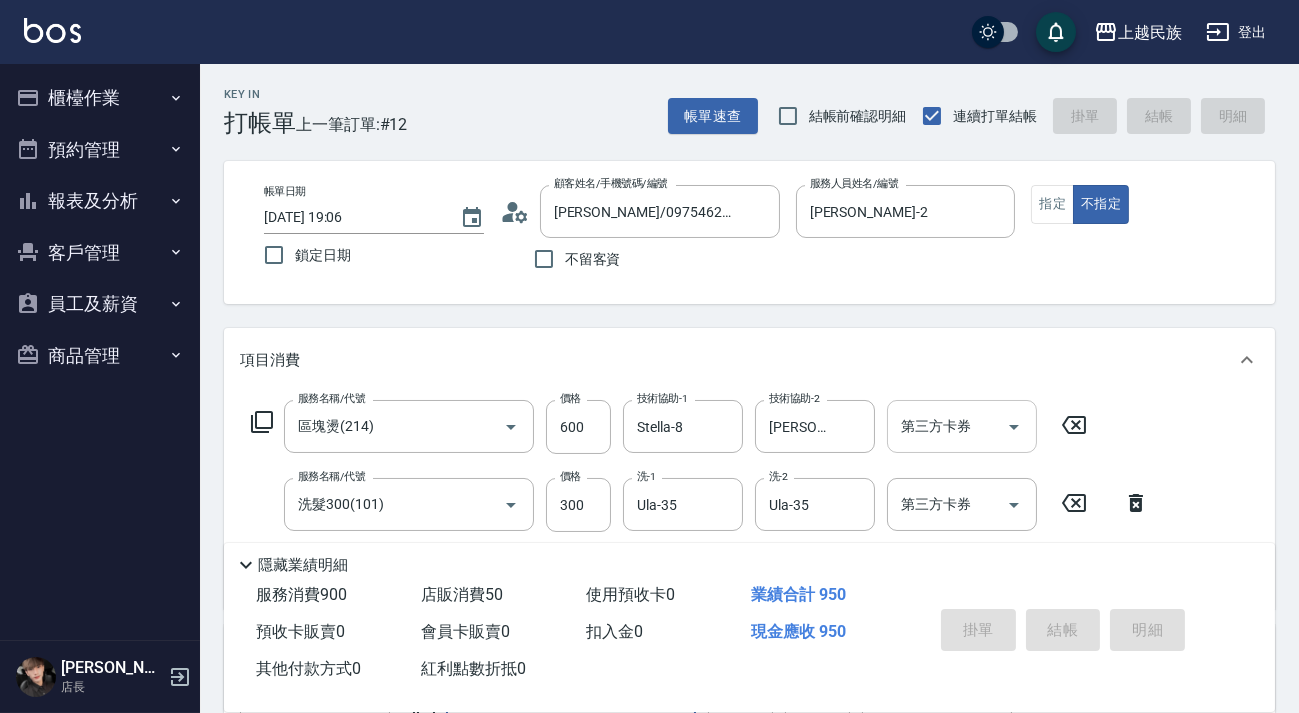 type 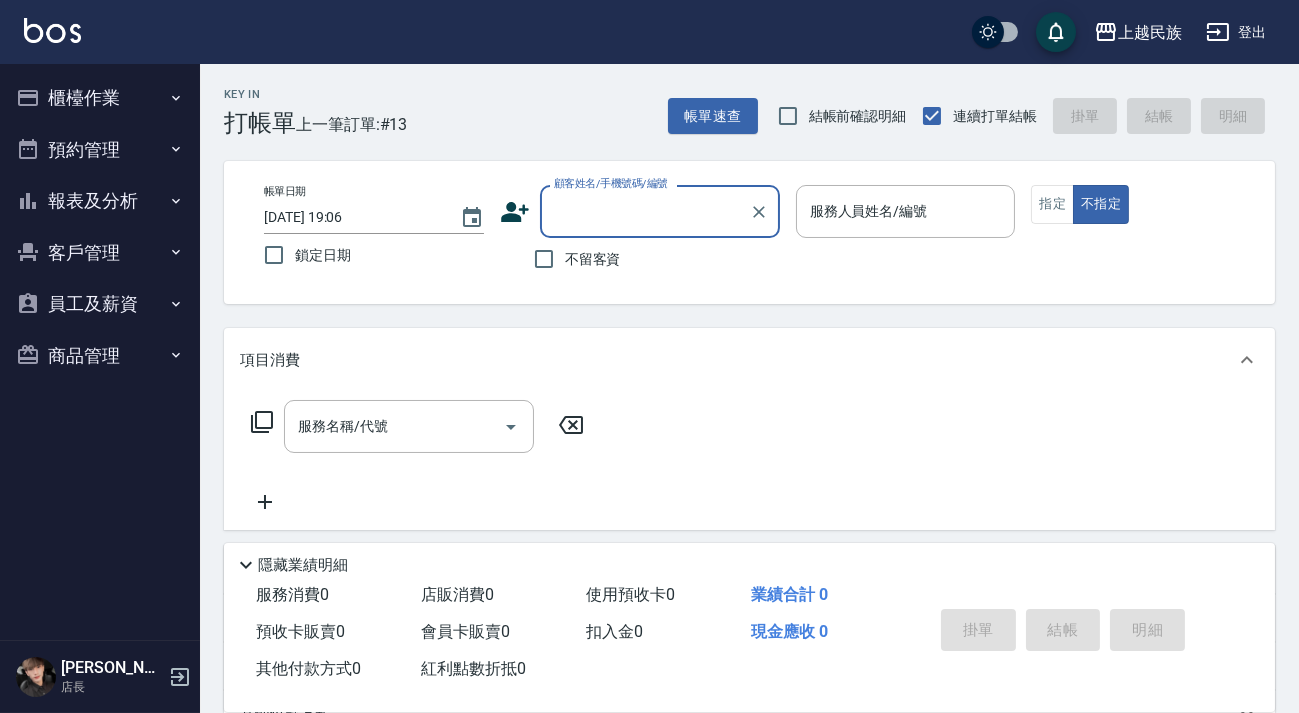 click on "顧客姓名/手機號碼/編號" at bounding box center (645, 211) 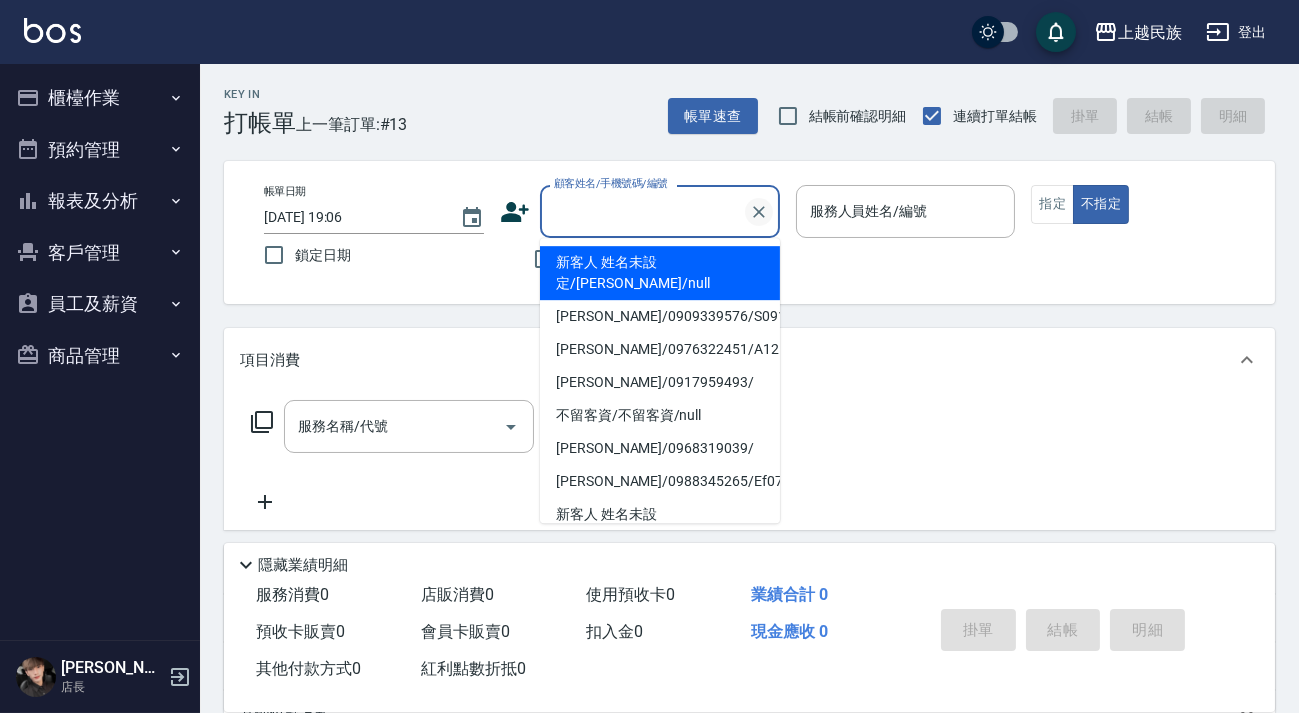 type on "＿" 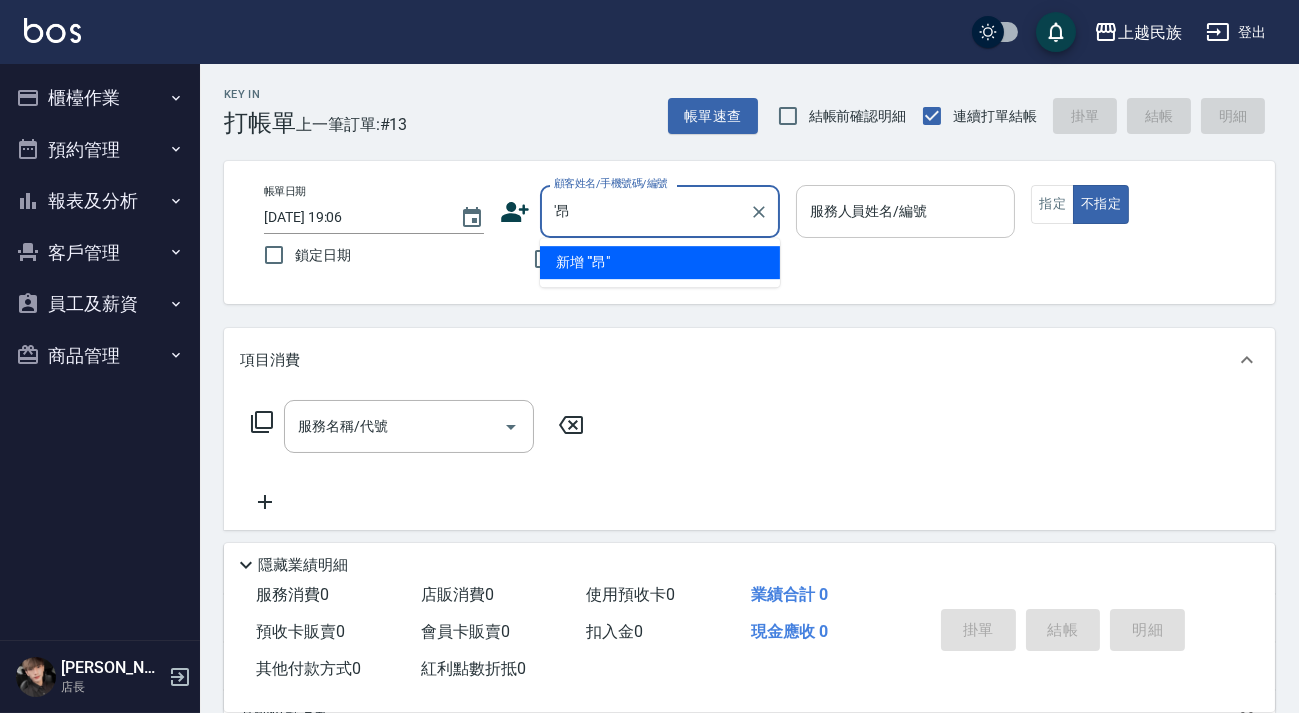 type on "'" 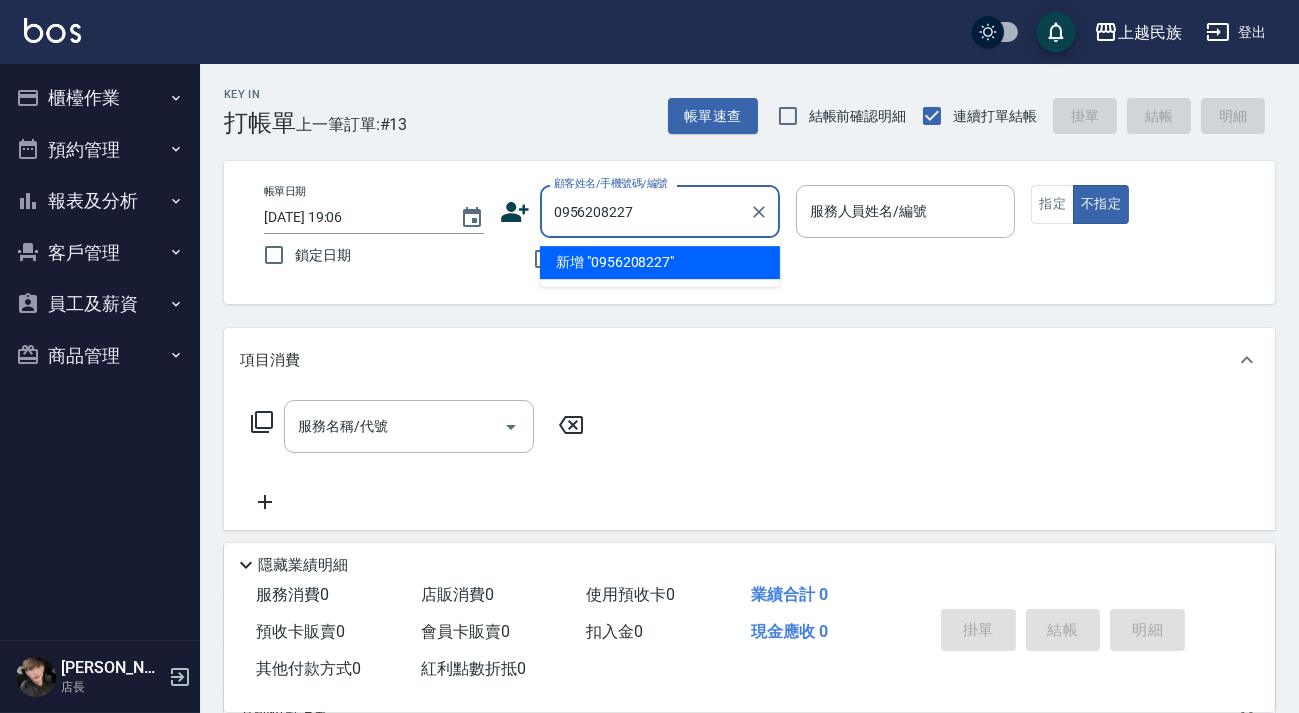 click on "新增 "0956208227"" at bounding box center [660, 262] 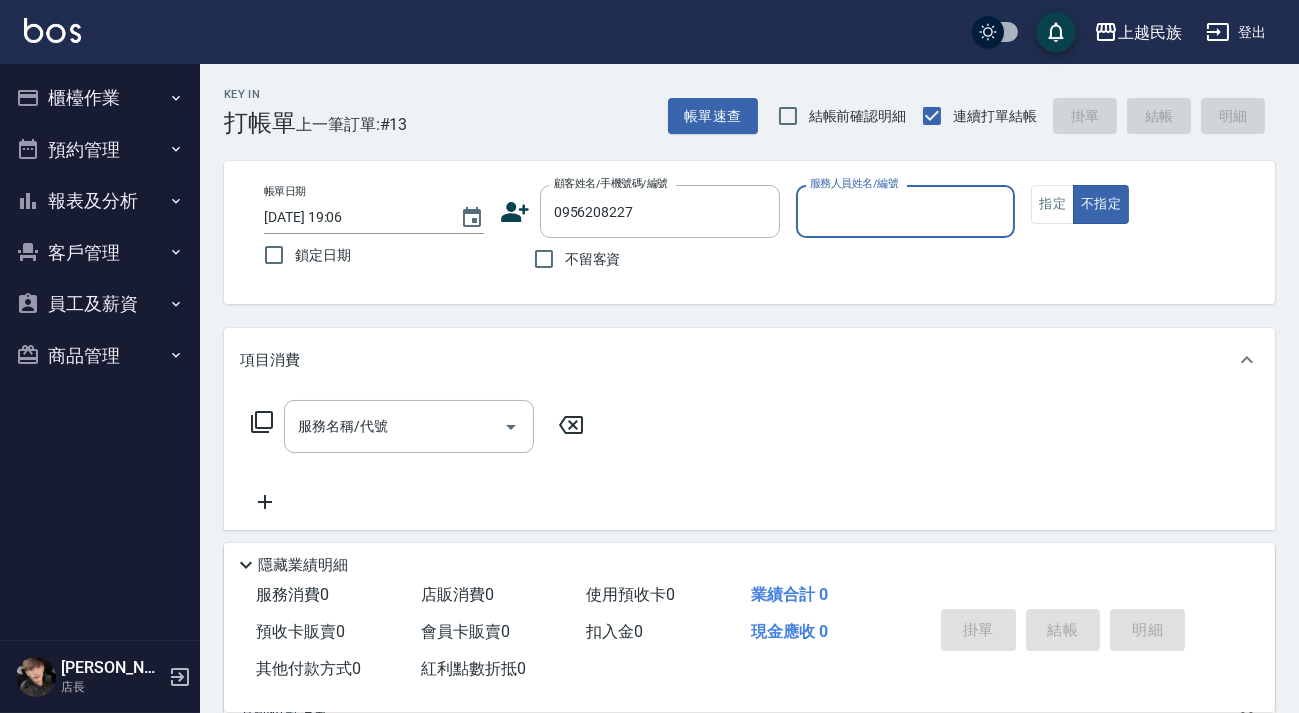 click 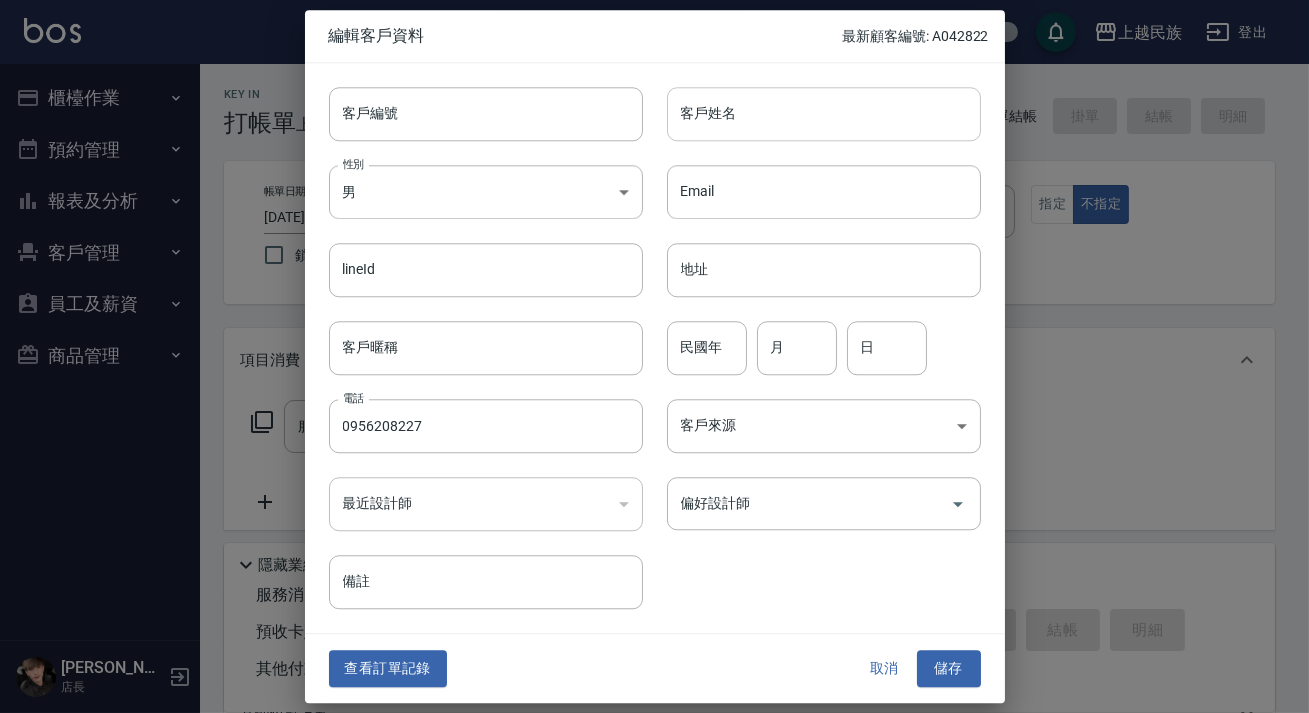 type on "0956208227" 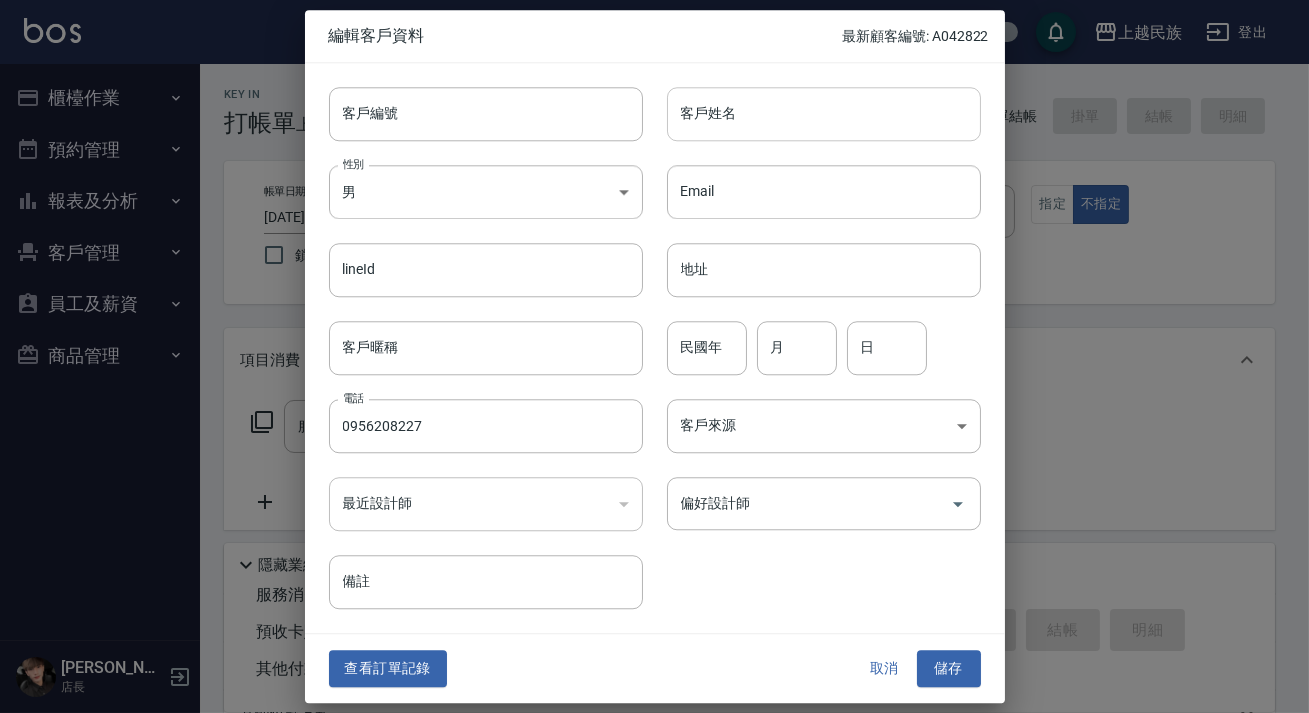click on "客戶姓名" at bounding box center [824, 114] 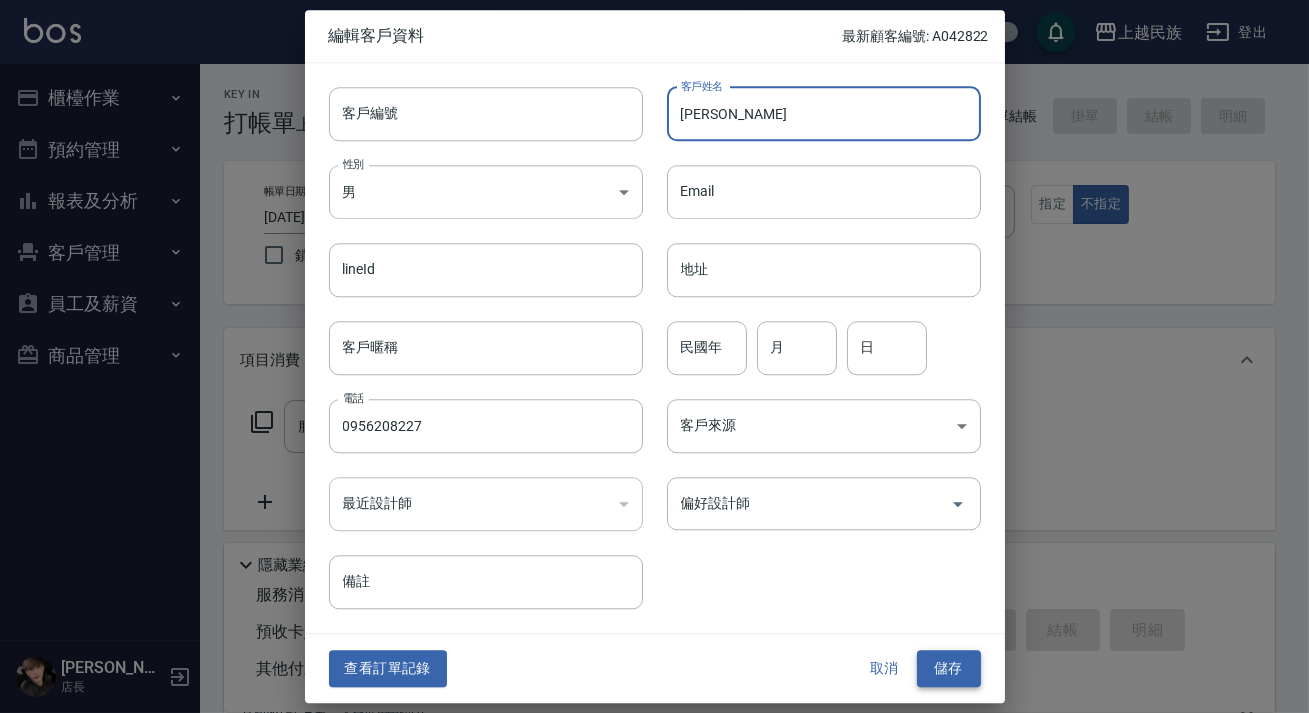 type on "[PERSON_NAME]" 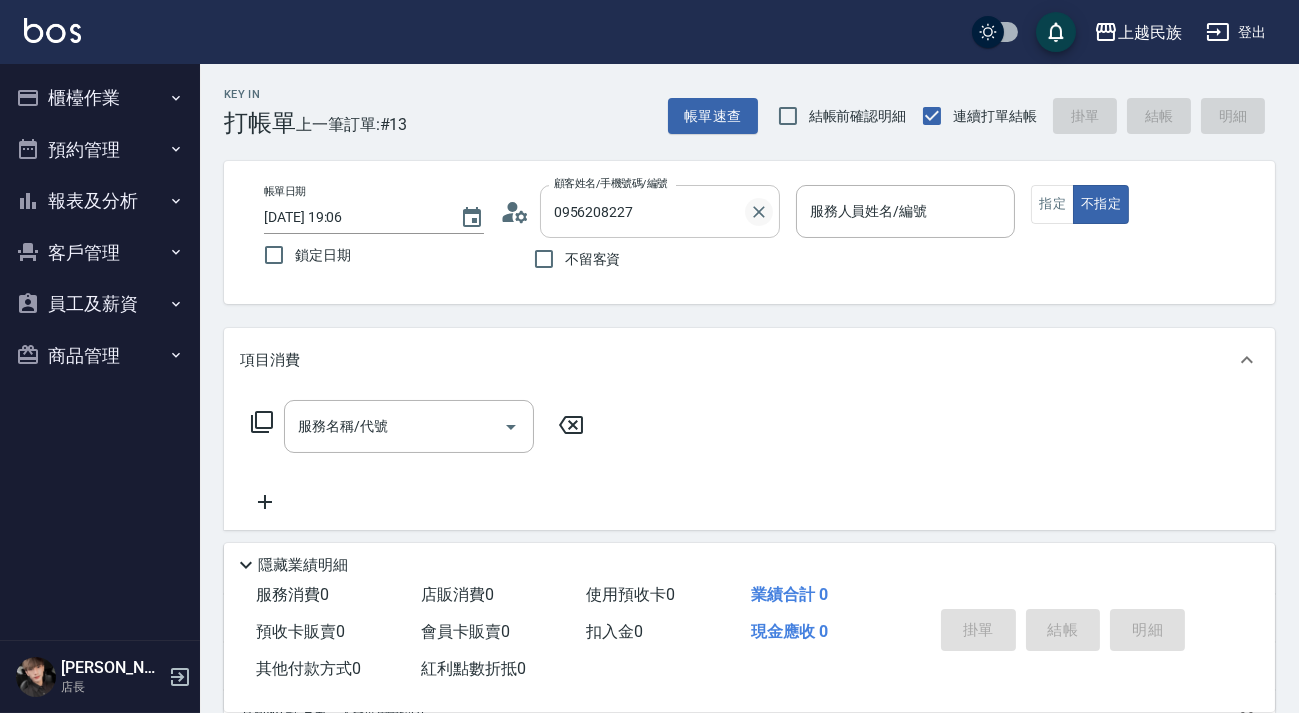 click 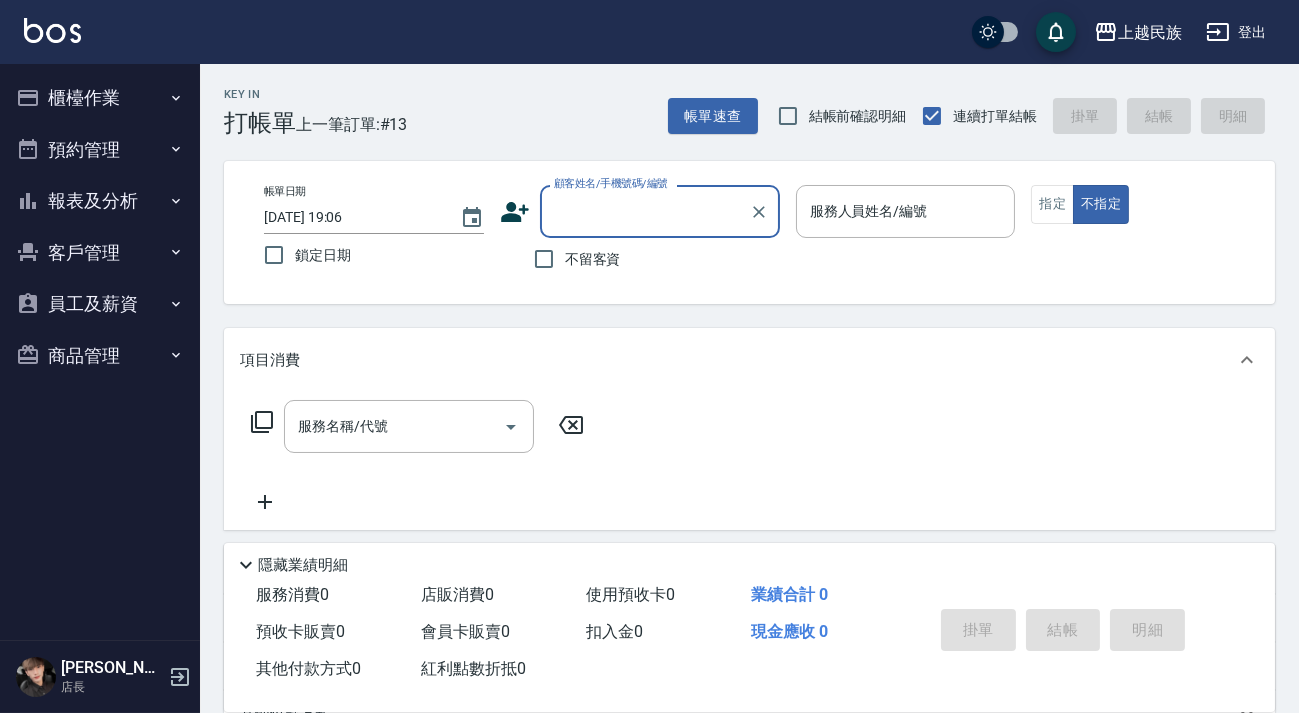 click at bounding box center (52, 30) 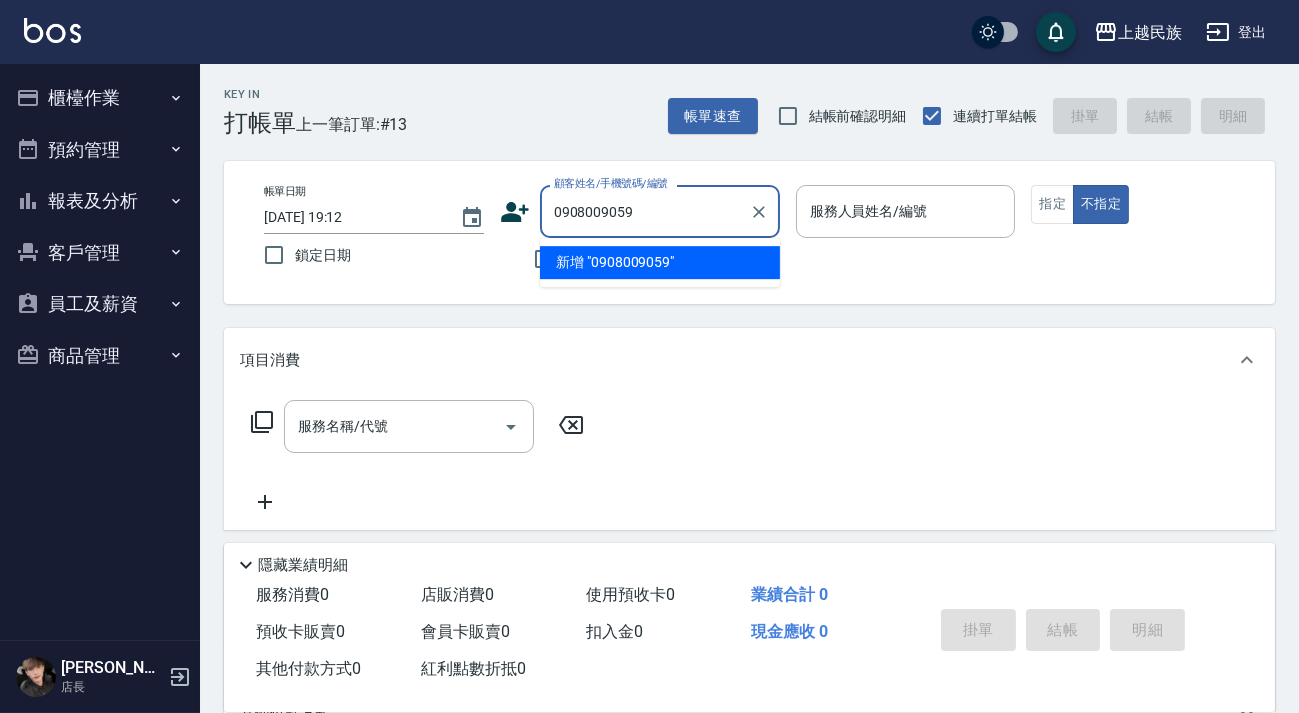 click on "新增 "0908009059"" at bounding box center [660, 262] 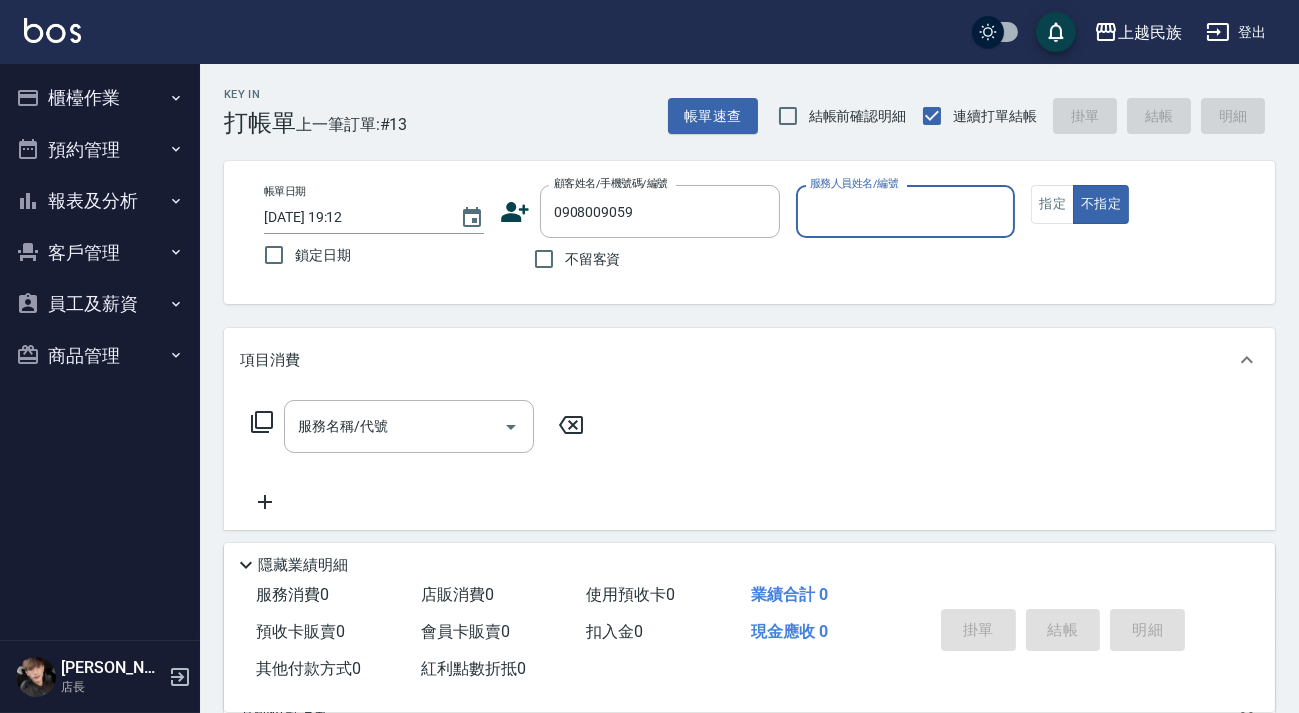 click 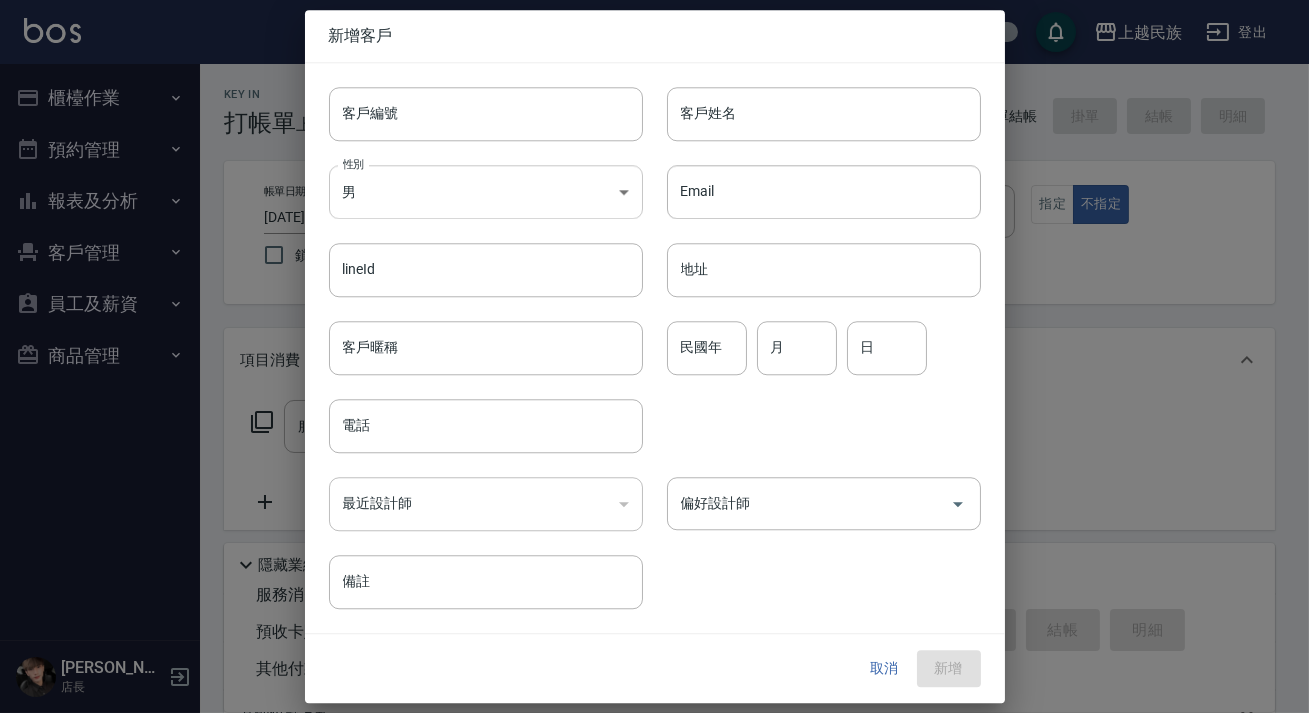 type on "0908009059" 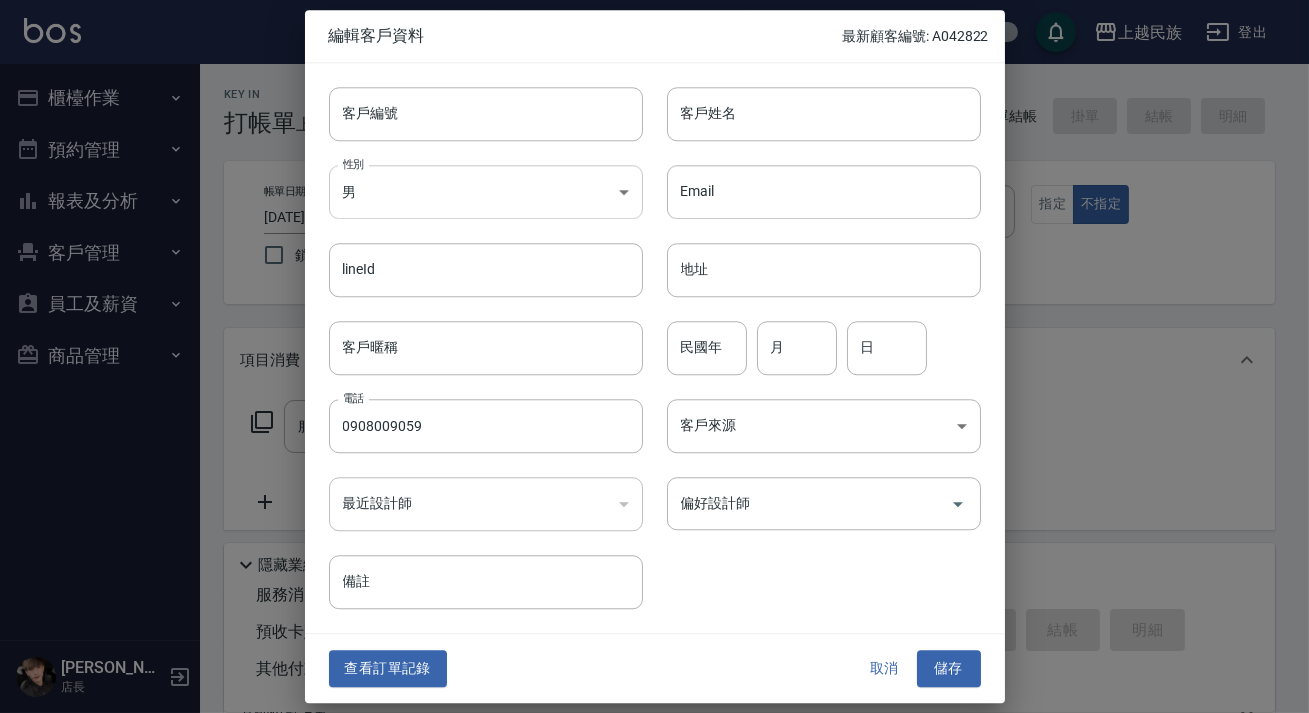 click on "上越民族 登出 櫃檯作業 打帳單 帳單列表 現金收支登錄 材料自購登錄 每日結帳 排班表 現場電腦打卡 預約管理 預約管理 單日預約紀錄 單週預約紀錄 報表及分析 報表目錄 消費分析儀表板 店家日報表 營業統計分析表 設計師業績表 設計師日報表 設計師排行榜 商品銷售排行榜 商品消耗明細 單一服務項目查詢 店販分類抽成明細 顧客入金餘額表 顧客卡券餘額表 收支分類明細表 非現金明細對帳單 客戶管理 客戶列表 卡券管理 入金管理 員工及薪資 員工列表 全店打卡記錄 考勤排班總表 商品管理 商品列表 [PERSON_NAME] 店長 Key In 打帳單 上一筆訂單:#13 帳單速查 結帳前確認明細 連續打單結帳 掛單 結帳 明細 帳單日期 [DATE] 19:12 鎖定日期 顧客姓名/手機號碼/編號 0908009059 顧客姓名/手機號碼/編號 不留客資 服務人員姓名/編號 服務人員姓名/編號 指定 不指定 項目消費 店販銷售" at bounding box center [654, 487] 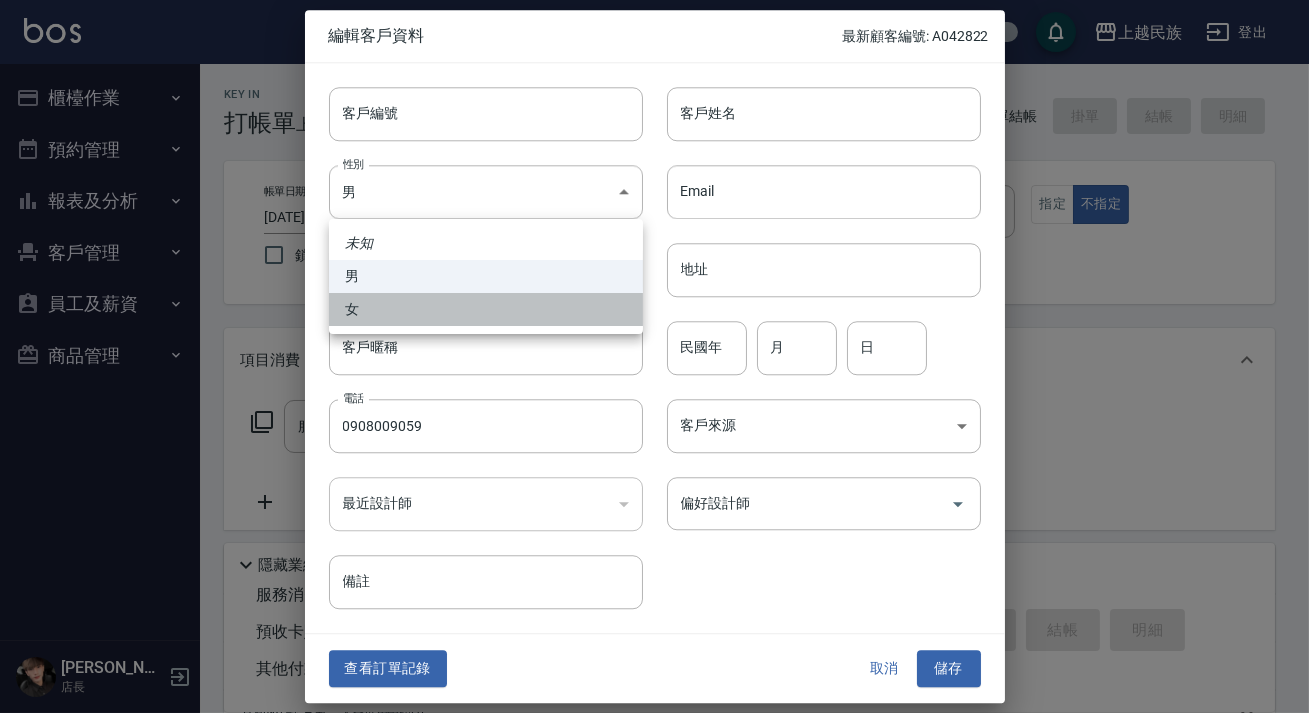click on "女" at bounding box center [486, 309] 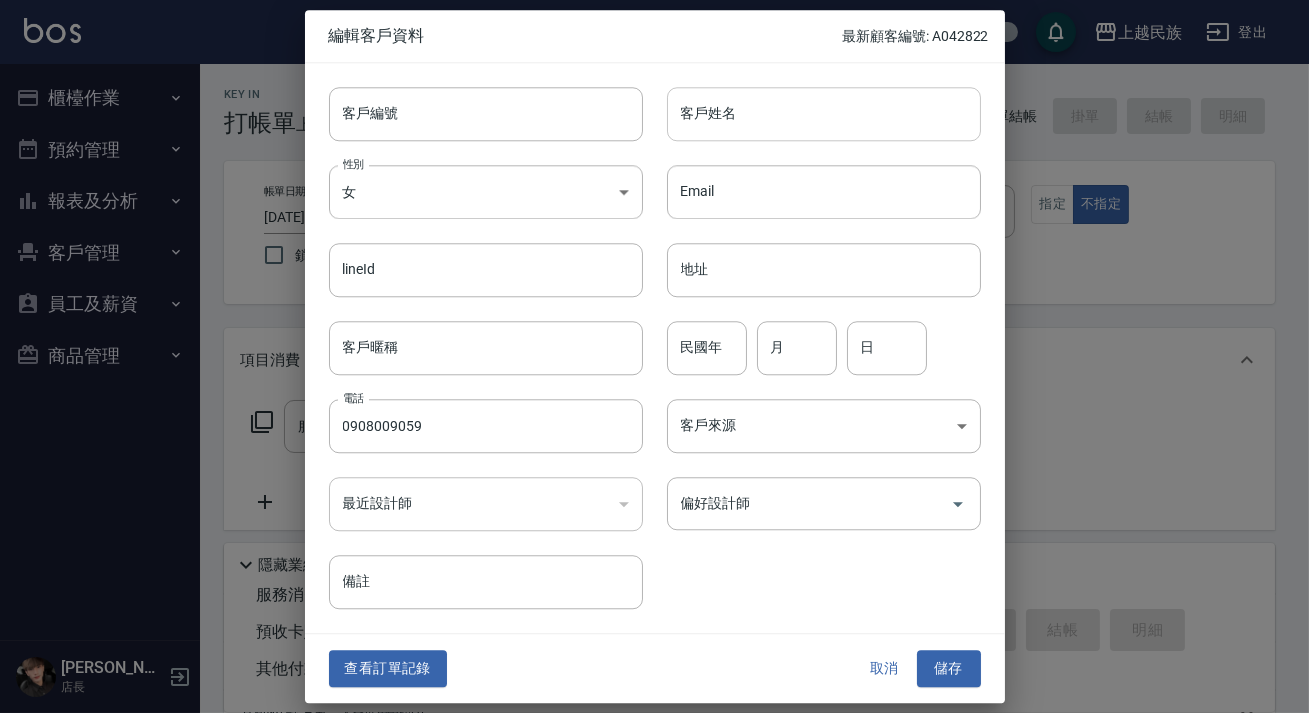 click on "客戶姓名" at bounding box center [824, 114] 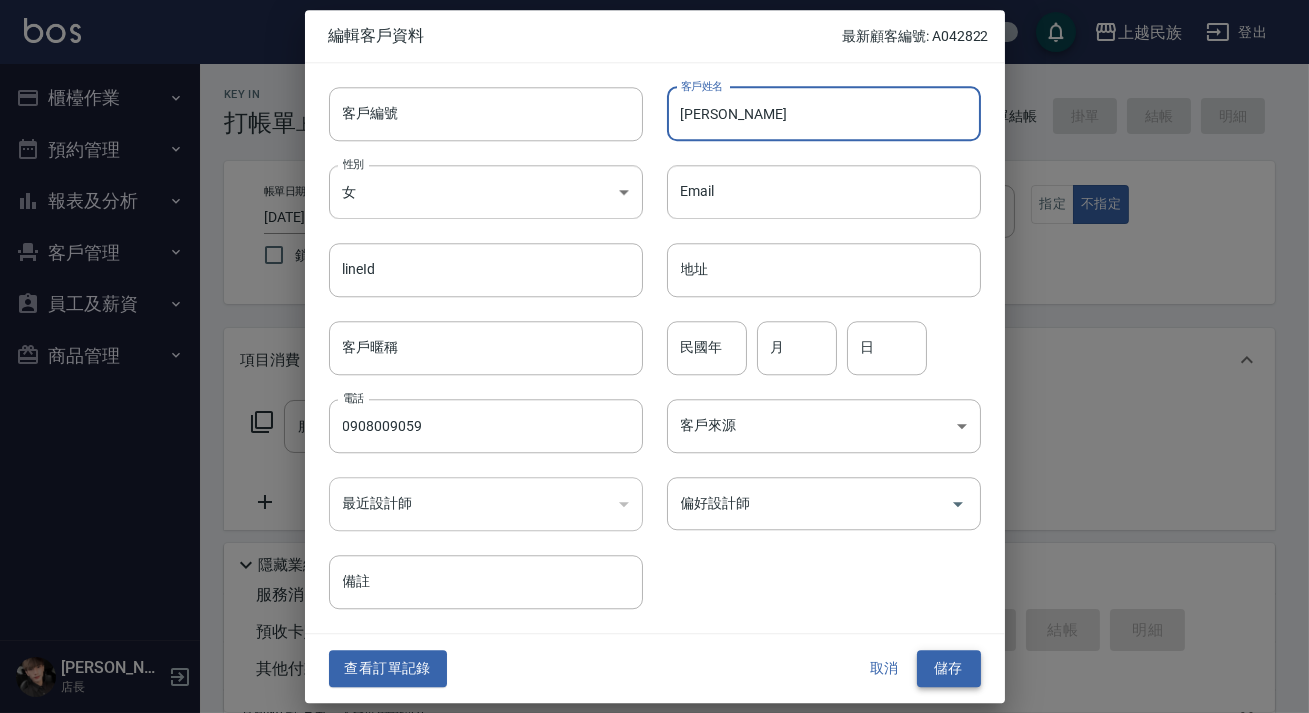 type on "[PERSON_NAME]" 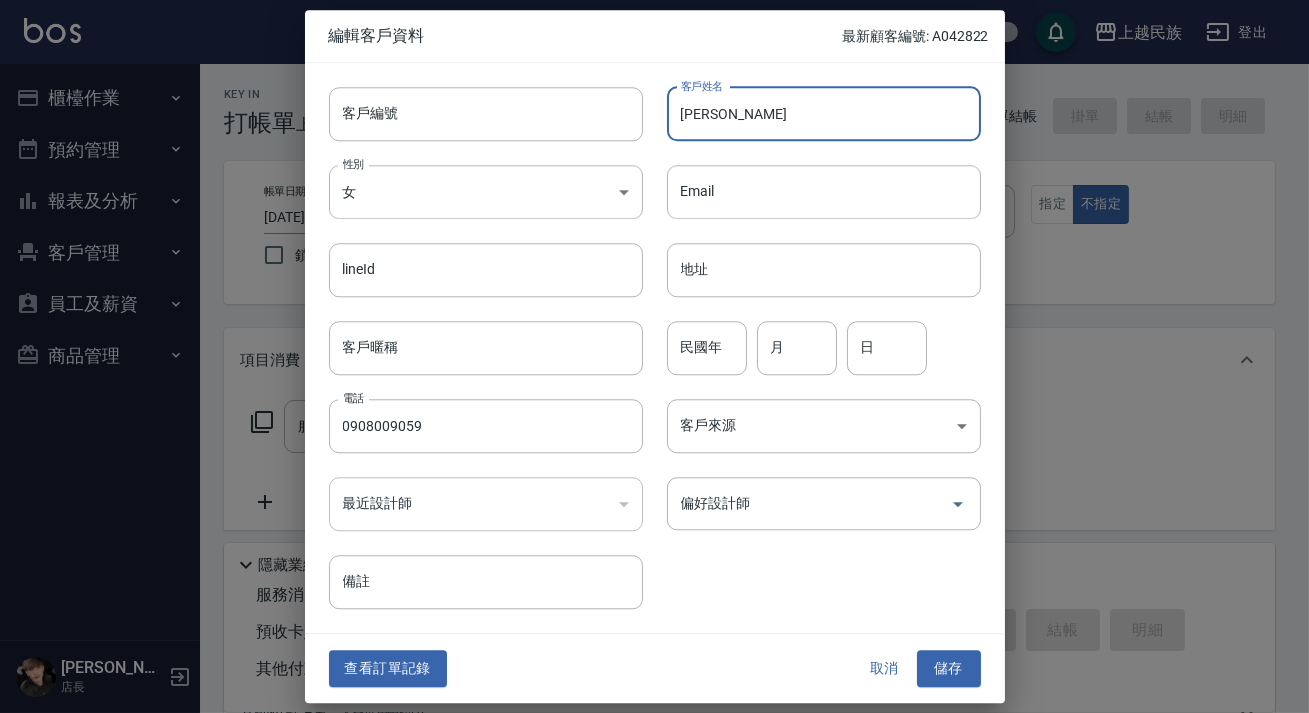 drag, startPoint x: 935, startPoint y: 678, endPoint x: 930, endPoint y: 623, distance: 55.226807 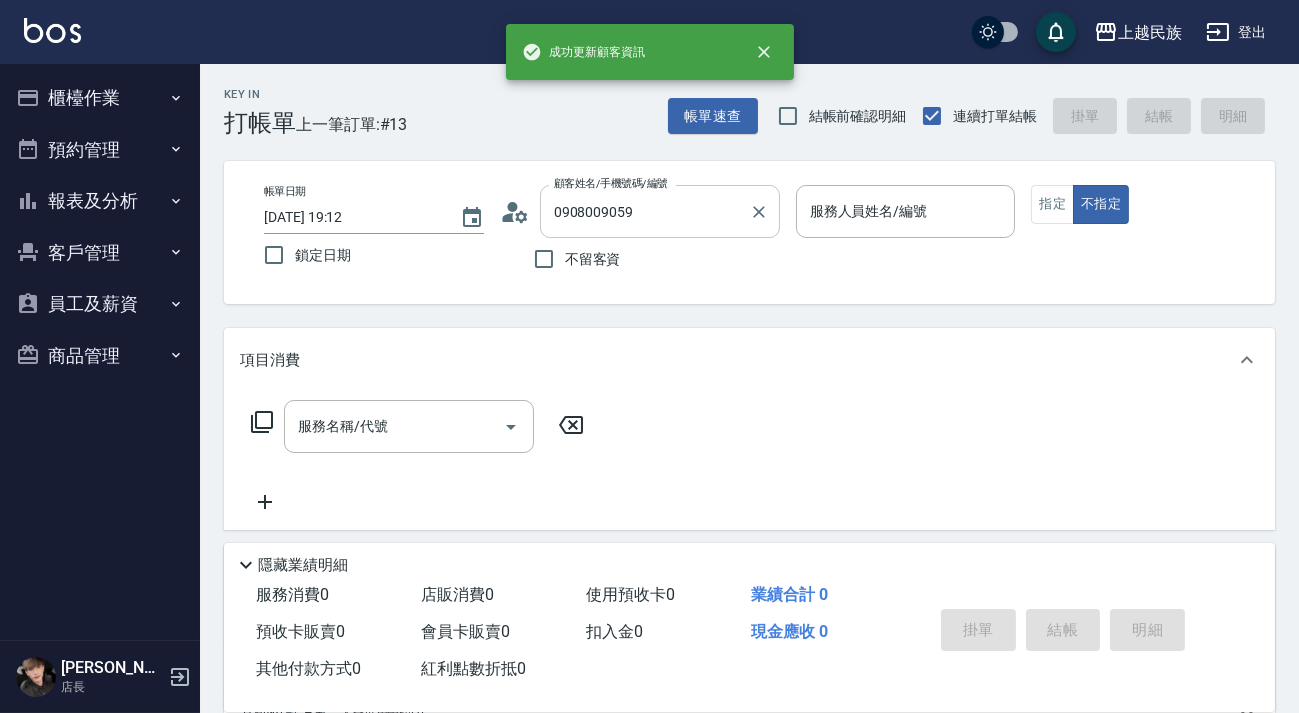 click on "0908009059" at bounding box center [645, 211] 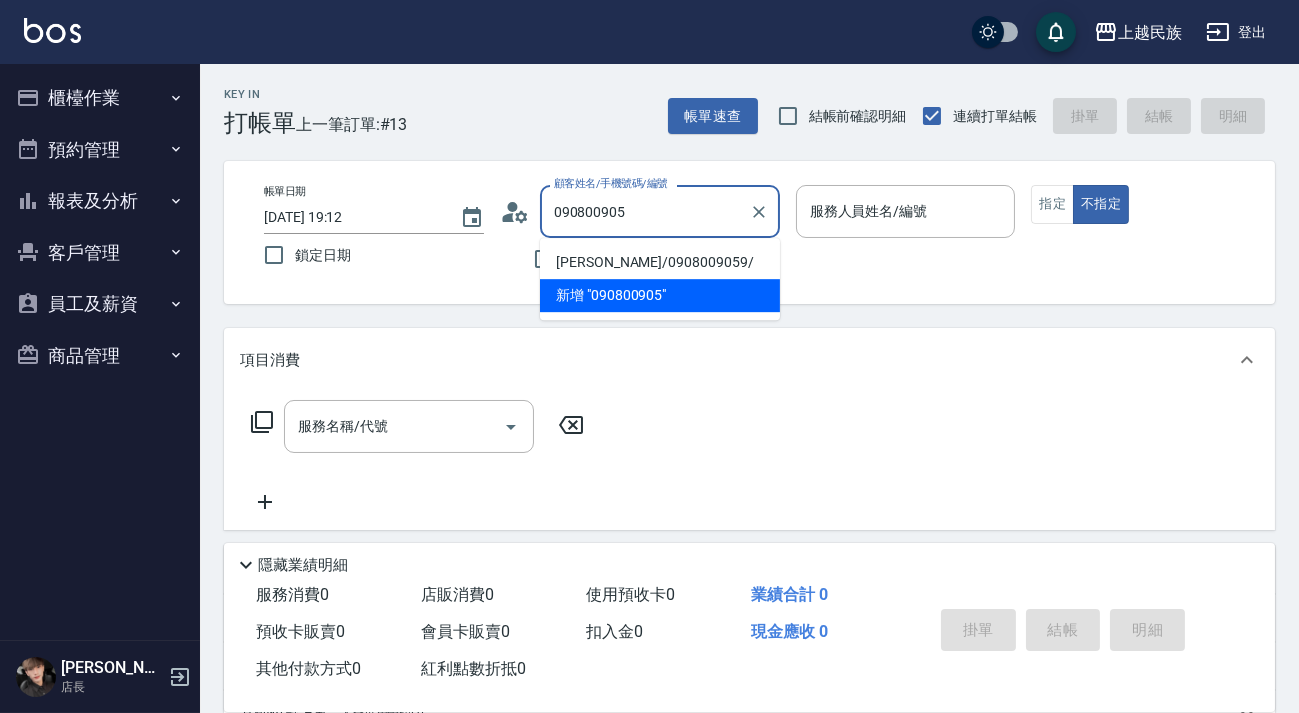 click on "[PERSON_NAME]/0908009059/" at bounding box center (660, 262) 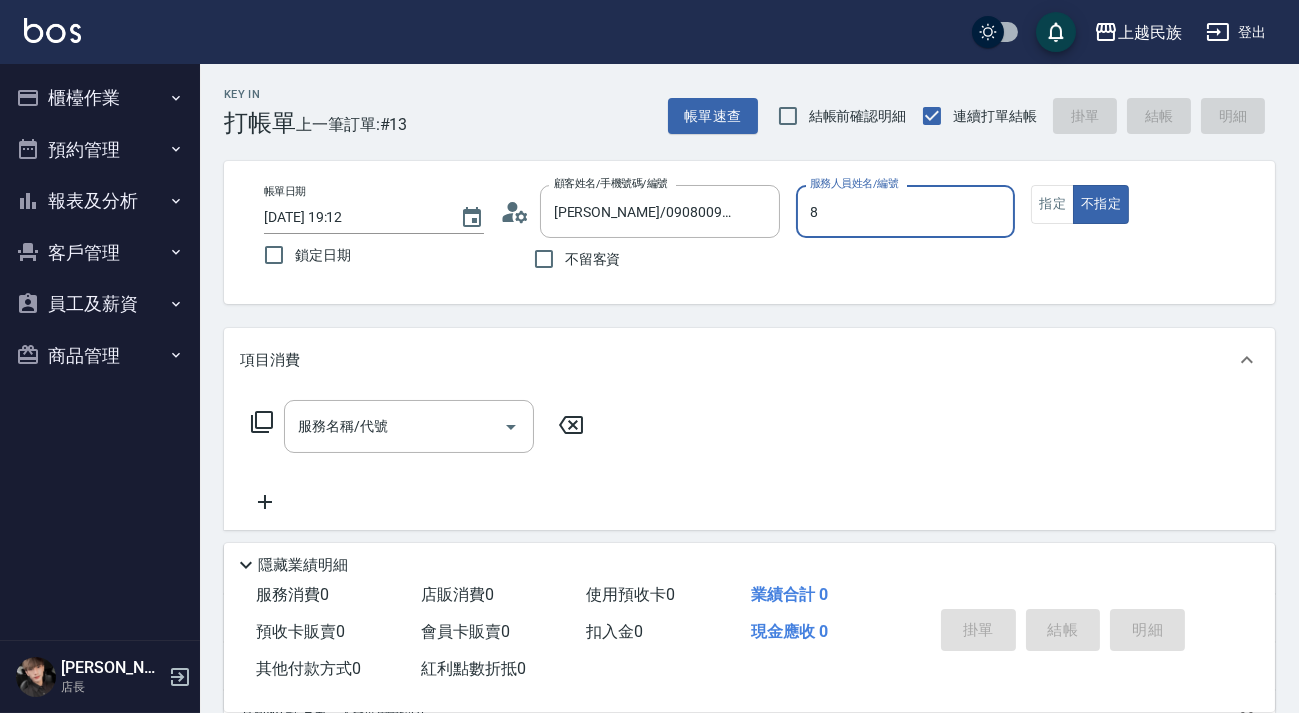 type on "Stella-8" 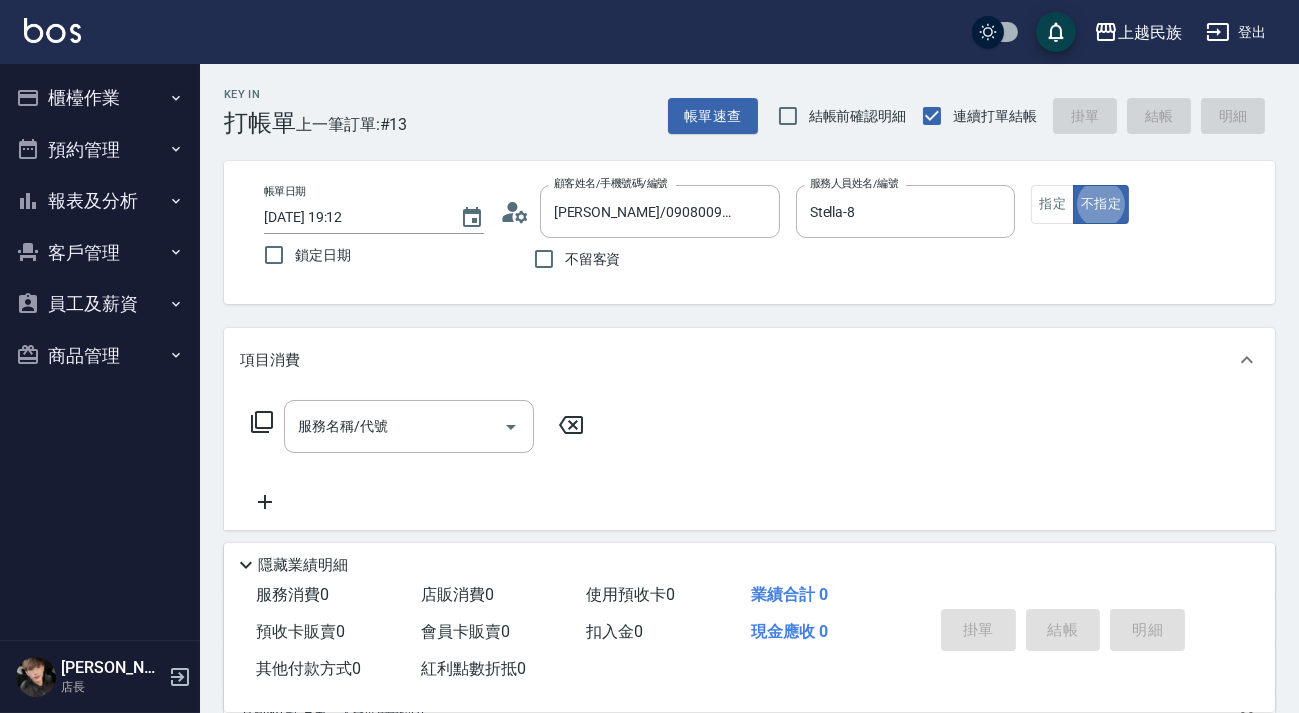 type on "false" 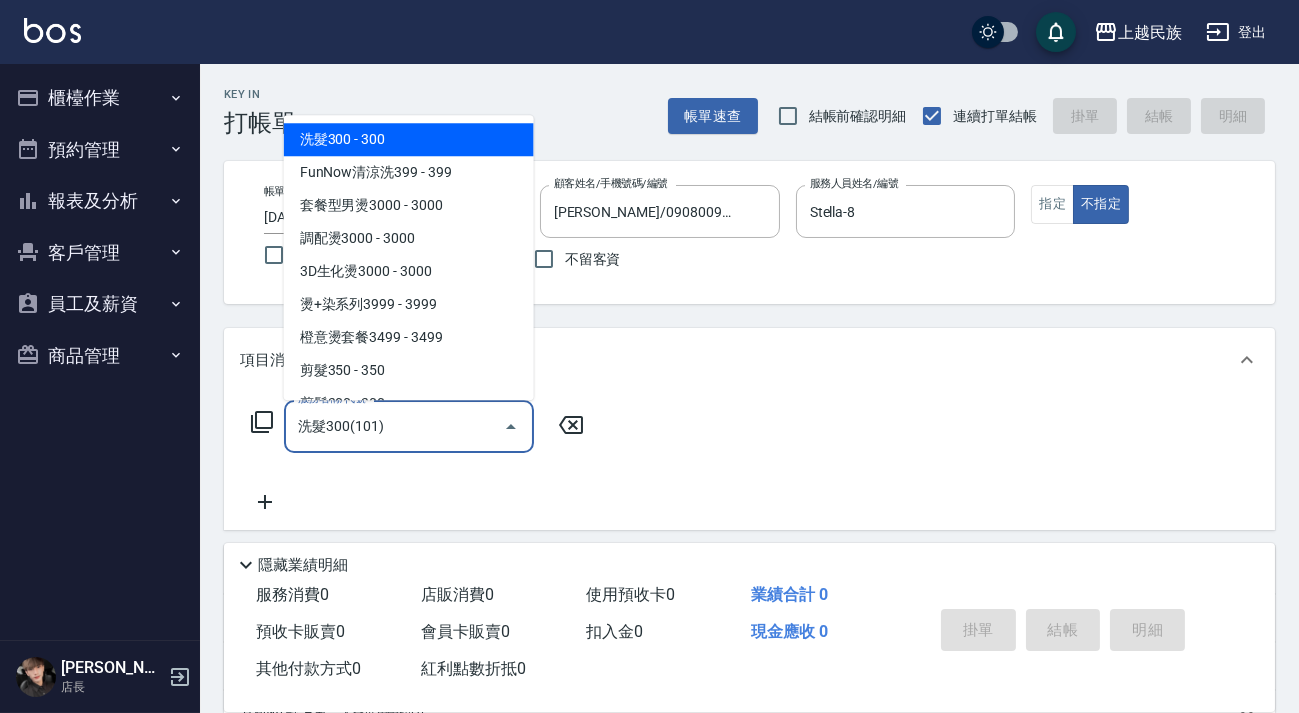 type on "洗髮300(101)" 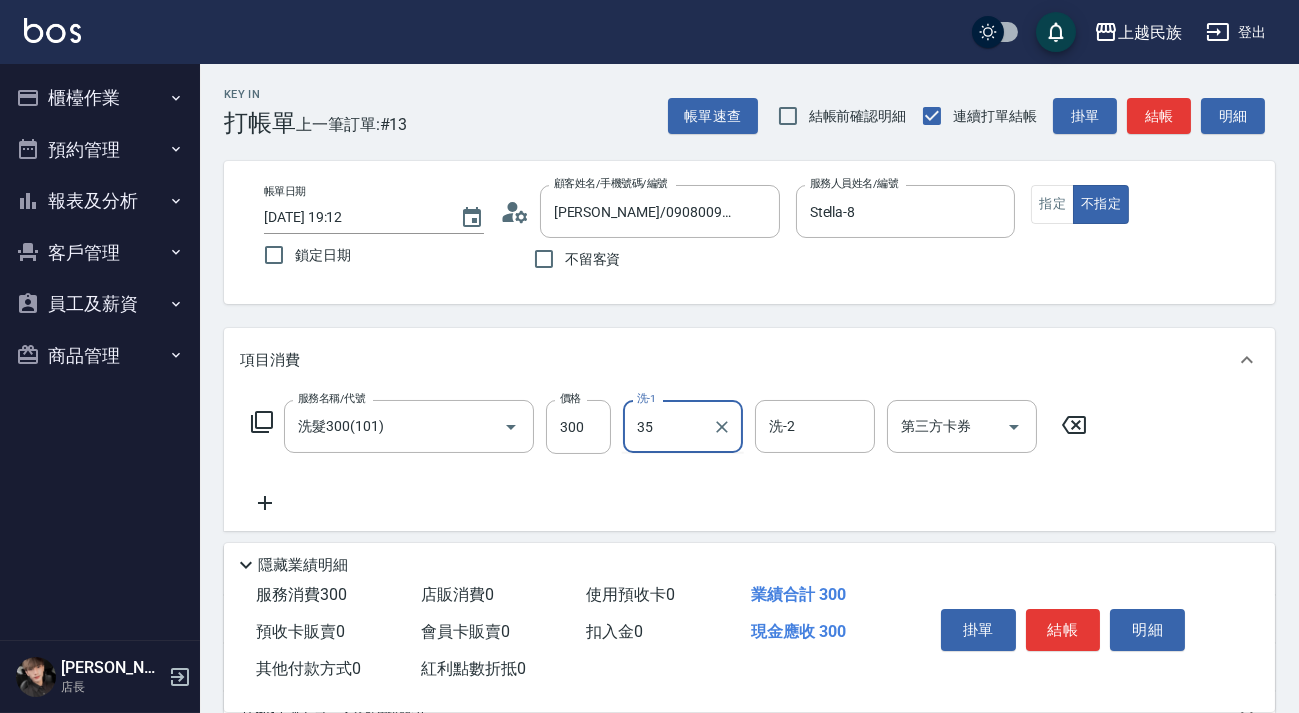type on "Ula-35" 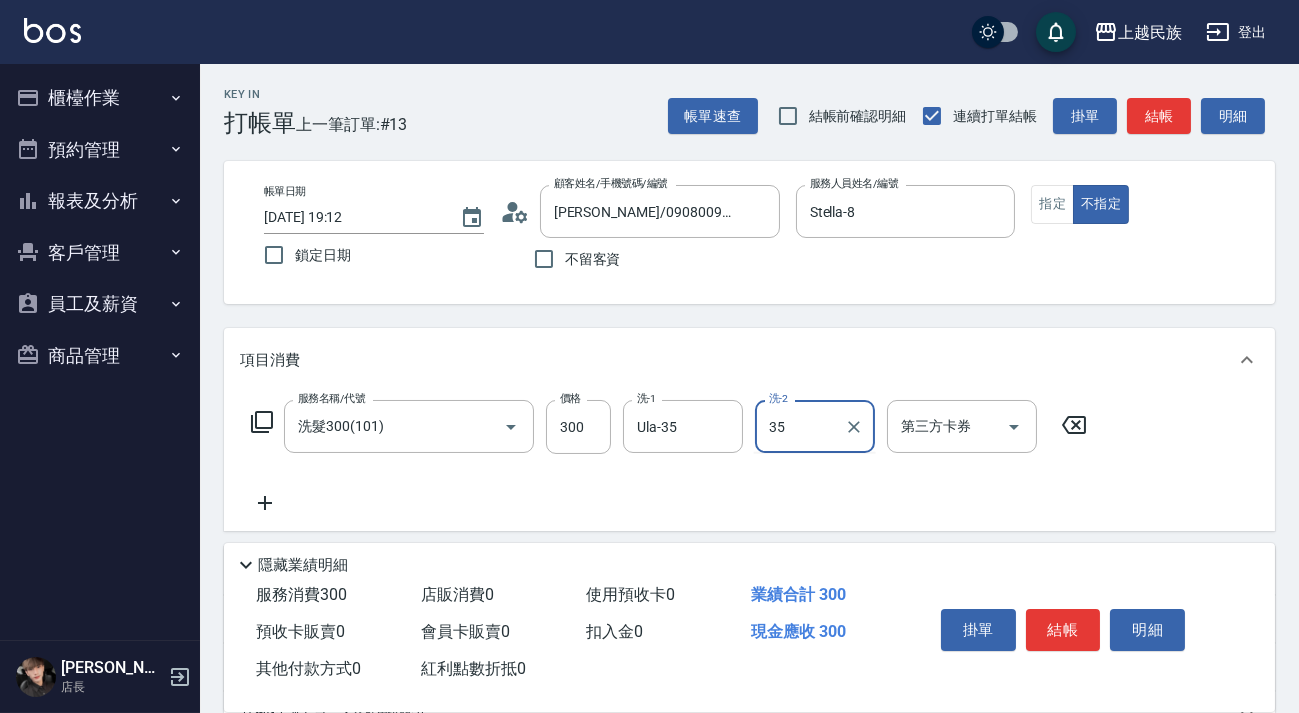type on "Ula-35" 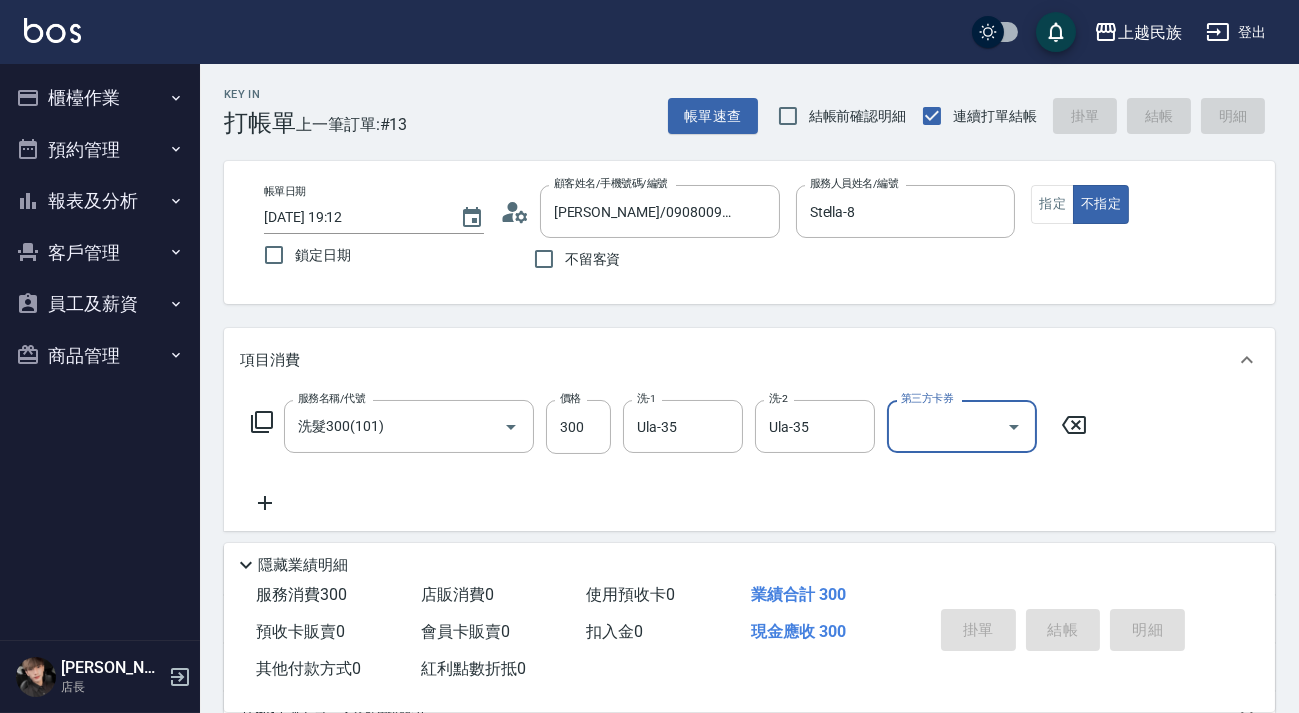 type on "[DATE] 19:13" 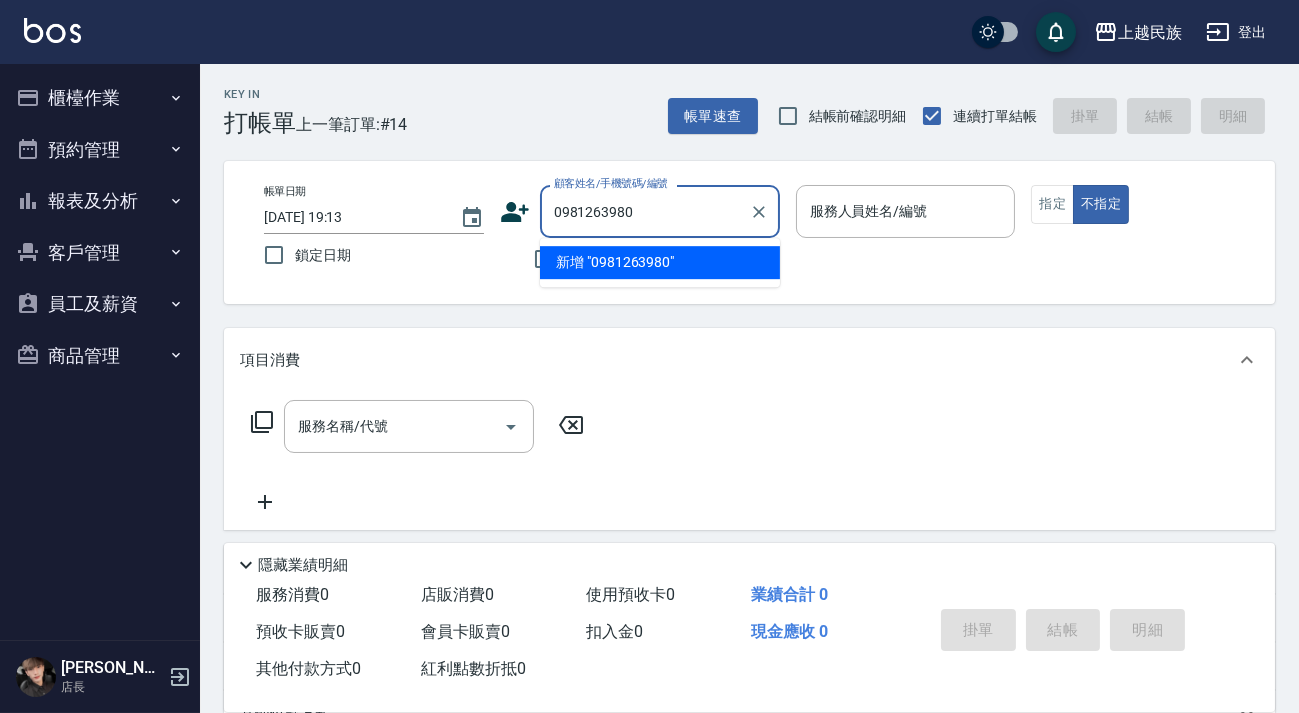 click on "新增 "0981263980"" at bounding box center (660, 262) 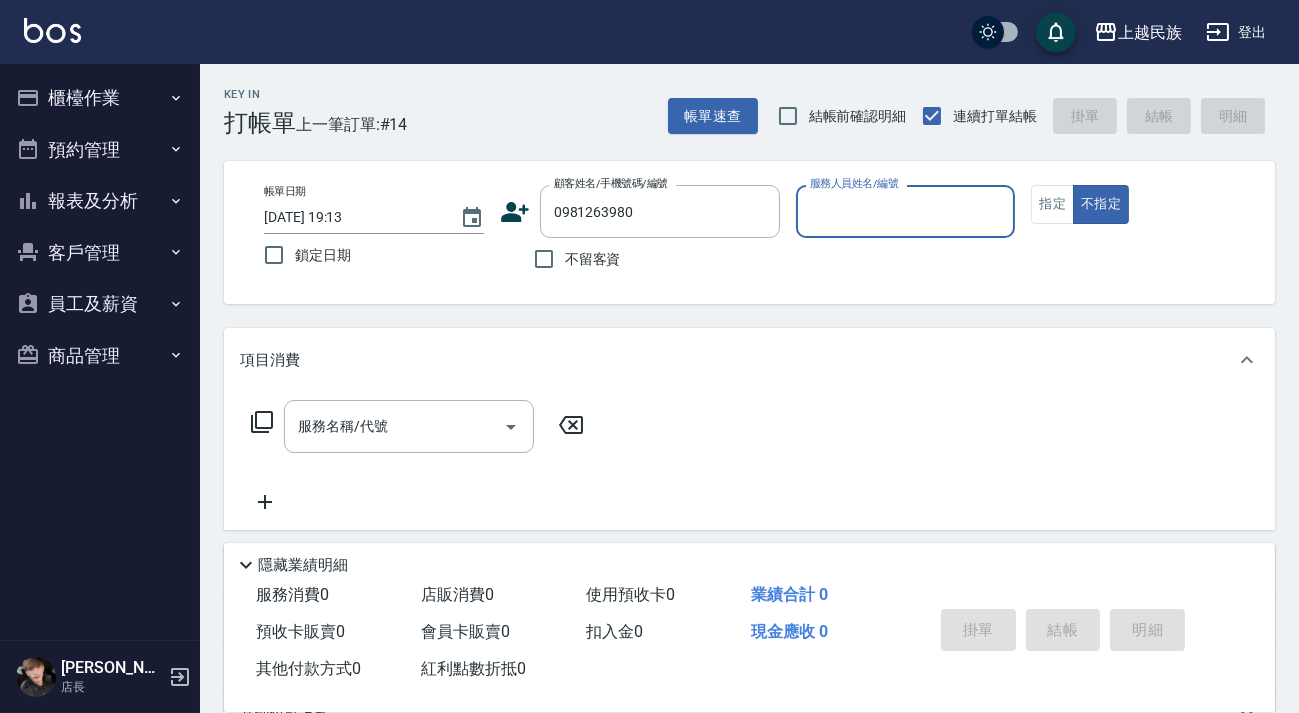 click 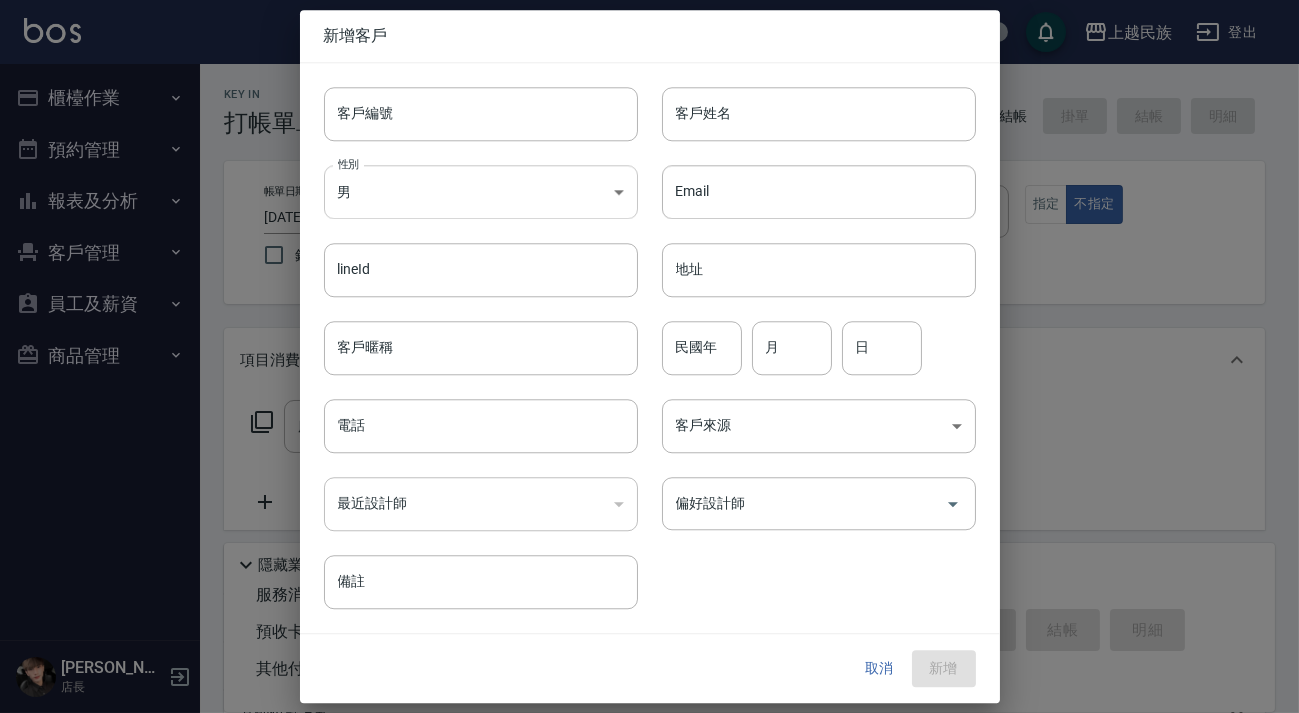 type on "0981263980" 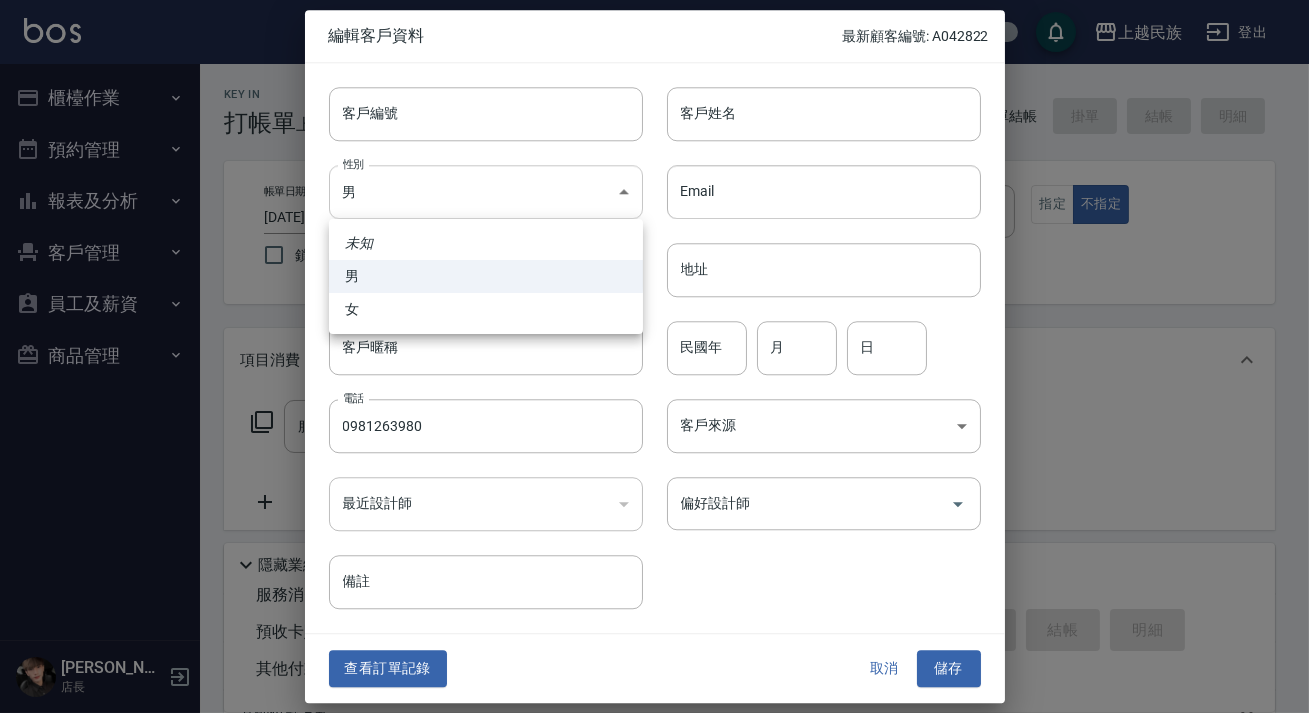 click on "上越民族 登出 櫃檯作業 打帳單 帳單列表 現金收支登錄 材料自購登錄 每日結帳 排班表 現場電腦打卡 預約管理 預約管理 單日預約紀錄 單週預約紀錄 報表及分析 報表目錄 消費分析儀表板 店家日報表 營業統計分析表 設計師業績表 設計師日報表 設計師排行榜 商品銷售排行榜 商品消耗明細 單一服務項目查詢 店販分類抽成明細 顧客入金餘額表 顧客卡券餘額表 收支分類明細表 非現金明細對帳單 客戶管理 客戶列表 卡券管理 入金管理 員工及薪資 員工列表 全店打卡記錄 考勤排班總表 商品管理 商品列表 [PERSON_NAME] 店長 Key In 打帳單 上一筆訂單:#14 帳單速查 結帳前確認明細 連續打單結帳 掛單 結帳 明細 帳單日期 [DATE] 19:13 鎖定日期 顧客姓名/手機號碼/編號 0981263980 顧客姓名/手機號碼/編號 不留客資 服務人員姓名/編號 服務人員姓名/編號 指定 不指定 項目消費 店販銷售" at bounding box center [654, 487] 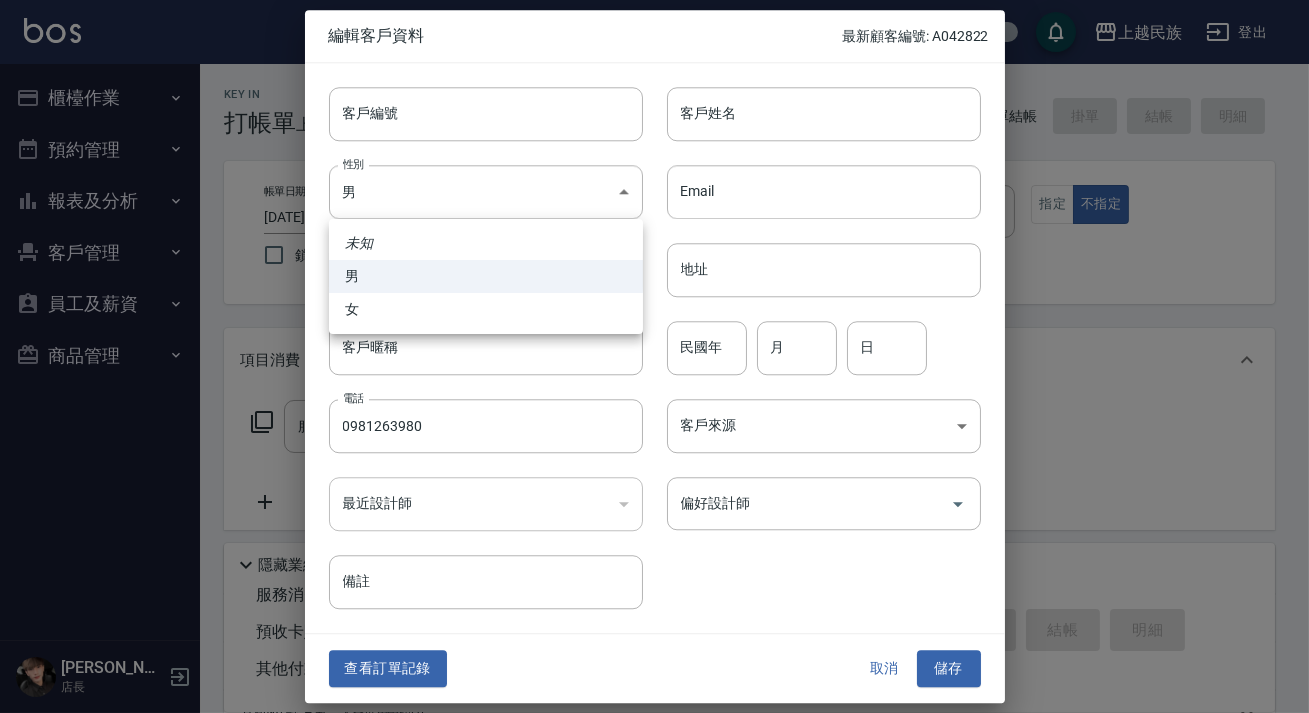 click at bounding box center (654, 356) 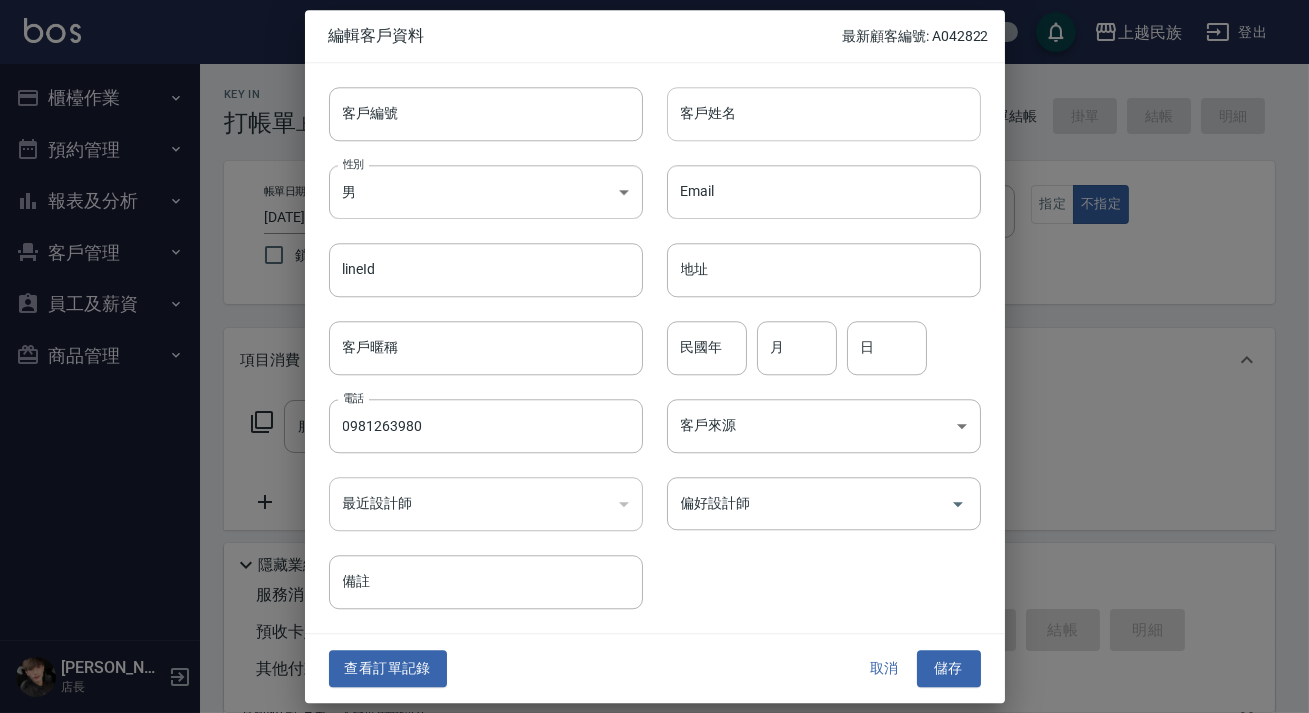 click on "客戶姓名" at bounding box center [824, 114] 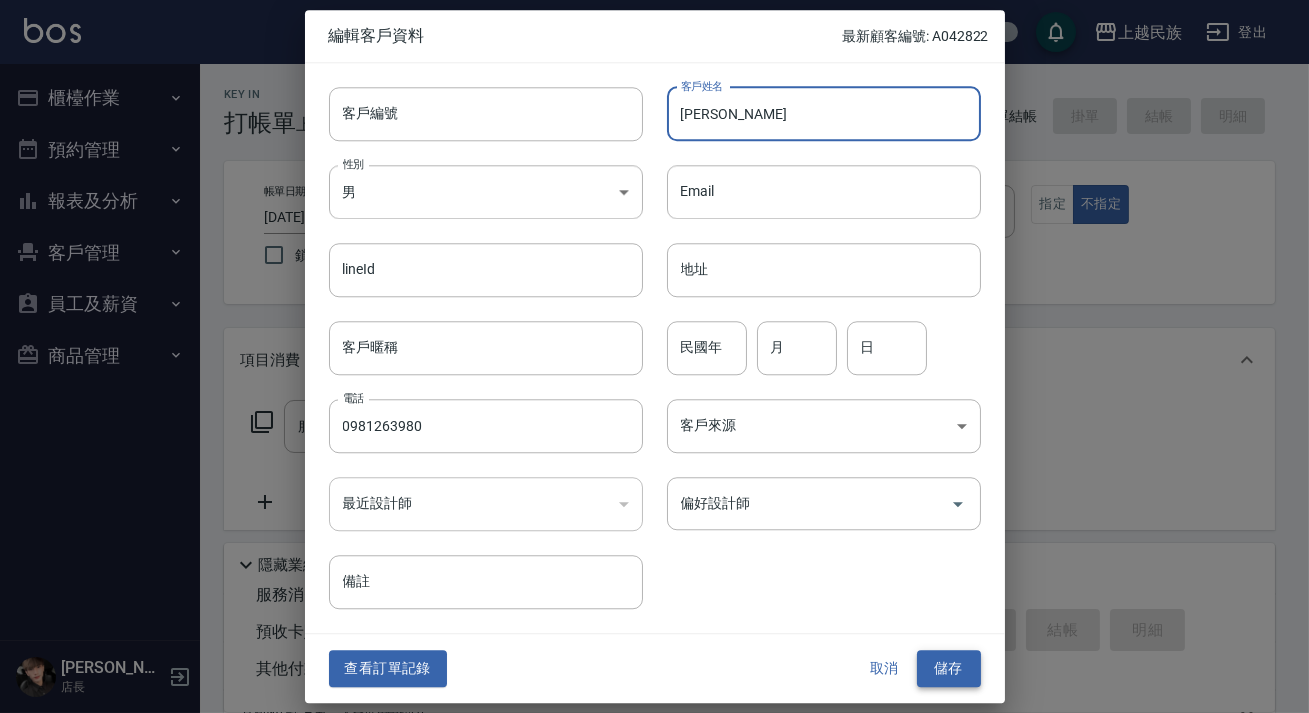type on "[PERSON_NAME]" 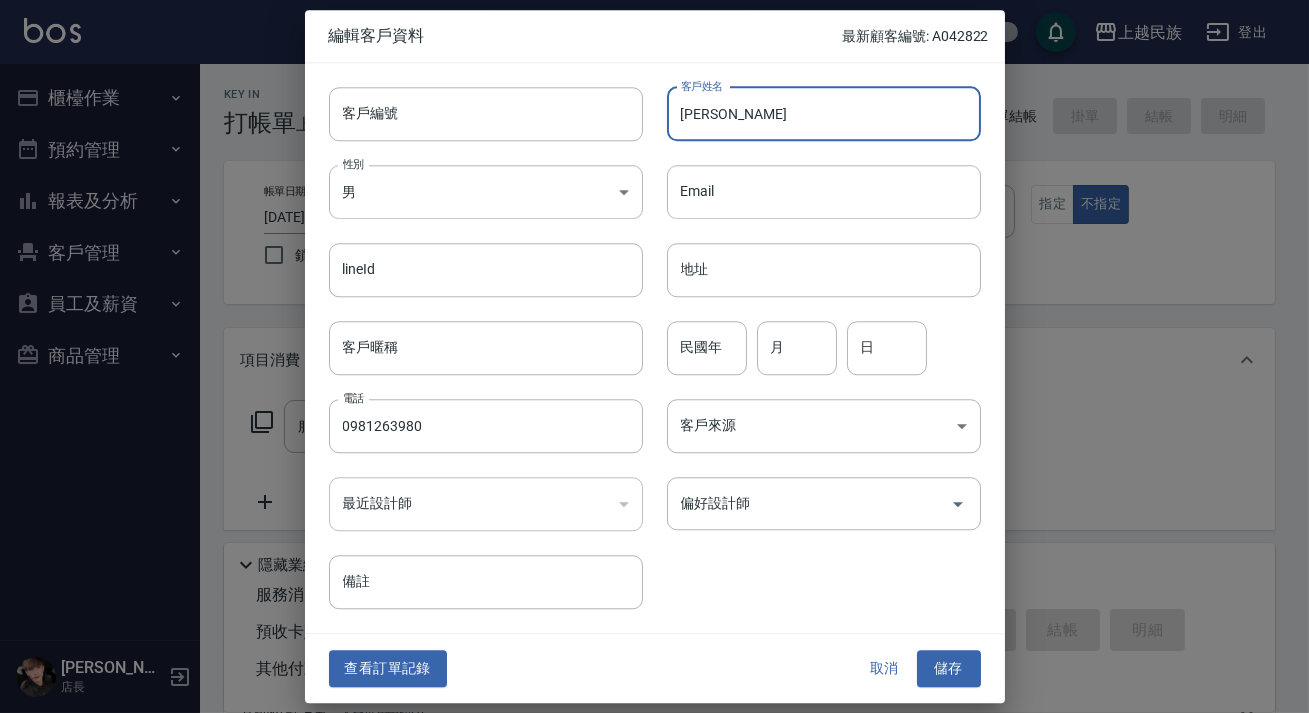 drag, startPoint x: 943, startPoint y: 671, endPoint x: 926, endPoint y: 619, distance: 54.708317 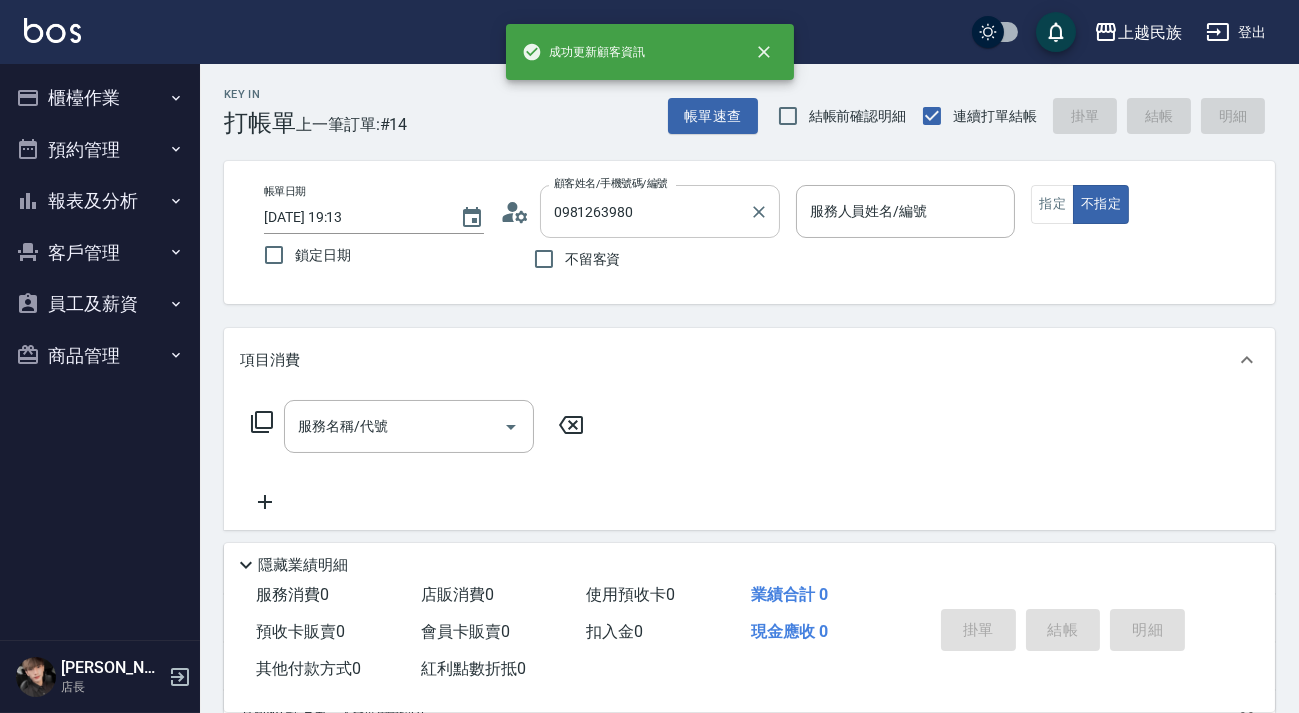 click on "0981263980" at bounding box center (645, 211) 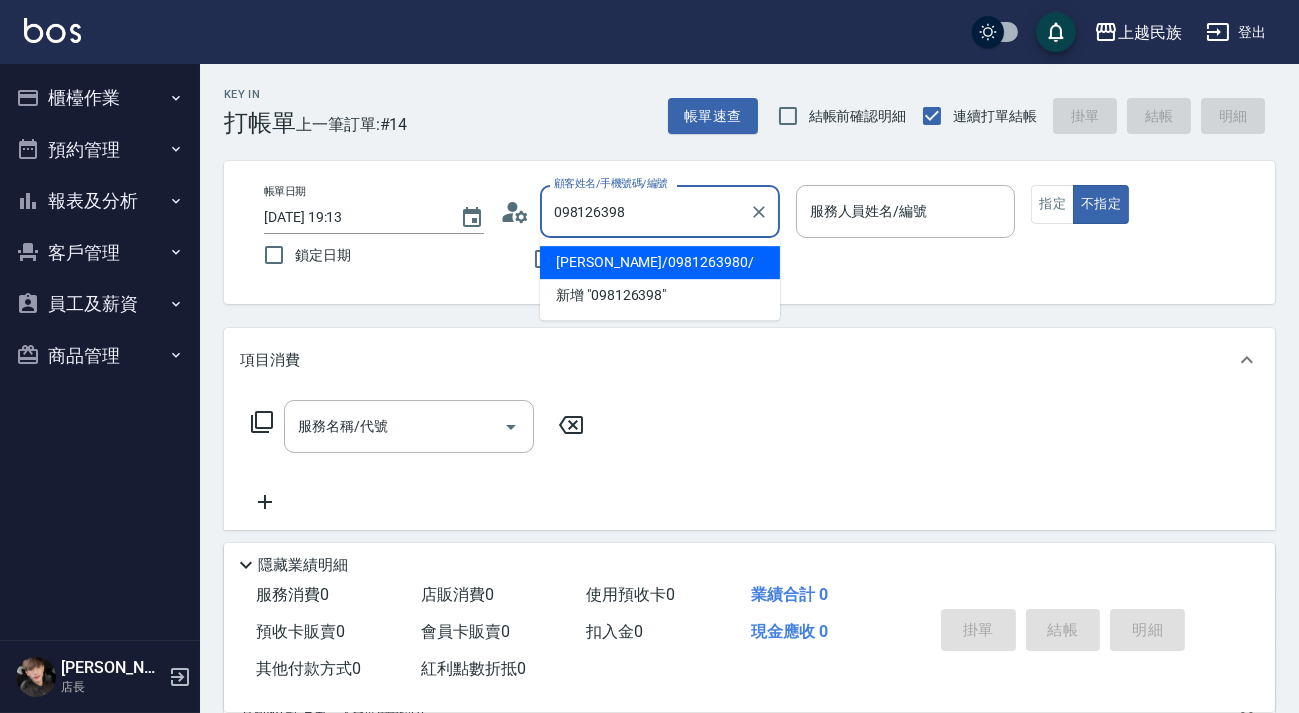 click on "[PERSON_NAME]/0981263980/" at bounding box center [660, 262] 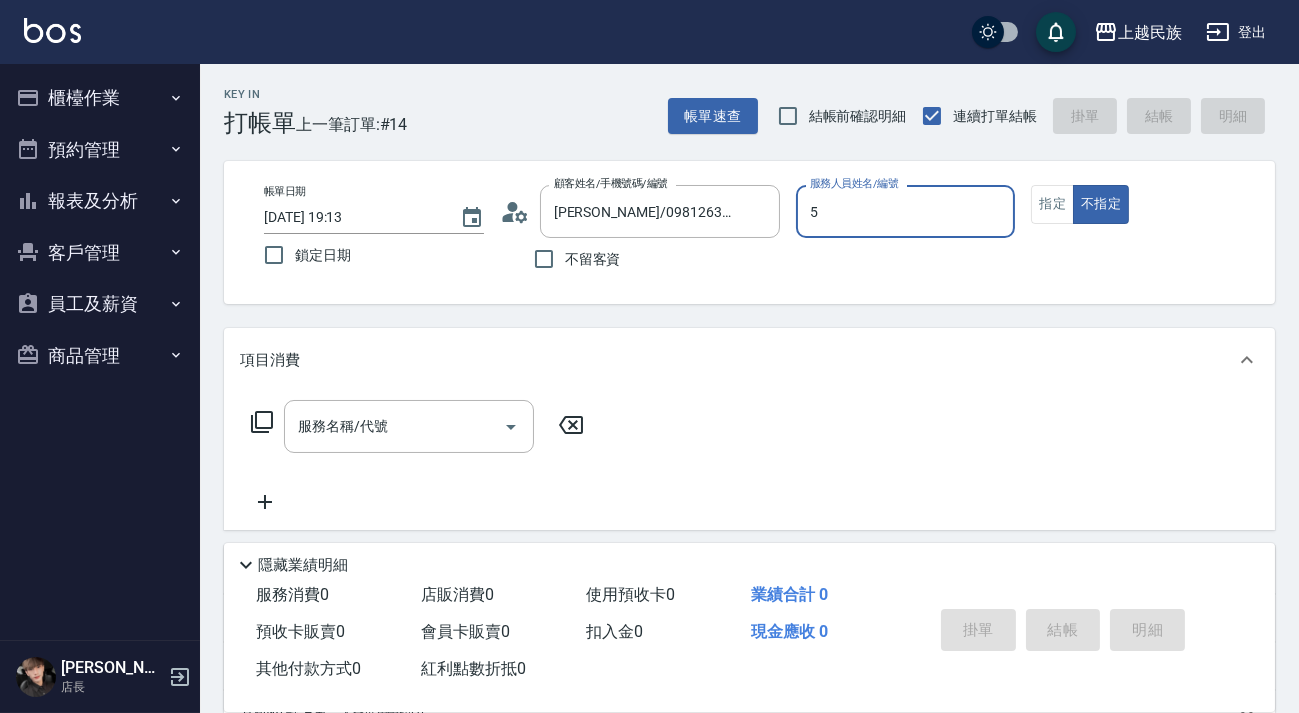 type on "Effie-5" 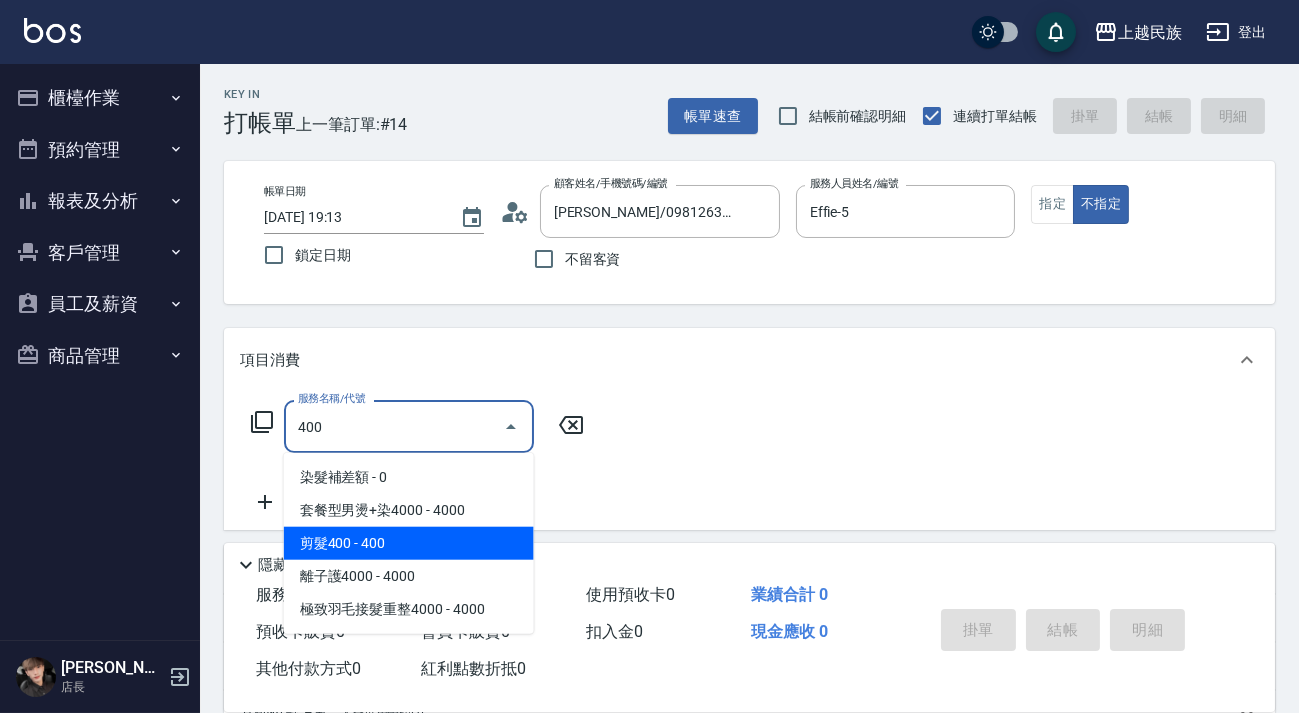 click on "剪髮400 - 400" at bounding box center (409, 543) 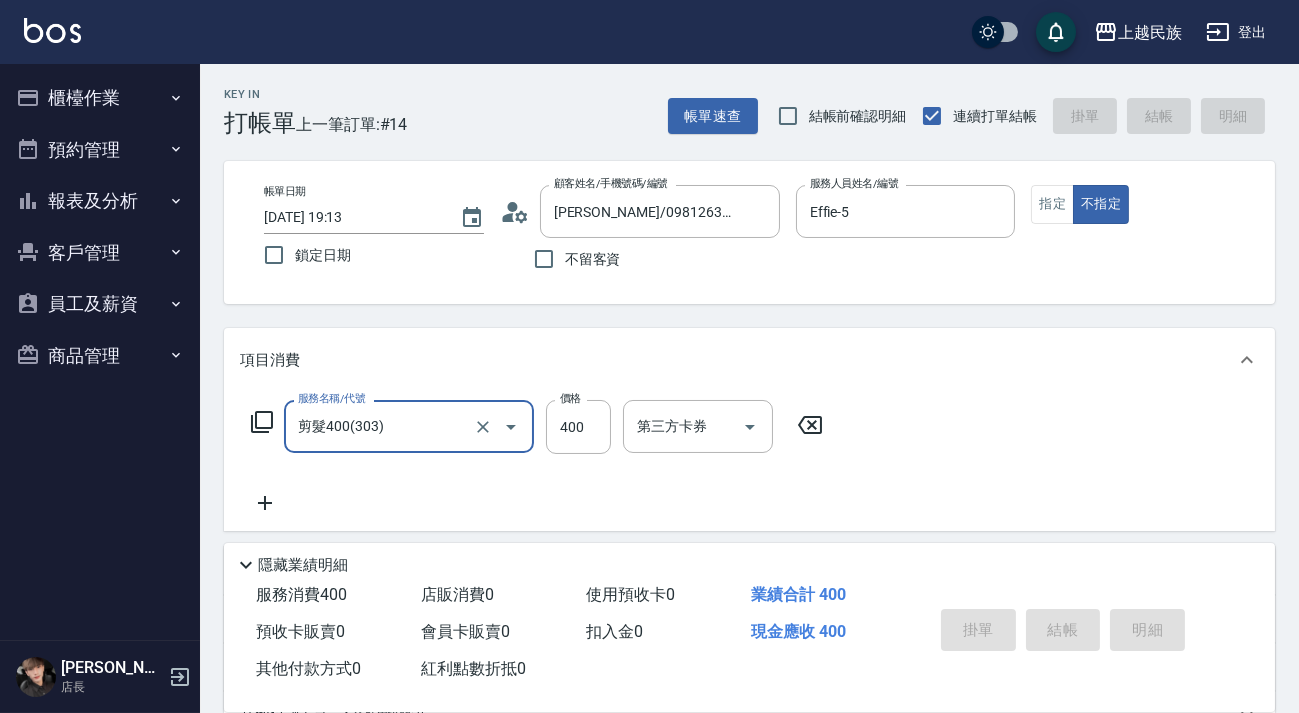 type on "剪髮400(303)" 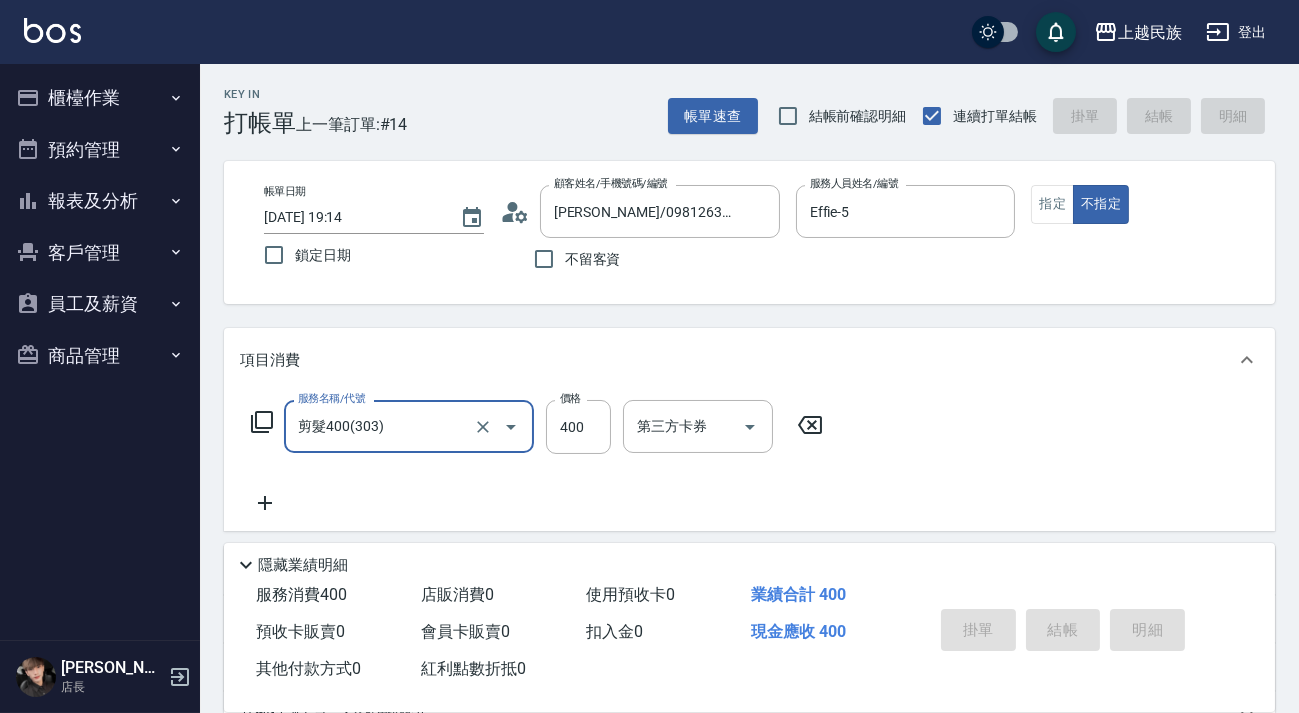 type 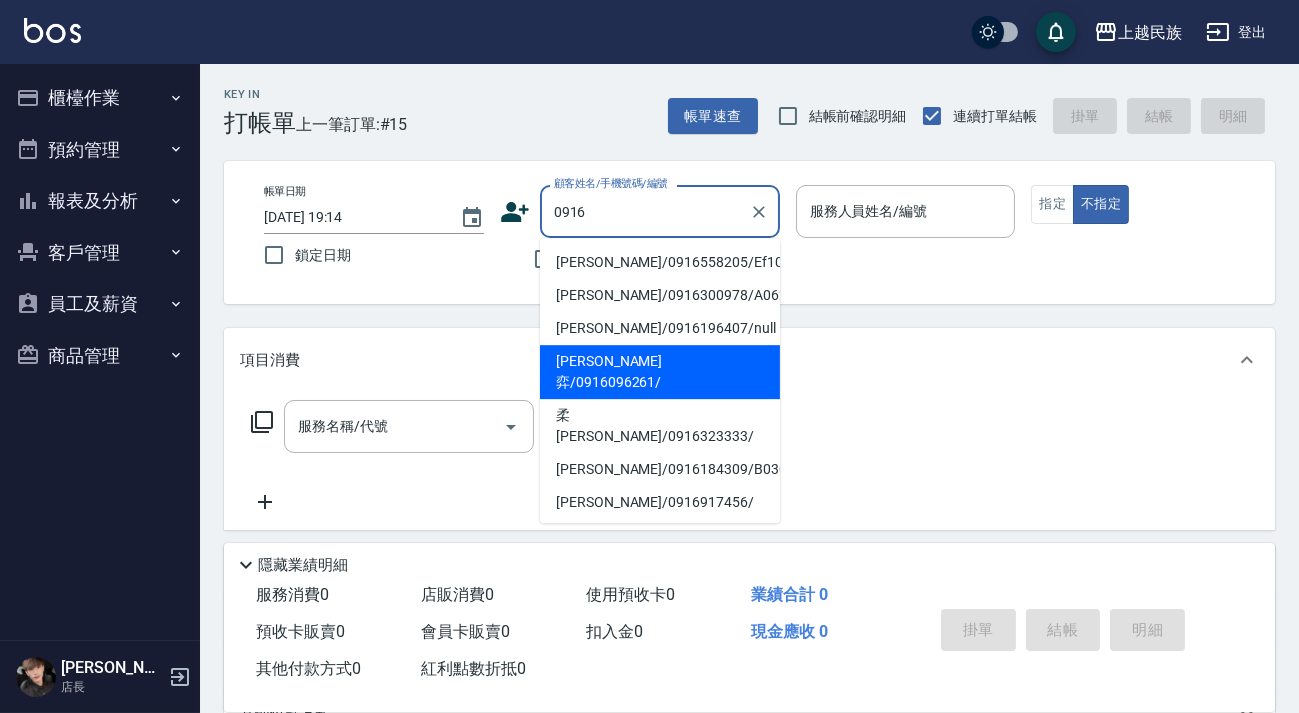 click on "[PERSON_NAME]弈/0916096261/" at bounding box center (660, 372) 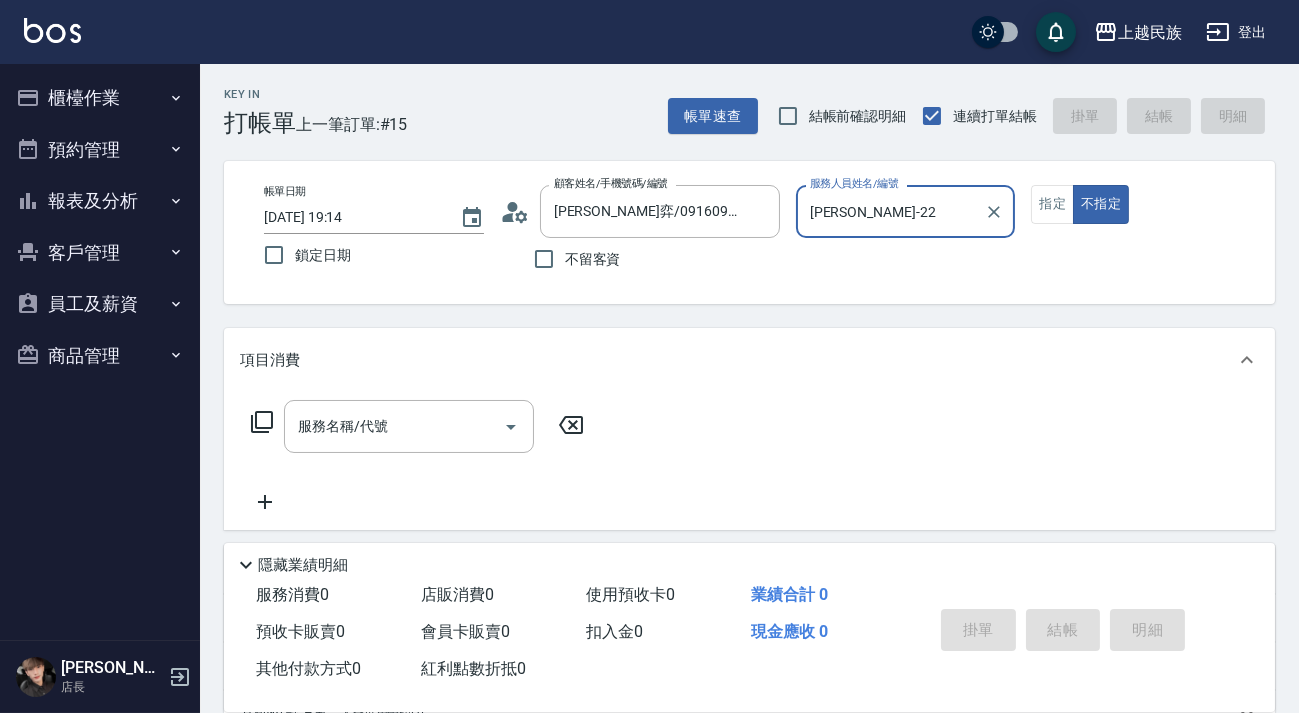 click on "不指定" at bounding box center (1101, 204) 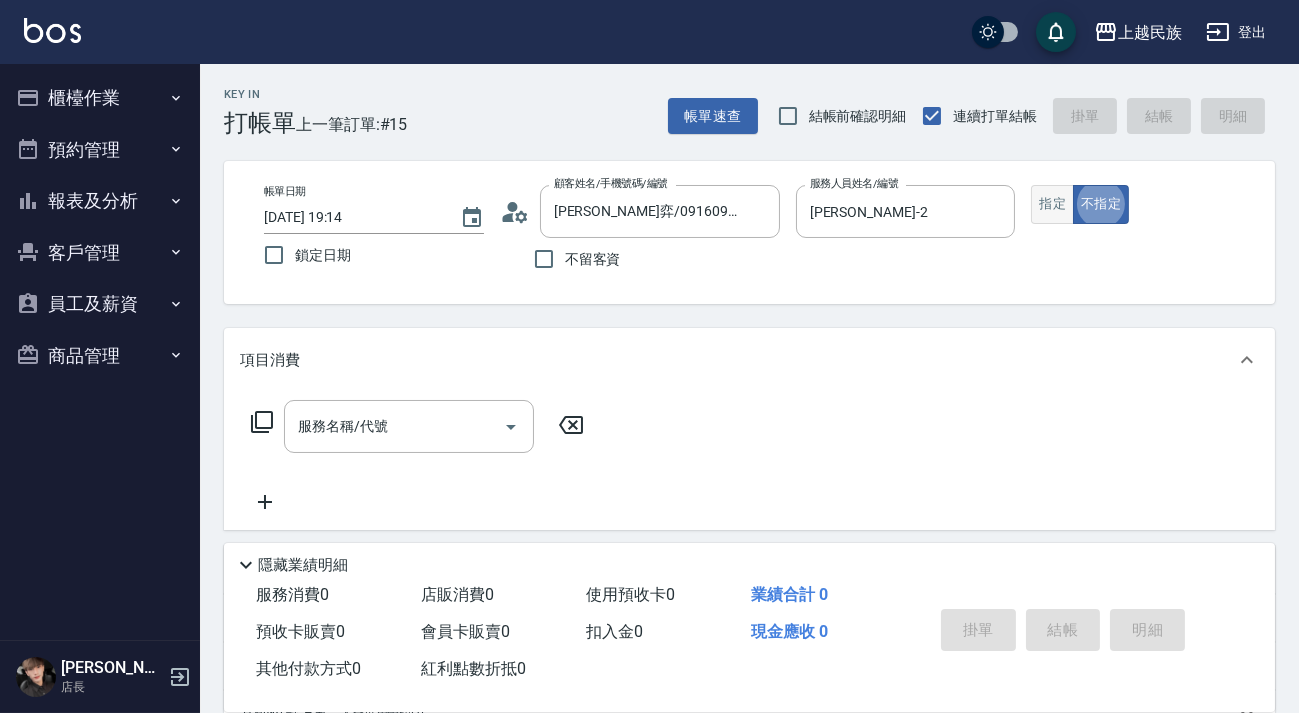 drag, startPoint x: 1034, startPoint y: 209, endPoint x: 1046, endPoint y: 209, distance: 12 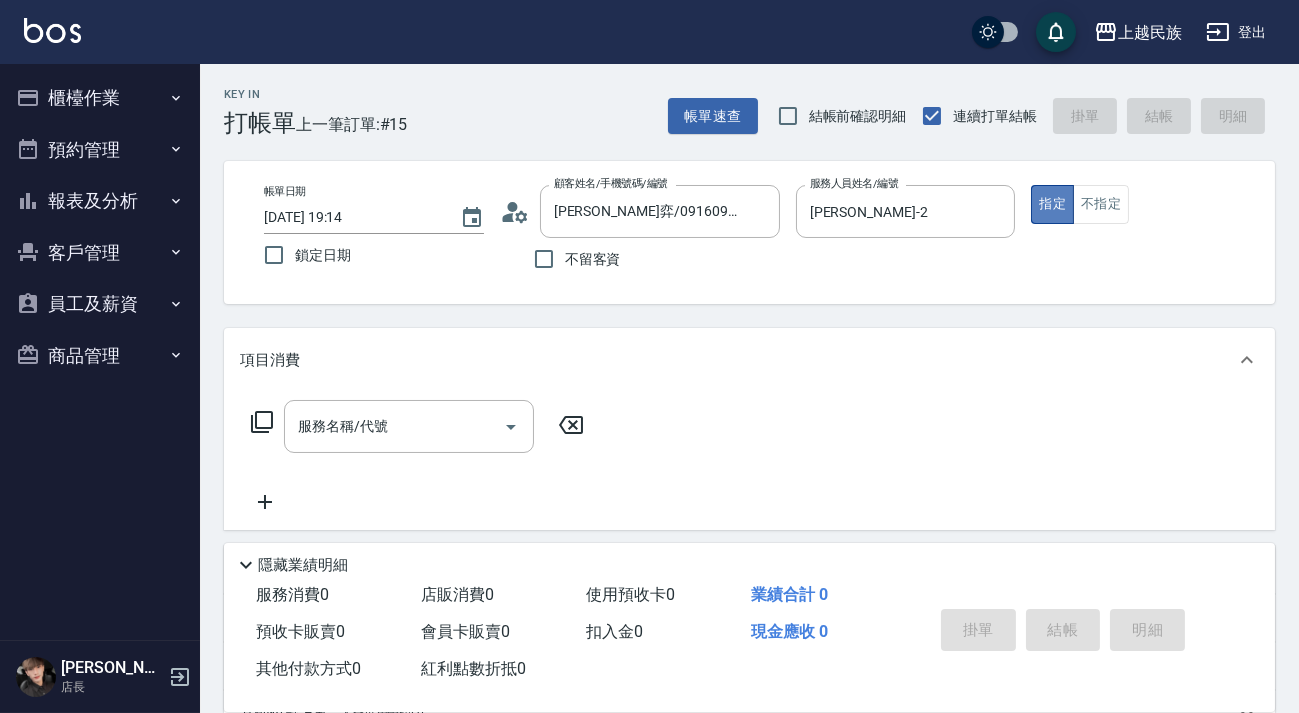 click on "指定" at bounding box center (1052, 204) 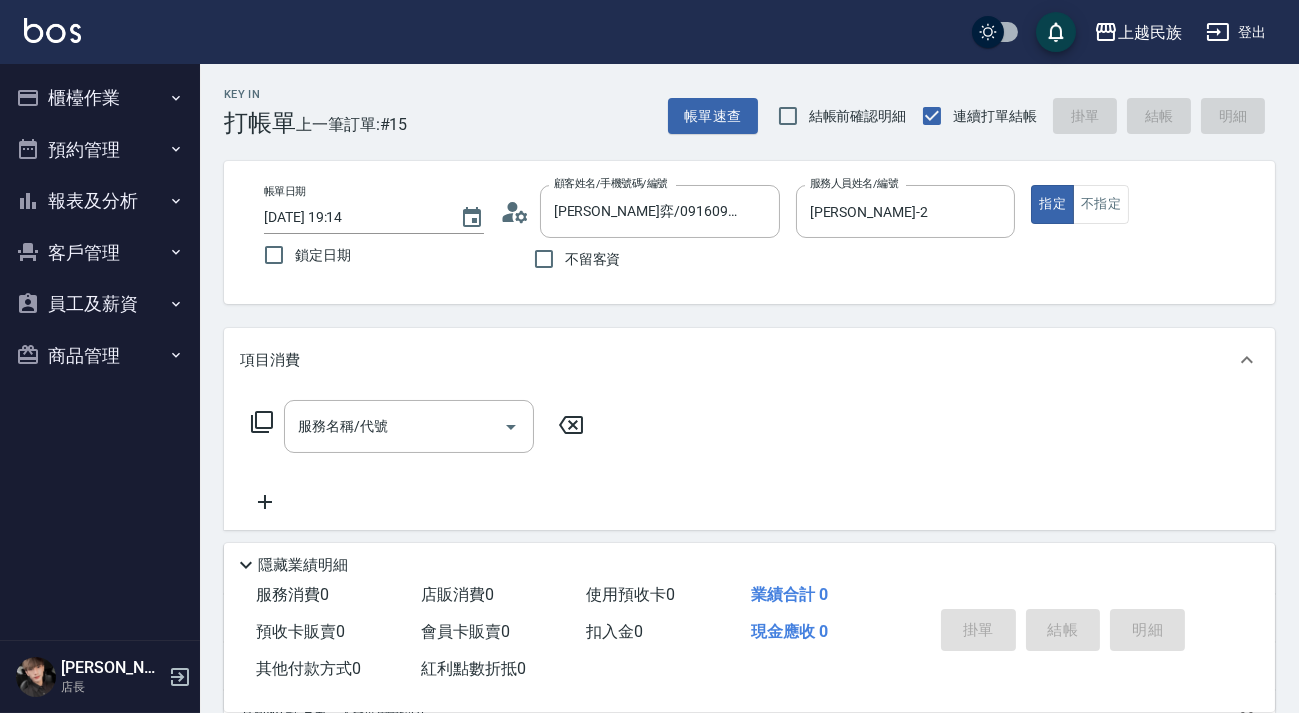 click on "服務名稱/代號 服務名稱/代號" at bounding box center (409, 426) 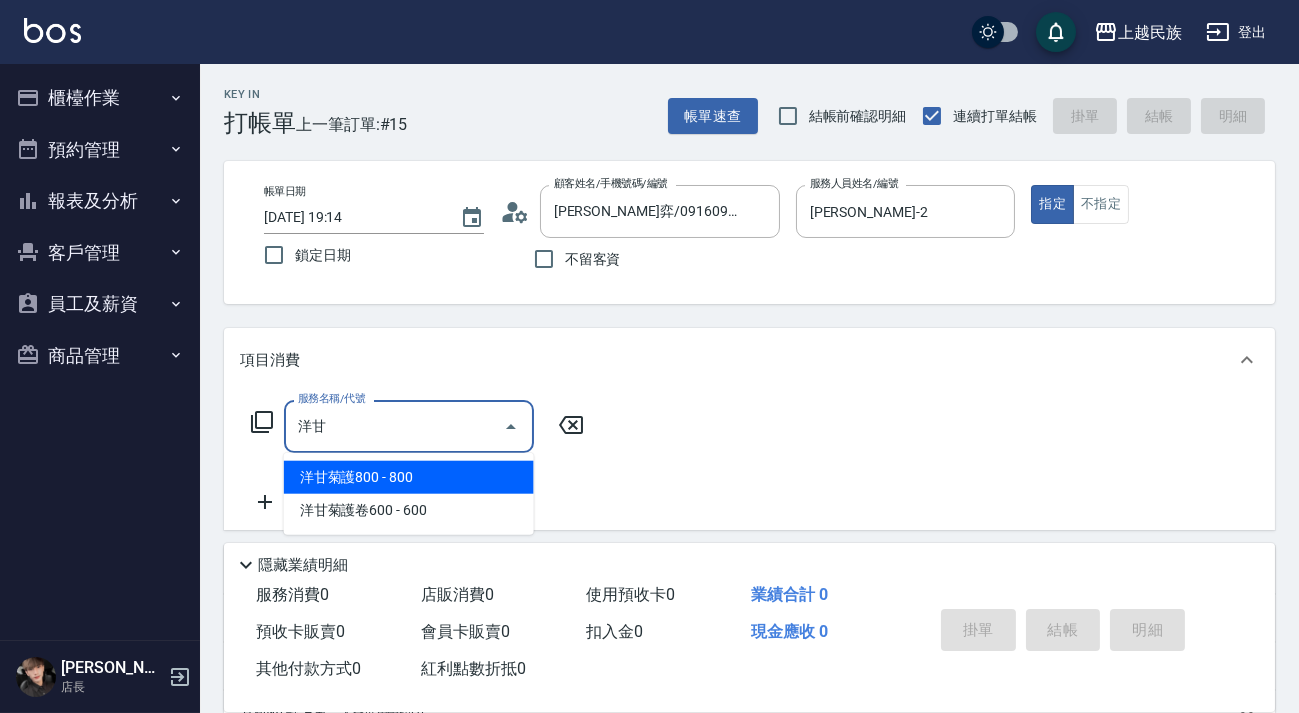 click on "洋甘菊護800 - 800" at bounding box center (409, 477) 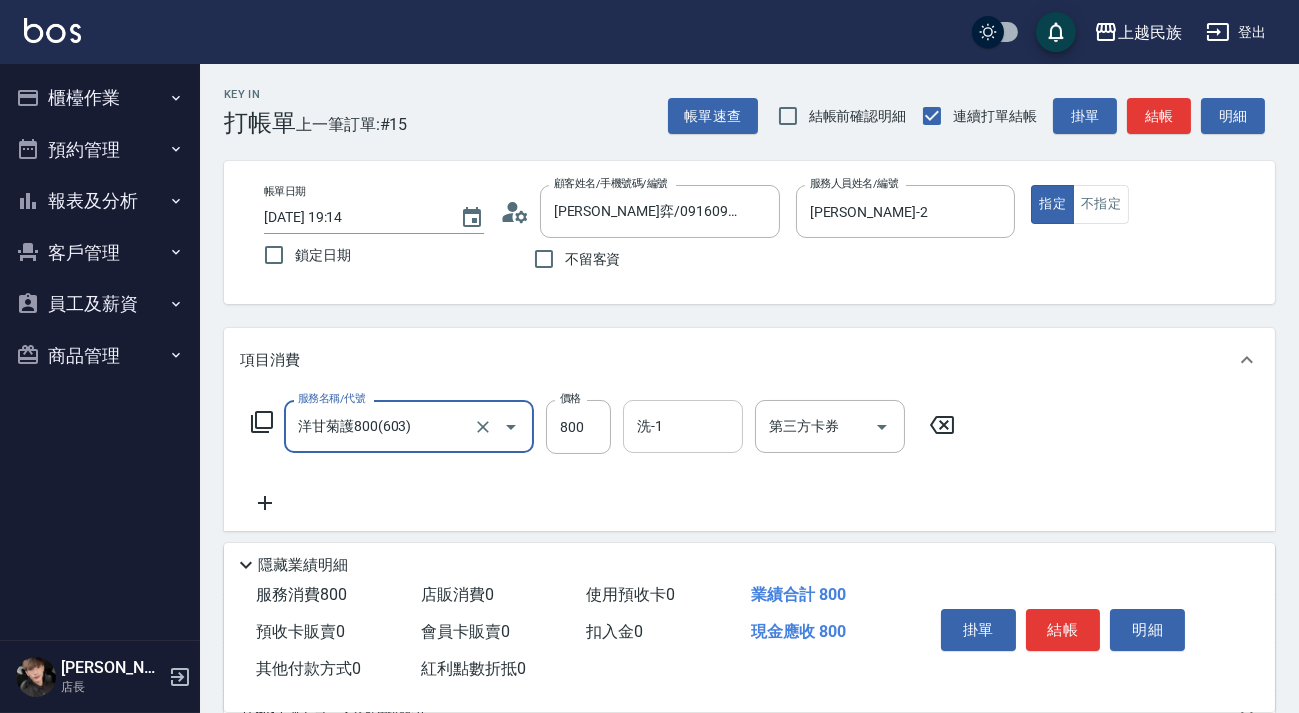 type on "洋甘菊護800(603)" 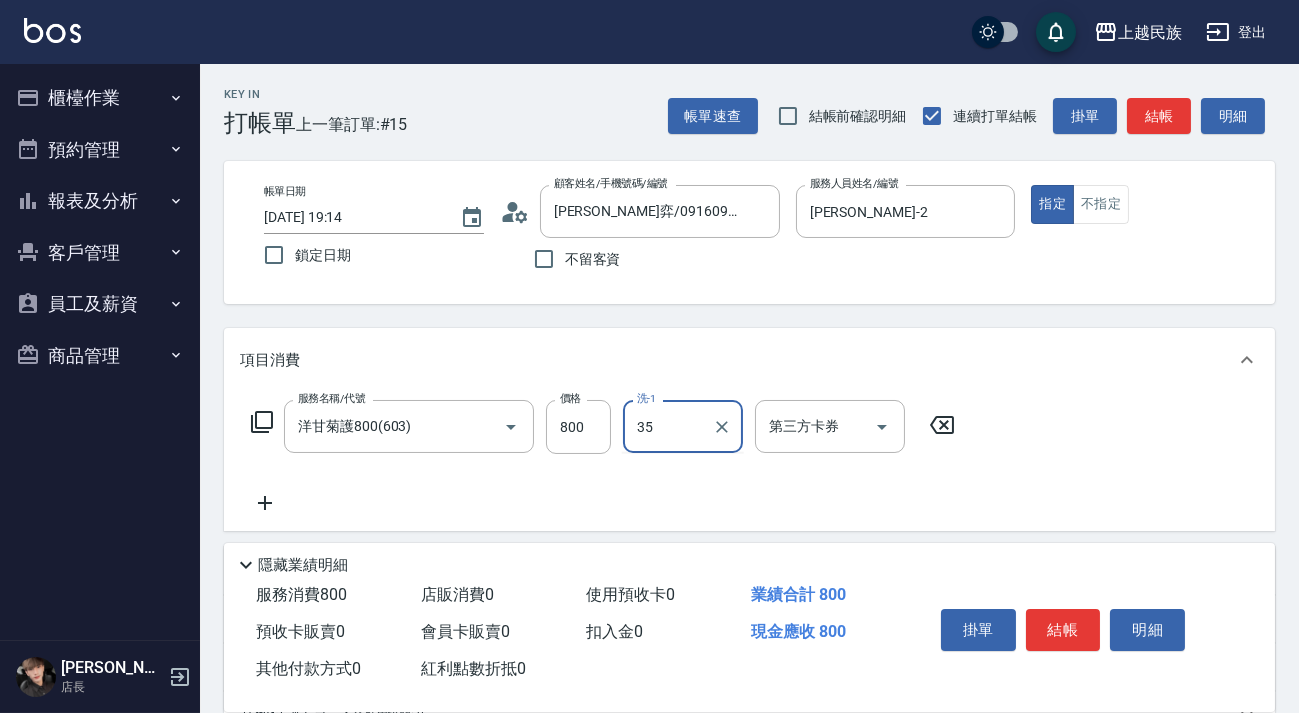 type on "Ula-35" 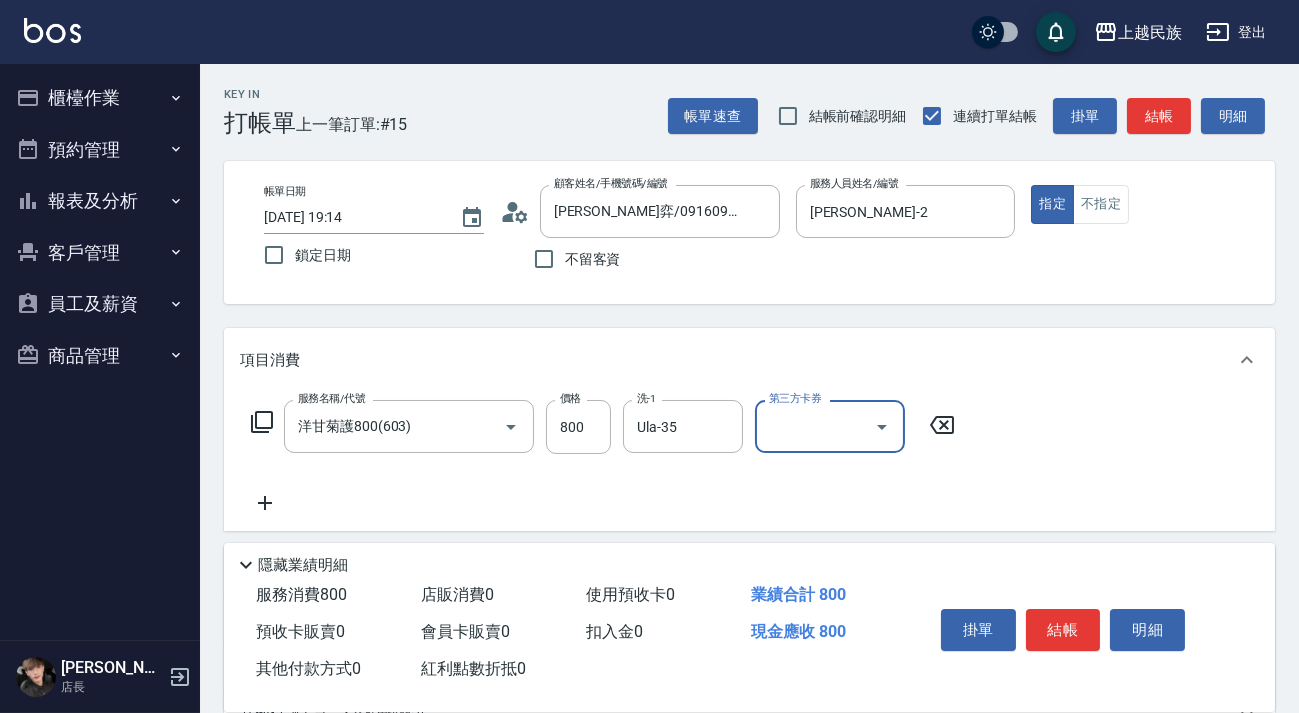scroll, scrollTop: 181, scrollLeft: 0, axis: vertical 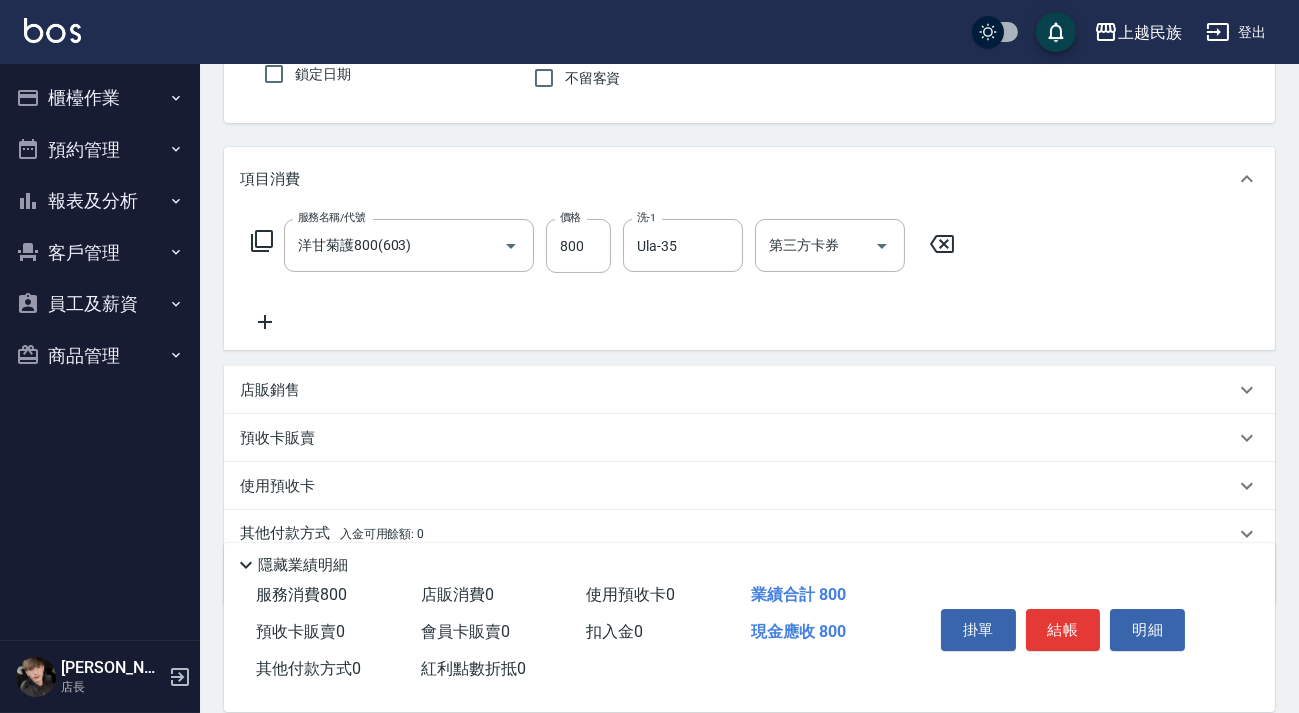 click on "店販銷售" at bounding box center (737, 390) 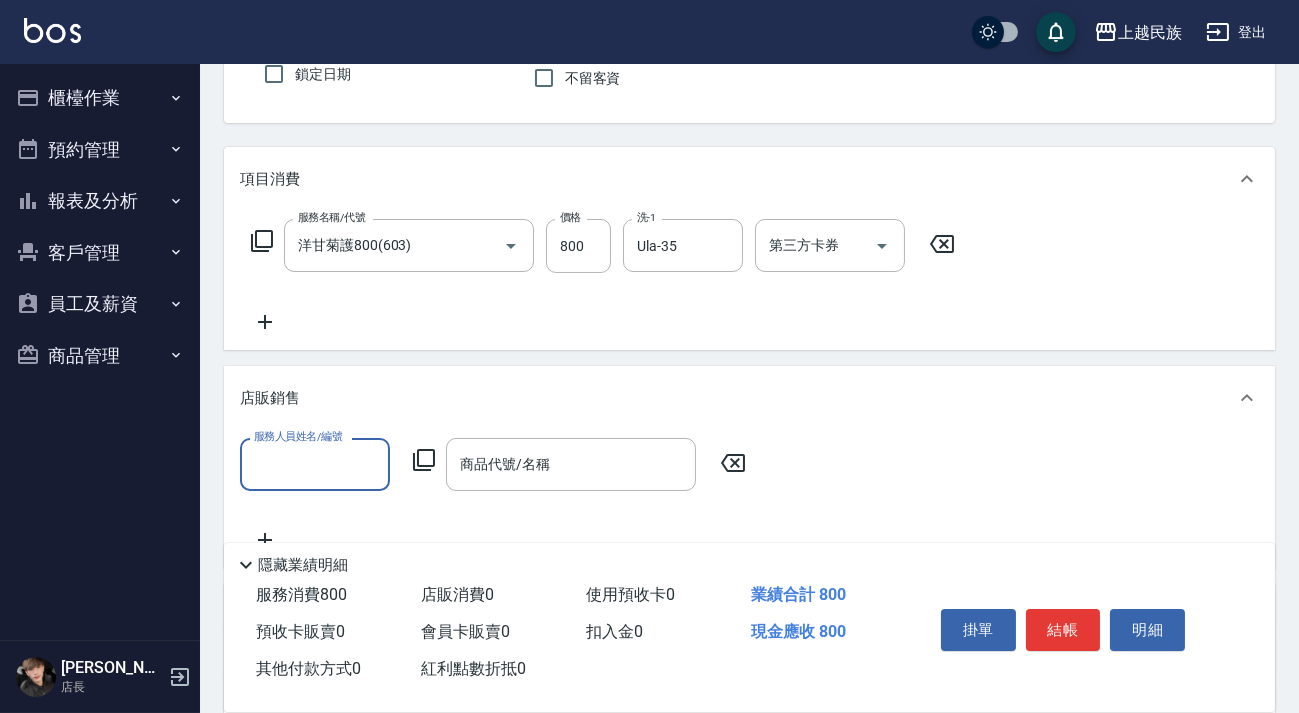 scroll, scrollTop: 0, scrollLeft: 0, axis: both 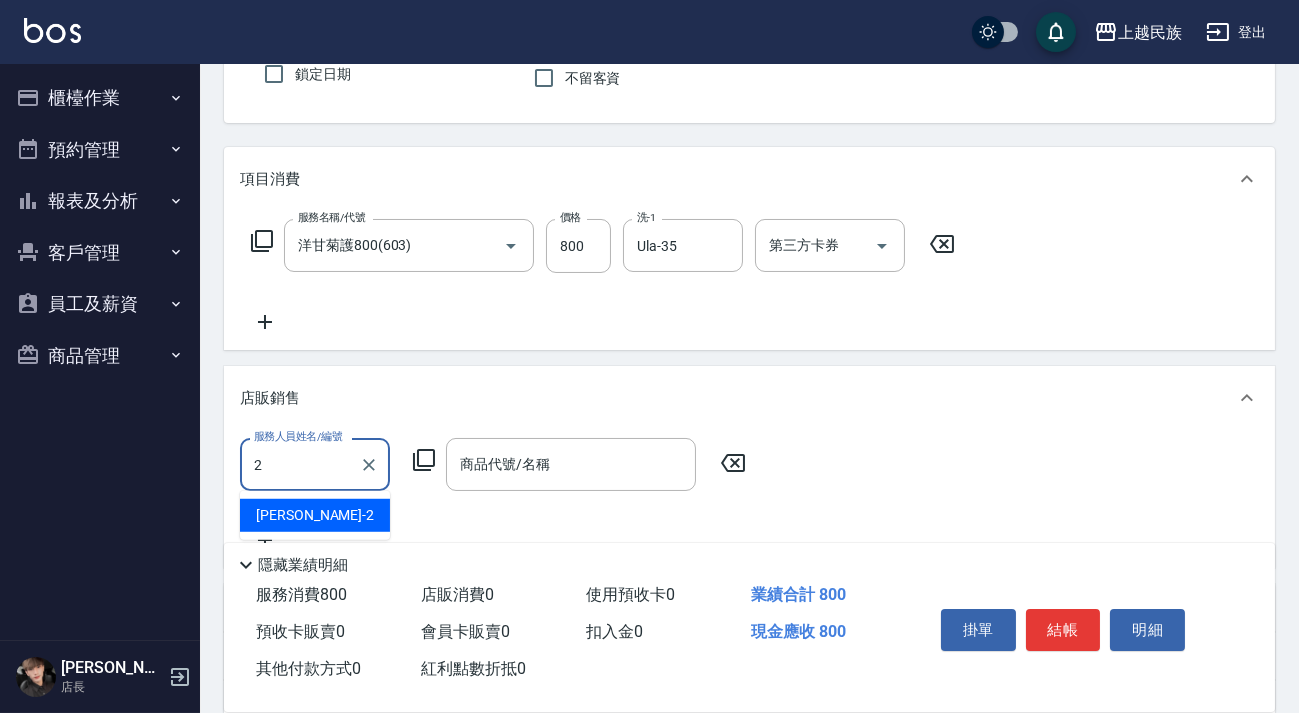 type on "[PERSON_NAME]-2" 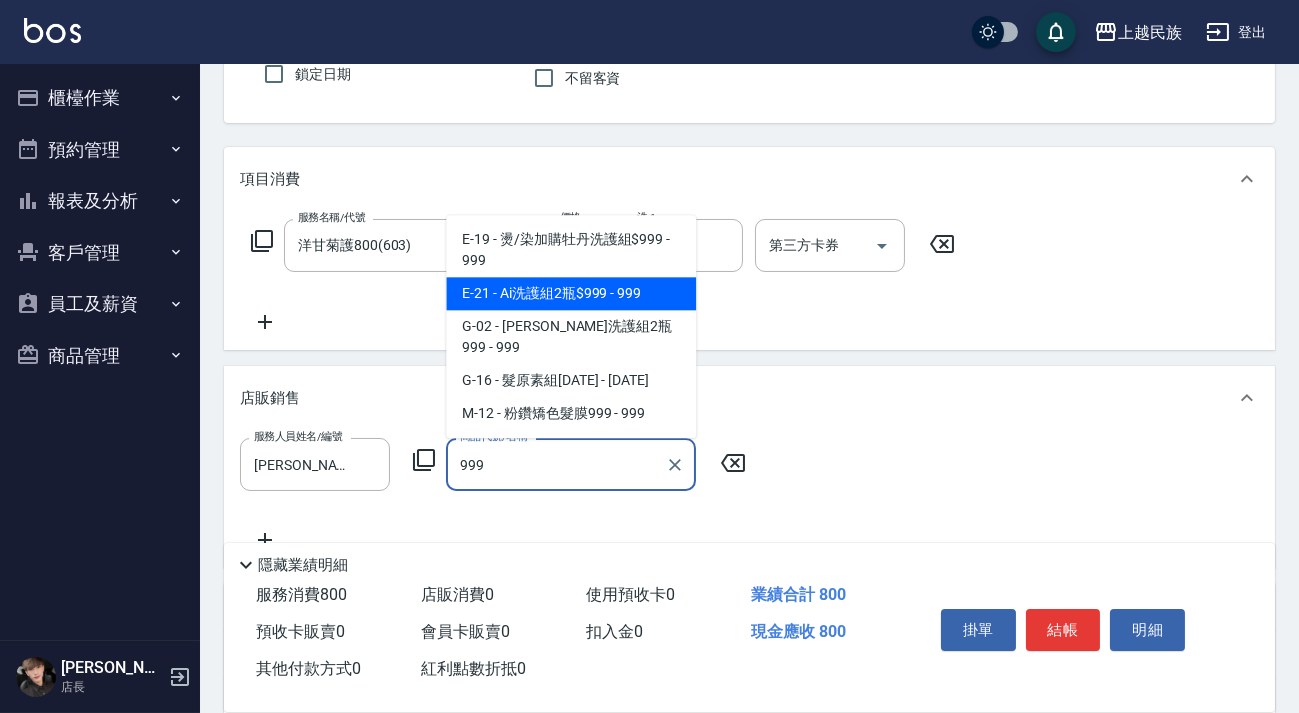 click on "E-21 - Ai洗護組2瓶$999 - 999" at bounding box center [571, 293] 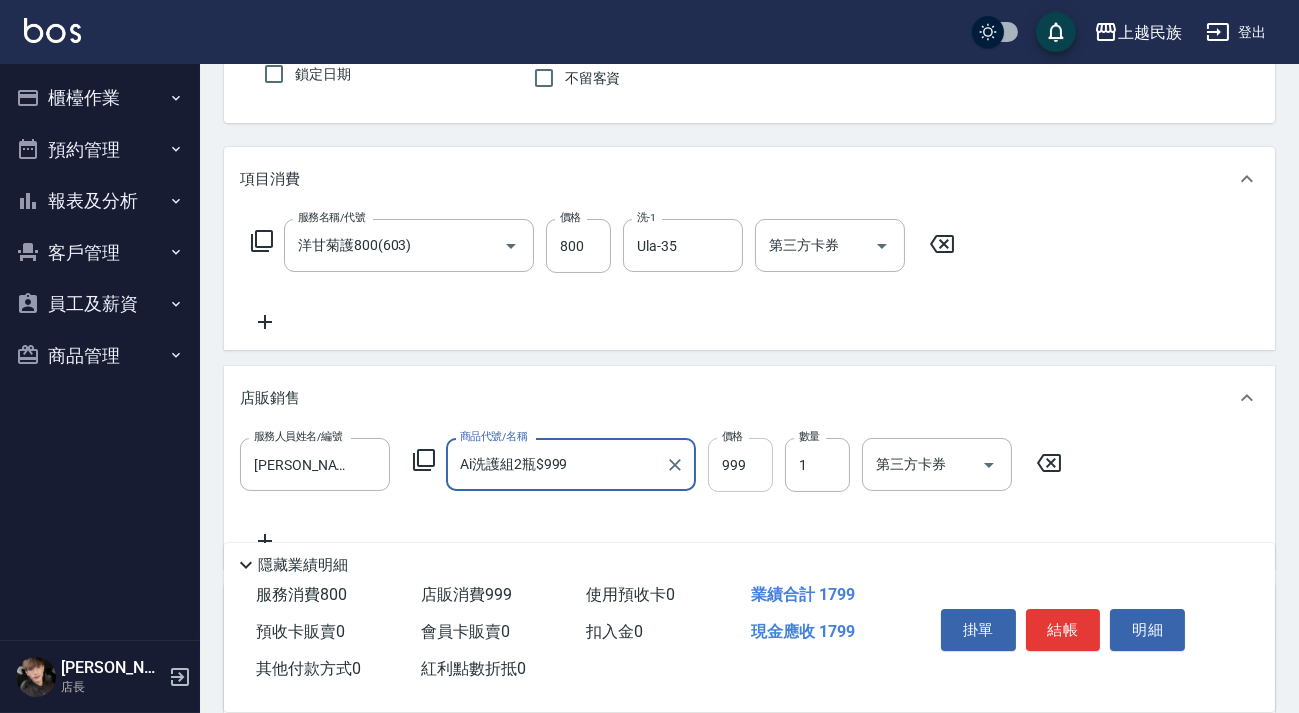 type on "Ai洗護組2瓶$999" 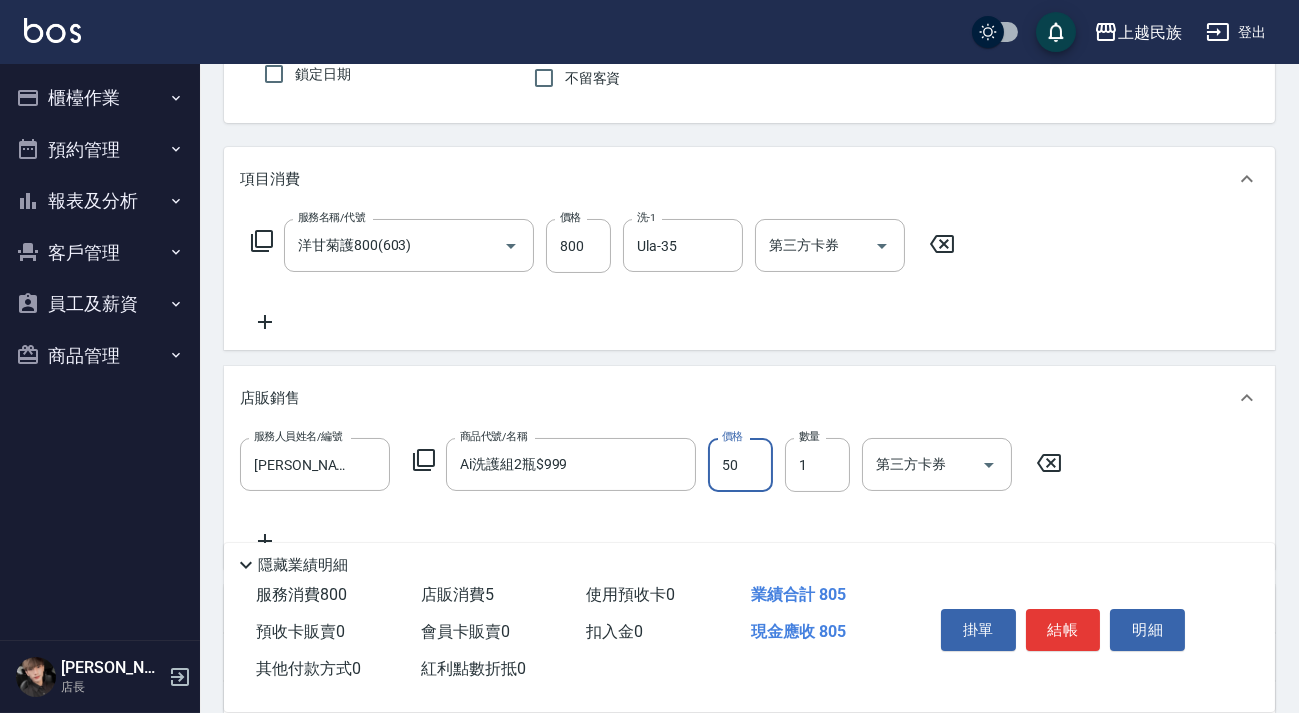 type on "500" 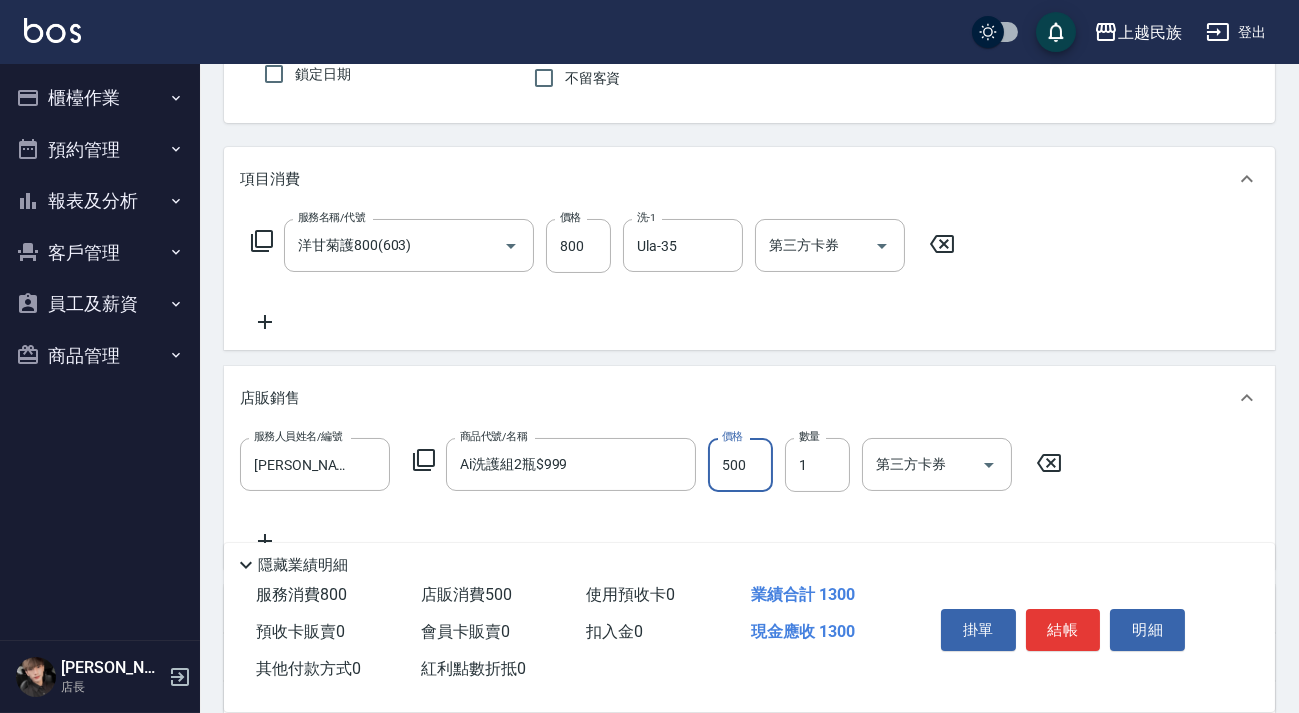 scroll, scrollTop: 0, scrollLeft: 0, axis: both 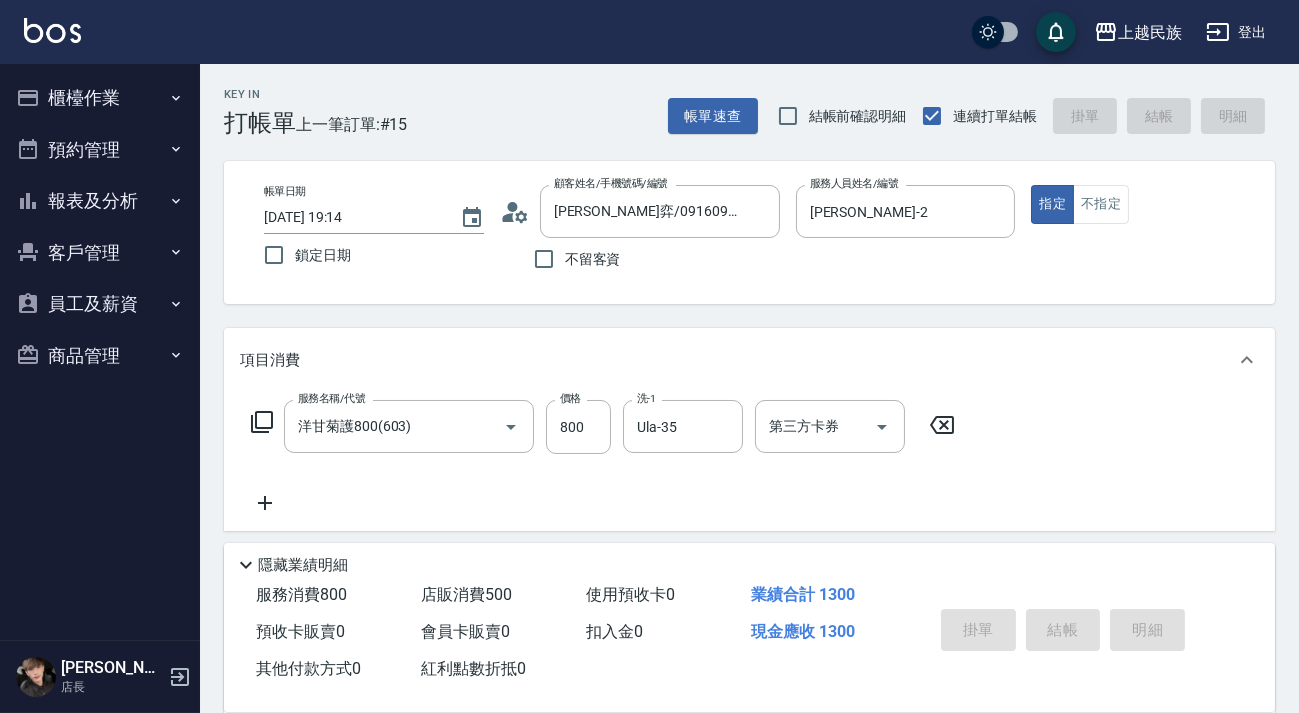 type 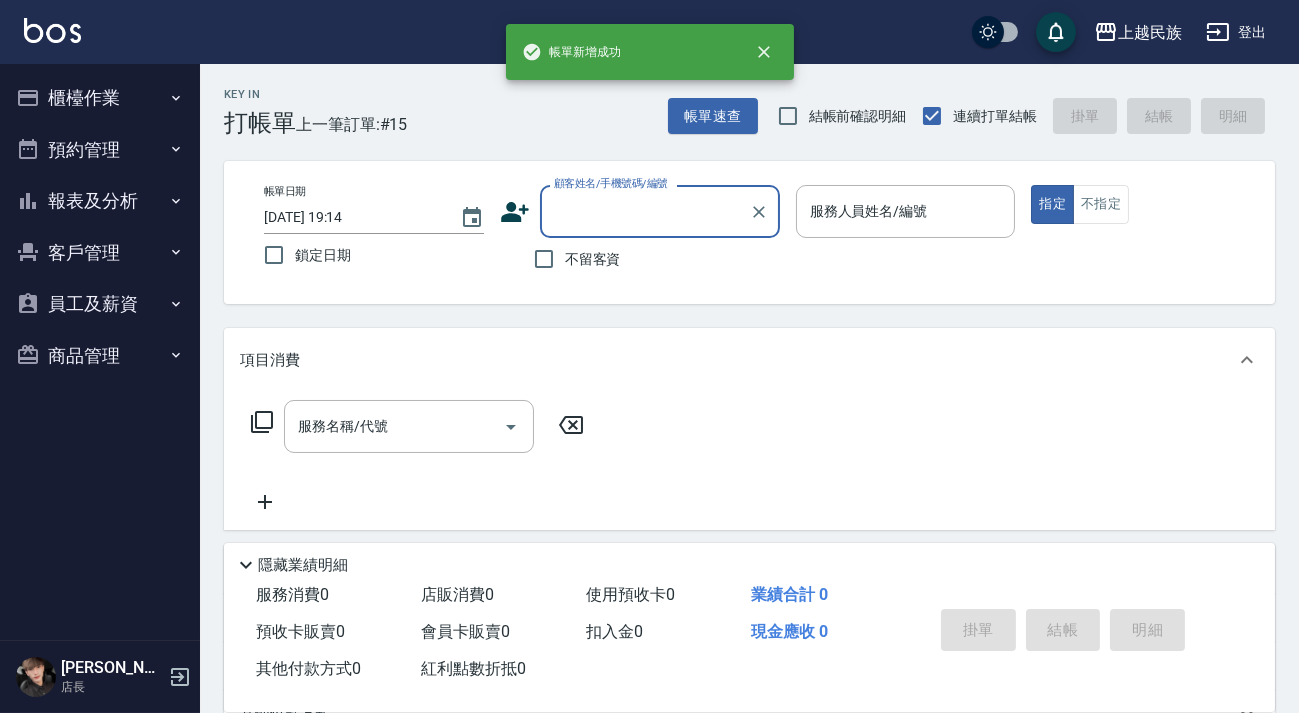 scroll, scrollTop: 0, scrollLeft: 0, axis: both 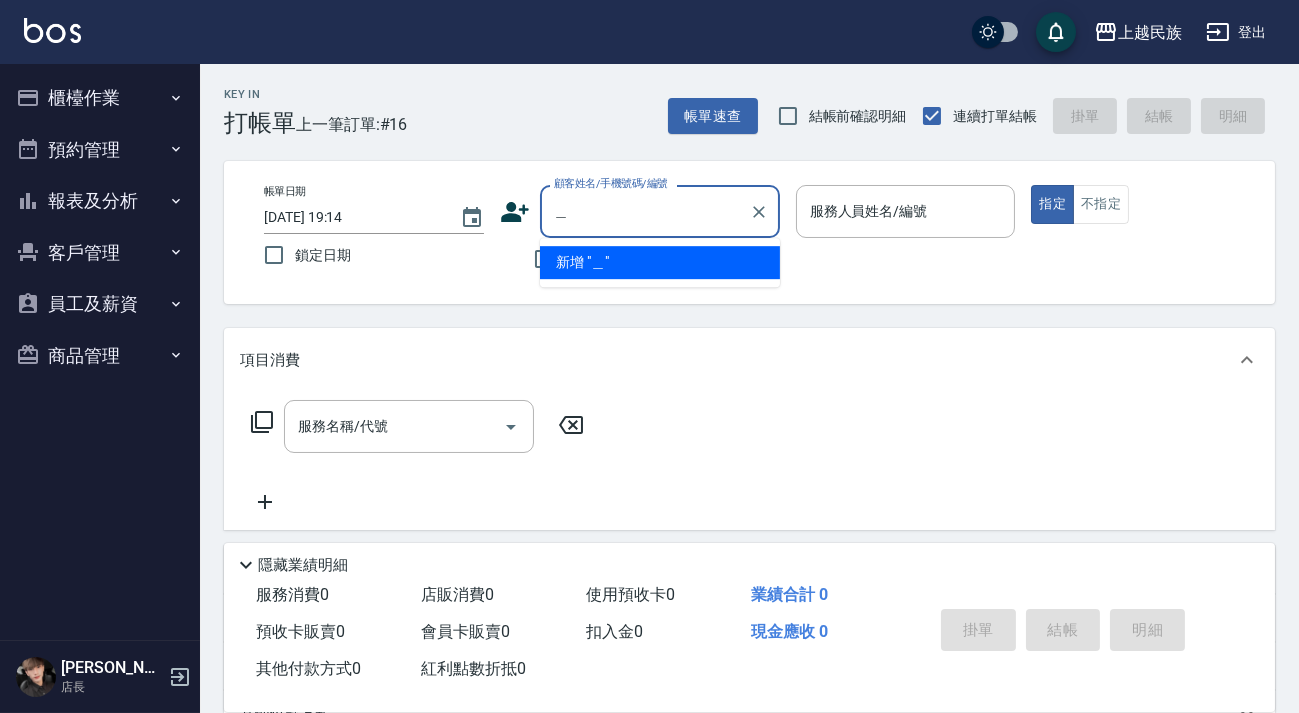 type on "任" 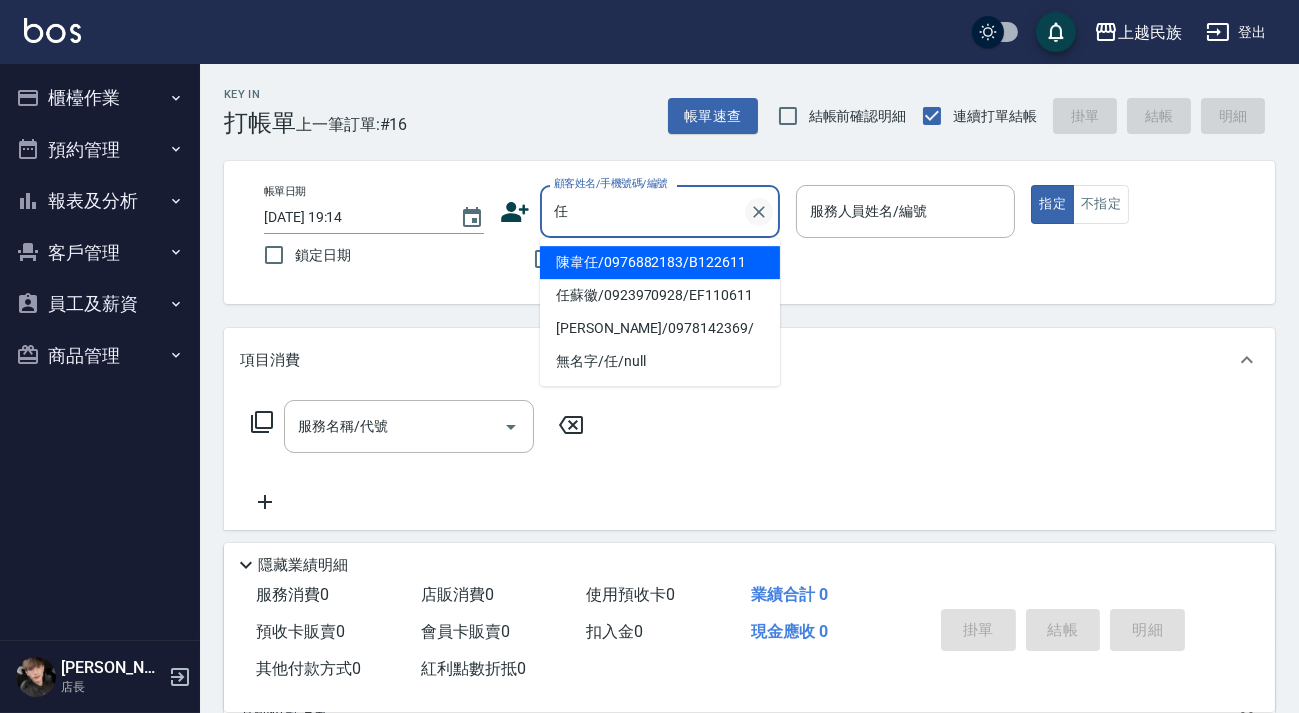 click 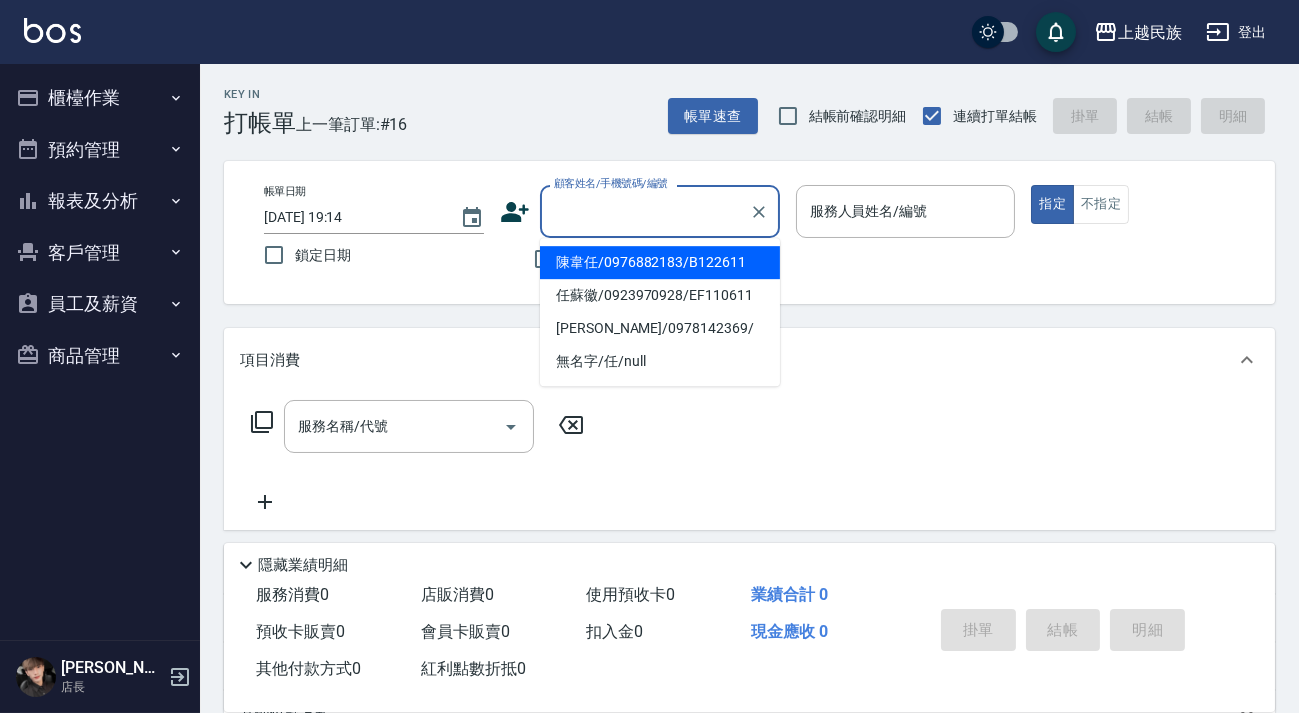 click on "帳單日期 [DATE] 19:14 鎖定日期 顧客姓名/手機號碼/編號 顧客姓名/手機號碼/編號 不留客資 服務人員姓名/編號 服務人員姓名/編號 指定 不指定" at bounding box center (749, 232) 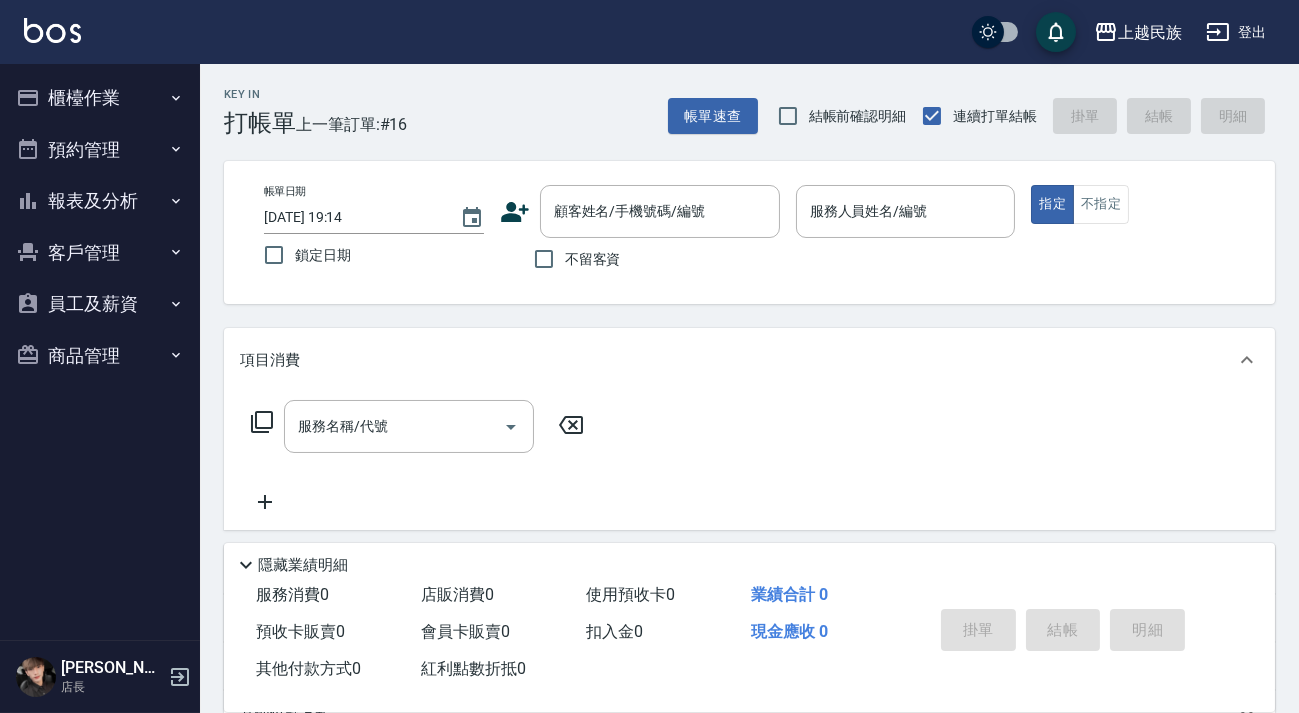 click on "不留客資" at bounding box center [593, 259] 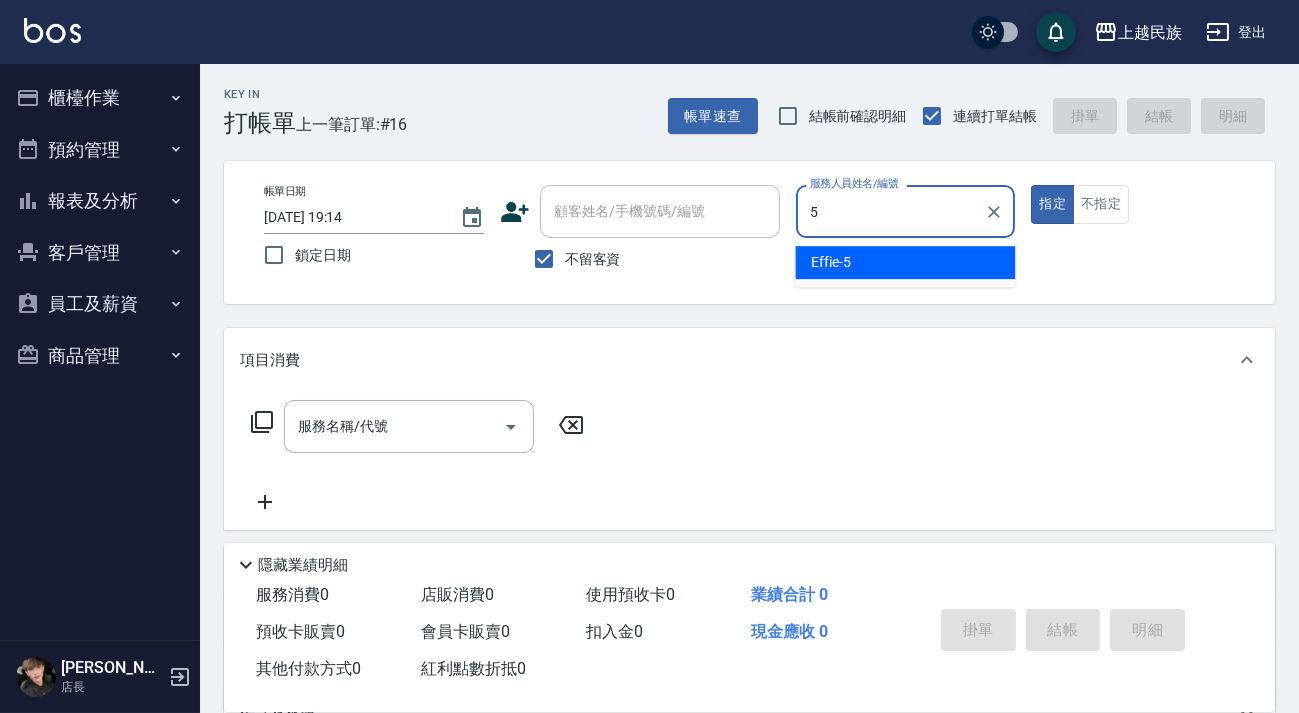 type on "Effie-5" 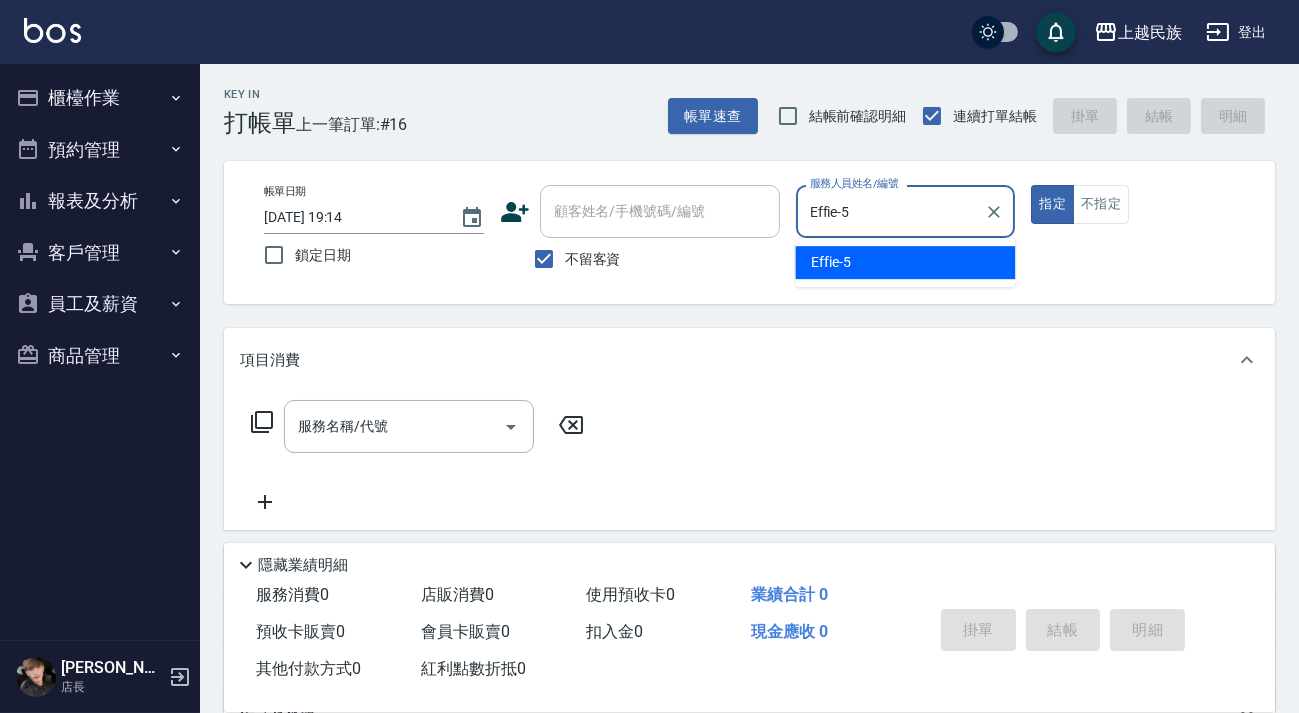 type on "true" 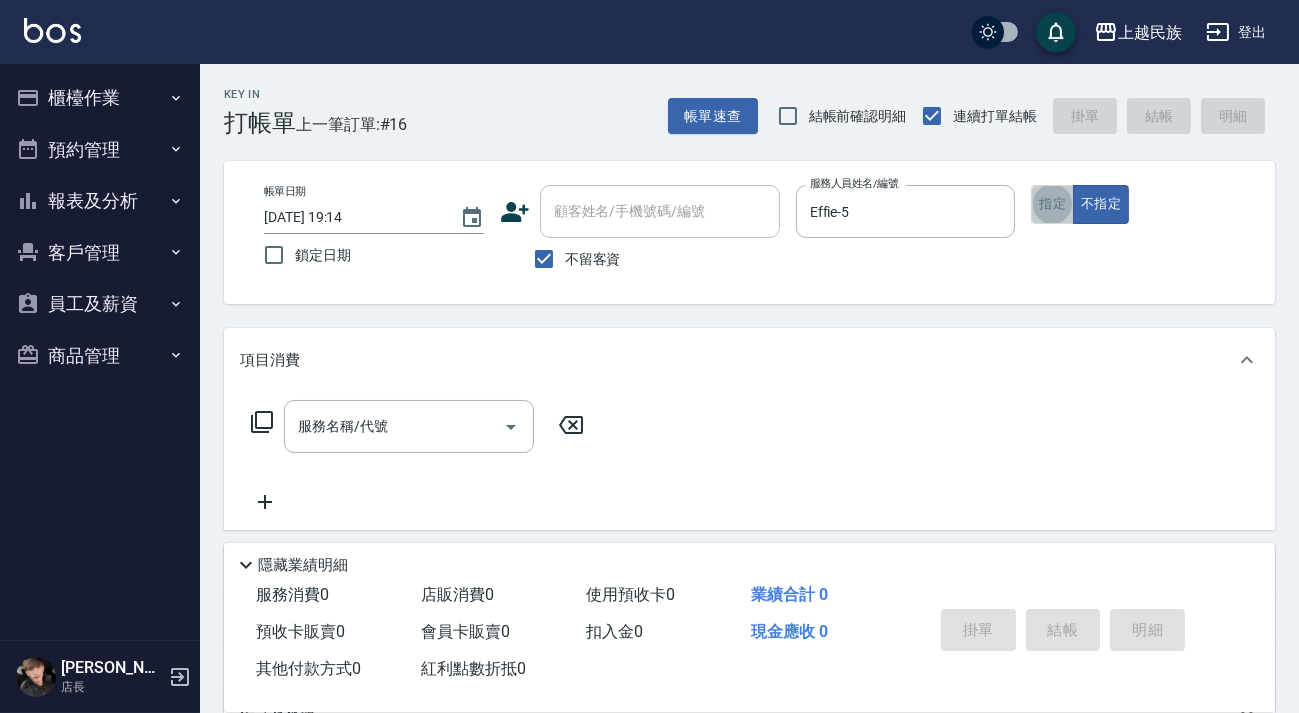 click on "指定" at bounding box center (1052, 204) 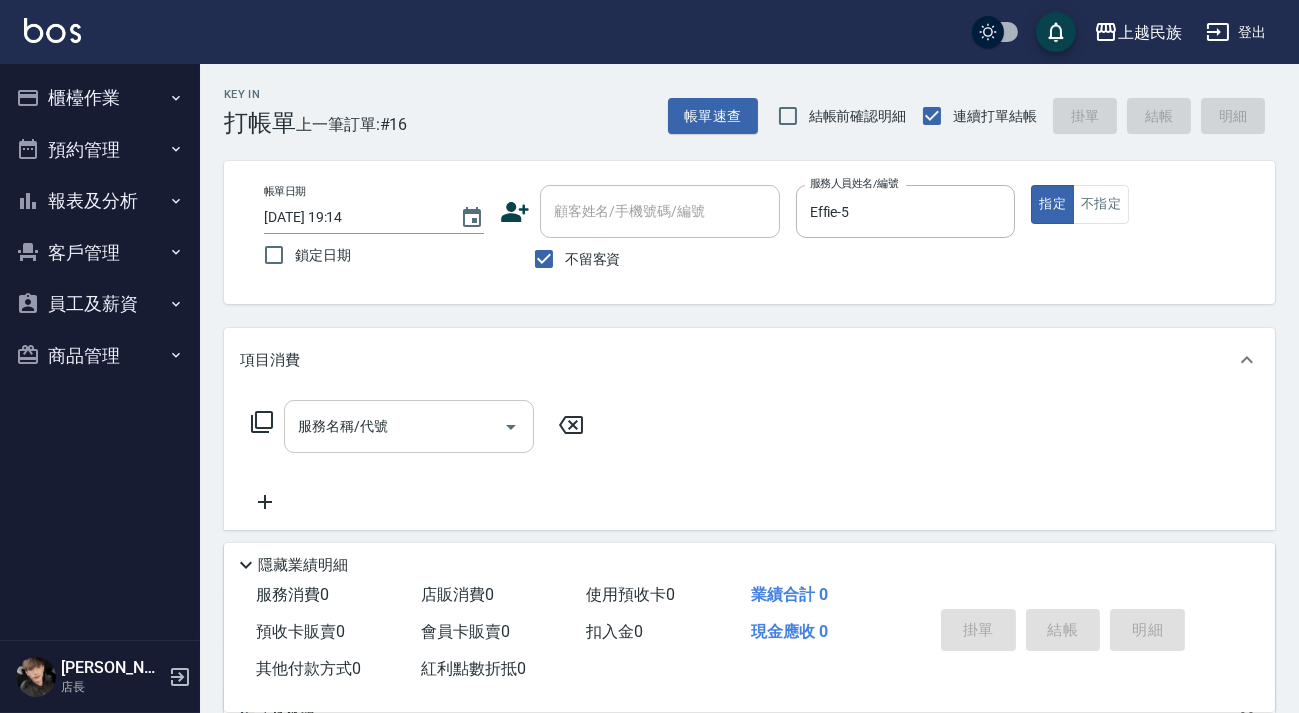 click on "服務名稱/代號" at bounding box center [394, 426] 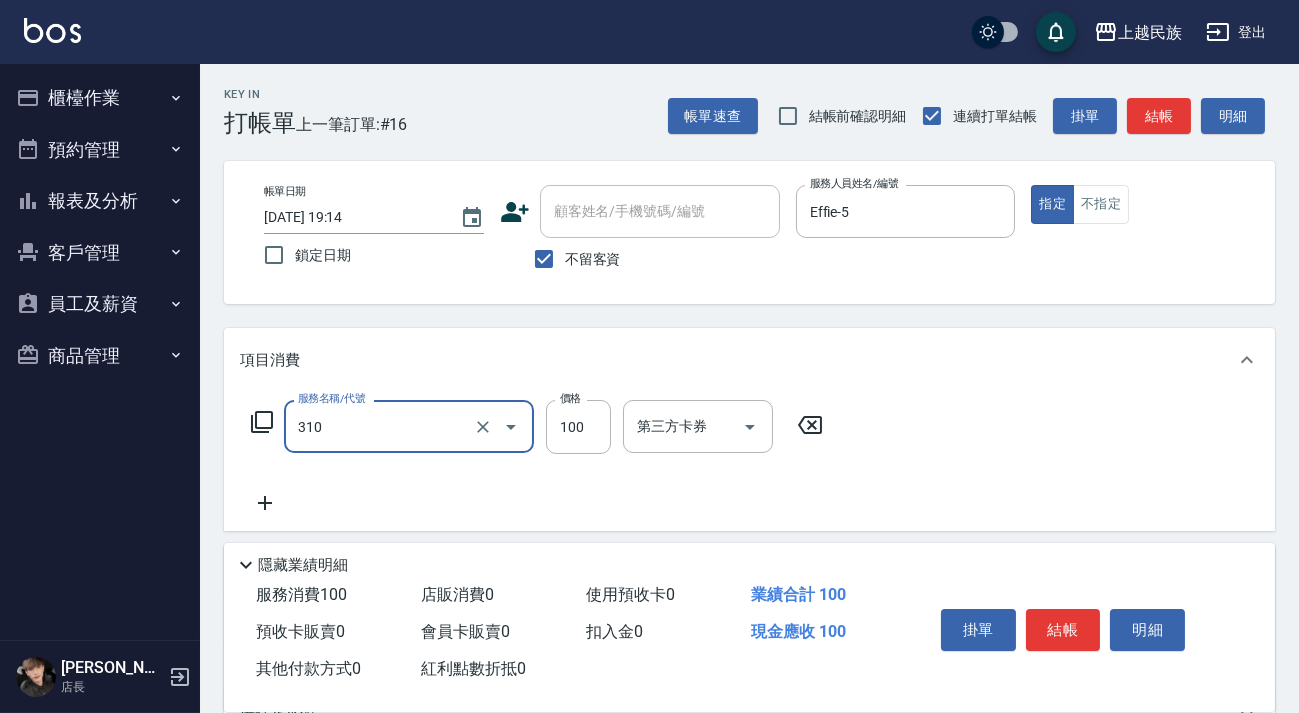 type on "瀏海100(310)" 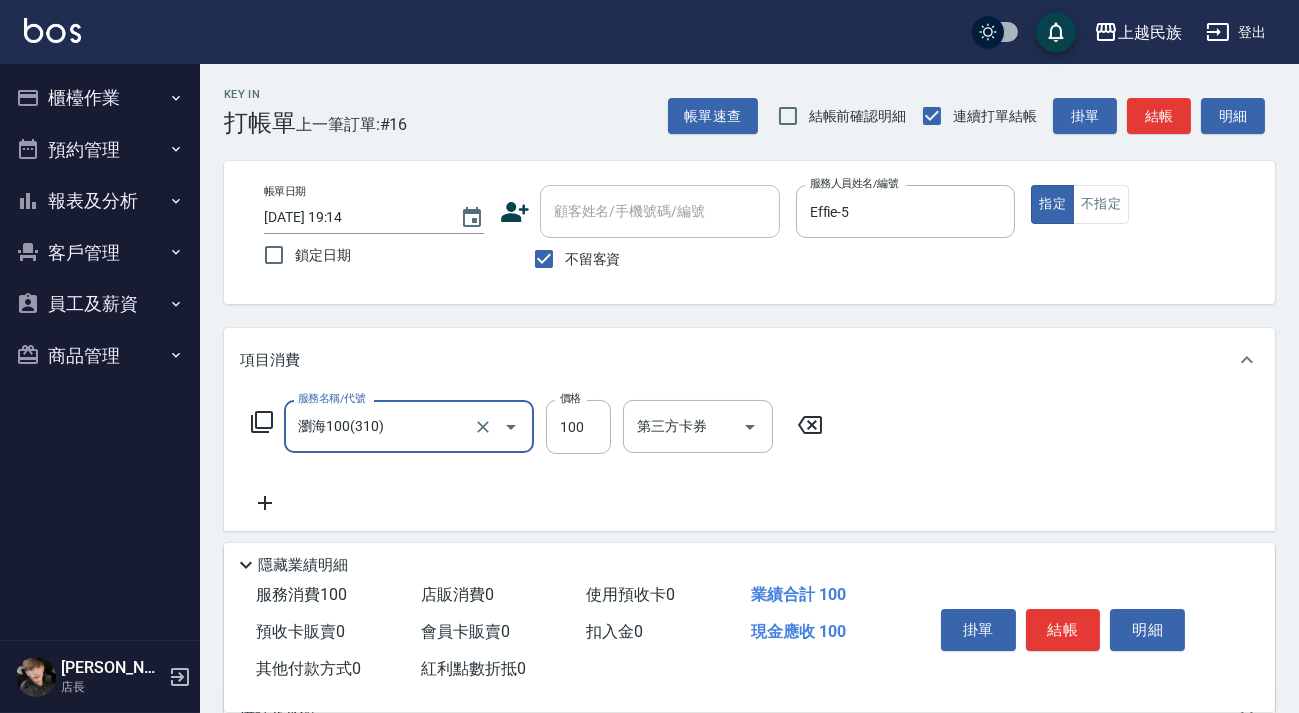 click on "項目消費 服務名稱/代號 瀏海100(310) 服務名稱/代號 價格 100 價格 第三方卡券 第三方卡券 店販銷售 服務人員姓名/編號 服務人員姓名/編號 商品代號/名稱 商品代號/名稱 預收卡販賣 卡券名稱/代號 卡券名稱/代號 其他付款方式 其他付款方式 其他付款方式 備註及來源 備註 備註 訂單來源 ​ 訂單來源" at bounding box center (749, 533) 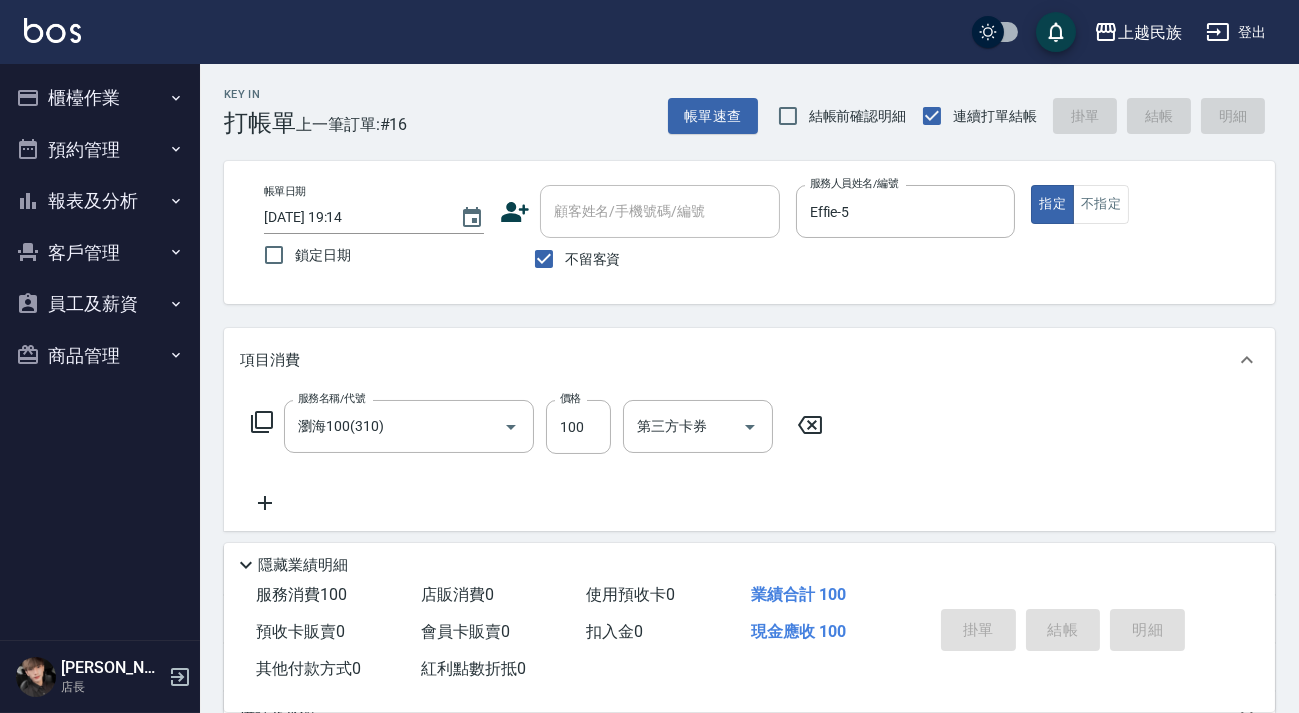 type on "[DATE] 19:24" 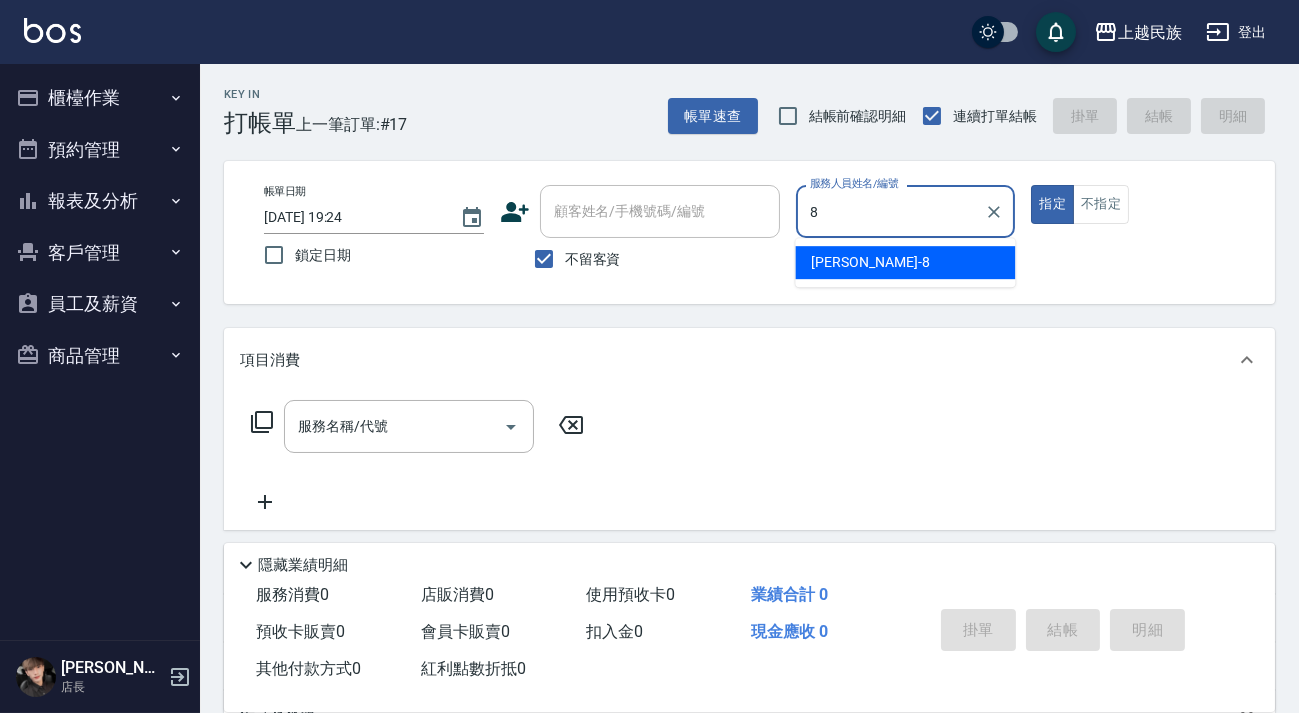type on "Stella-8" 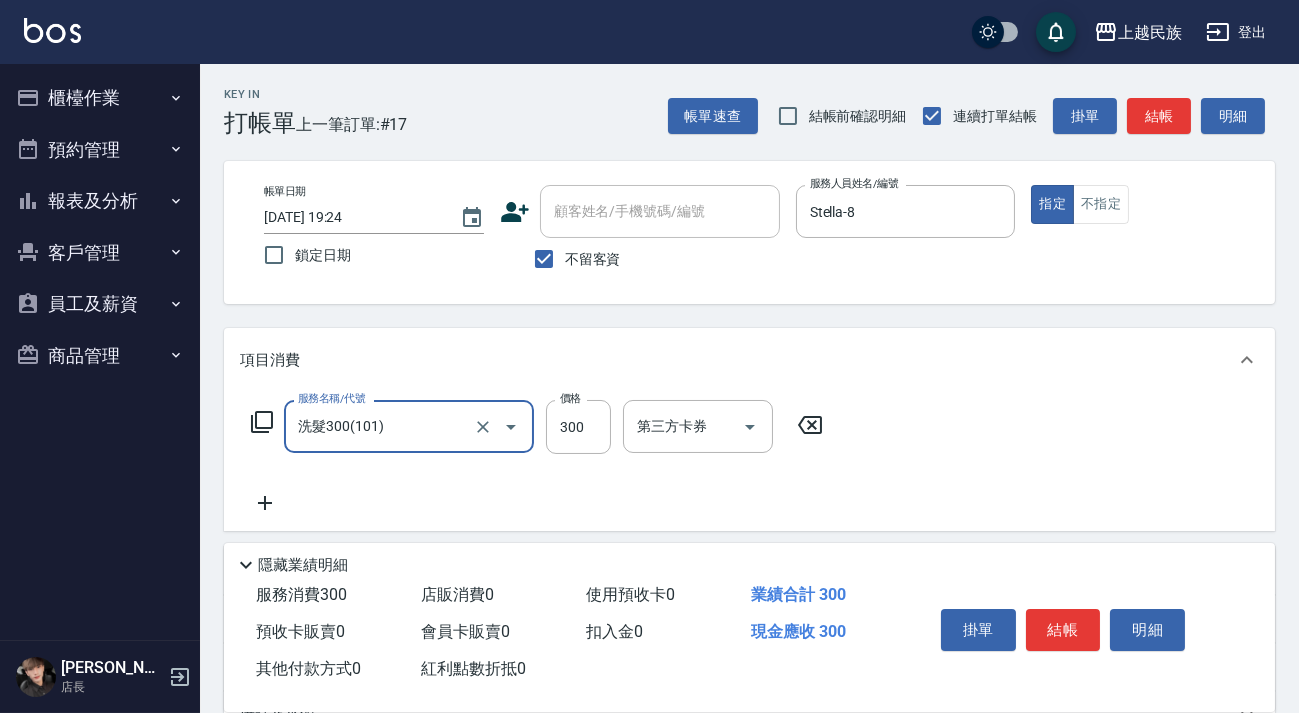 type on "洗髮300(101)" 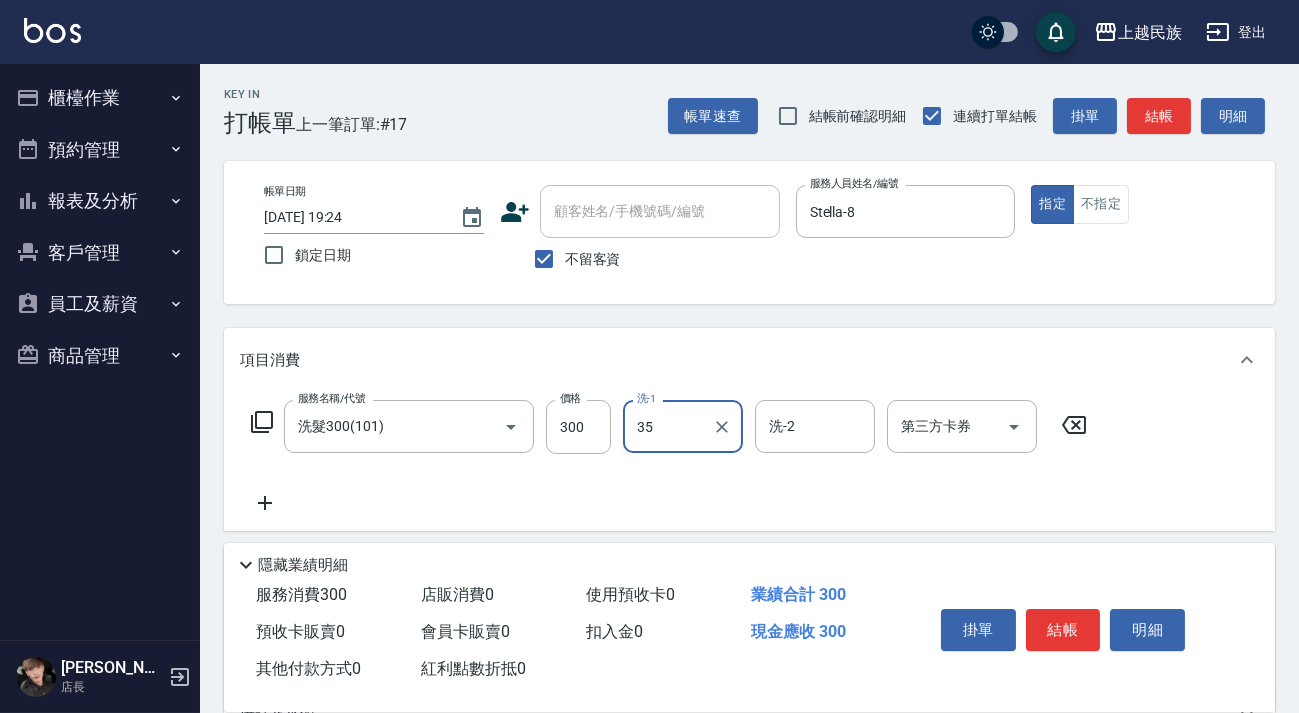 type on "Ula-35" 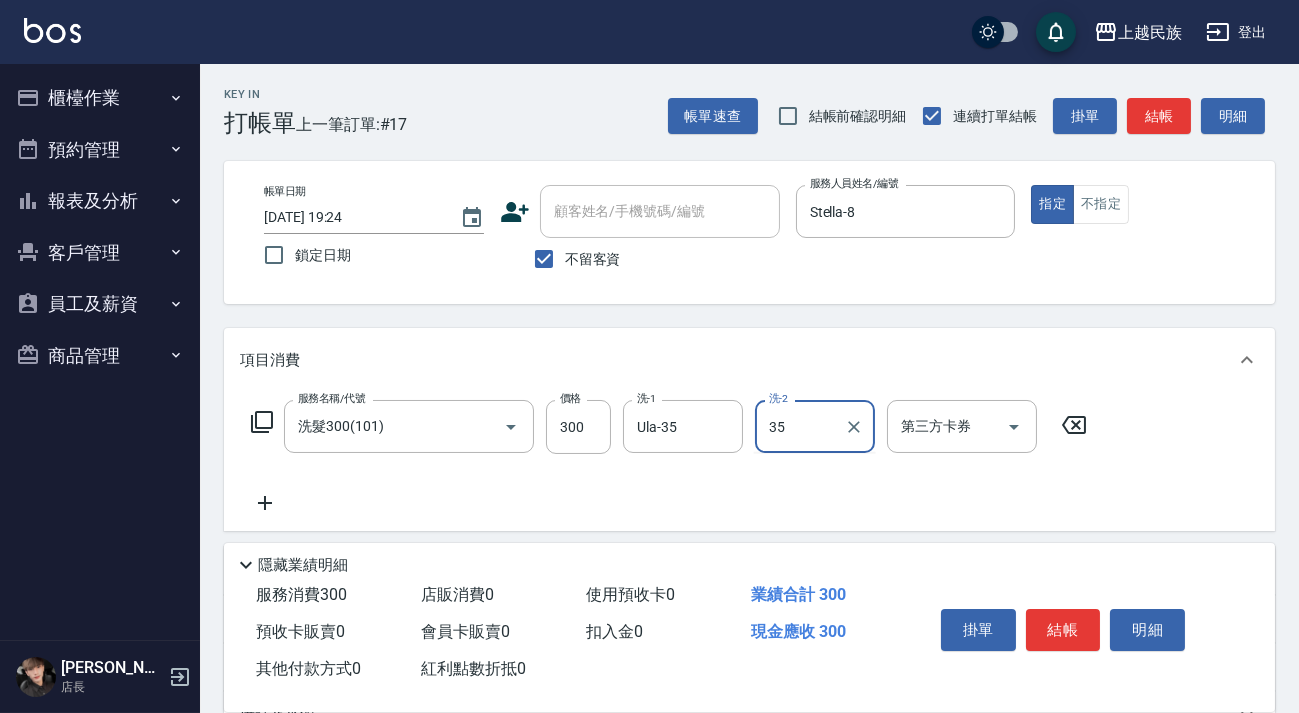 type on "Ula-35" 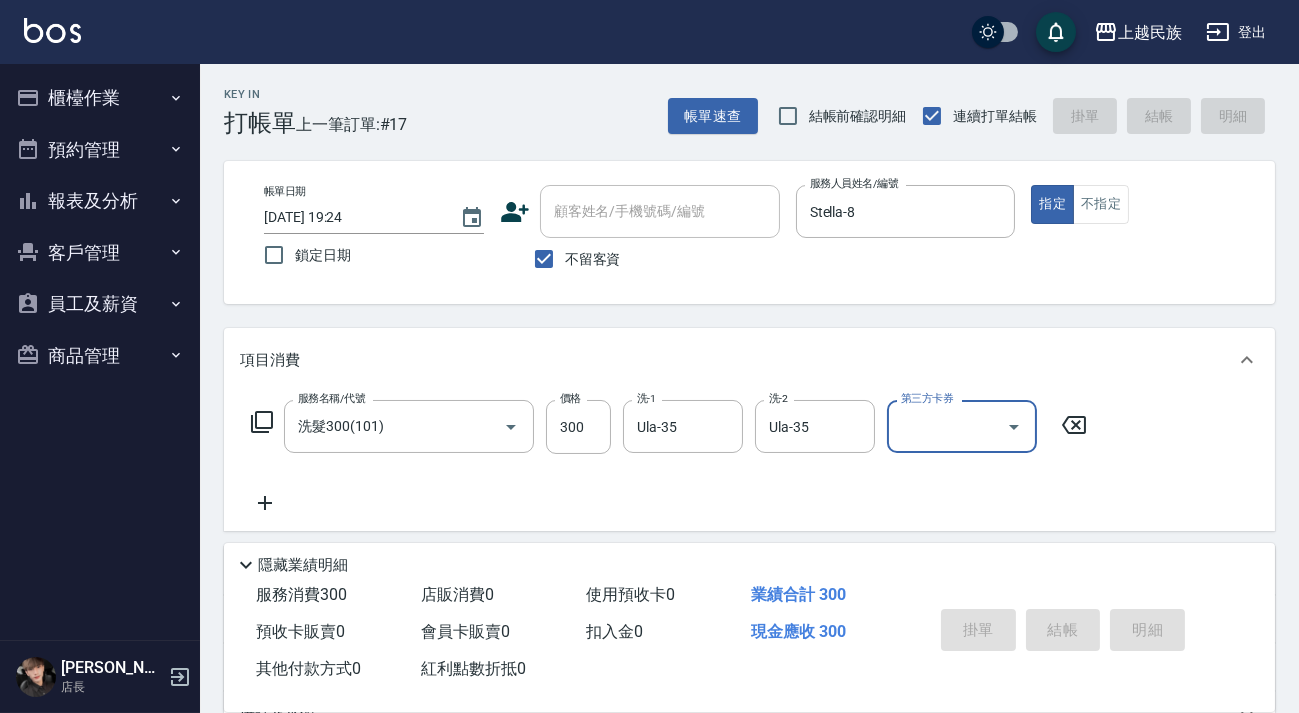 type 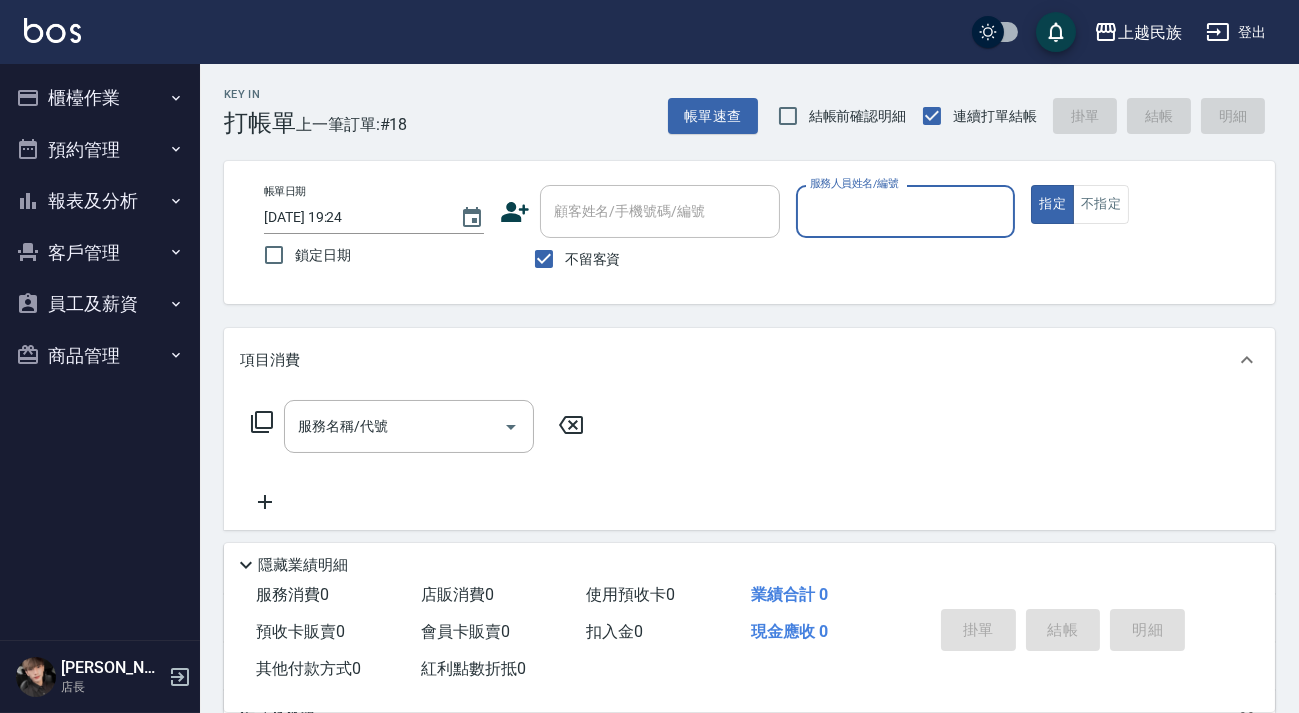 click on "不留客資" at bounding box center [593, 259] 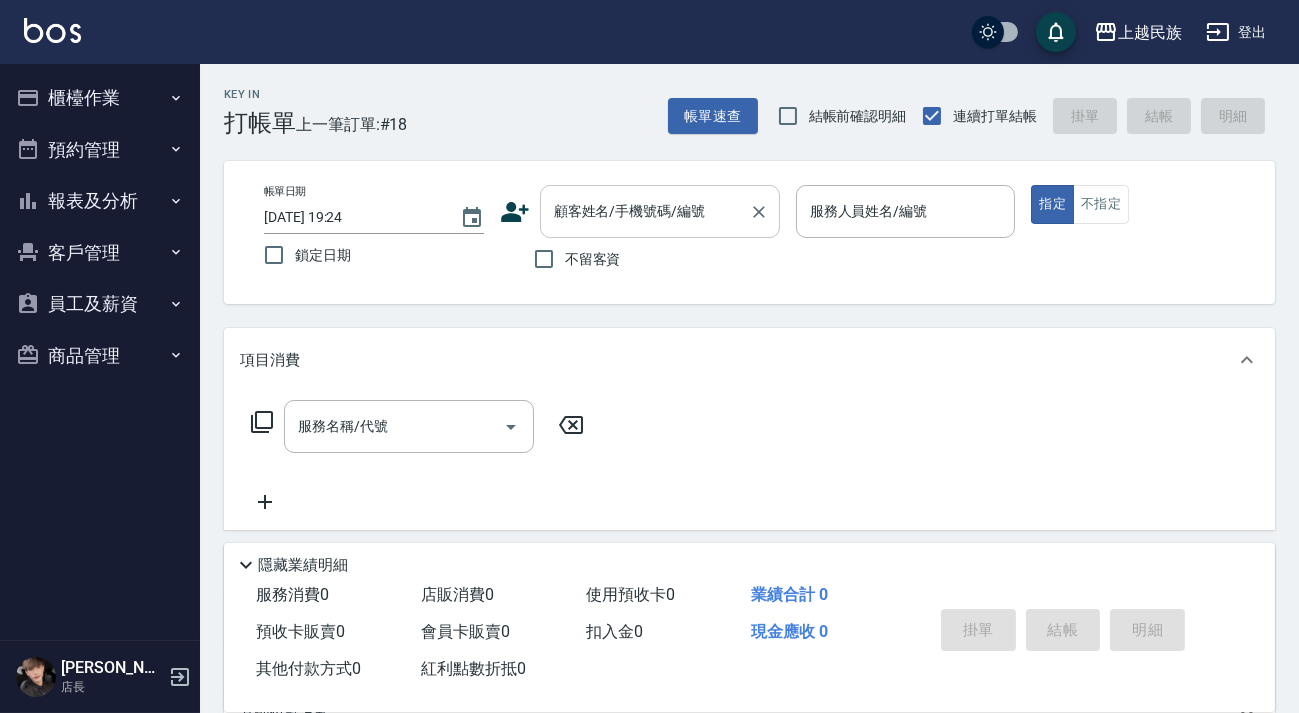 click on "顧客姓名/手機號碼/編號" at bounding box center (660, 211) 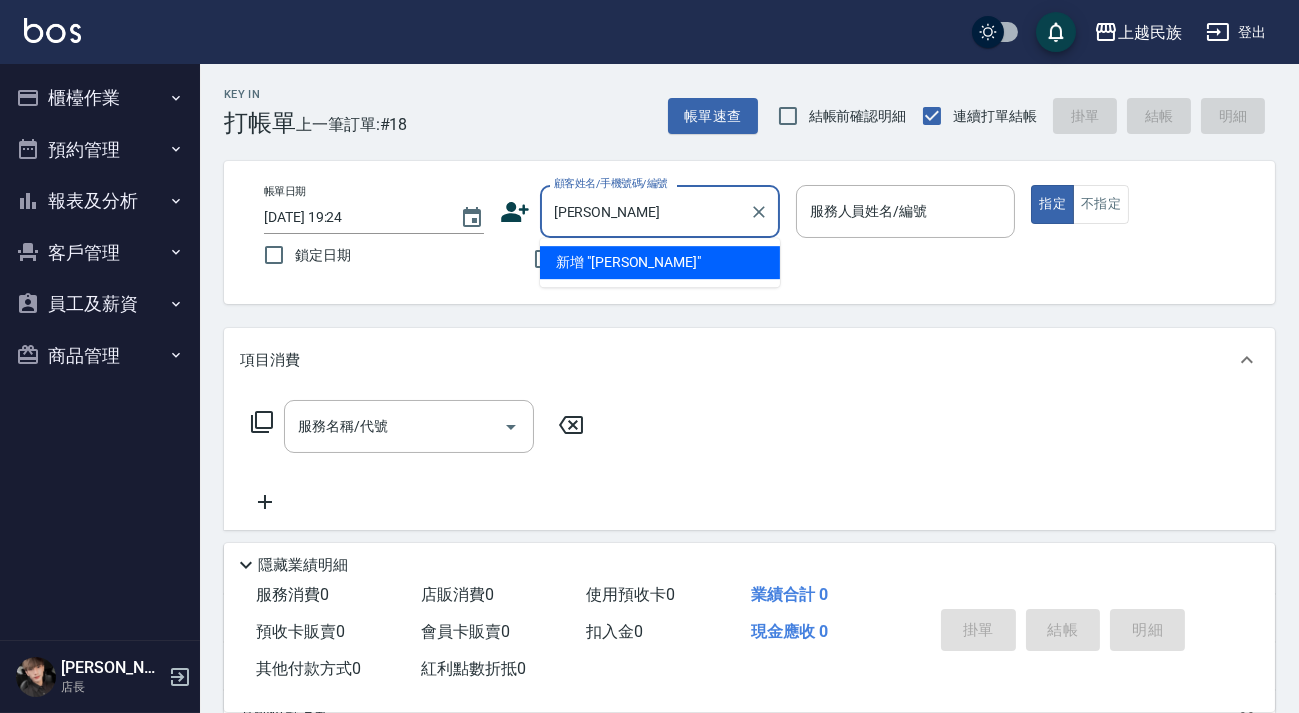 click on "新增 "[PERSON_NAME]"" at bounding box center (660, 262) 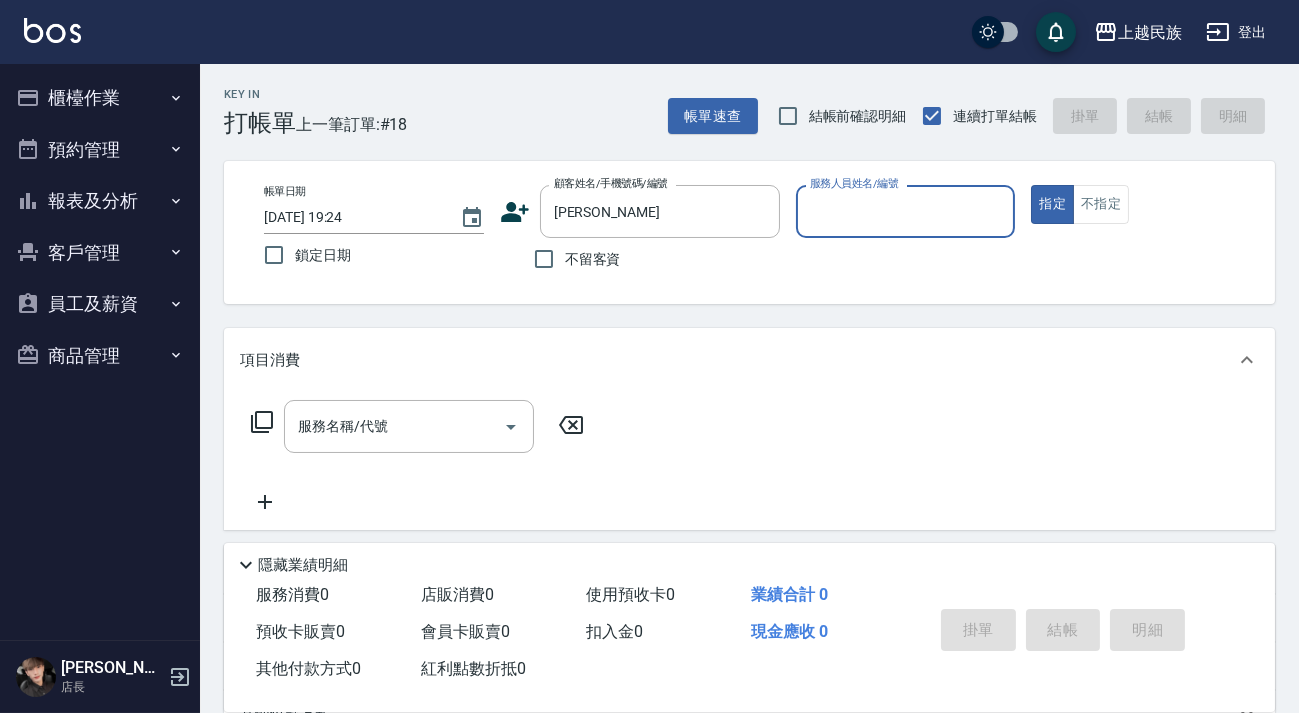 click on "服務人員姓名/編號" at bounding box center (906, 211) 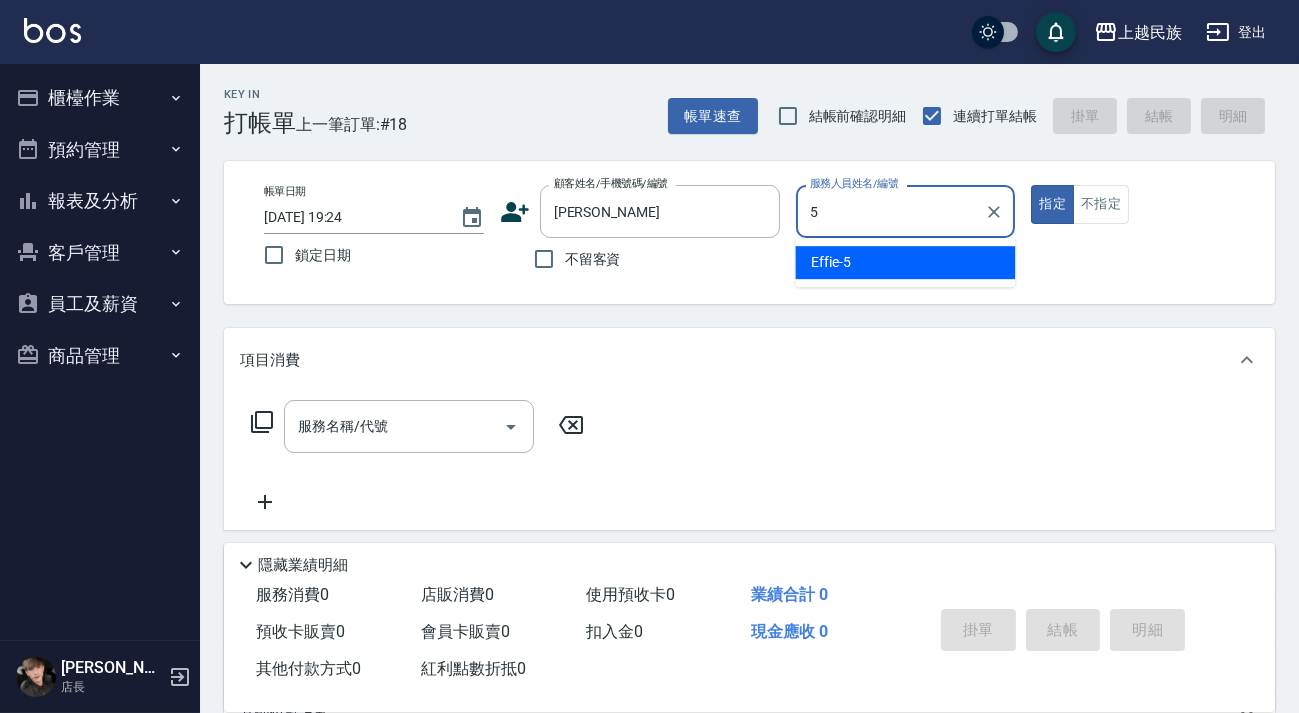type on "Effie-5" 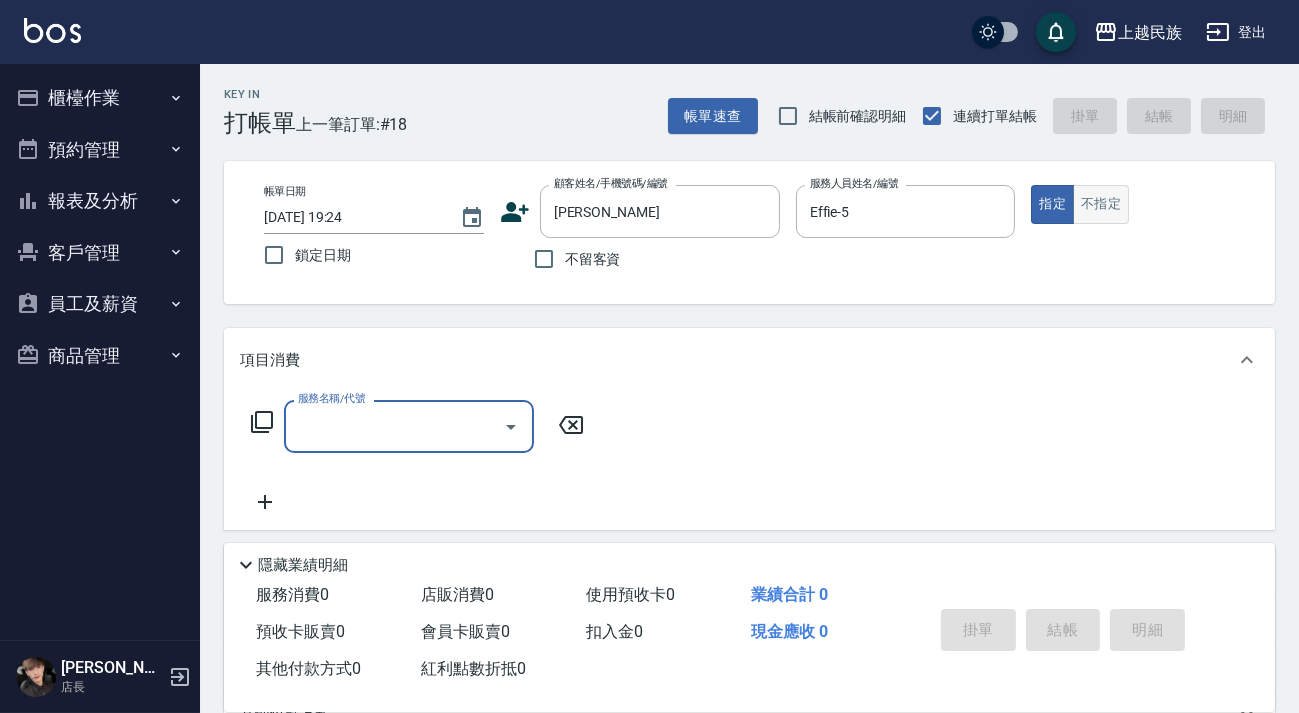 drag, startPoint x: 1071, startPoint y: 200, endPoint x: 1081, endPoint y: 202, distance: 10.198039 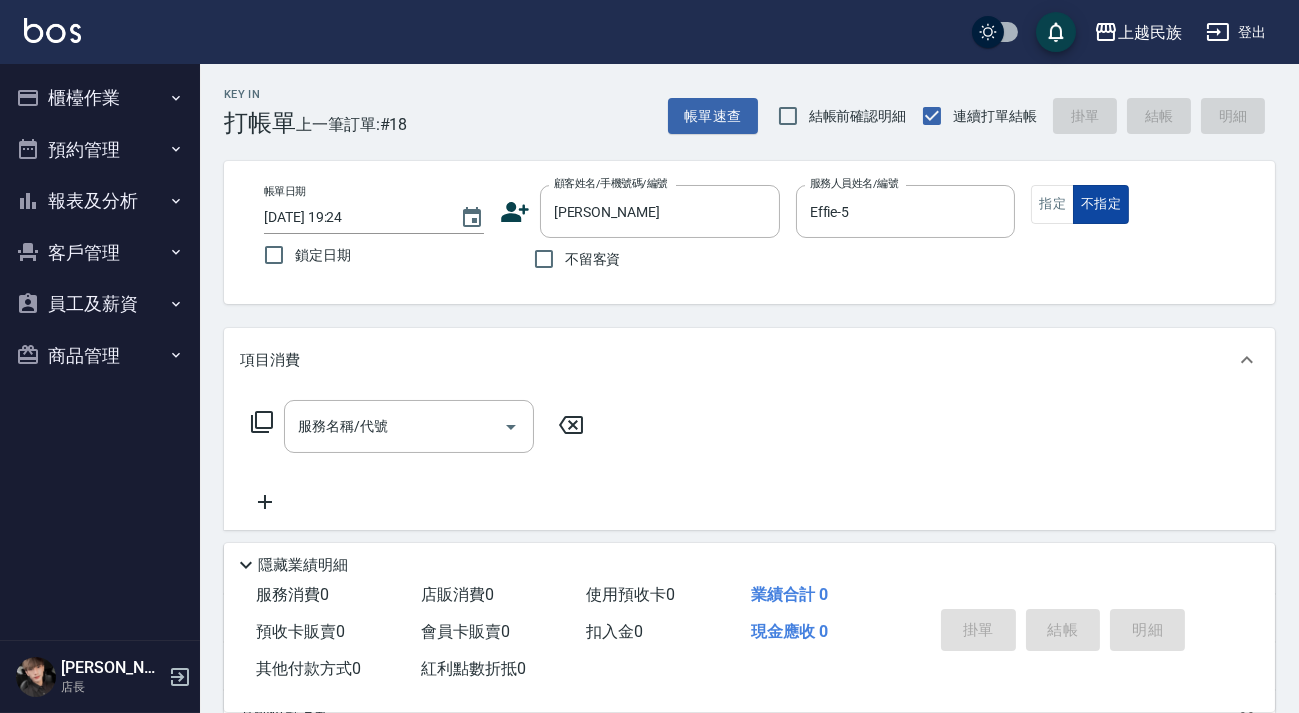 click on "不指定" at bounding box center [1101, 204] 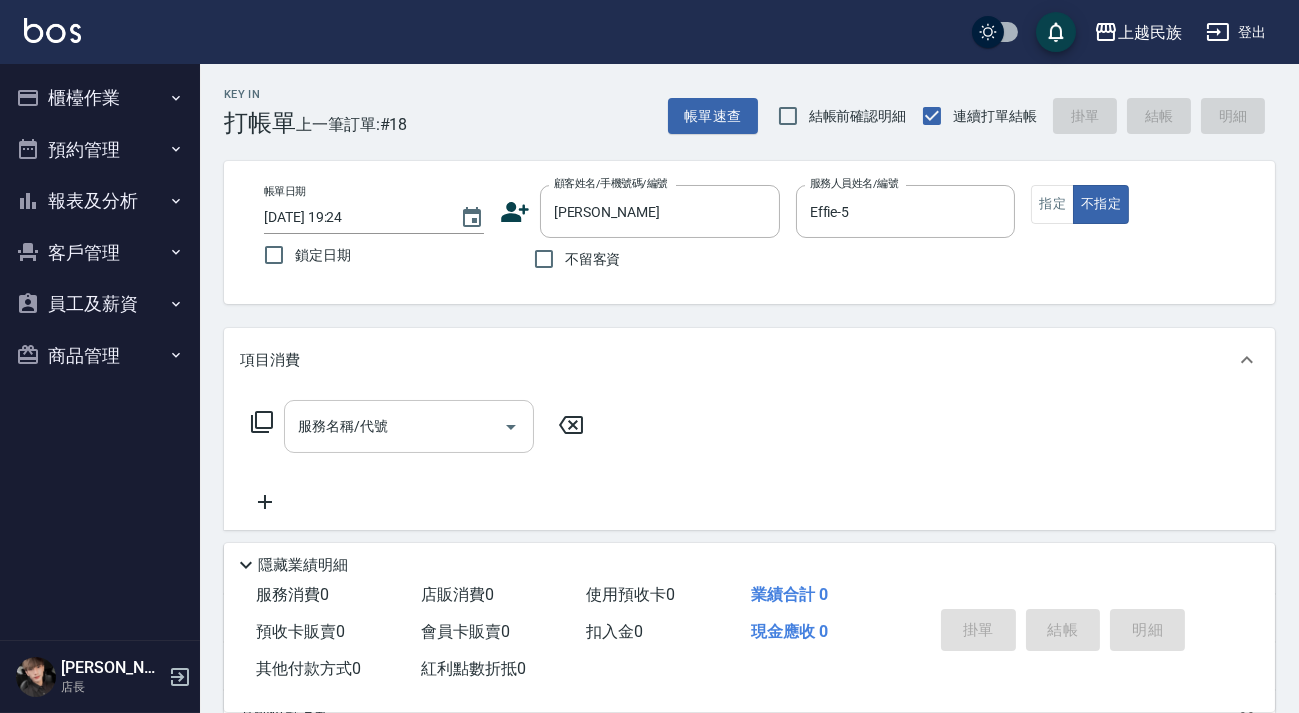 click on "服務名稱/代號" at bounding box center (394, 426) 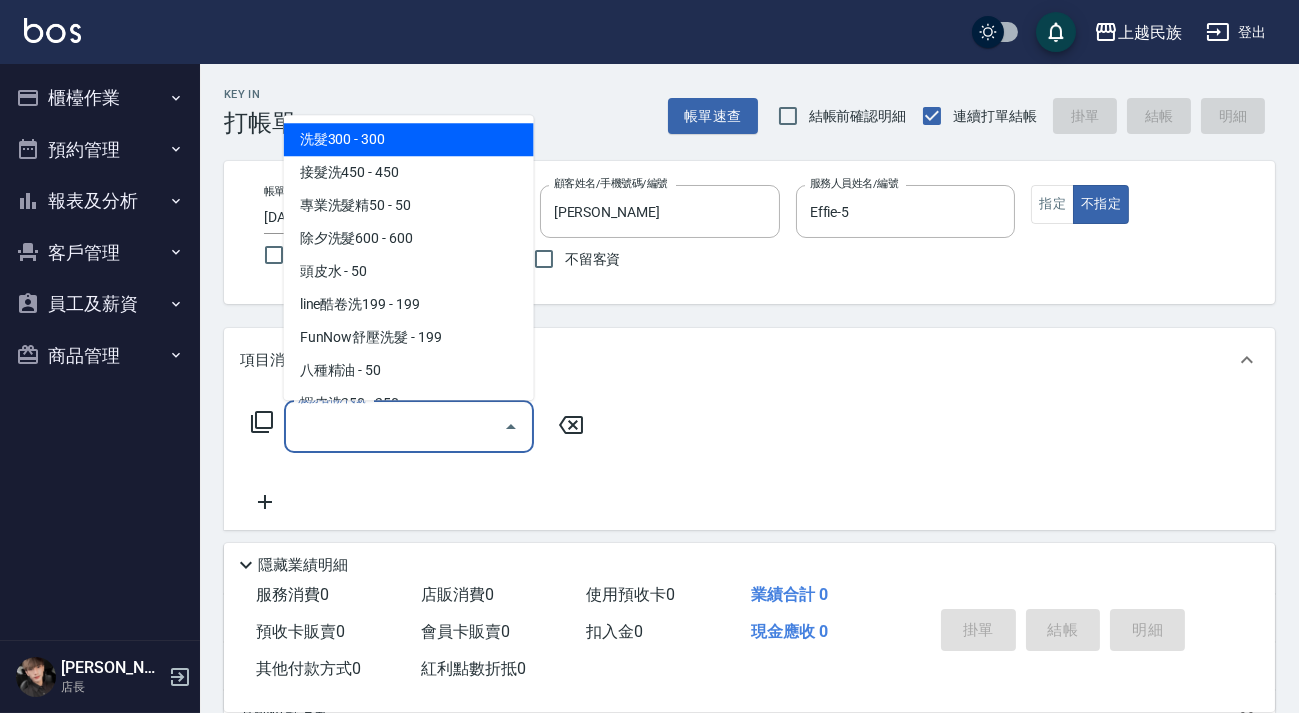 click on "洗髮300 - 300" at bounding box center [409, 139] 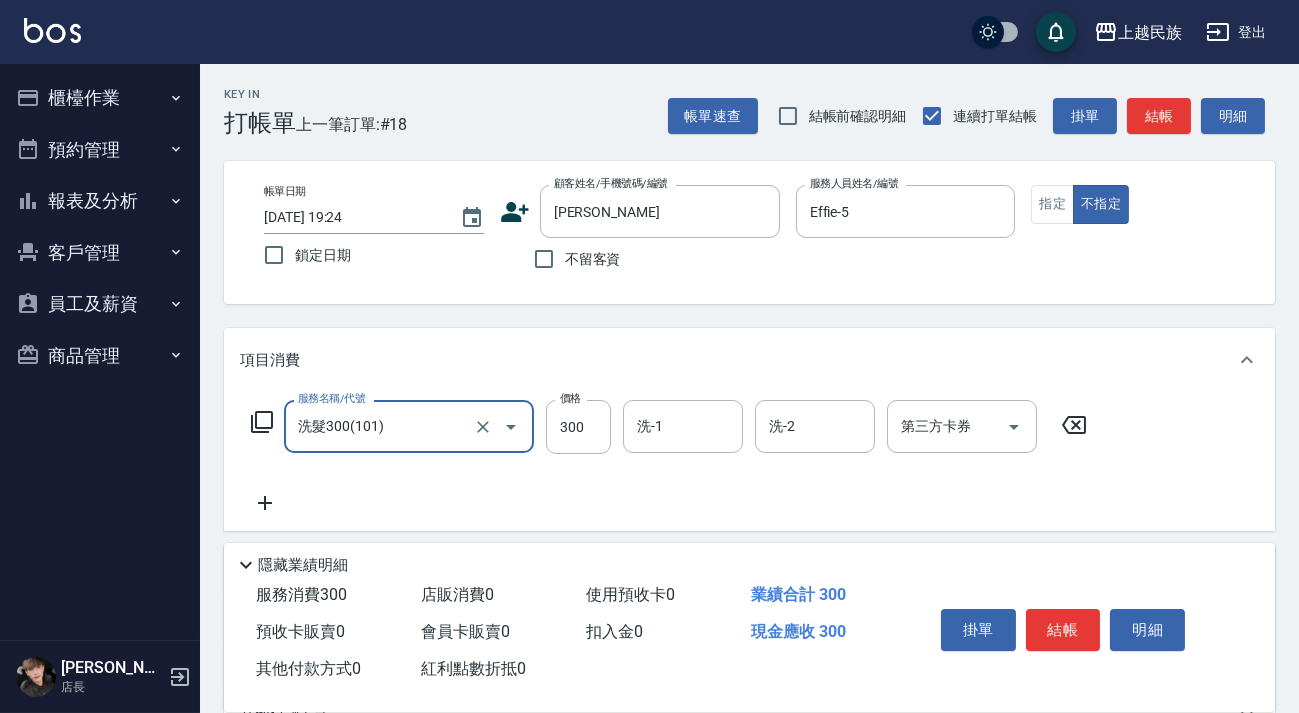 click on "洗-1 洗-1" at bounding box center (683, 426) 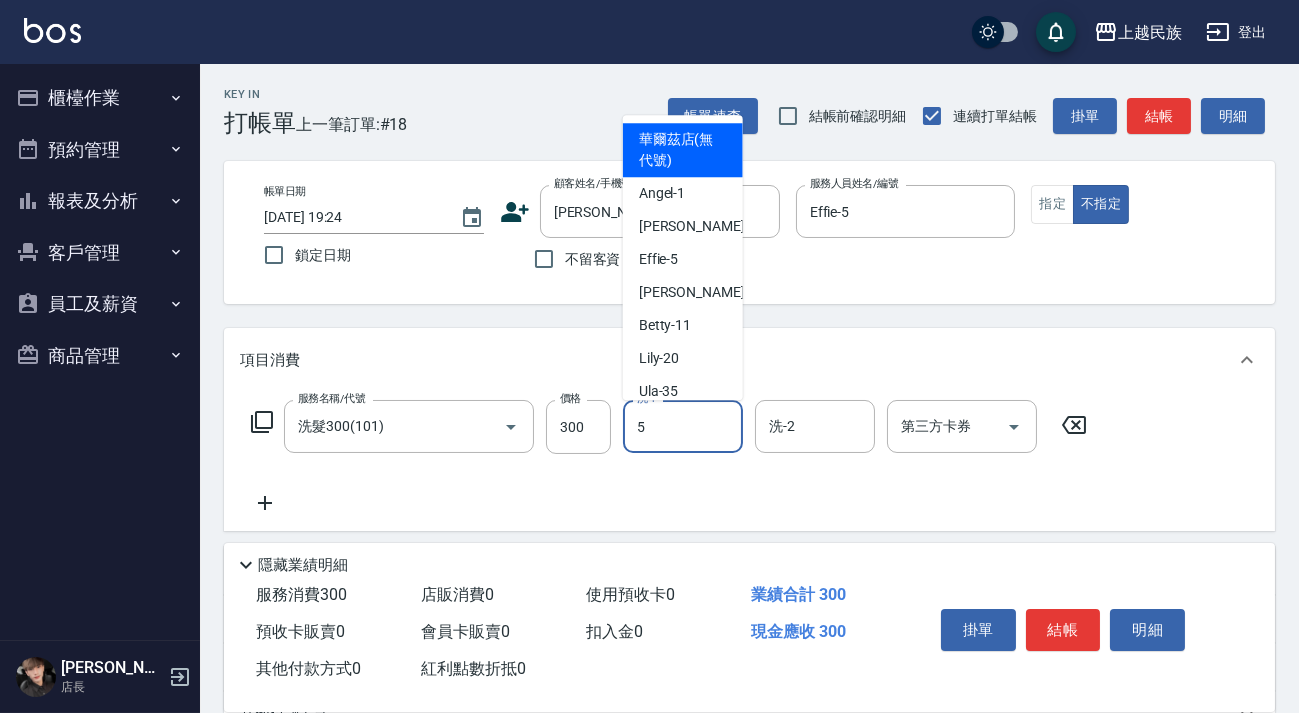 type on "Effie-5" 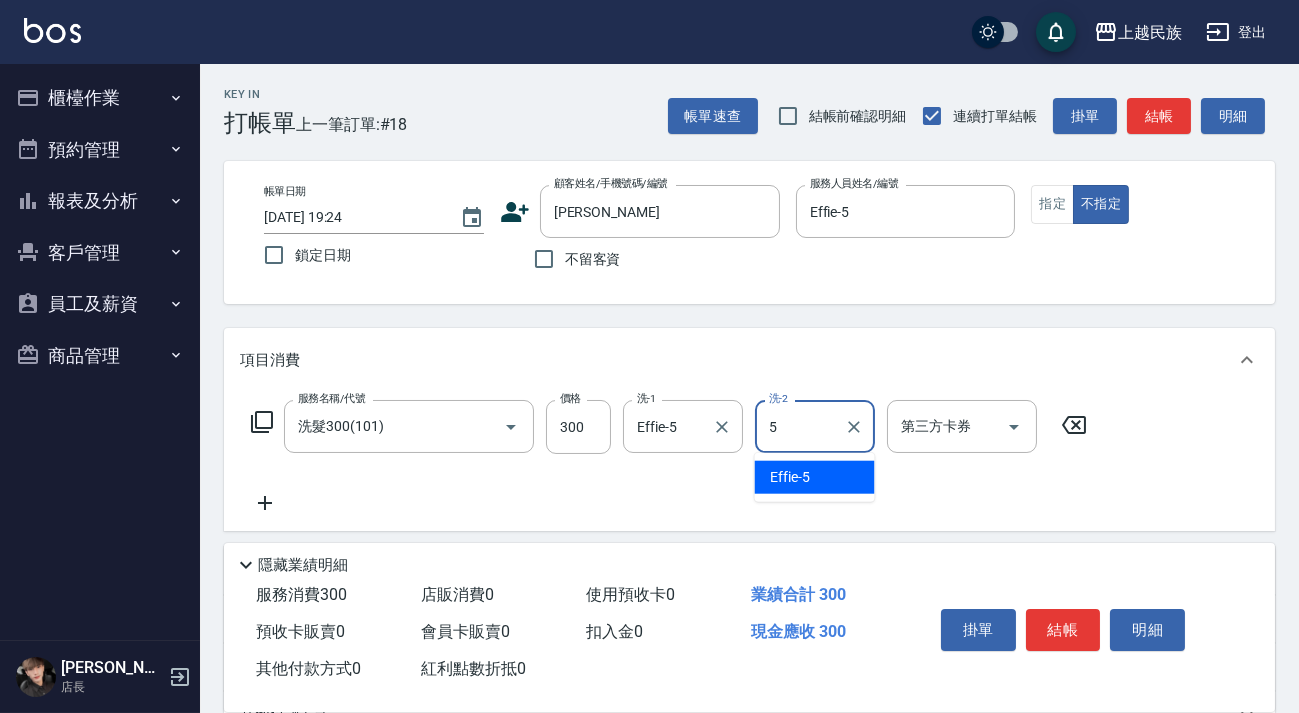 type on "Effie-5" 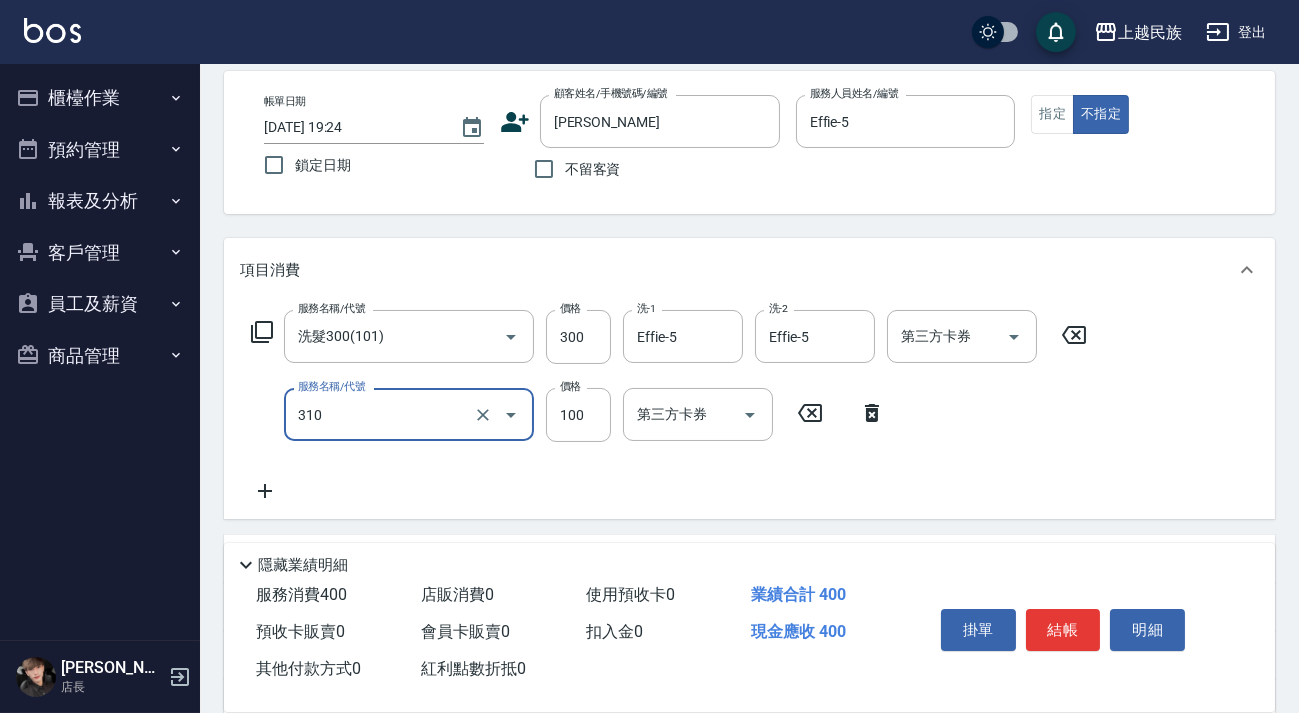 scroll, scrollTop: 181, scrollLeft: 0, axis: vertical 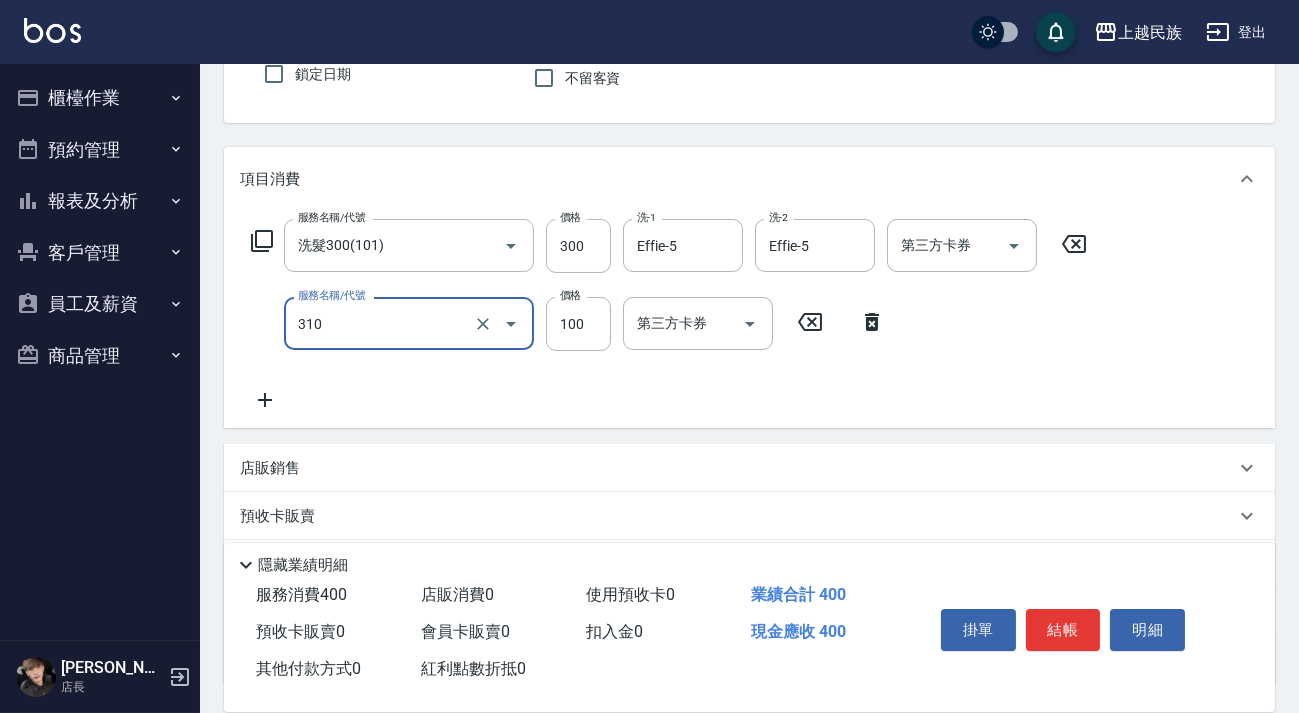 type on "瀏海100(310)" 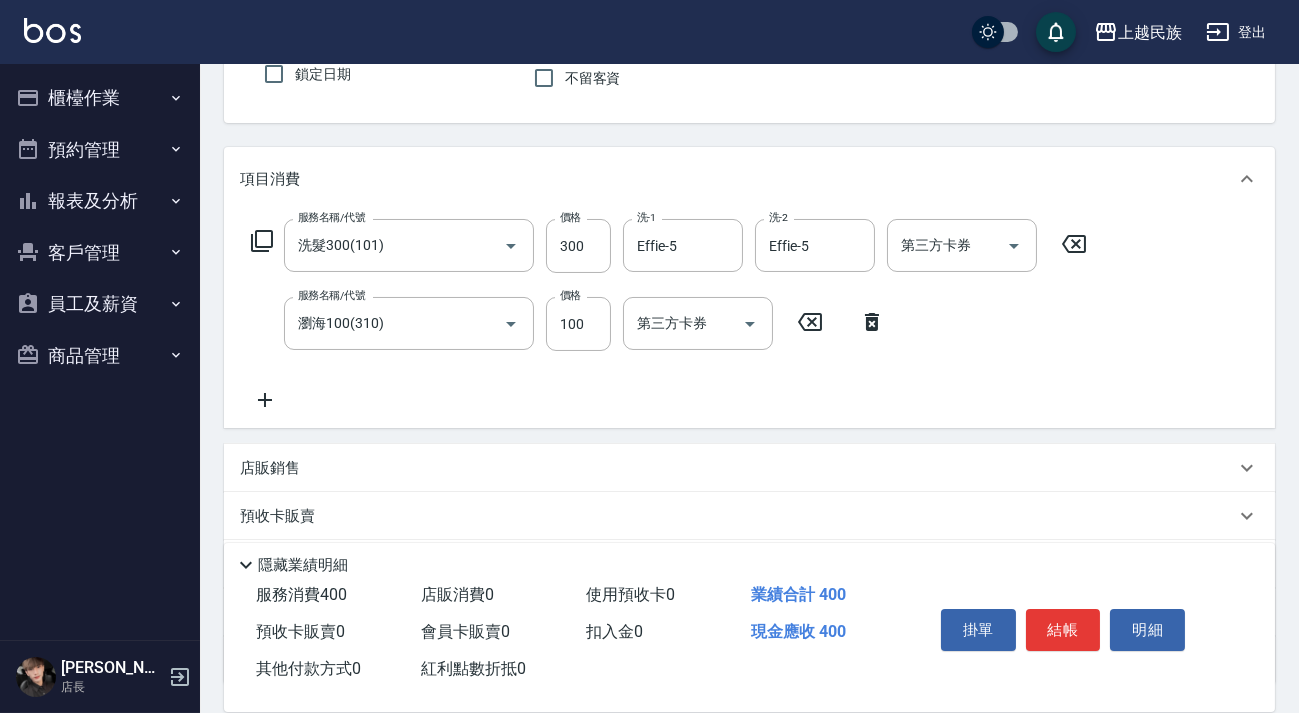 click on "店販銷售" at bounding box center (749, 468) 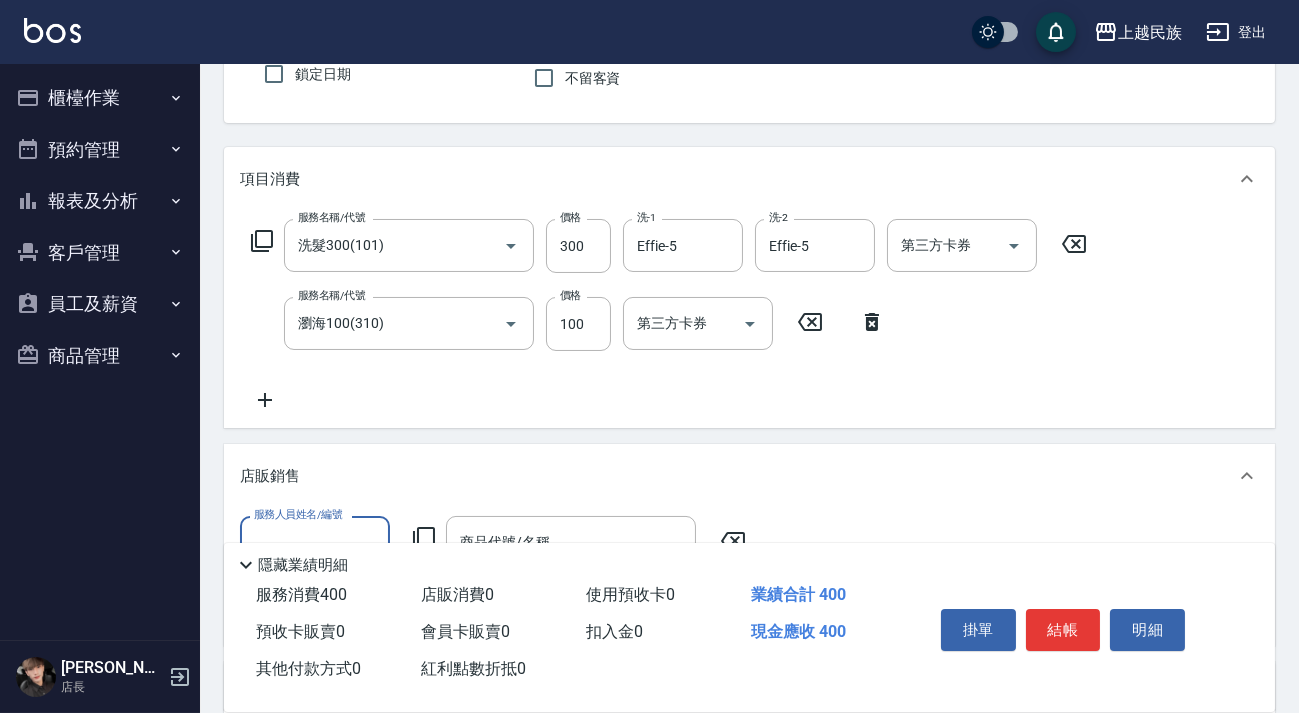 scroll, scrollTop: 0, scrollLeft: 0, axis: both 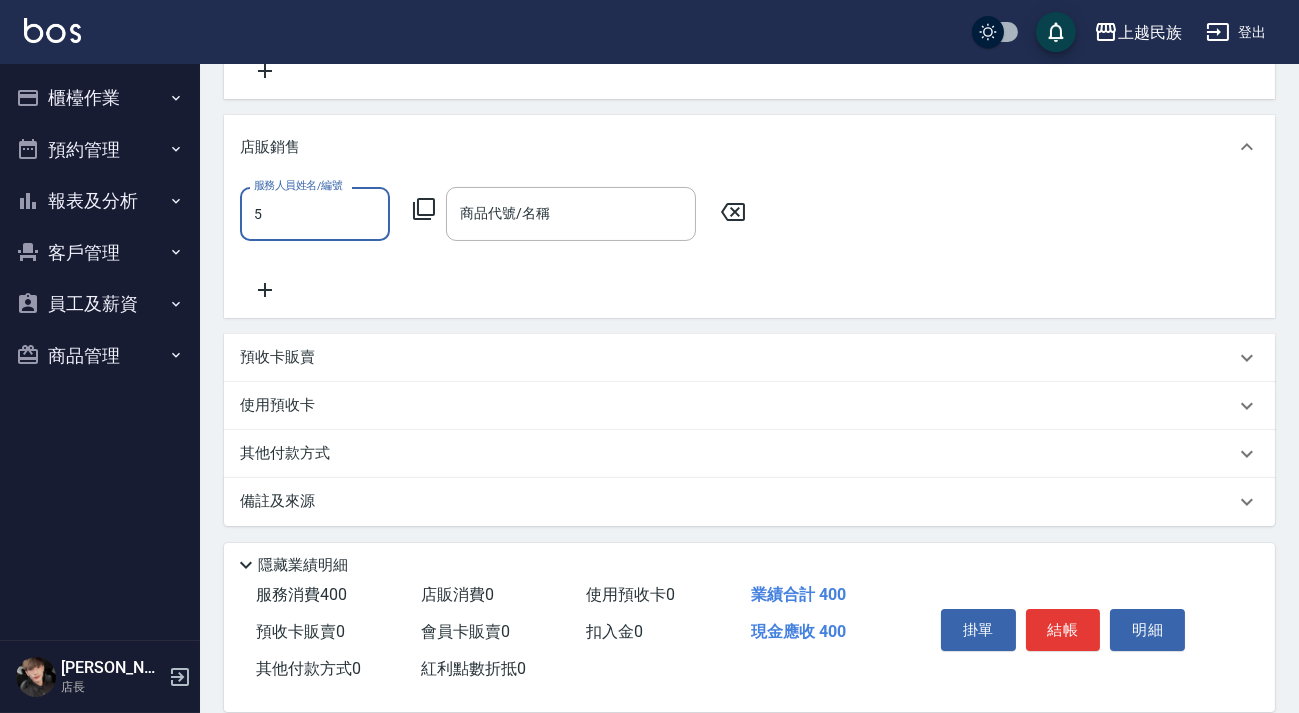 type on "Effie-5" 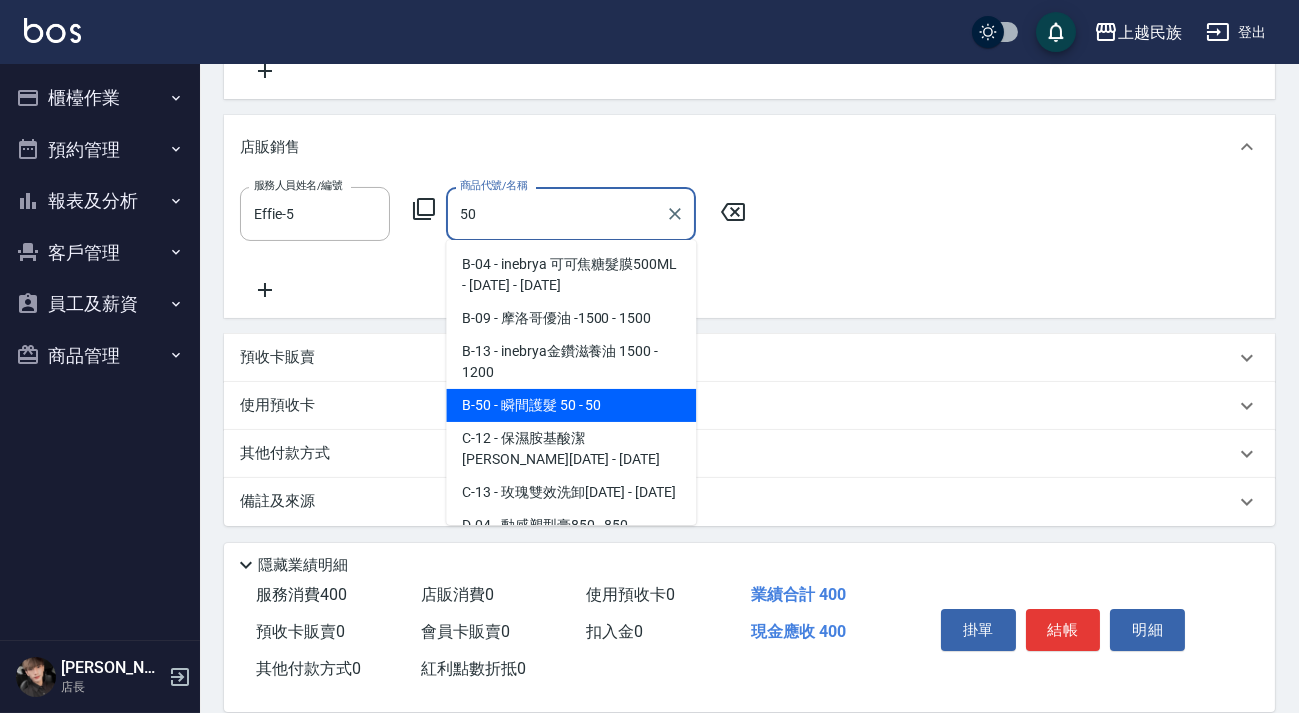 click on "B-50 - 瞬間護髮 50 - 50" at bounding box center [571, 405] 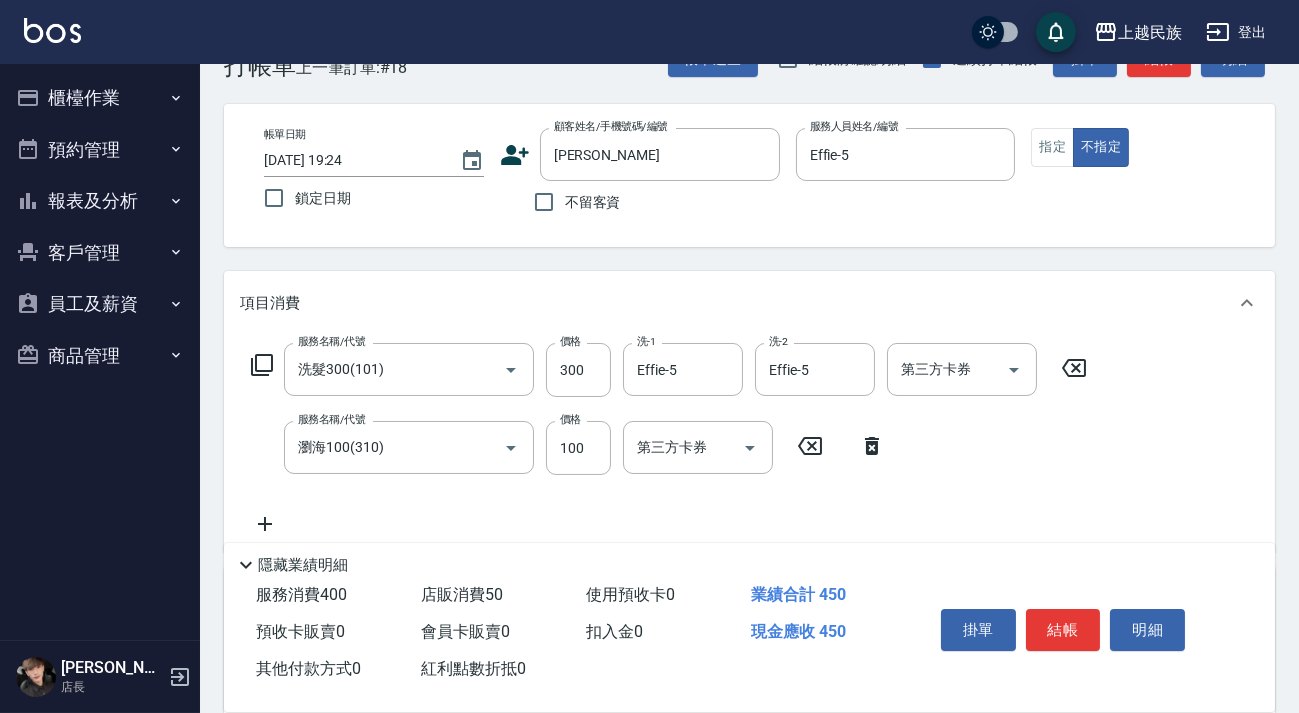 scroll, scrollTop: 0, scrollLeft: 0, axis: both 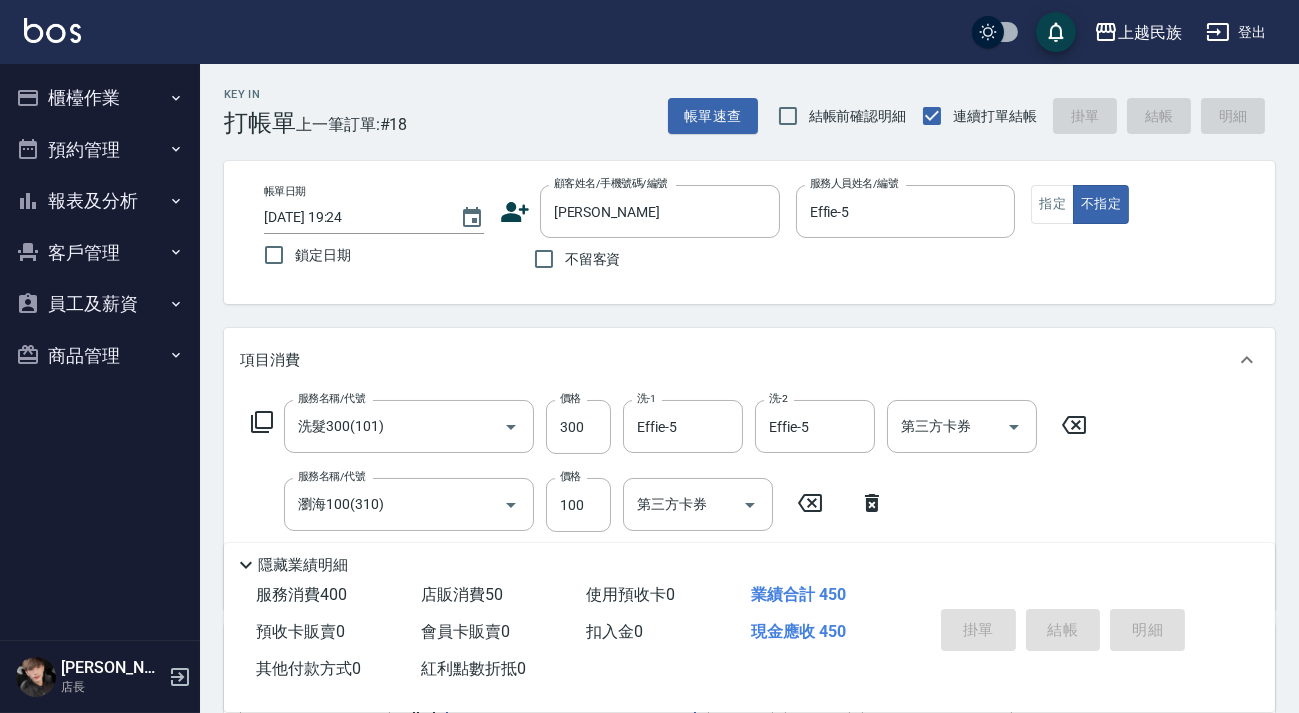 type on "瞬間護髮 50" 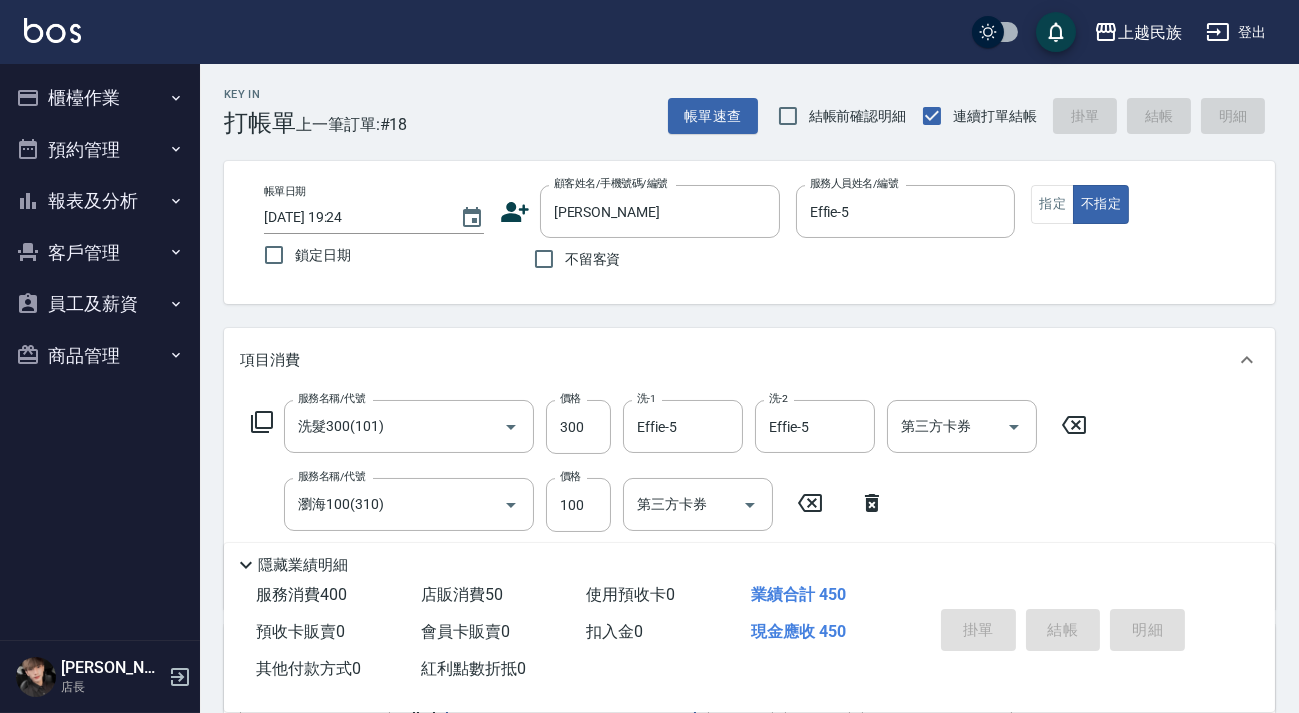 type on "[DATE] 19:25" 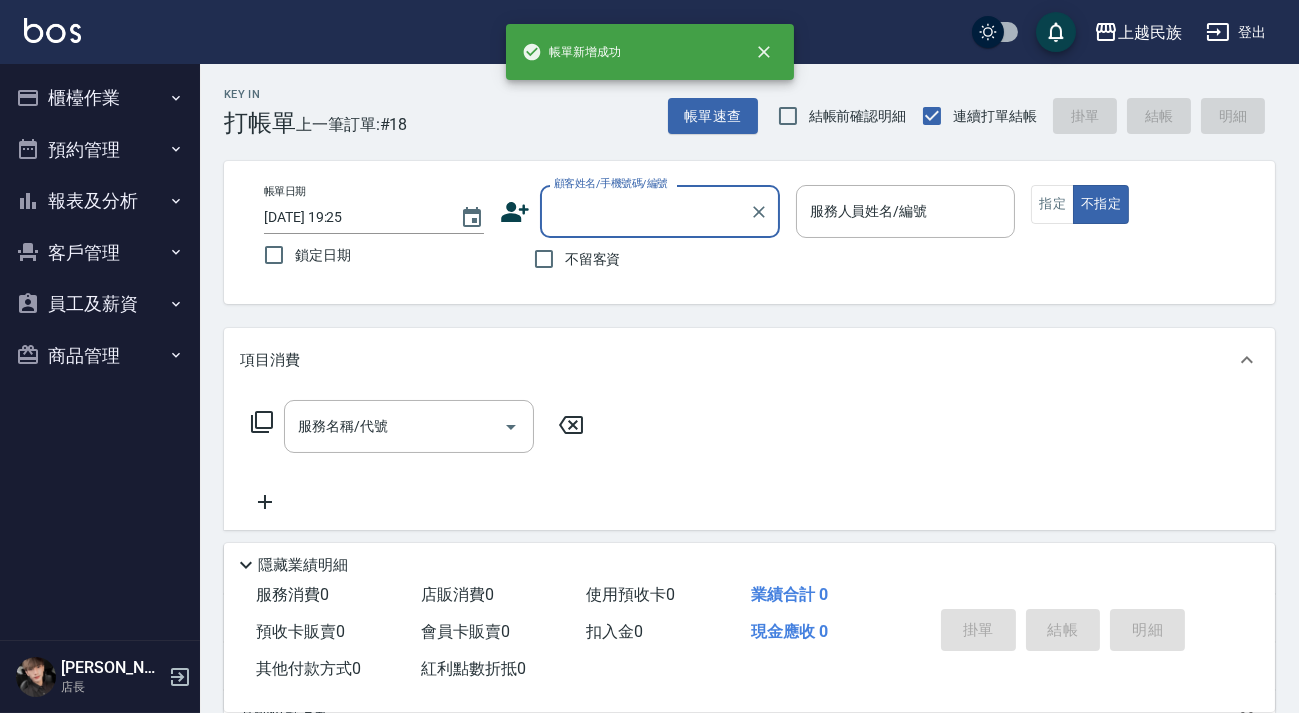 scroll, scrollTop: 0, scrollLeft: 0, axis: both 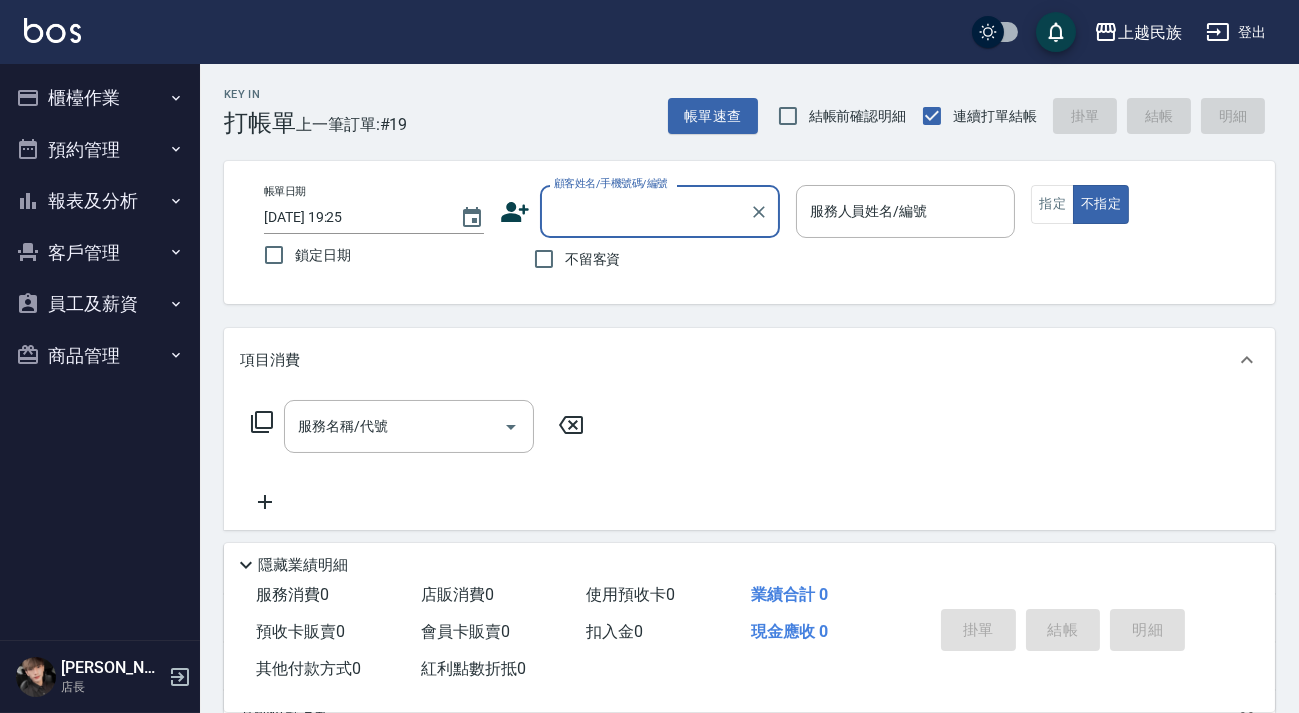 click on "報表及分析" at bounding box center (100, 201) 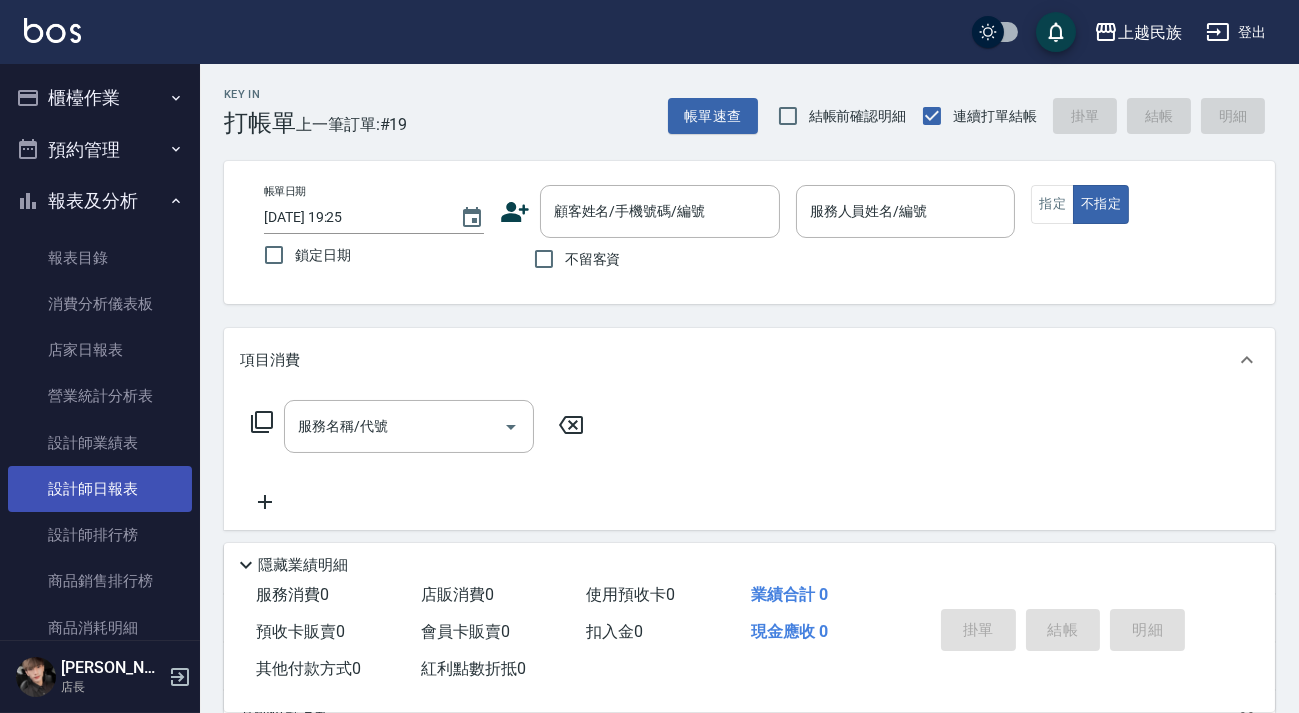 click on "設計師日報表" at bounding box center [100, 489] 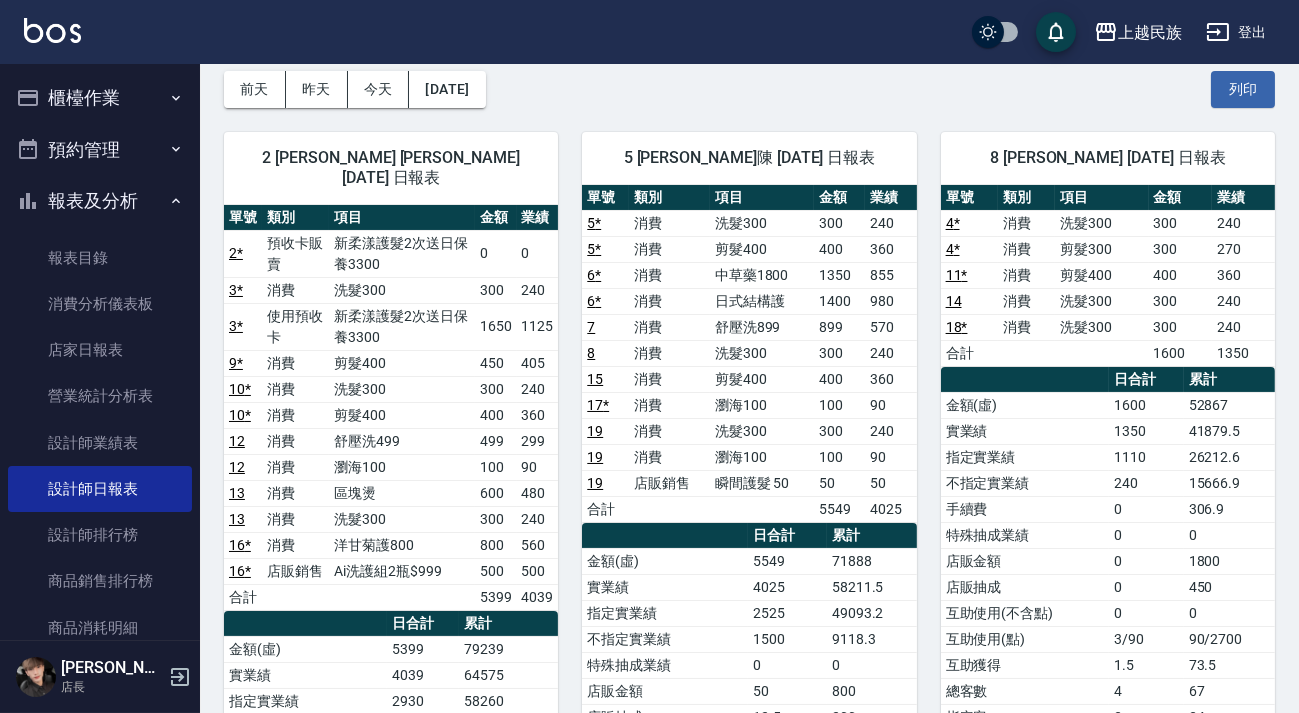 scroll, scrollTop: 454, scrollLeft: 0, axis: vertical 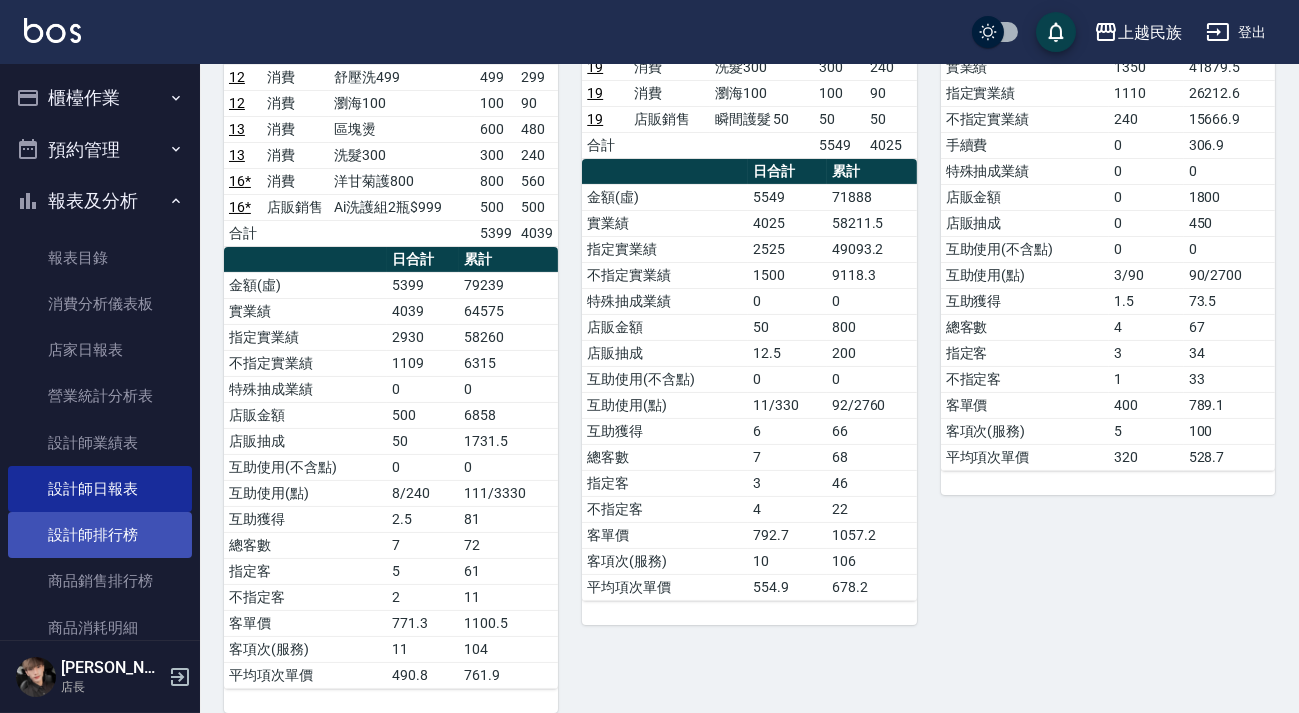 click on "設計師排行榜" at bounding box center [100, 535] 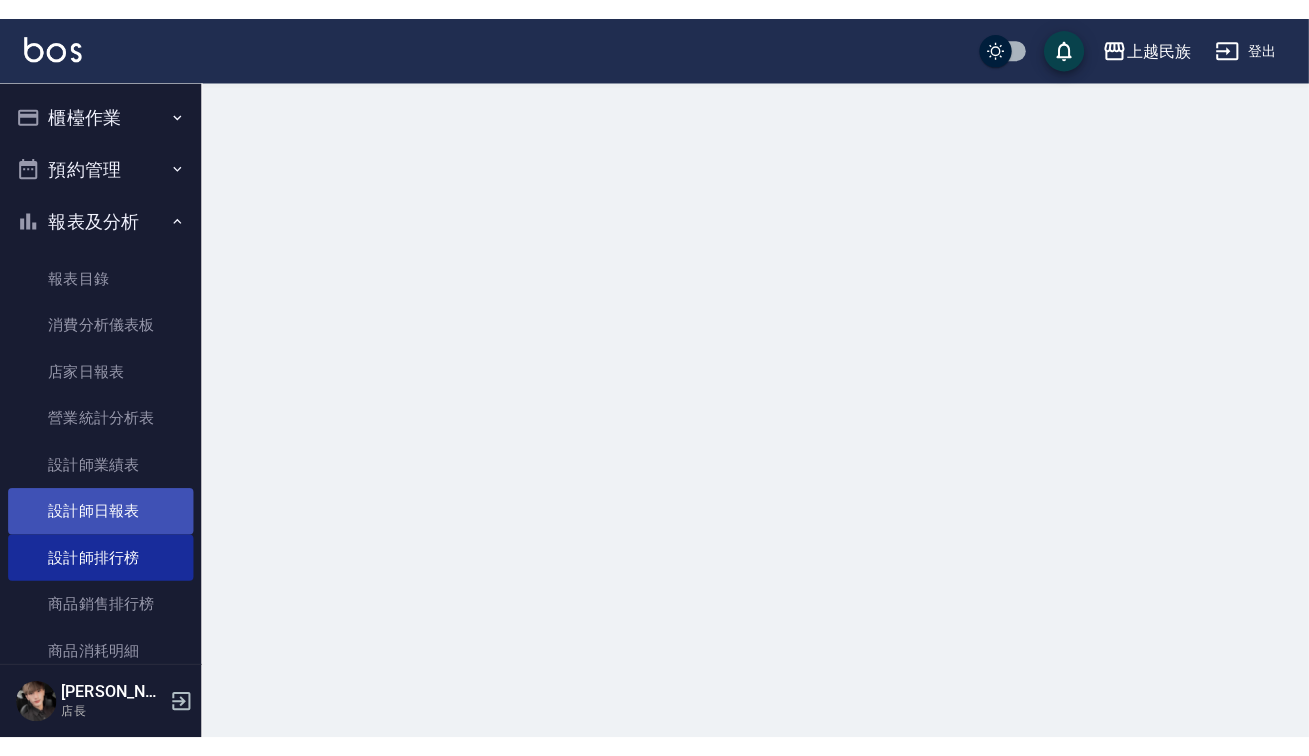 scroll, scrollTop: 0, scrollLeft: 0, axis: both 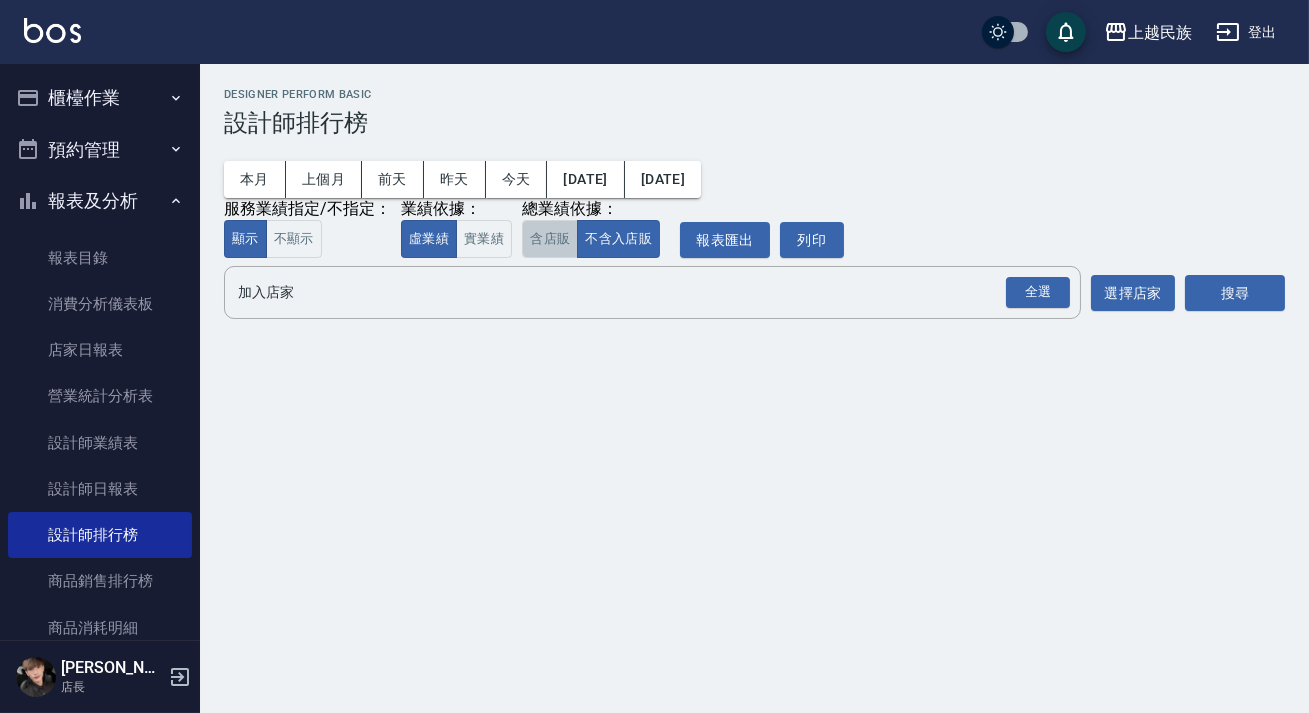 drag, startPoint x: 555, startPoint y: 240, endPoint x: 778, endPoint y: 262, distance: 224.08258 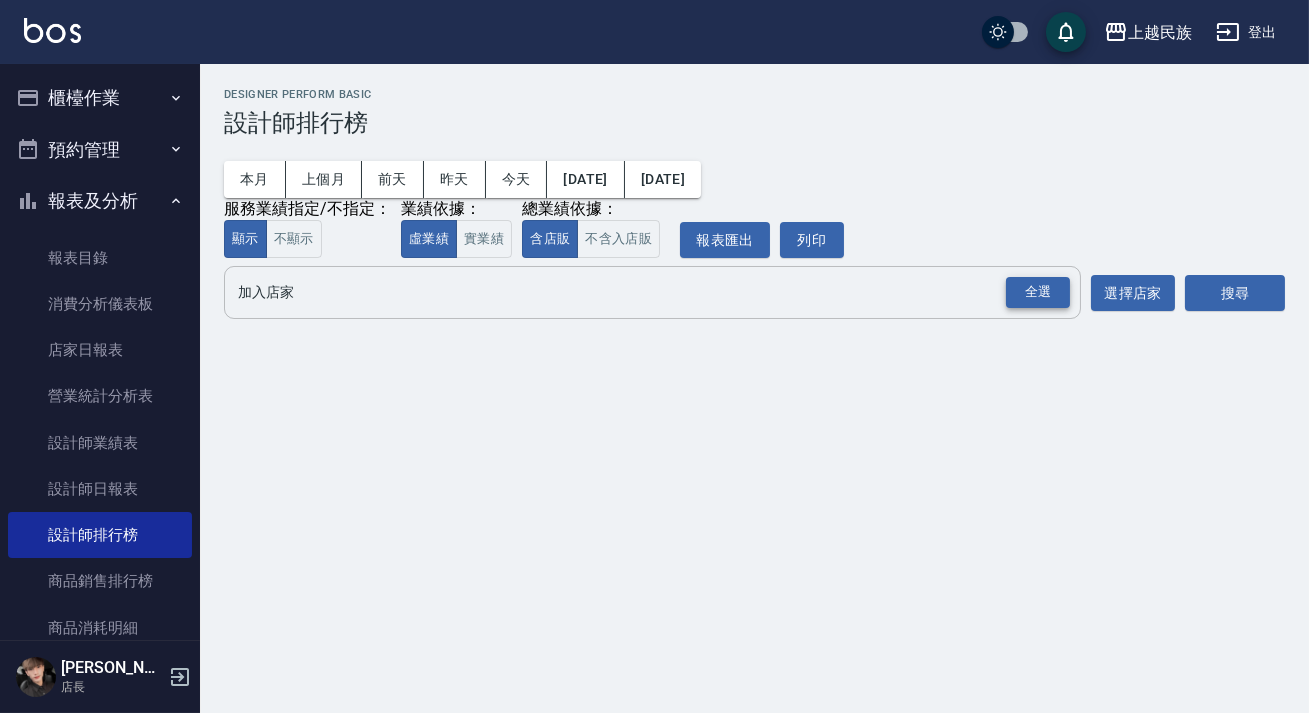 click on "全選" at bounding box center (1038, 292) 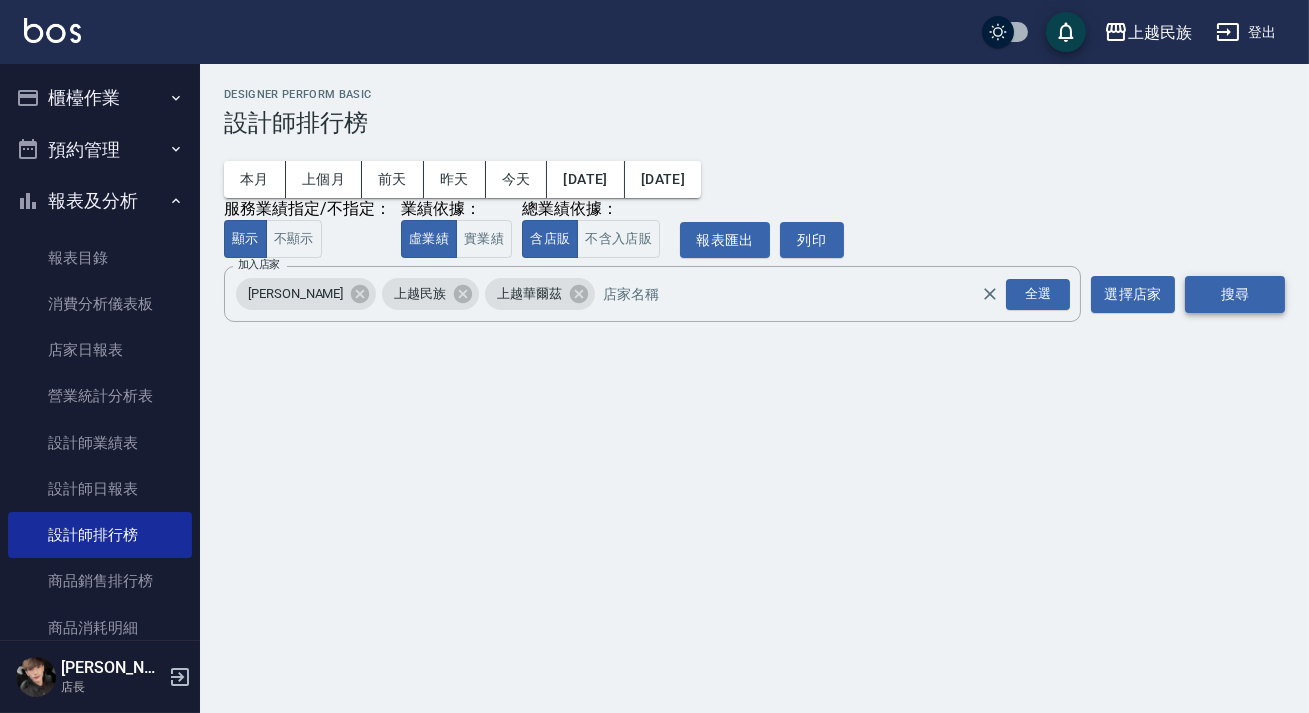 drag, startPoint x: 1219, startPoint y: 313, endPoint x: 1194, endPoint y: 311, distance: 25.079872 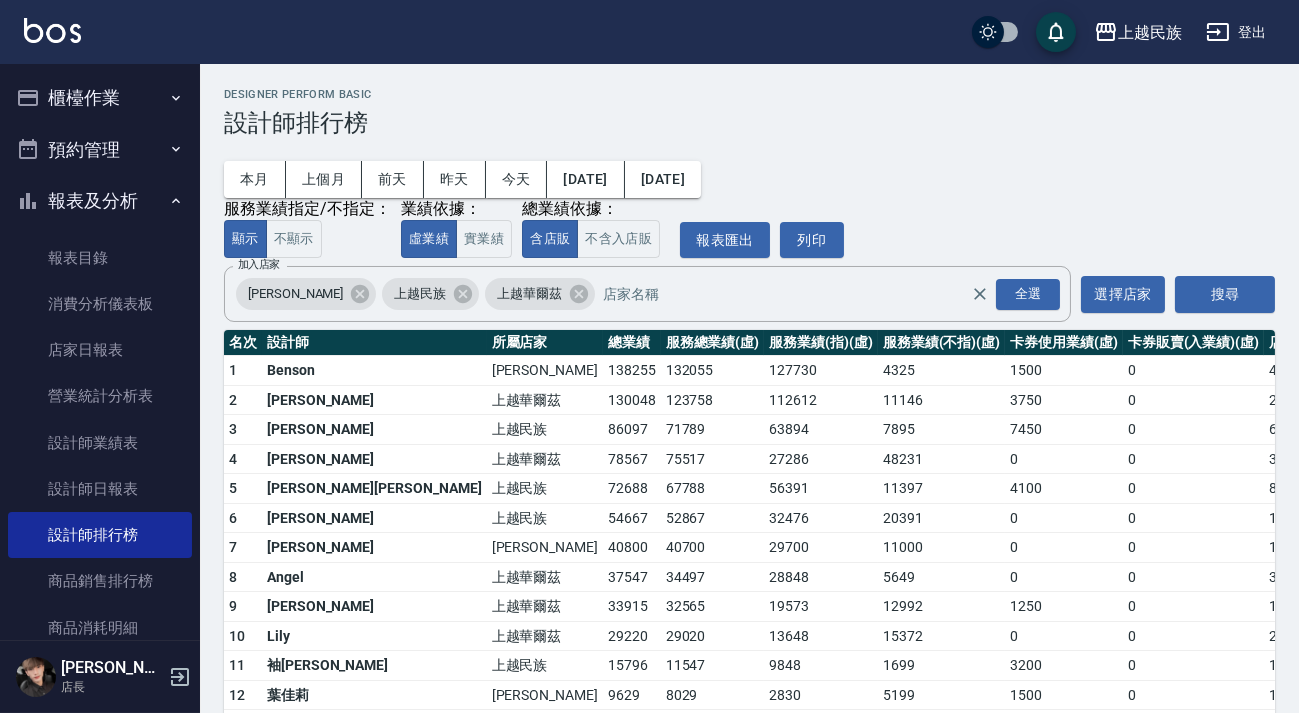click on "上越民族 登出" at bounding box center (649, 32) 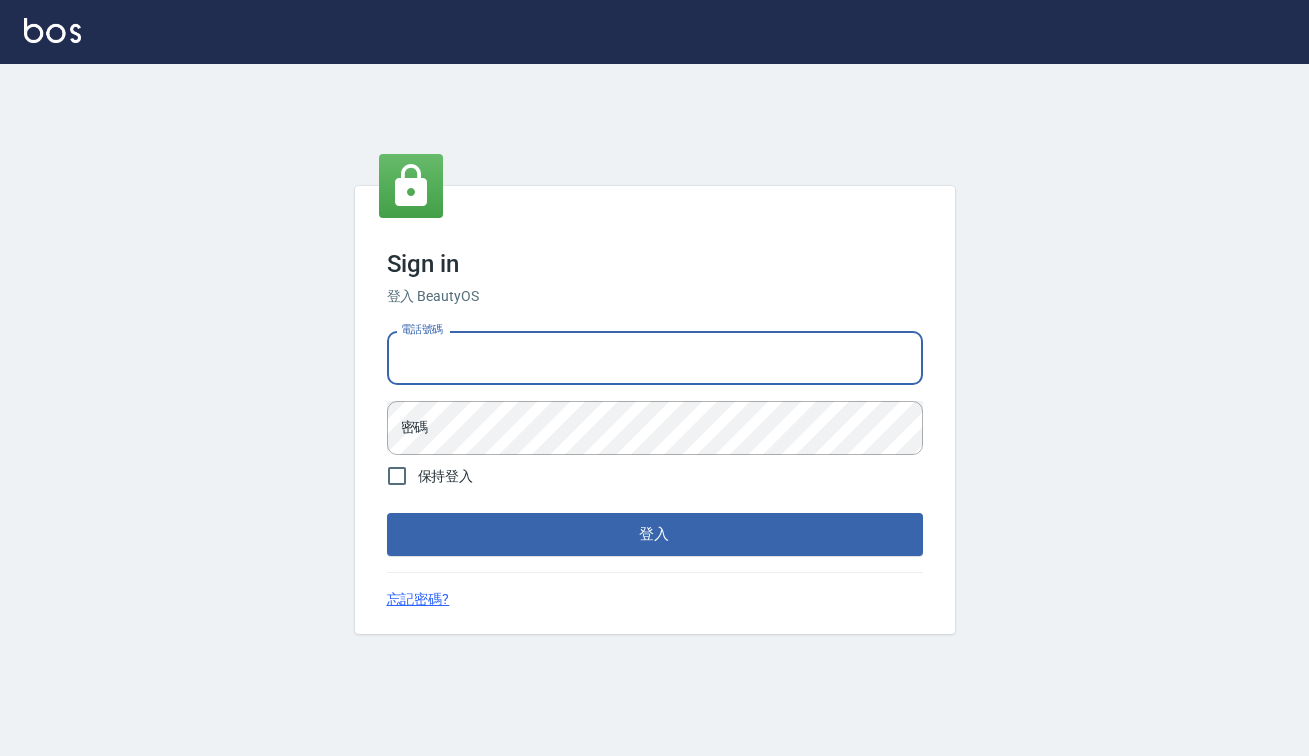 scroll, scrollTop: 0, scrollLeft: 0, axis: both 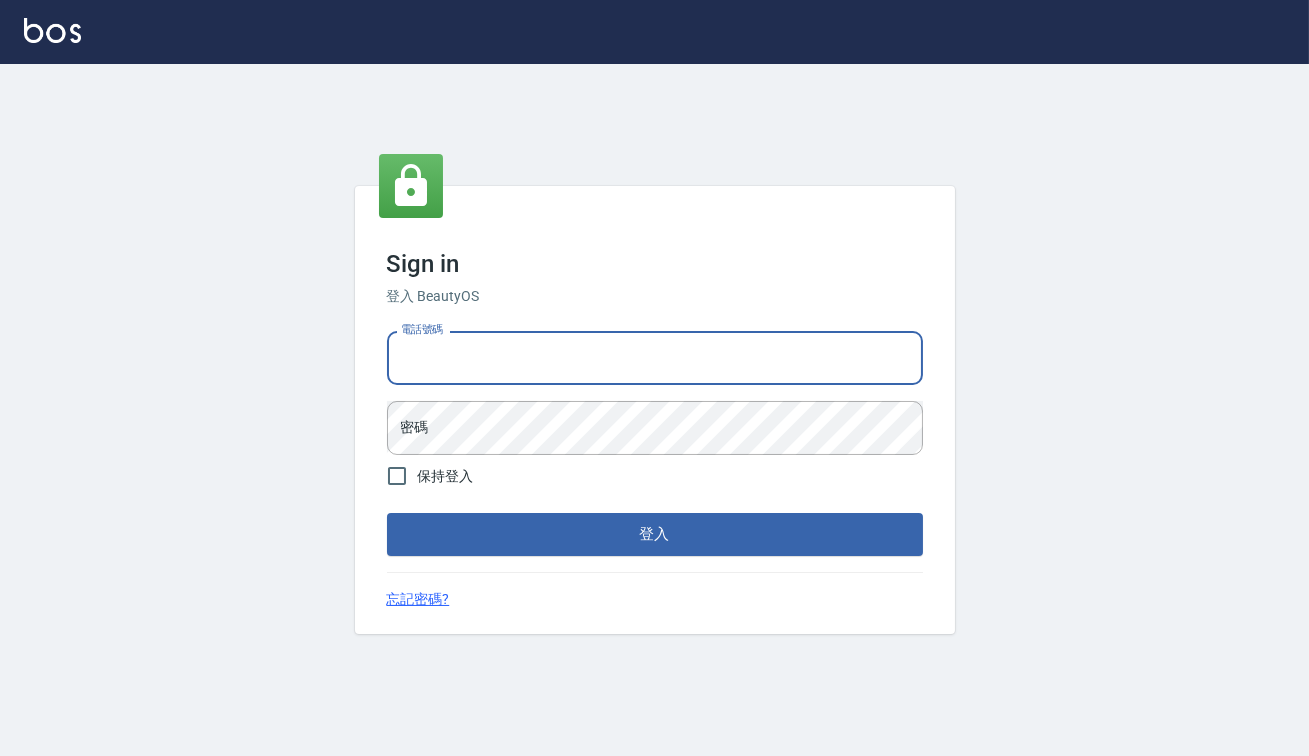 type on "0938317317" 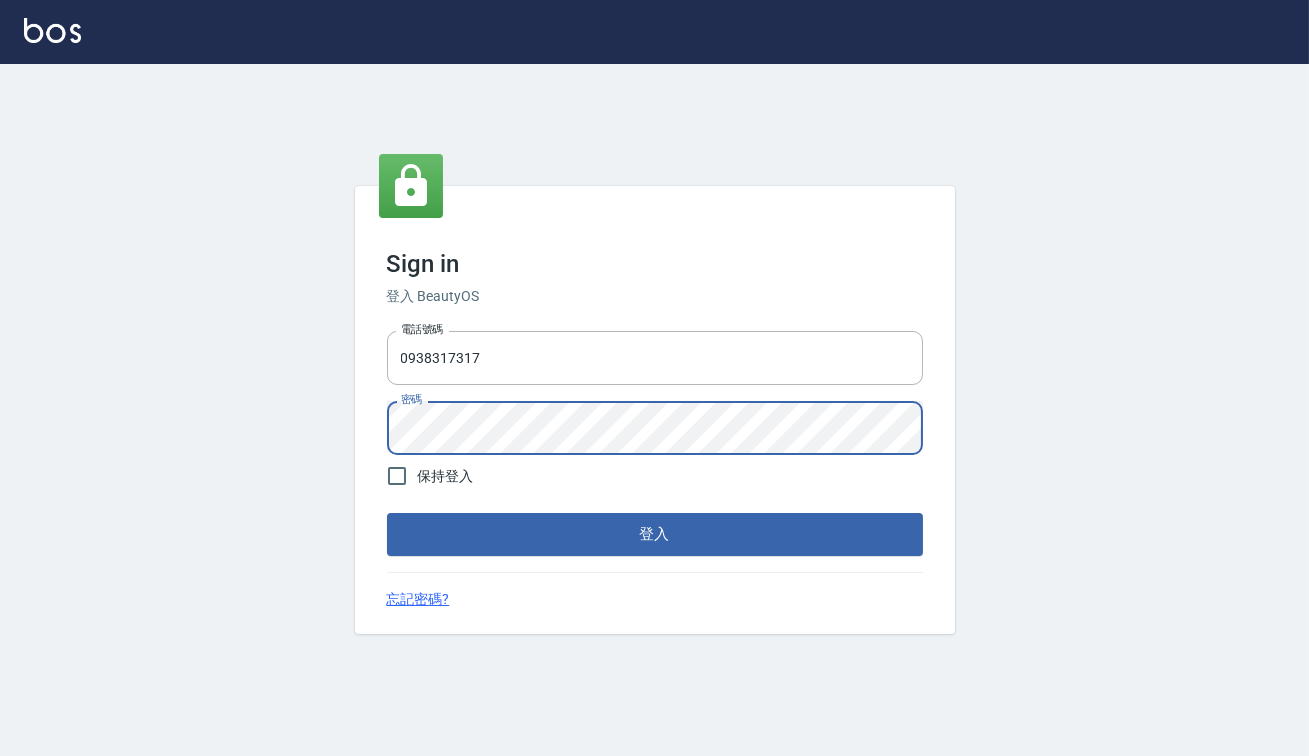 click on "登入" at bounding box center [655, 534] 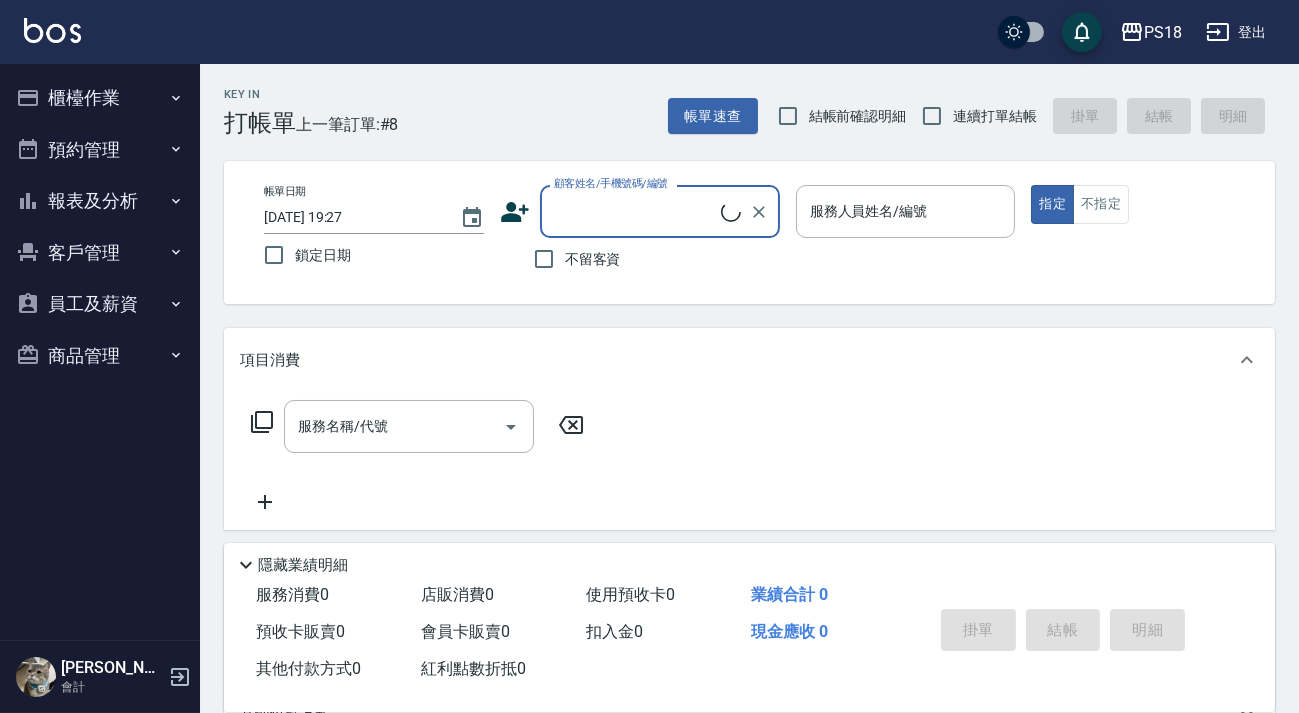 click on "報表及分析" at bounding box center (100, 201) 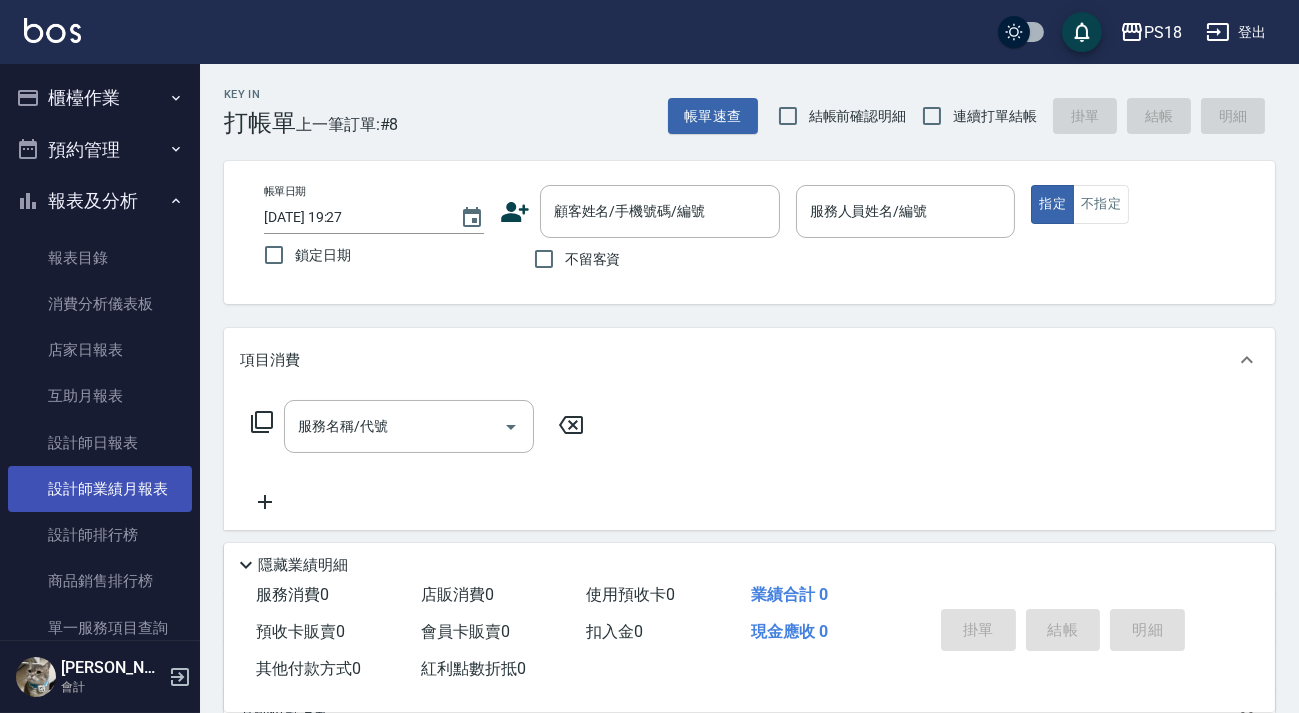 drag, startPoint x: 143, startPoint y: 531, endPoint x: 140, endPoint y: 503, distance: 28.160255 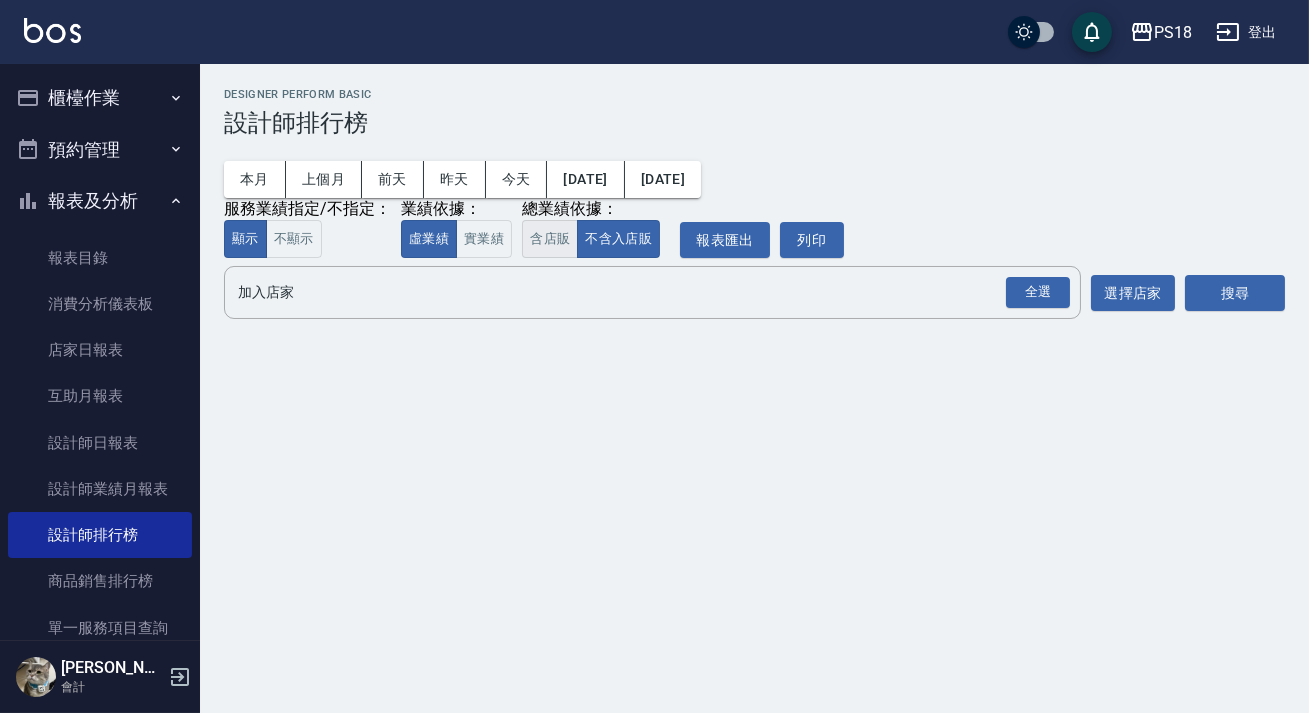 click on "含店販" at bounding box center [550, 239] 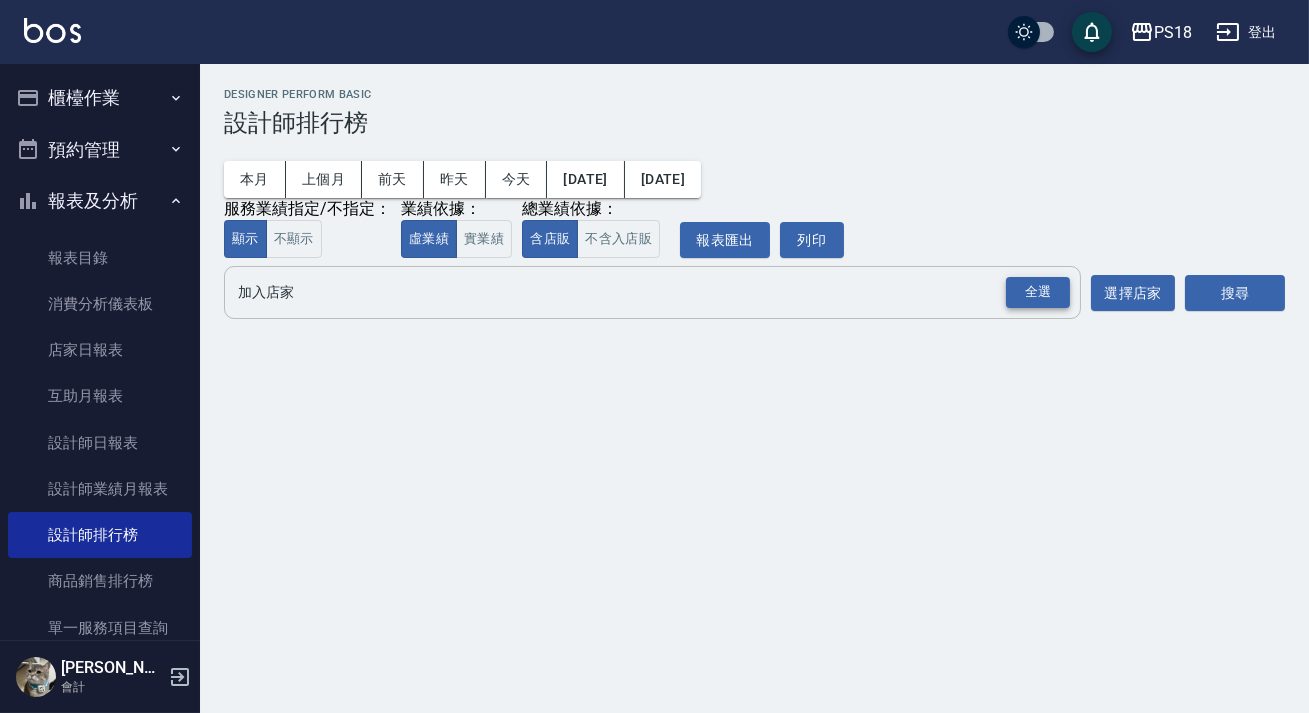 click on "全選" at bounding box center (1038, 292) 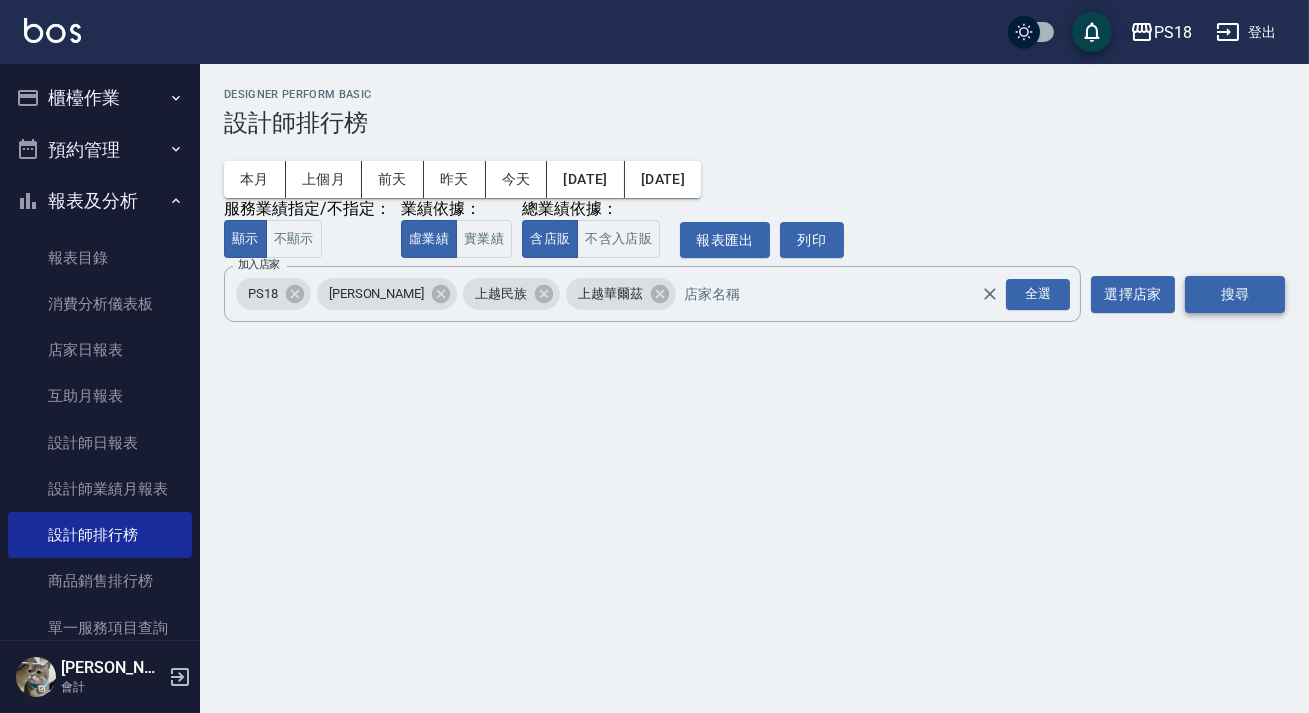 click on "搜尋" at bounding box center (1235, 294) 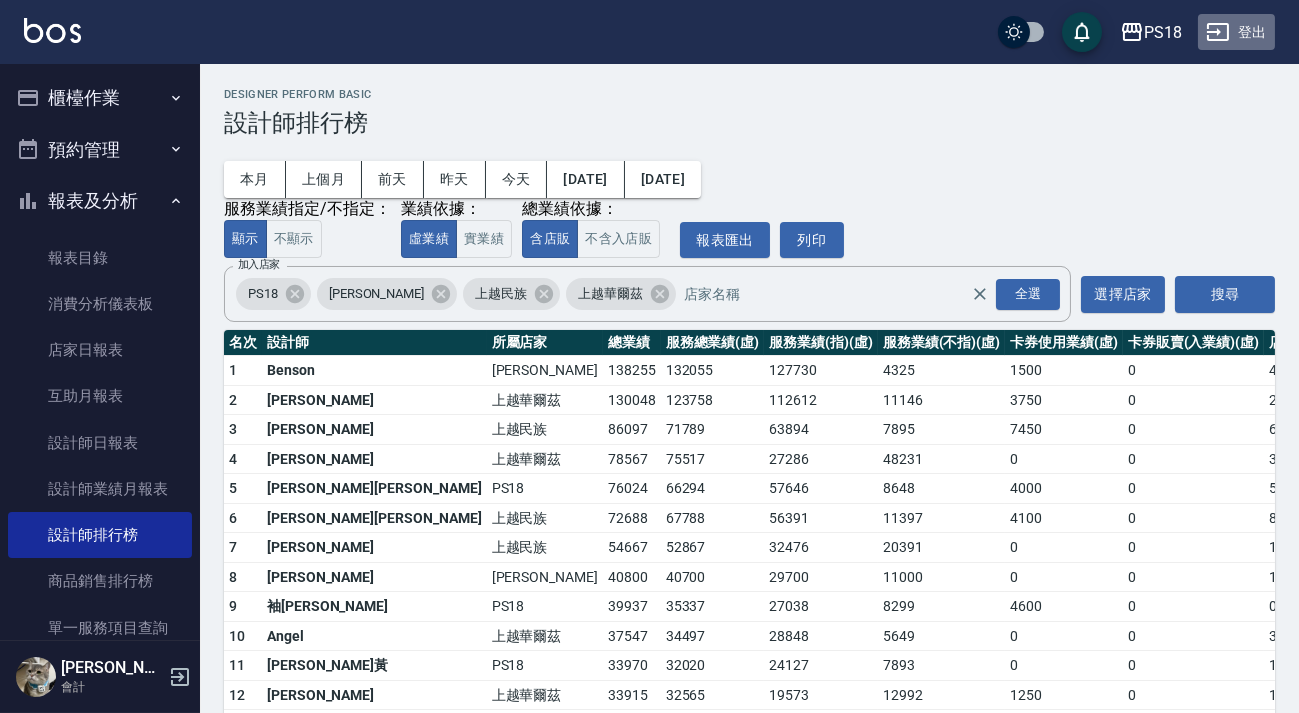 click on "登出" at bounding box center (1236, 32) 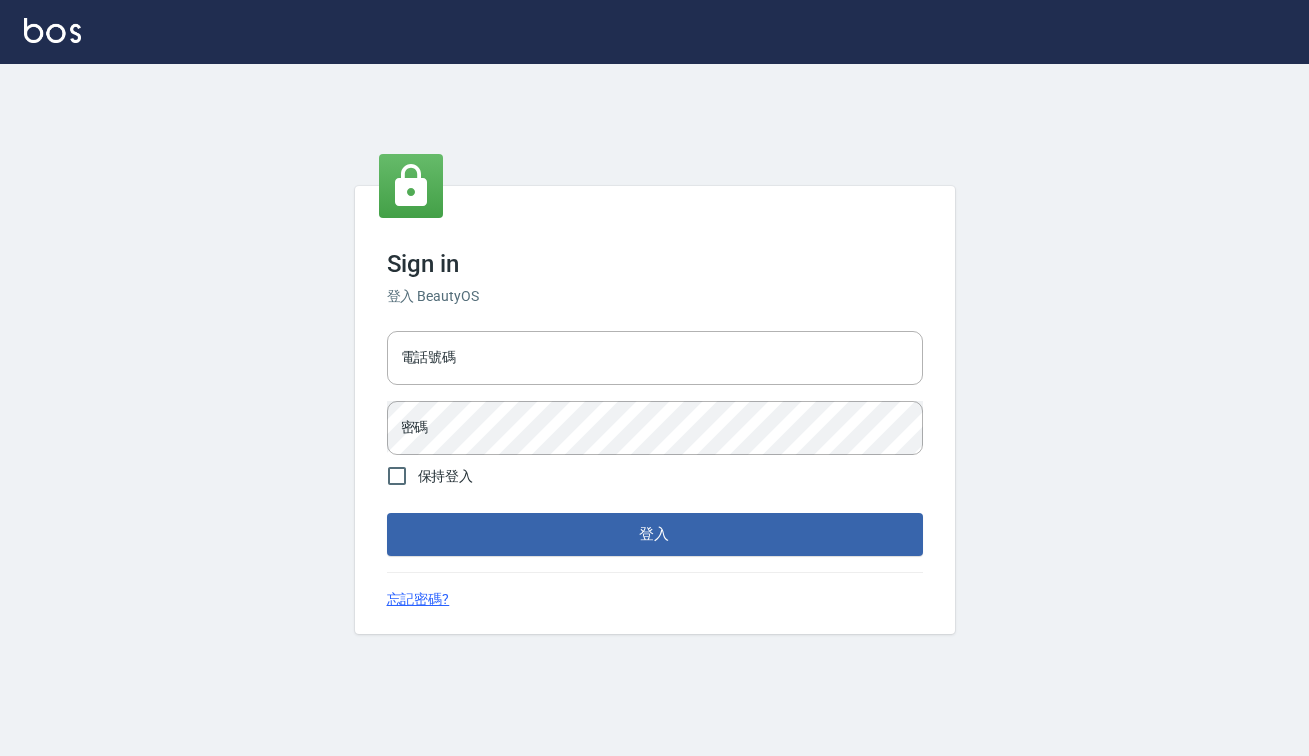scroll, scrollTop: 0, scrollLeft: 0, axis: both 